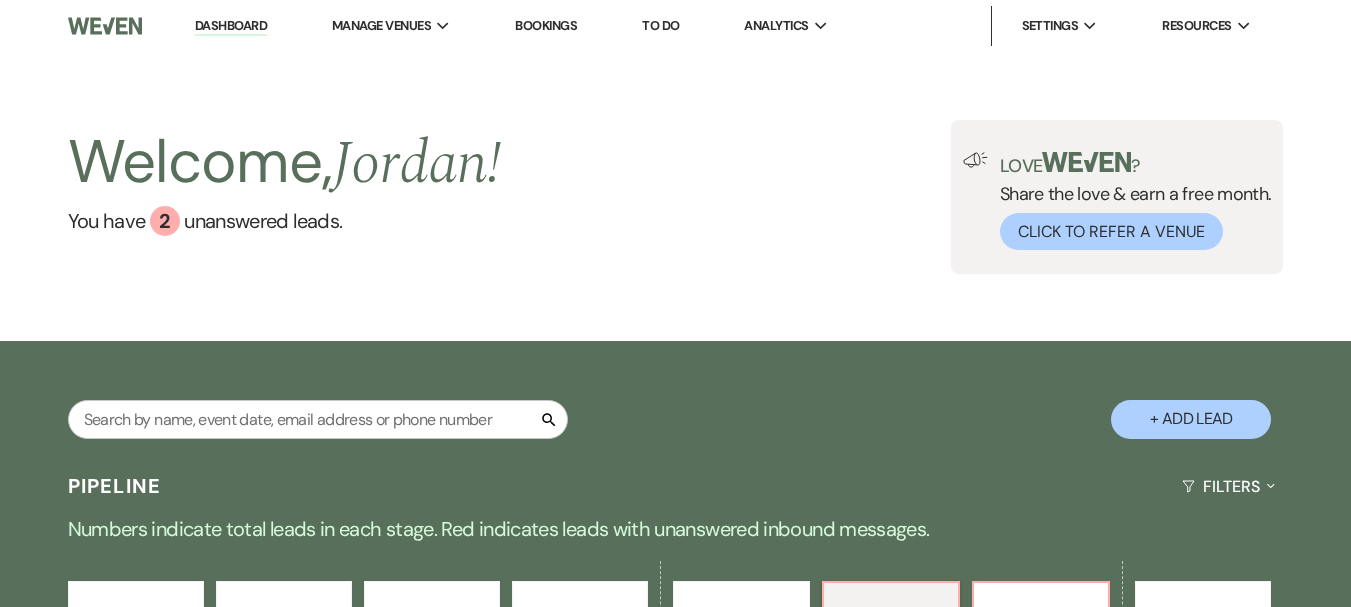 scroll, scrollTop: 469, scrollLeft: 0, axis: vertical 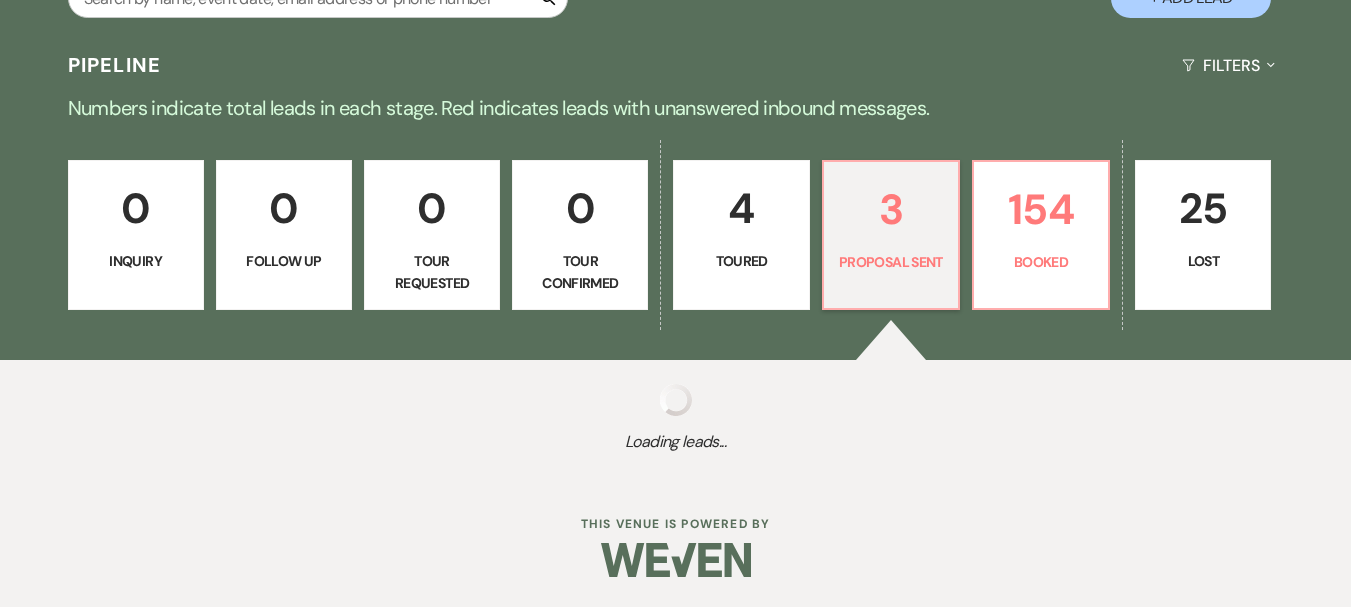 select on "6" 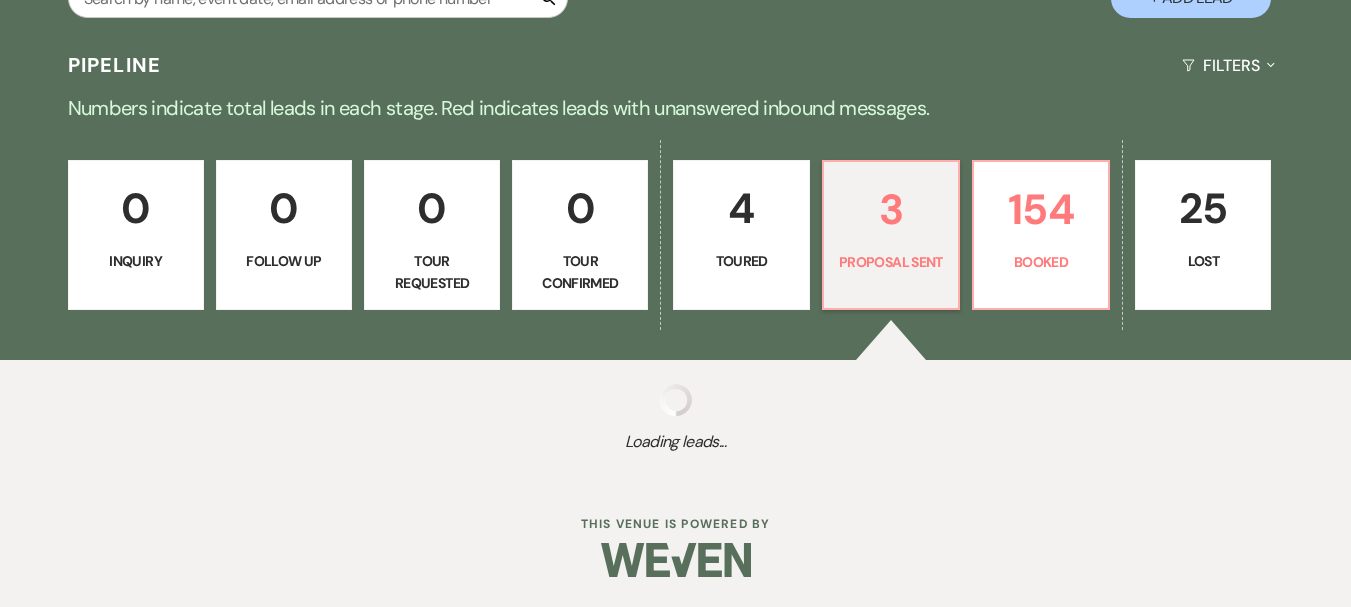 select on "6" 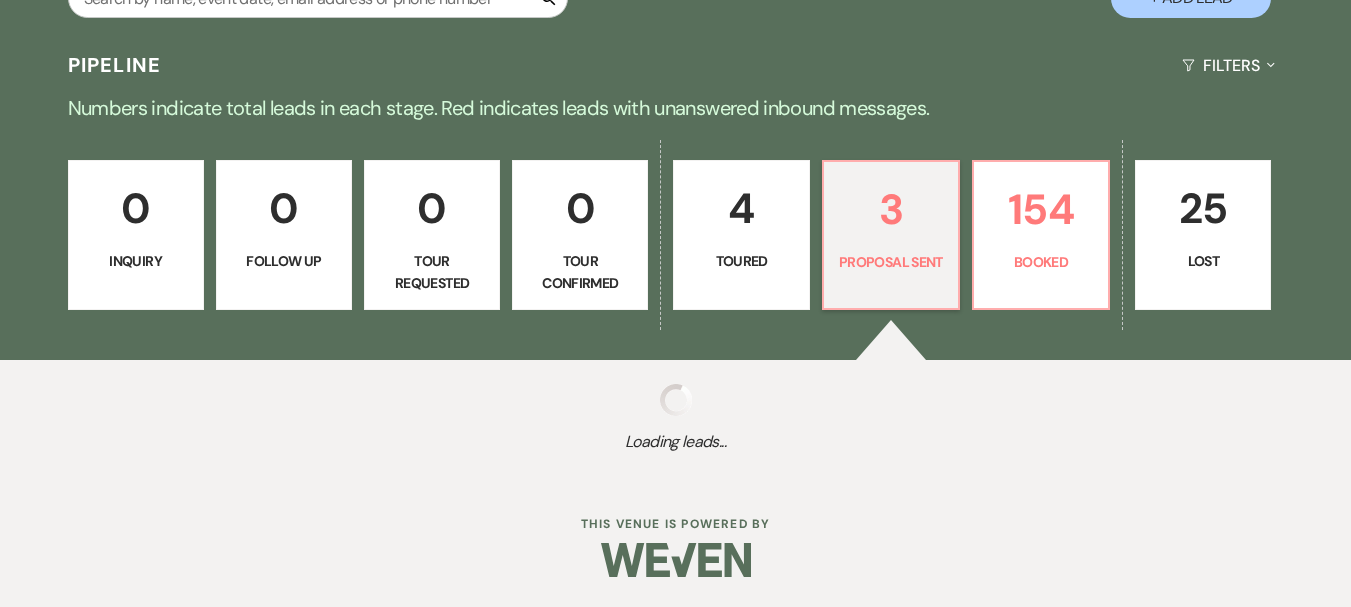 select on "6" 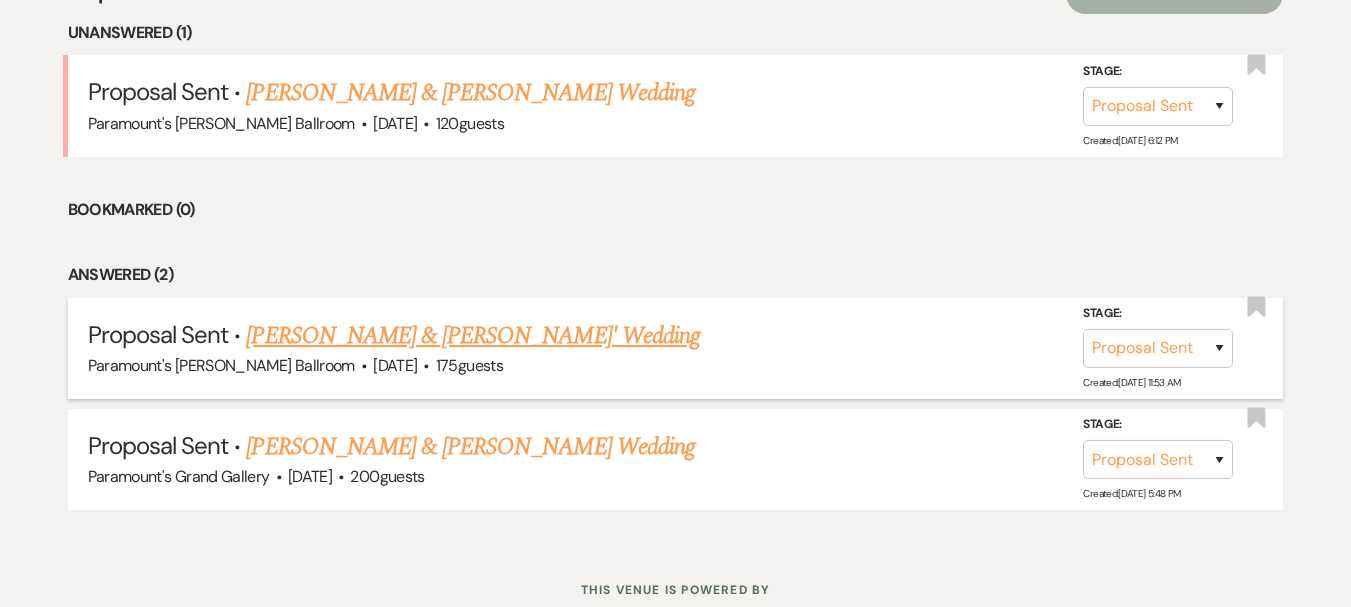 scroll, scrollTop: 869, scrollLeft: 0, axis: vertical 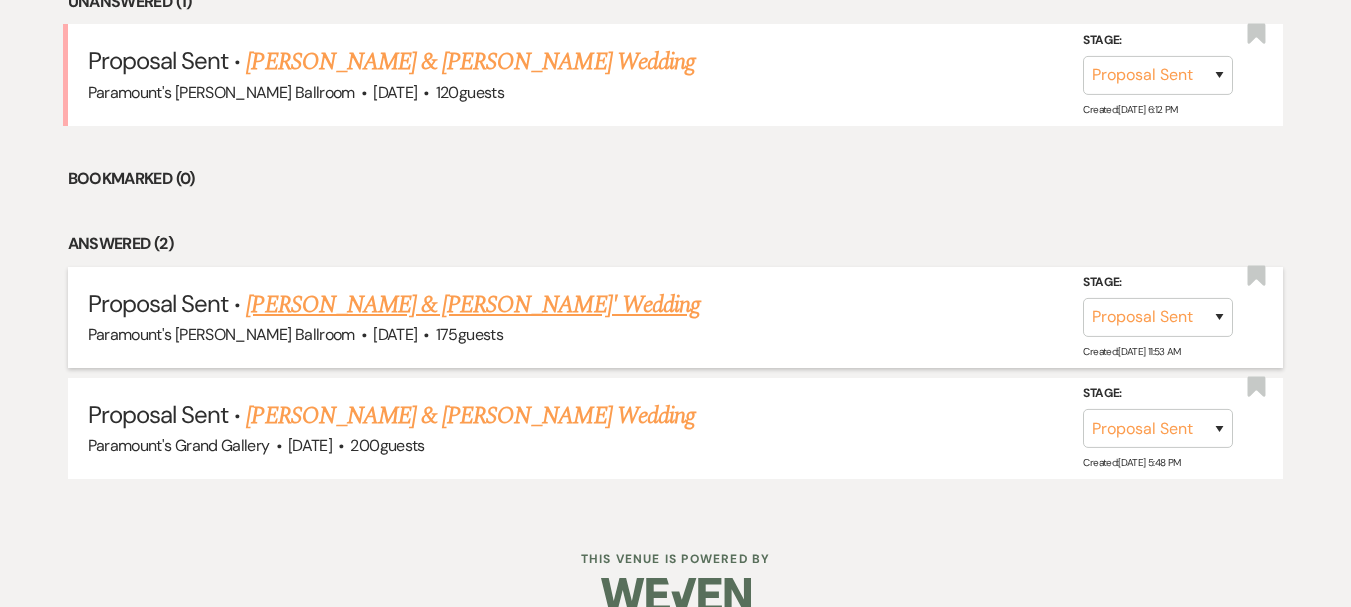 click on "[PERSON_NAME] & [PERSON_NAME]' Wedding" at bounding box center [473, 305] 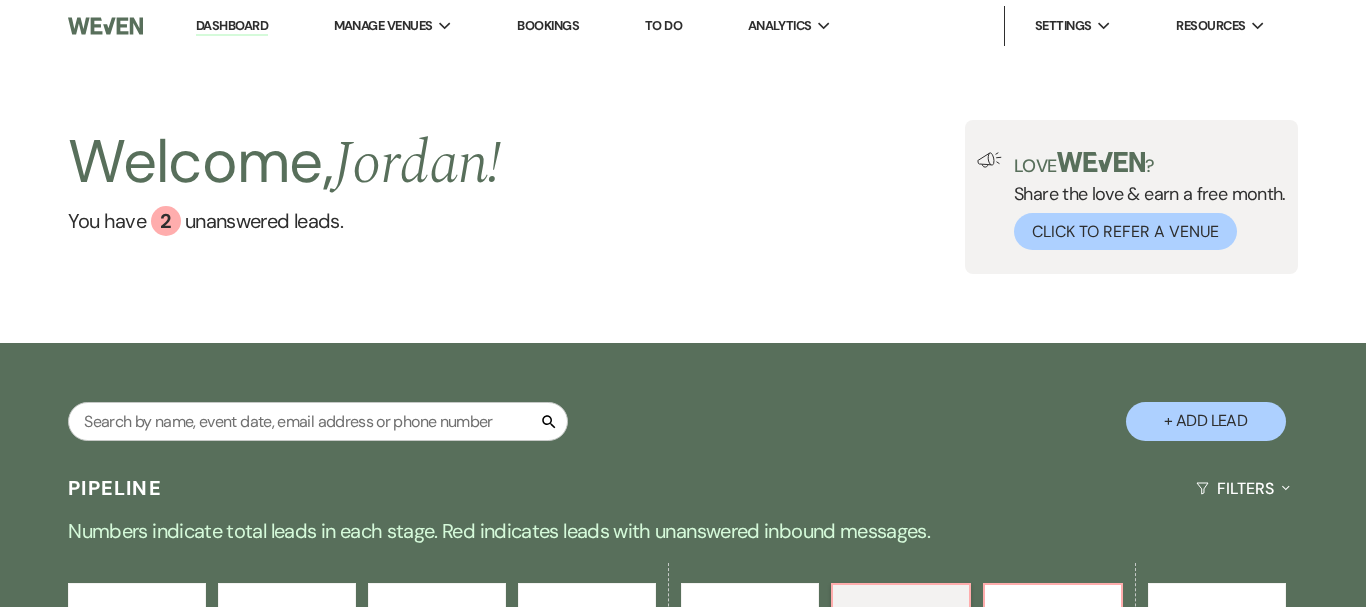 select on "6" 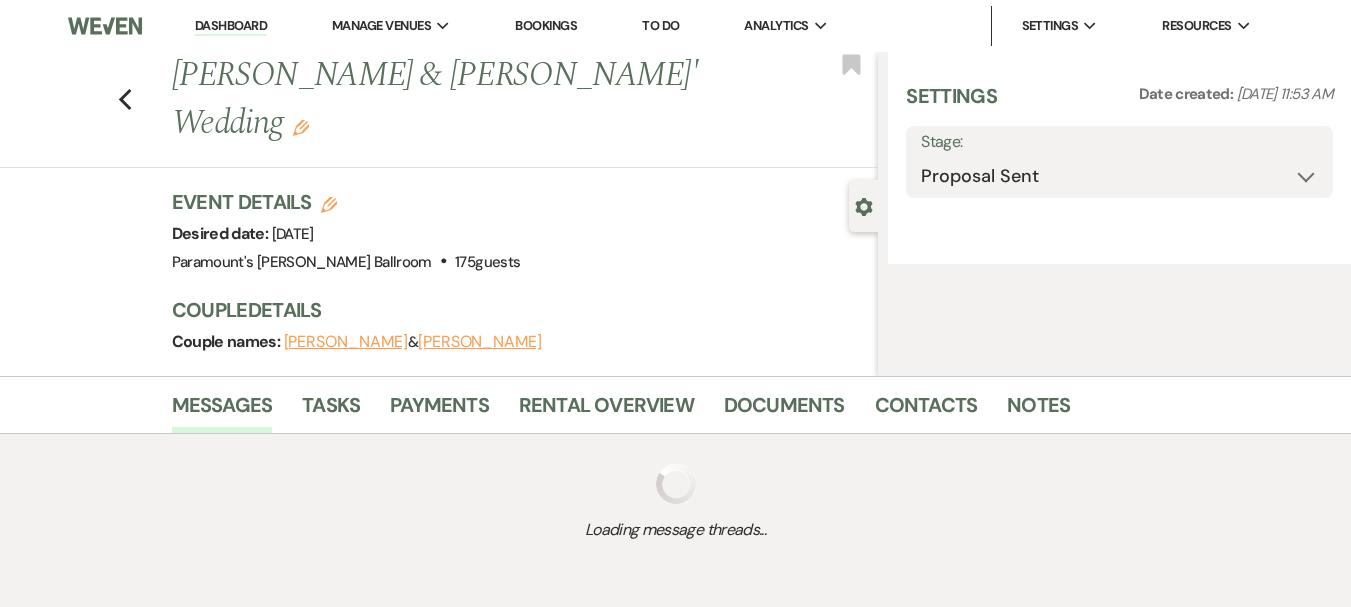 select on "5" 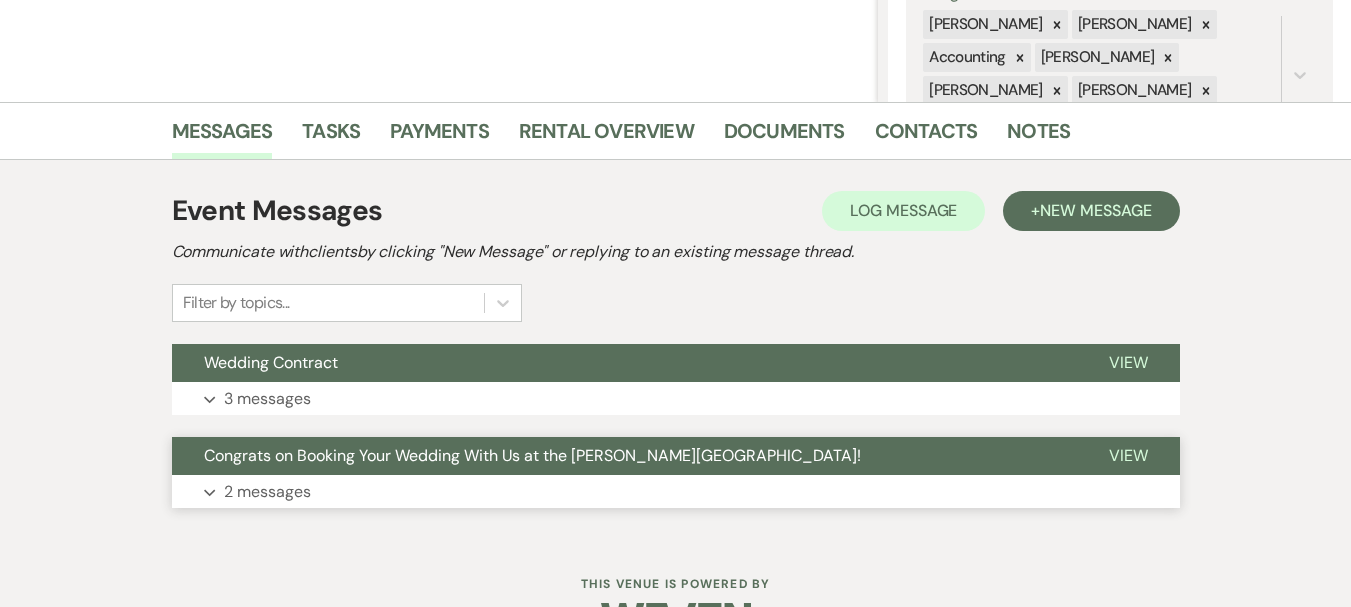 scroll, scrollTop: 460, scrollLeft: 0, axis: vertical 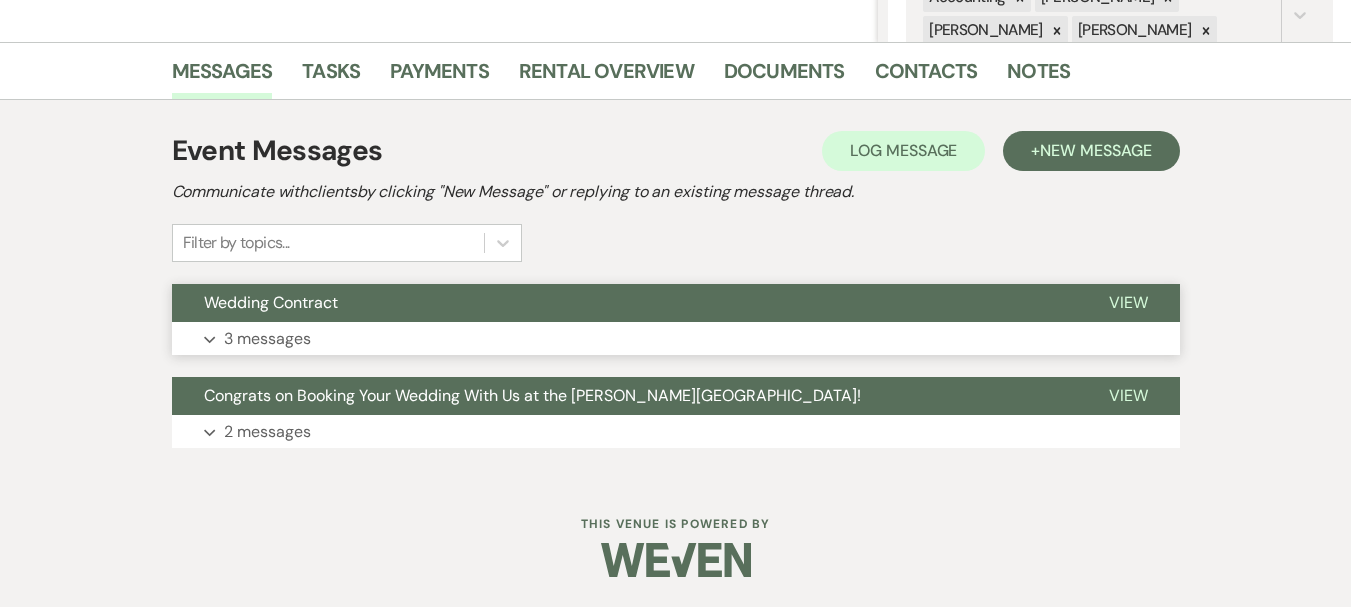 click on "Expand 3 messages" at bounding box center (676, 339) 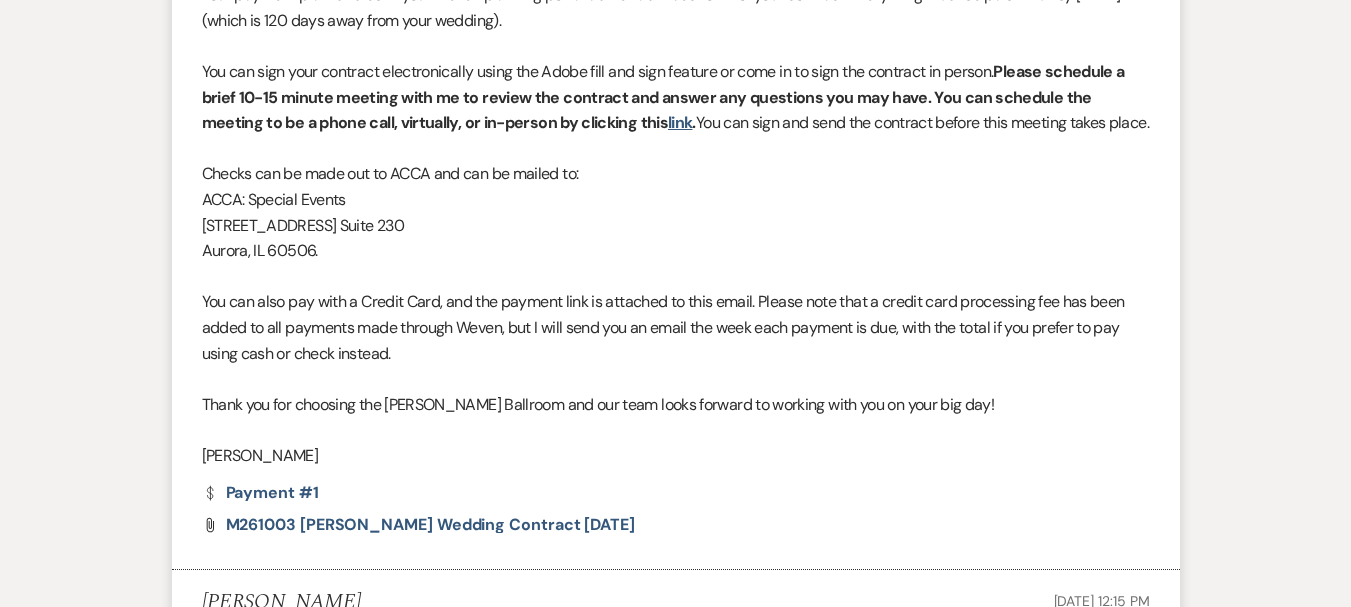 scroll, scrollTop: 360, scrollLeft: 0, axis: vertical 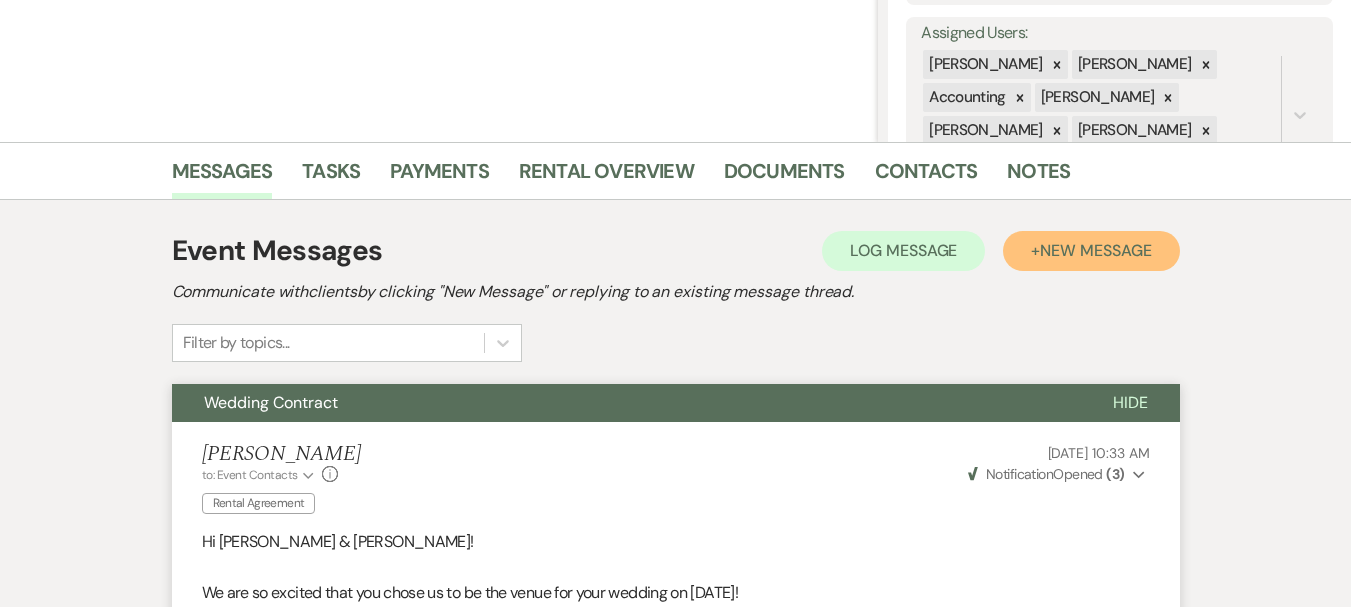 click on "New Message" at bounding box center (1095, 250) 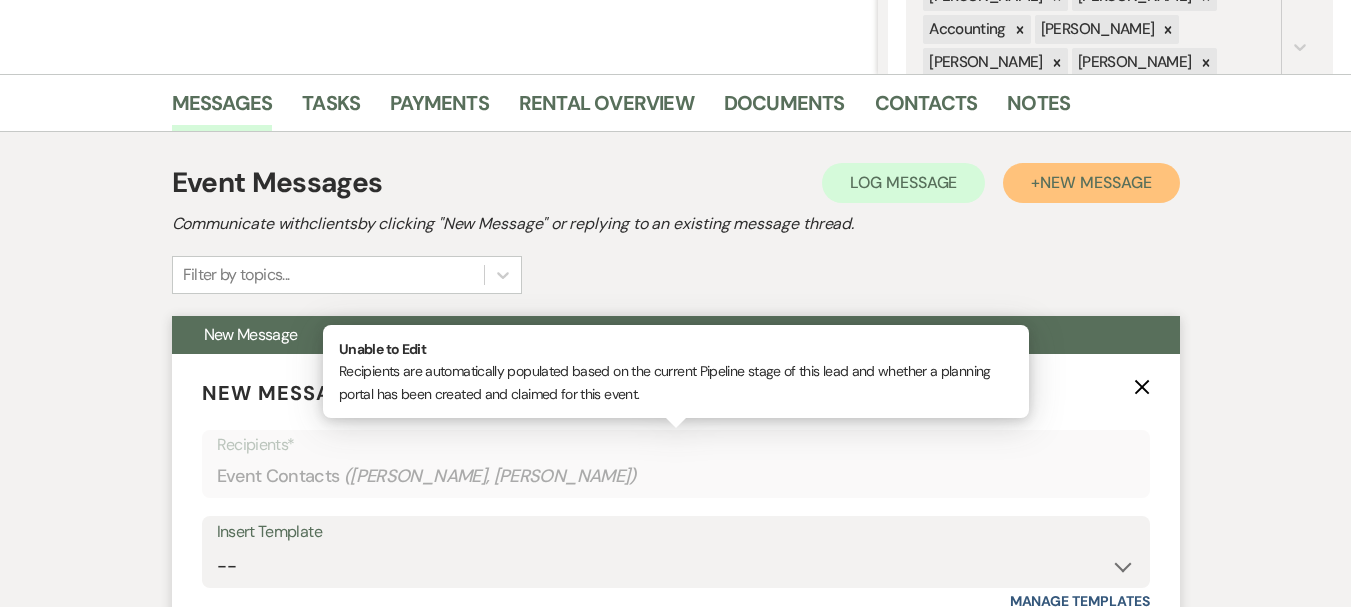 scroll, scrollTop: 560, scrollLeft: 0, axis: vertical 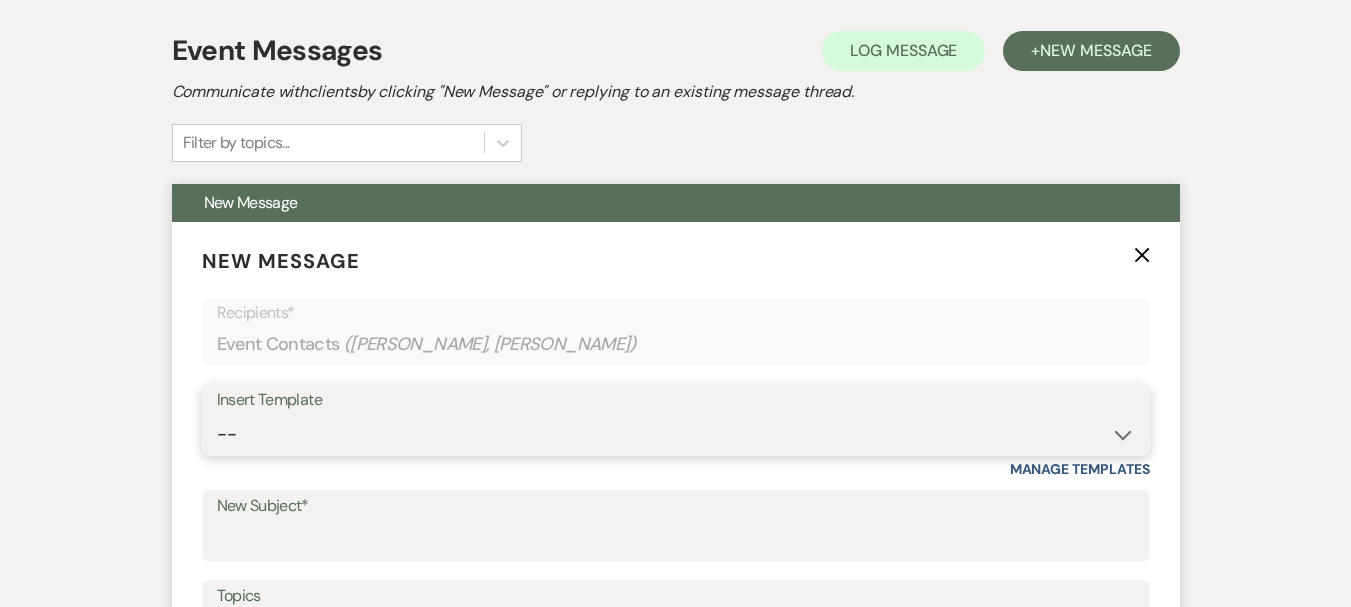 click on "-- Weven Planning Portal Introduction (Booked Events) 6 Month Consultation 9 Month Consultation 1 Year Consultation Contract Questions - Weddings Jordan Email [PERSON_NAME] Email Review Request- 2 days after wedding Photo & Review Request- 1 month after wedding Contract Ready Payment Received  Payment Received - Final Payment  Payment Due Payment Past Due Ceremony Rehearsal Confirmation 3 More Weeks Contract Questions - Private Events [PERSON_NAME] Email Estimate of Expenses [PERSON_NAME] Email Scheduling Rehearsal & Final Consultation Decorating Assistant Contract Questions -Questions Answered and Returned [PERSON_NAME] Email 120 Days Out Notification Countersigned Contract [PERSON_NAME] Email [PERSON_NAME] Ballroom Welcome Packet" at bounding box center [676, 434] 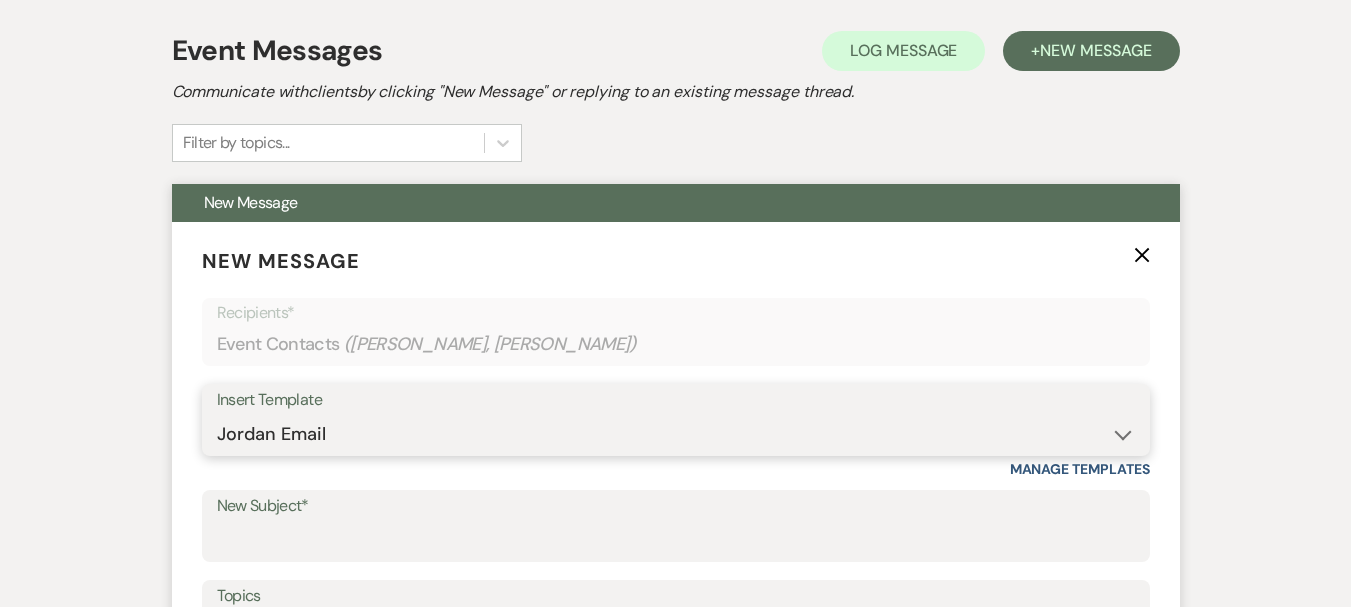 click on "-- Weven Planning Portal Introduction (Booked Events) 6 Month Consultation 9 Month Consultation 1 Year Consultation Contract Questions - Weddings Jordan Email [PERSON_NAME] Email Review Request- 2 days after wedding Photo & Review Request- 1 month after wedding Contract Ready Payment Received  Payment Received - Final Payment  Payment Due Payment Past Due Ceremony Rehearsal Confirmation 3 More Weeks Contract Questions - Private Events [PERSON_NAME] Email Estimate of Expenses [PERSON_NAME] Email Scheduling Rehearsal & Final Consultation Decorating Assistant Contract Questions -Questions Answered and Returned [PERSON_NAME] Email 120 Days Out Notification Countersigned Contract [PERSON_NAME] Email [PERSON_NAME] Ballroom Welcome Packet" at bounding box center [676, 434] 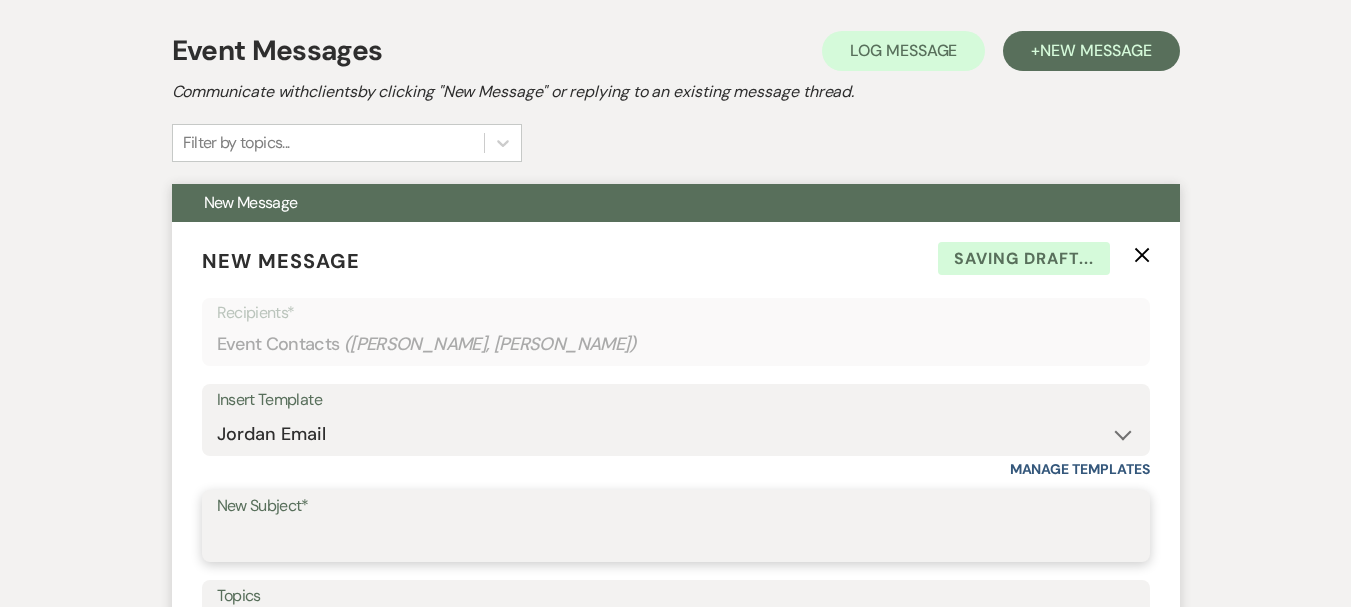 click on "New Subject*" at bounding box center [676, 540] 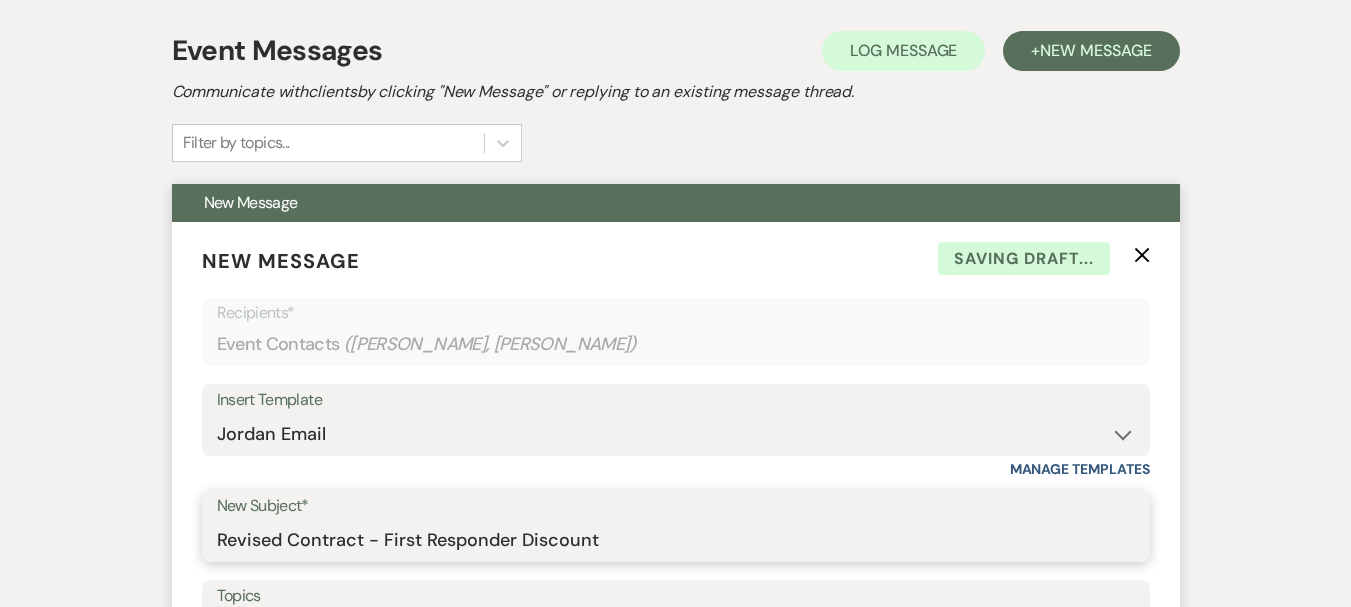 type on "Revised Contract - First Responder Discount" 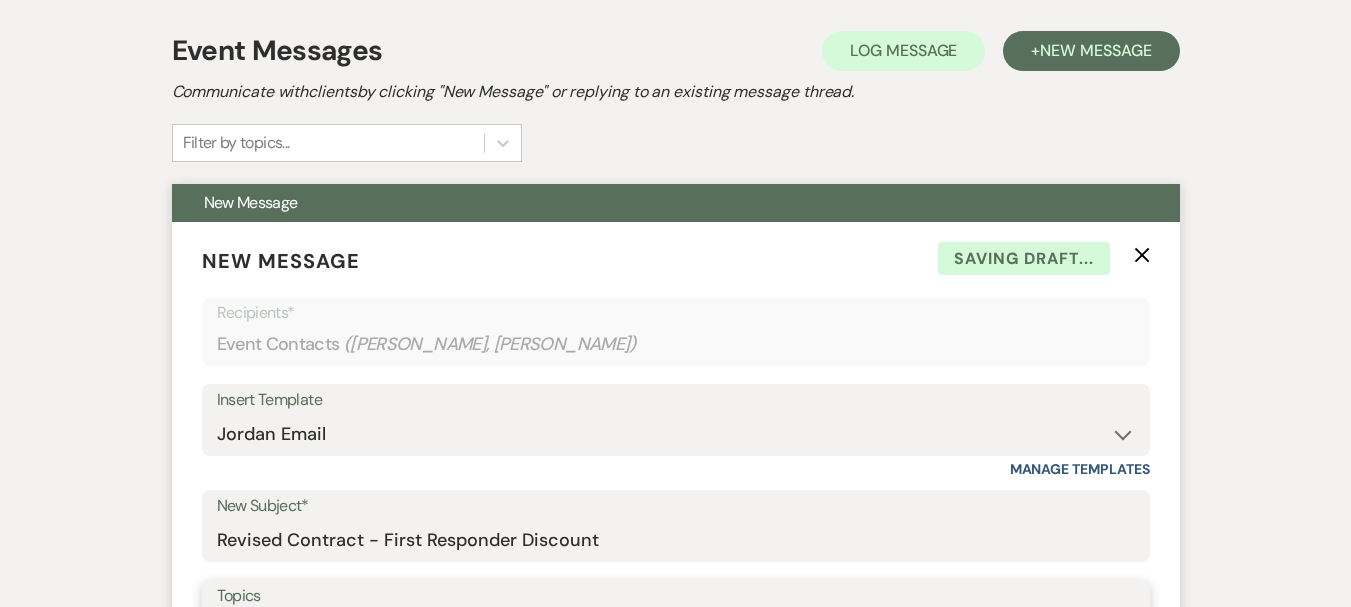 scroll, scrollTop: 886, scrollLeft: 0, axis: vertical 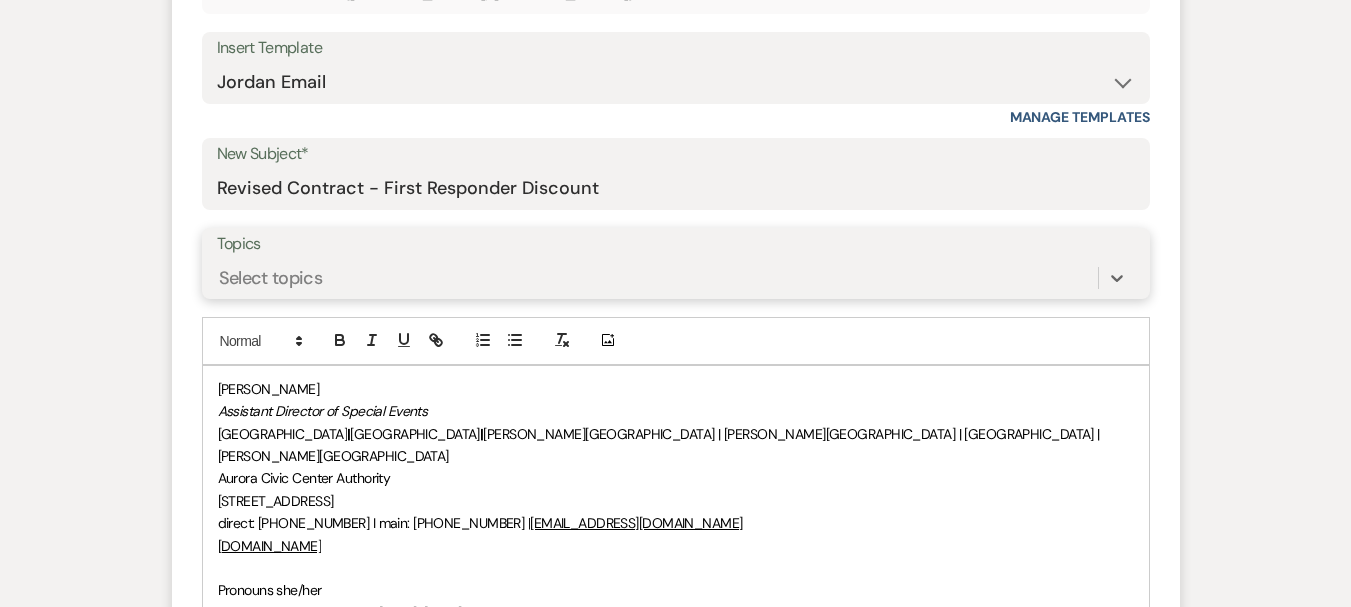 click on "0 results available. Select is focused ,type to refine list, press Down to open the menu,  press left to focus selected values Select topics" at bounding box center (676, 278) 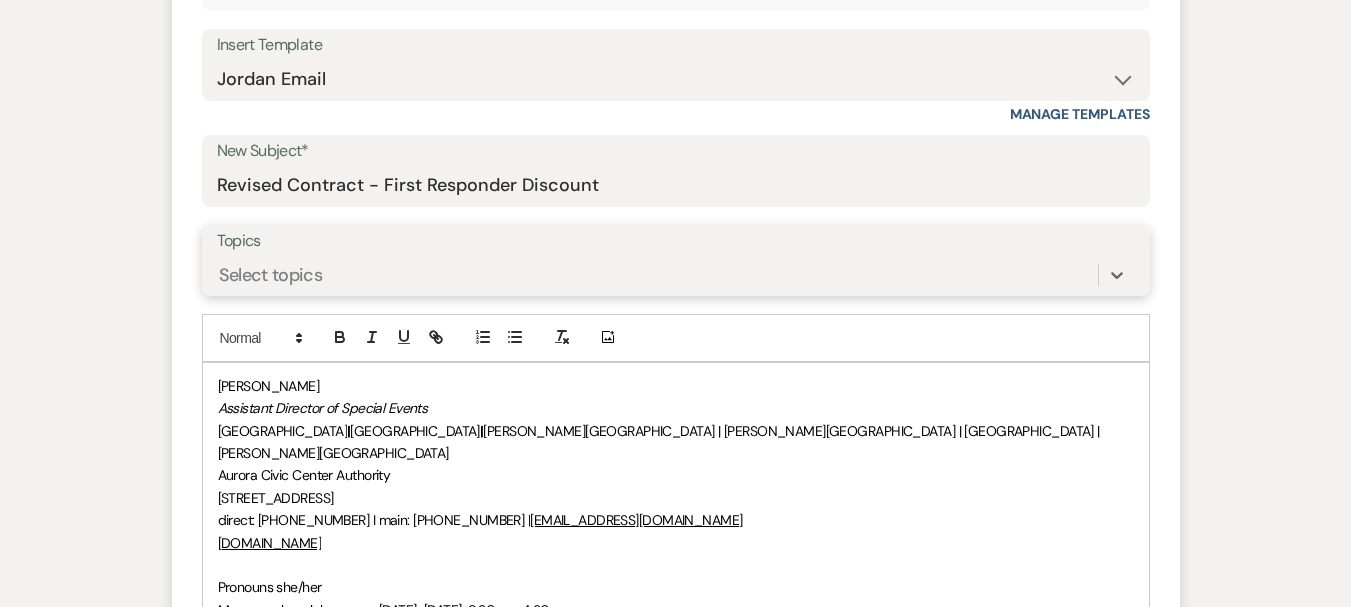 scroll, scrollTop: 918, scrollLeft: 0, axis: vertical 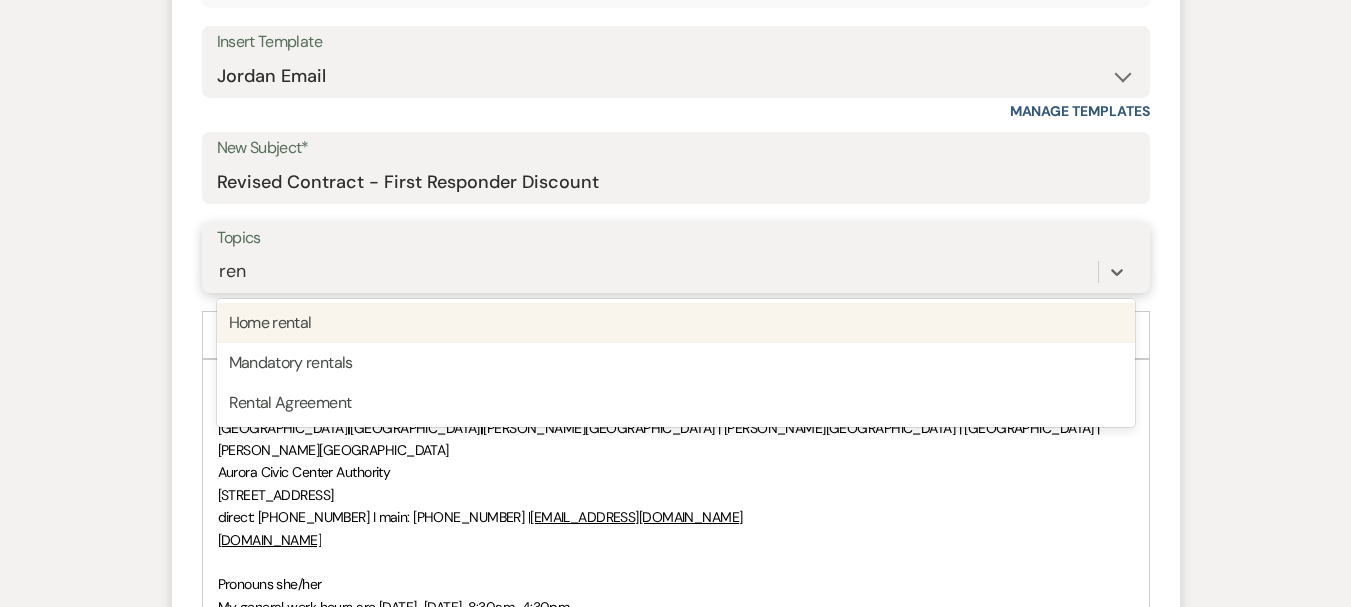 type on "rent" 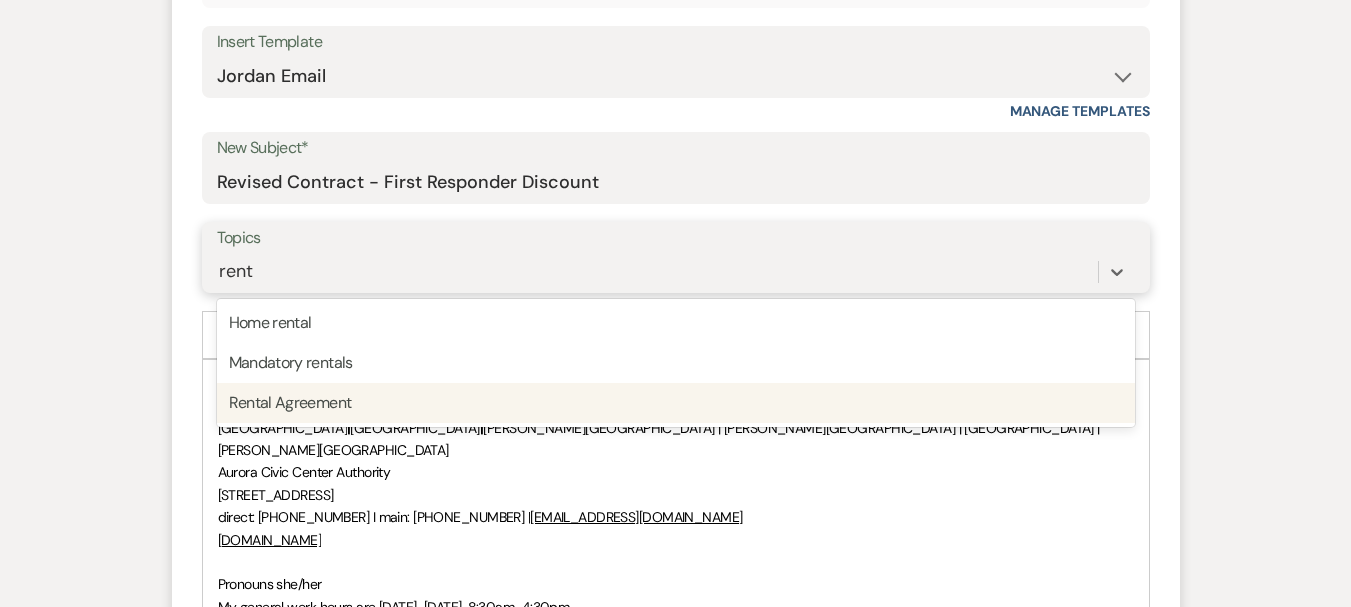 click on "Rental Agreement" at bounding box center [676, 403] 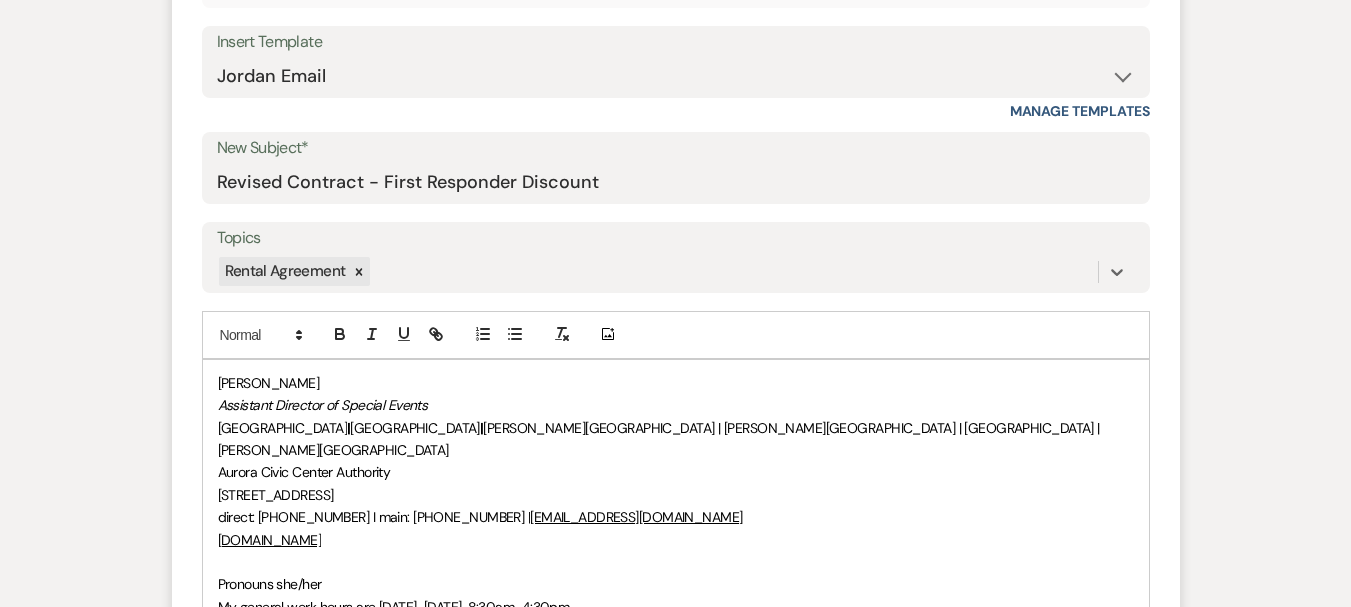 click on "[PERSON_NAME] Assistant Director of Special Events [GEOGRAPHIC_DATA]  |  [GEOGRAPHIC_DATA]  |  [PERSON_NAME][GEOGRAPHIC_DATA] | [PERSON_NAME][GEOGRAPHIC_DATA] | [GEOGRAPHIC_DATA] | [PERSON_NAME][GEOGRAPHIC_DATA]  [STREET_ADDRESS]  direct: (630) 723-2468 I main: [PHONE_NUMBER] |  [EMAIL_ADDRESS][DOMAIN_NAME] [DOMAIN_NAME]     Pronouns she/her My general work hours are [DATE]-[DATE], 8:30am-4:30pm" at bounding box center (676, 495) 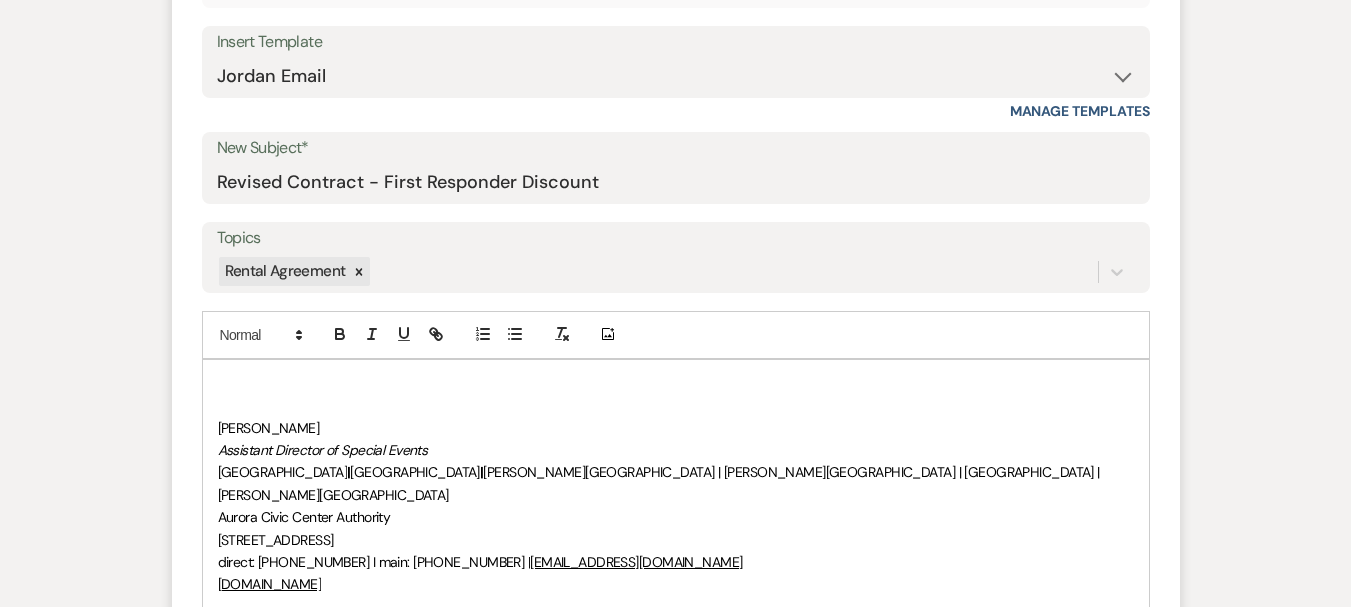 type 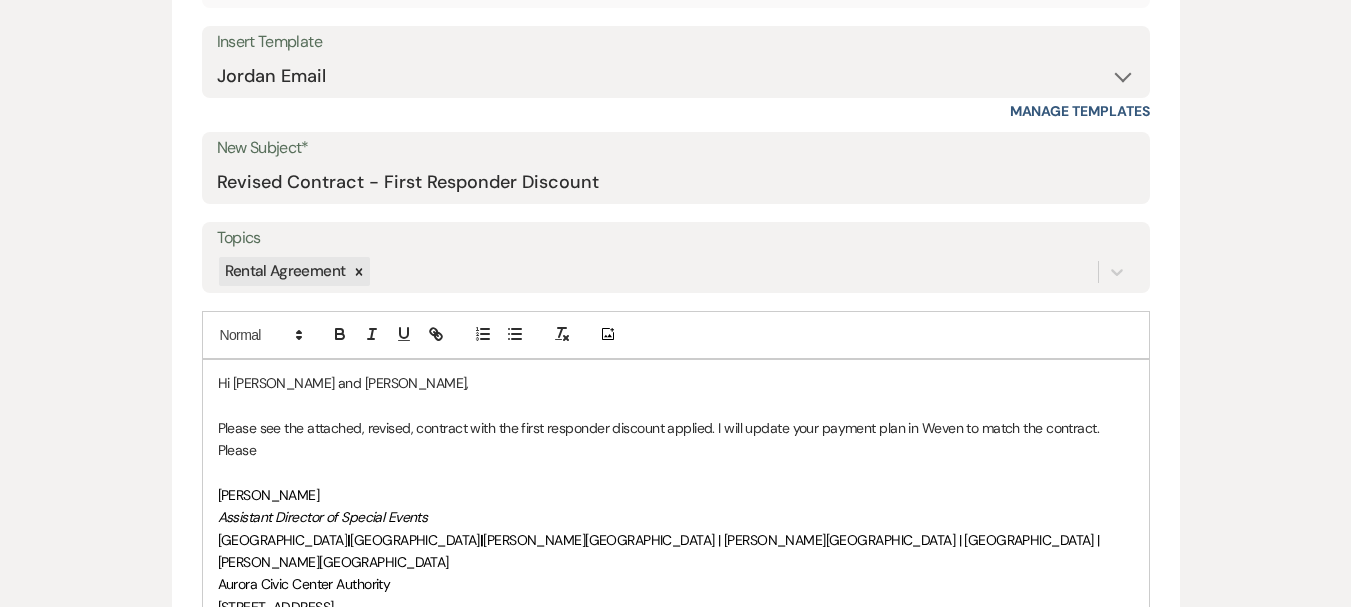 drag, startPoint x: 267, startPoint y: 447, endPoint x: 129, endPoint y: 454, distance: 138.17743 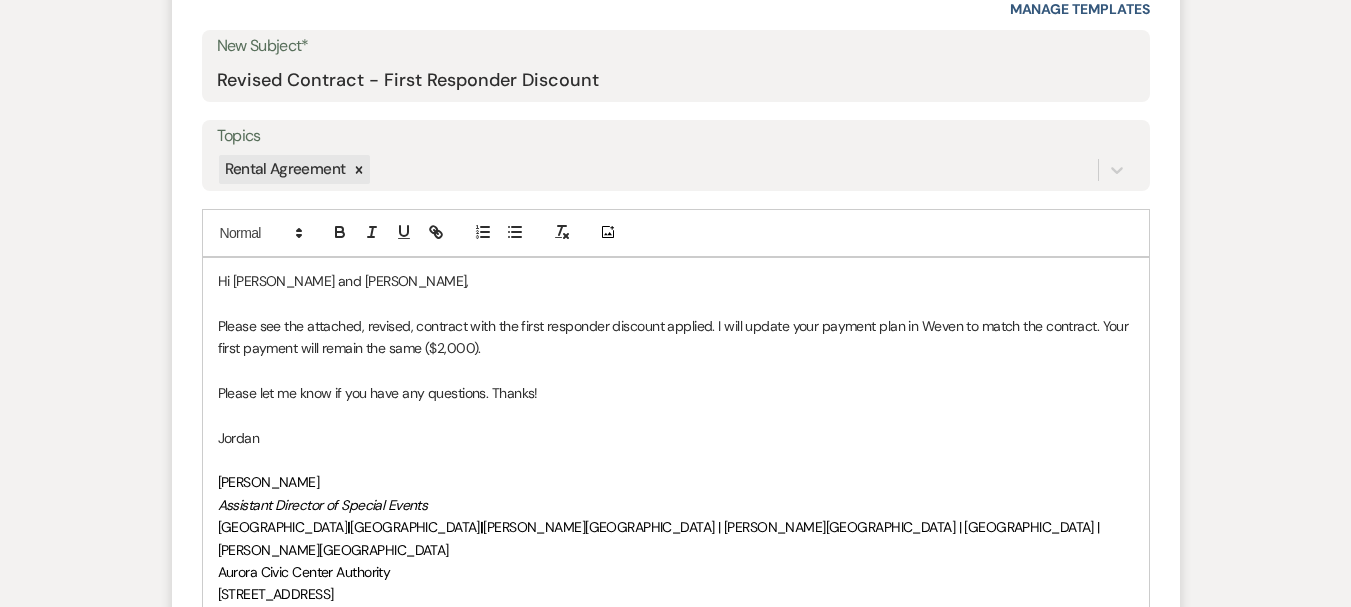 scroll, scrollTop: 1218, scrollLeft: 0, axis: vertical 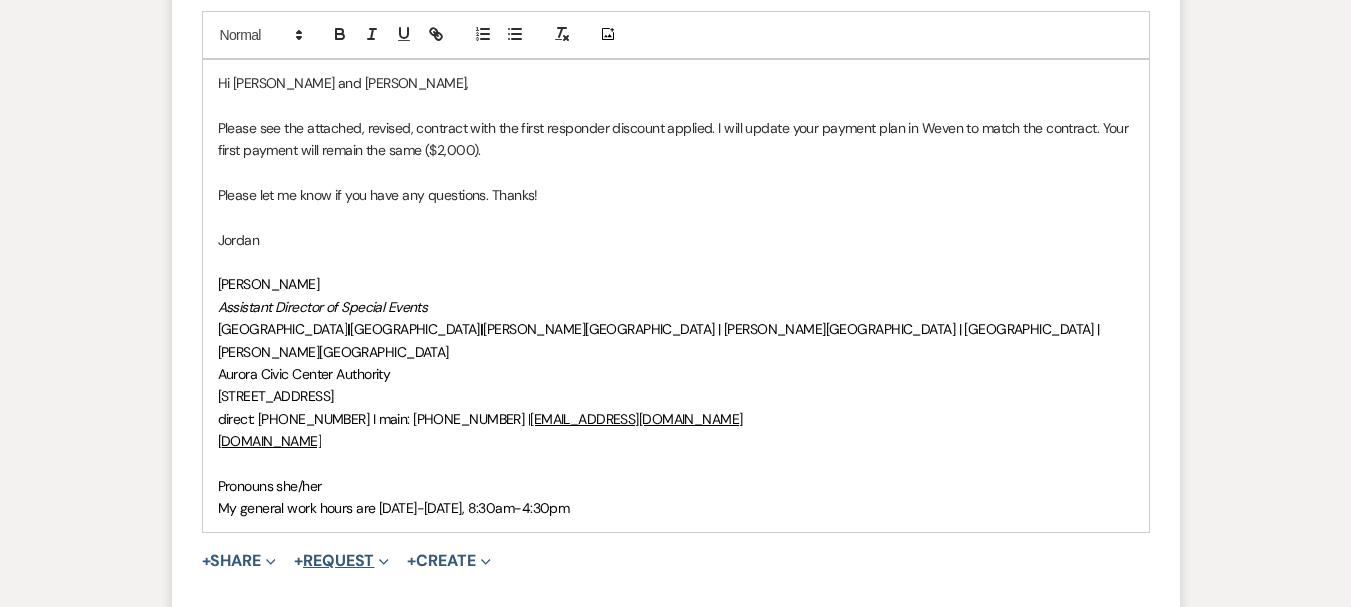 click on "+  Request Expand" at bounding box center [341, 561] 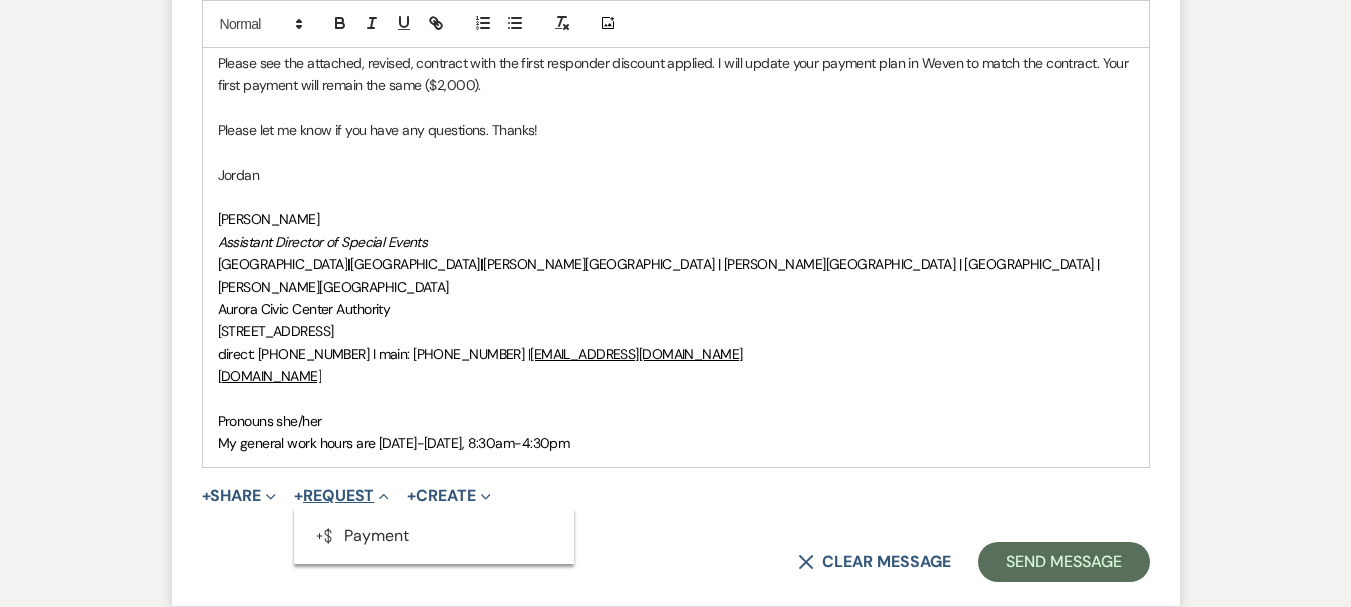 scroll, scrollTop: 1318, scrollLeft: 0, axis: vertical 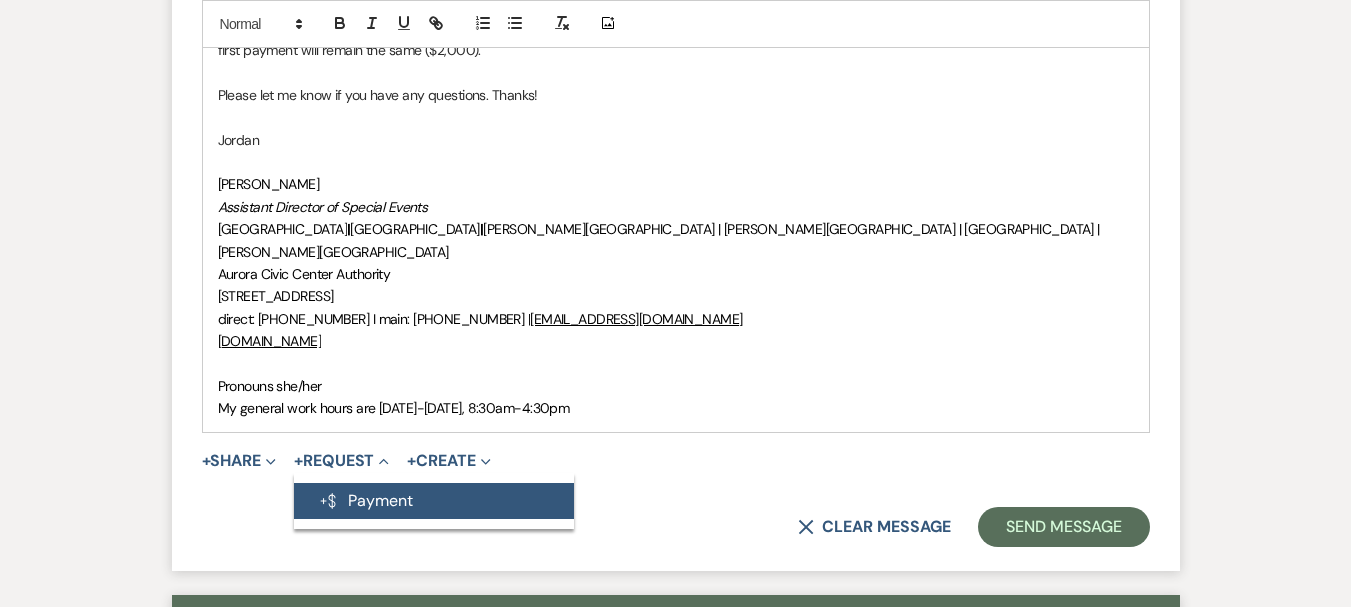 click on "Generate Payment Payment" at bounding box center [434, 501] 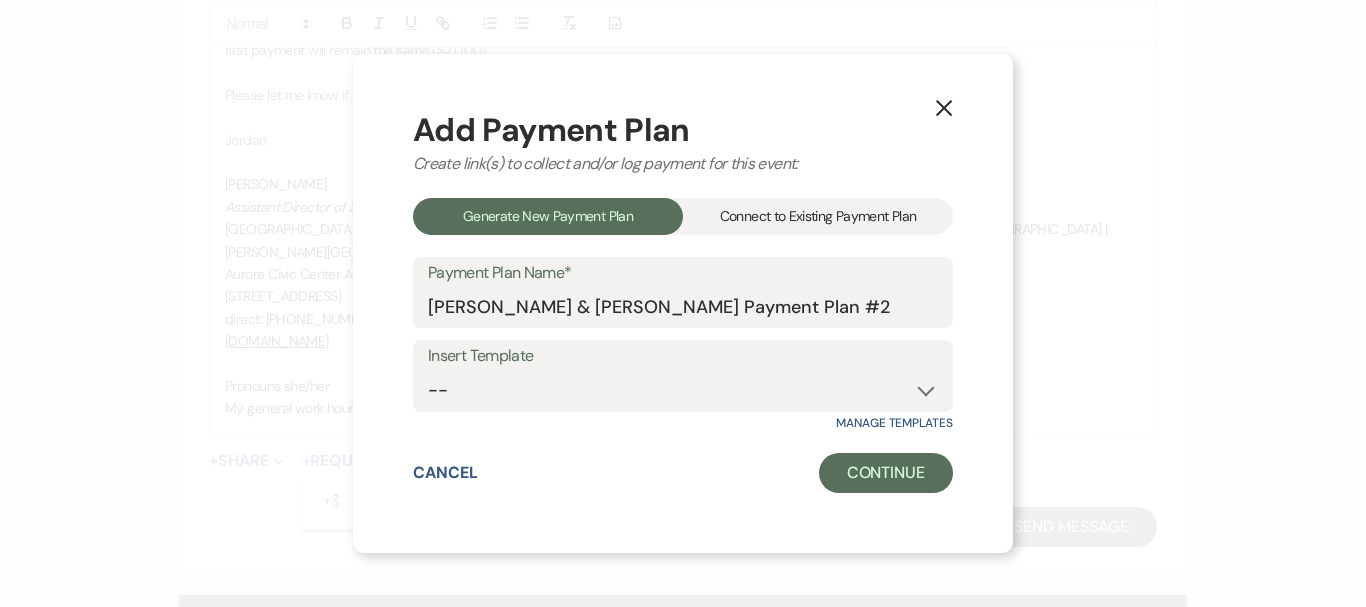 click on "Connect to Existing Payment Plan" at bounding box center (818, 216) 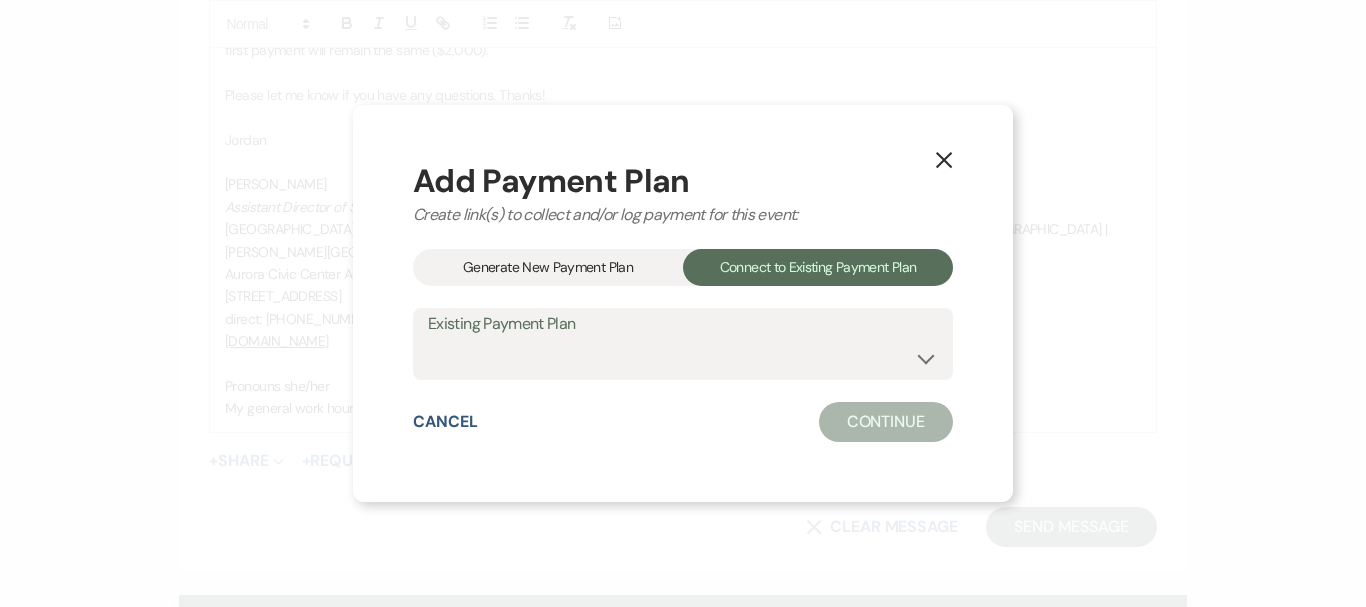 click on "Add Payment Plan Create link(s) to collect and/or log payment for this event: Generate New Payment Plan Connect to Existing Payment Plan Existing Payment Plan [PERSON_NAME] & [PERSON_NAME] Payment Plan #1 Cancel Continue" at bounding box center (683, 303) 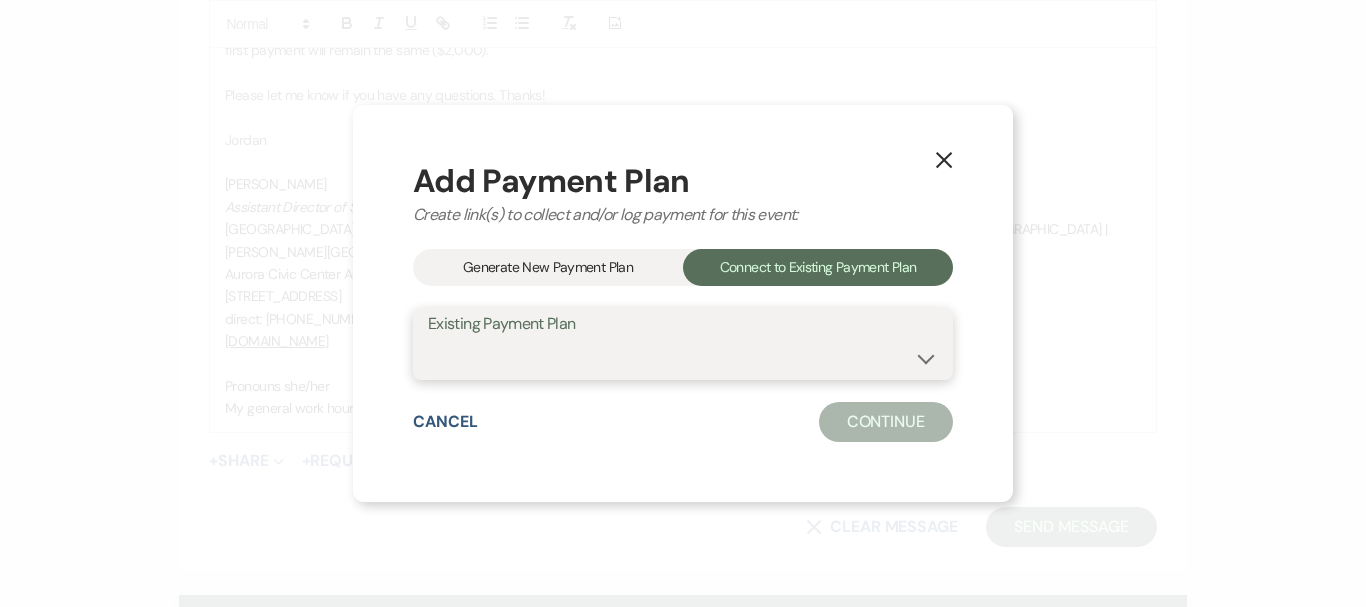 click on "[PERSON_NAME] & [PERSON_NAME] Payment Plan #1" at bounding box center [683, 358] 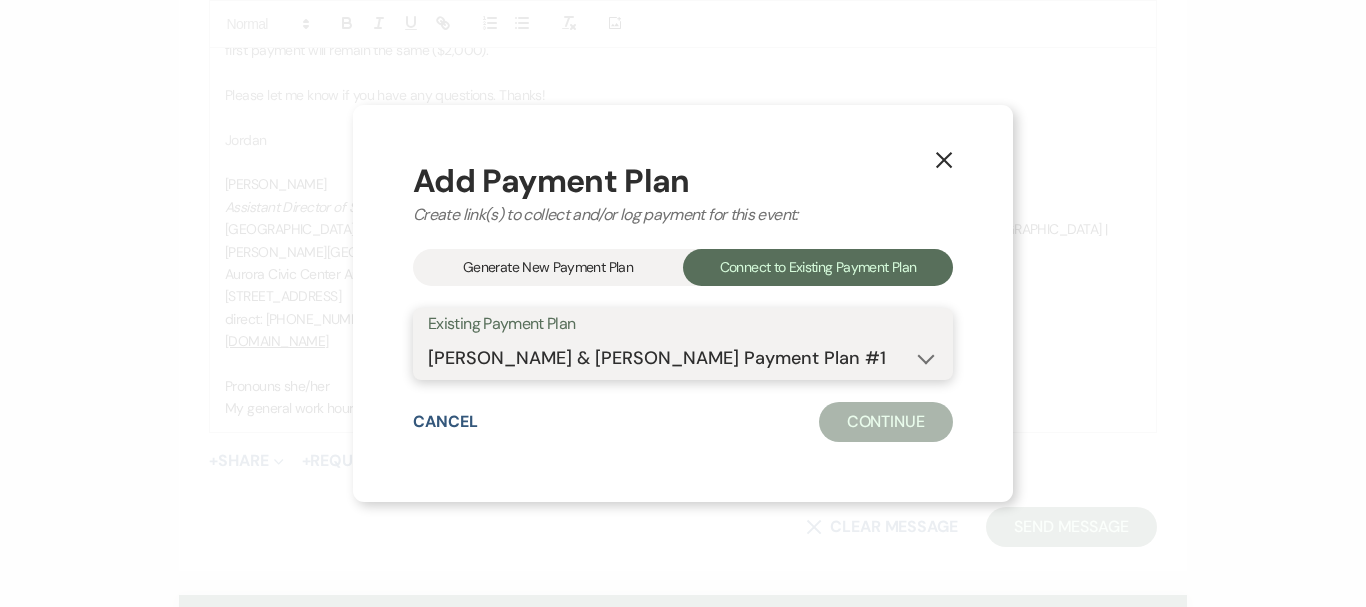 click on "[PERSON_NAME] & [PERSON_NAME] Payment Plan #1" at bounding box center [683, 358] 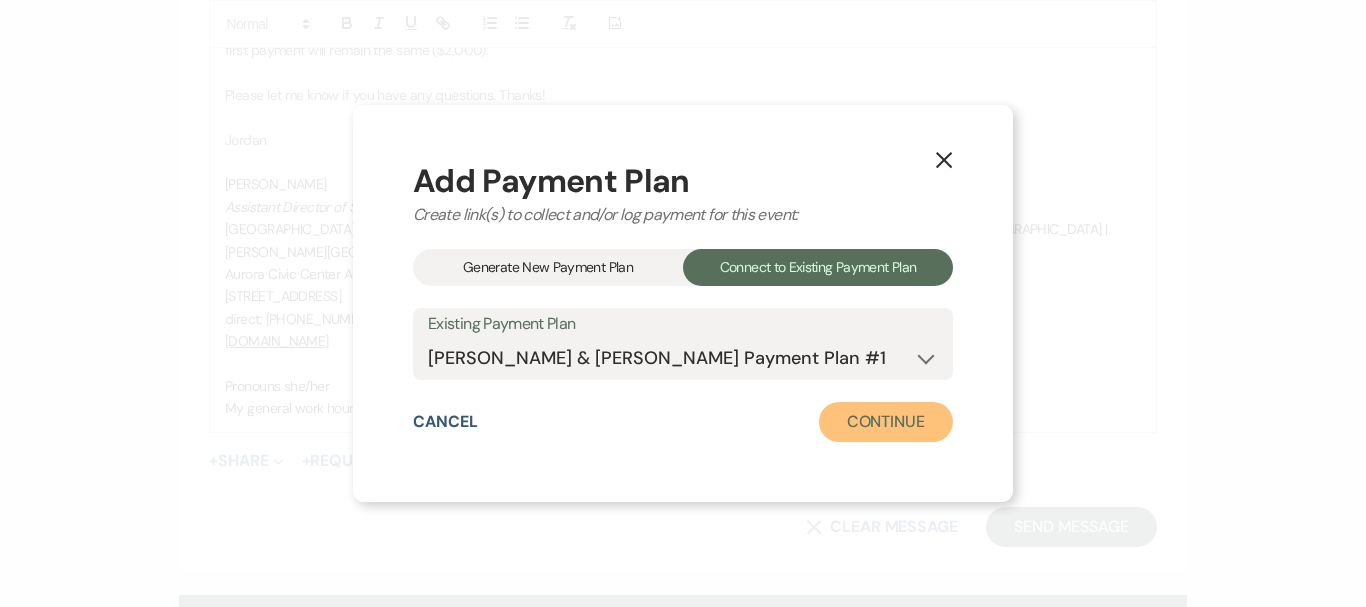 click on "Continue" at bounding box center (886, 422) 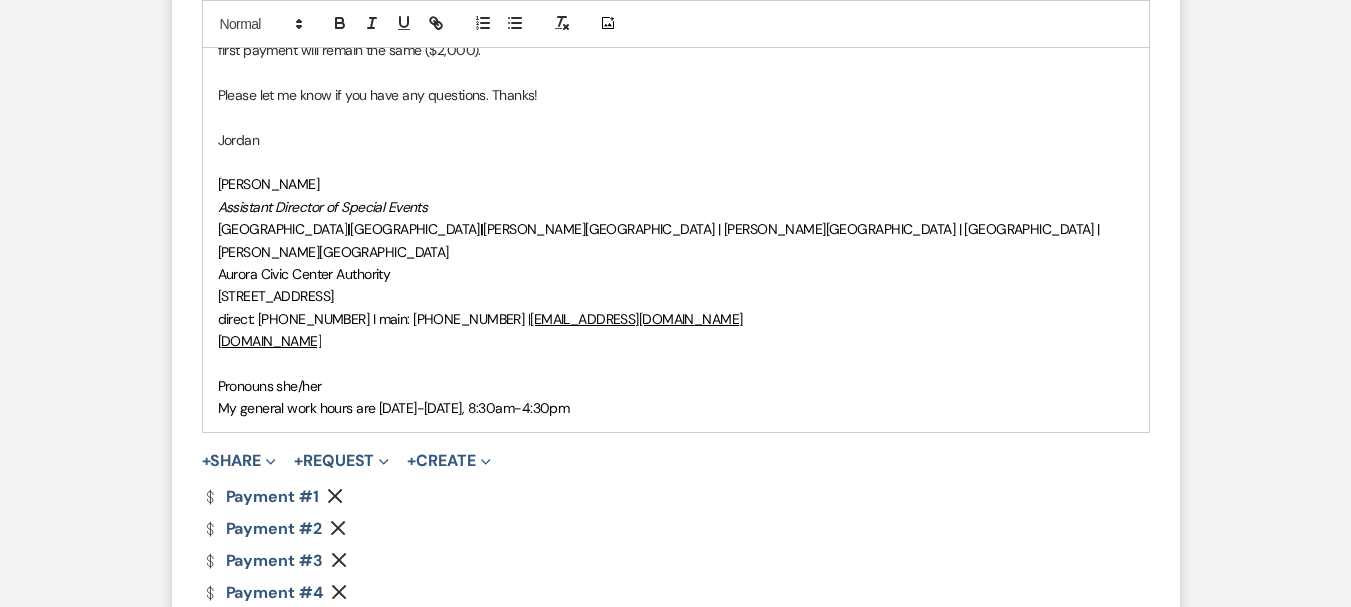 click on "Remove" 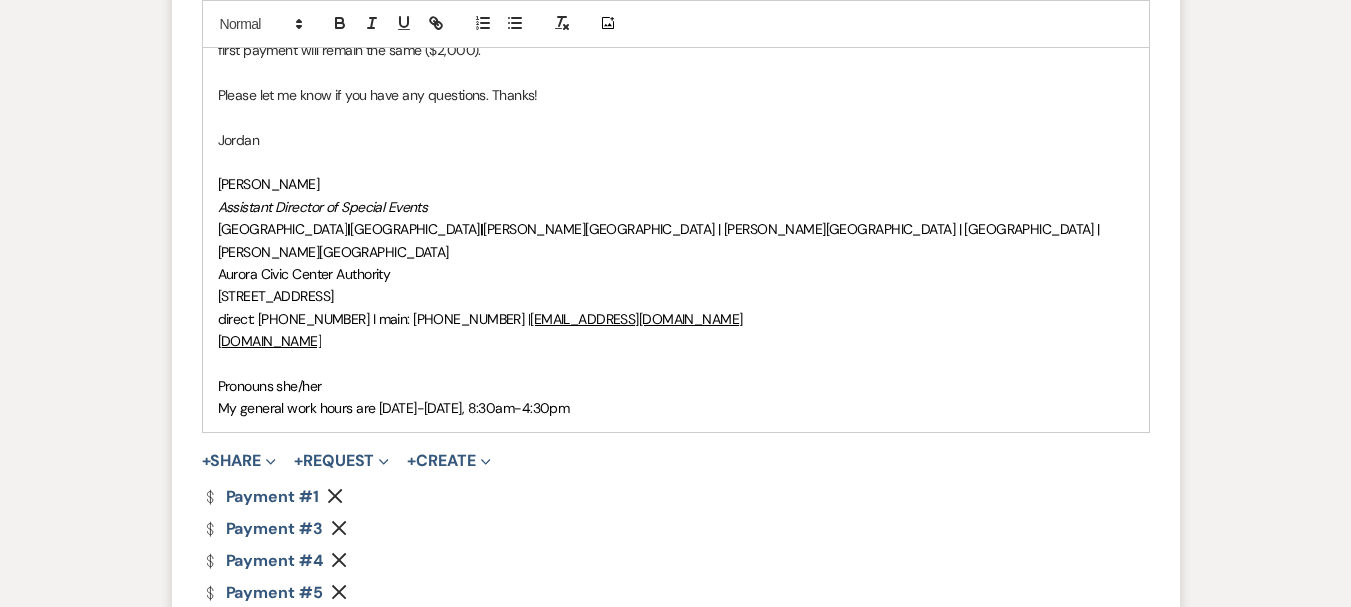 click on "Remove" 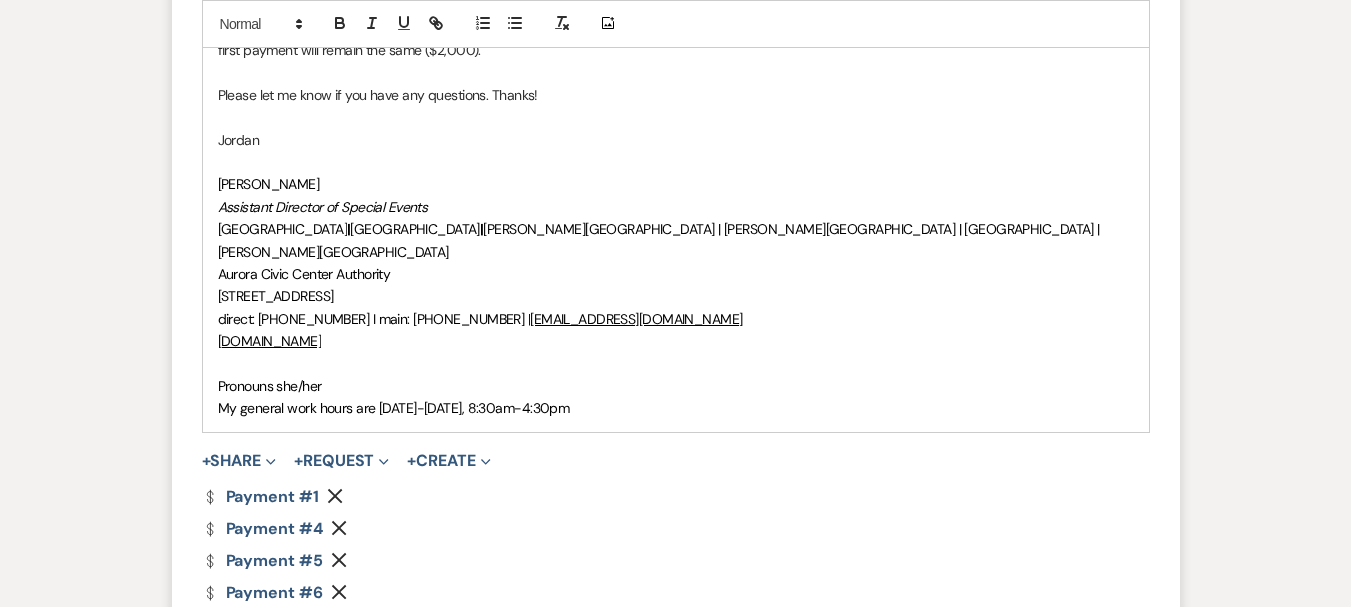 click on "Remove" 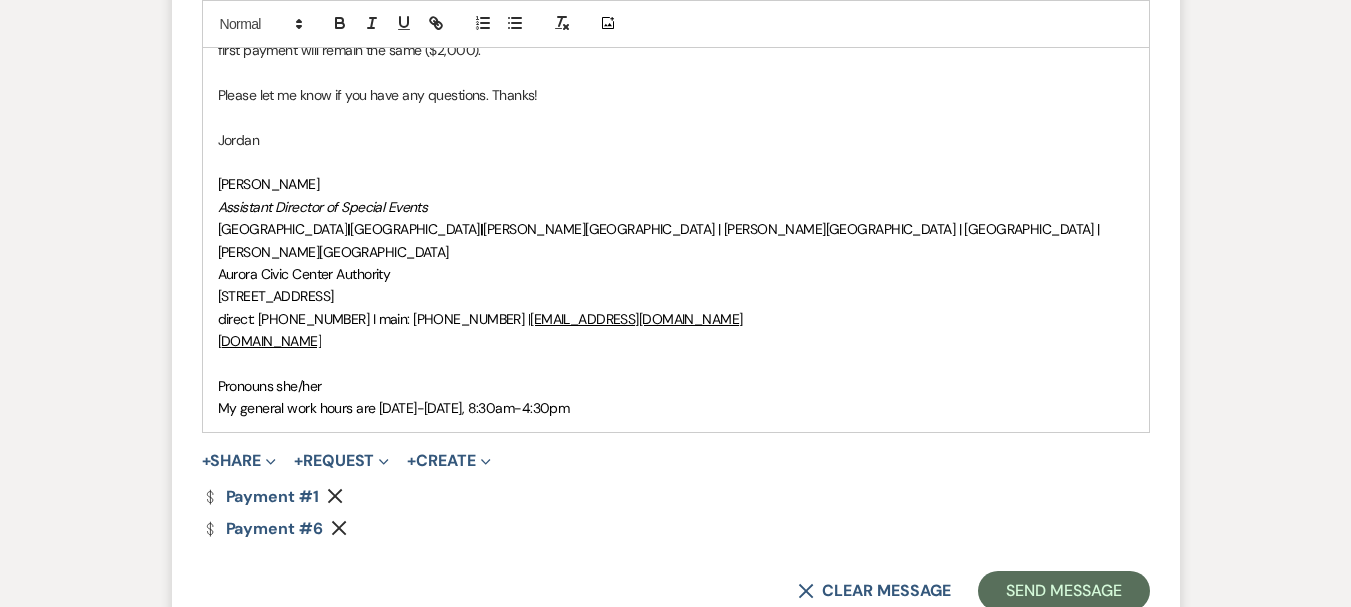 click on "Remove" 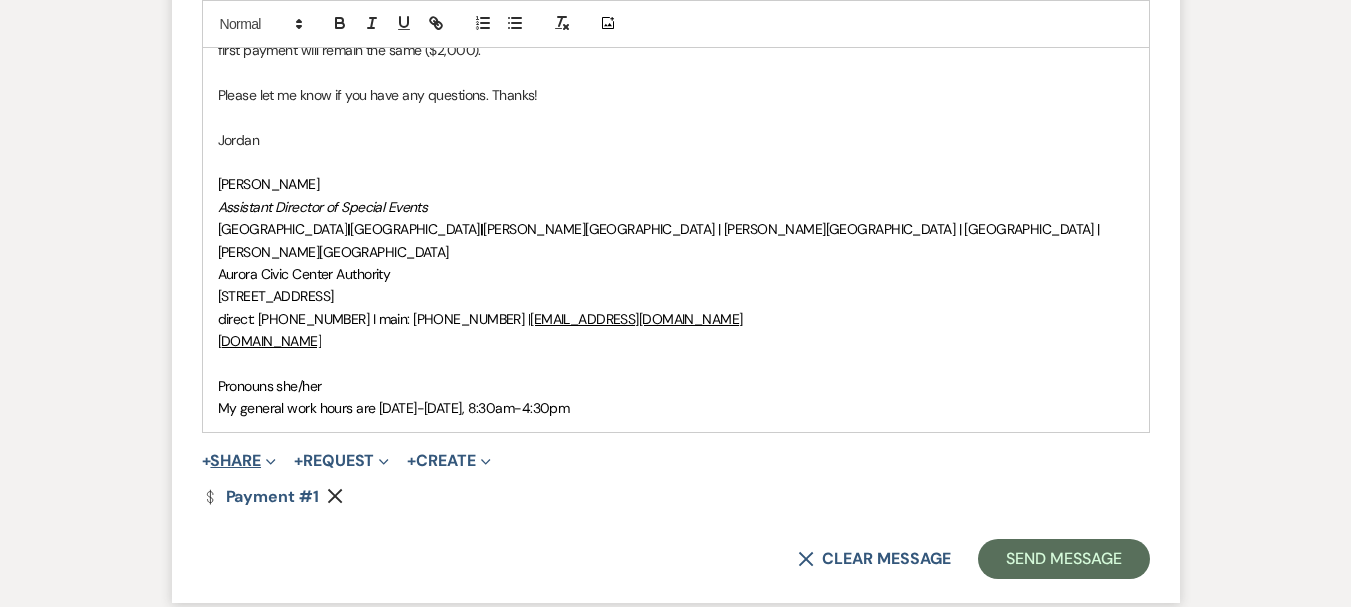 click on "+  Share Expand" at bounding box center [239, 461] 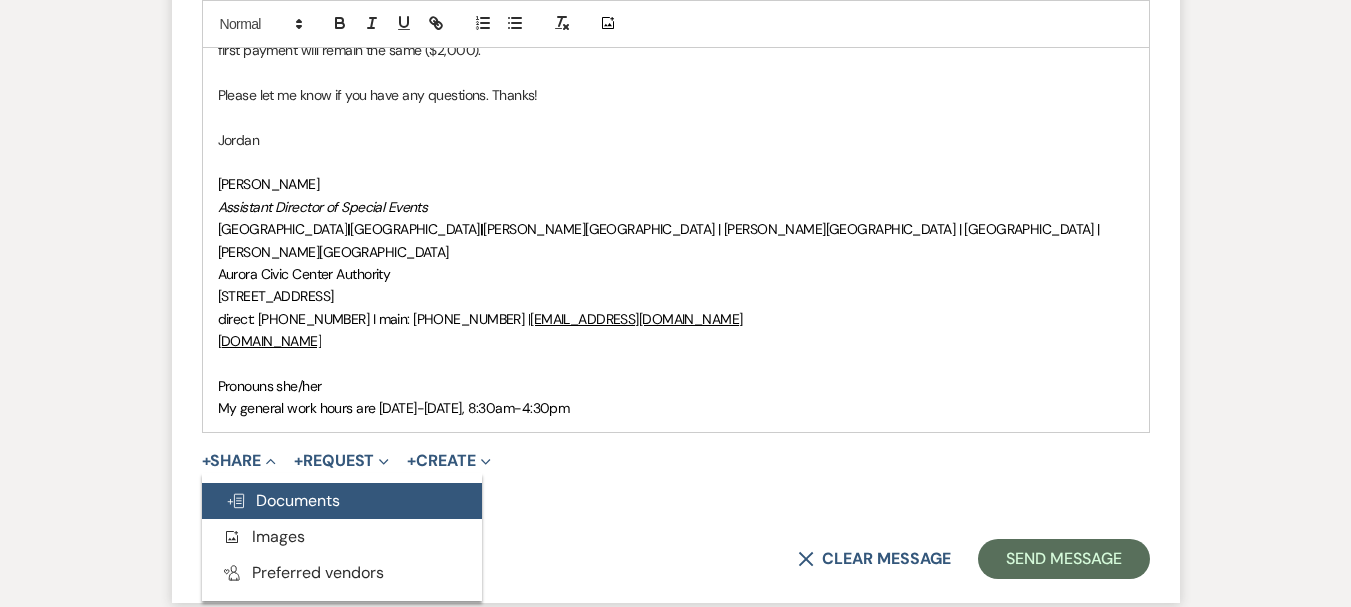 click on "Doc Upload Documents" at bounding box center [283, 500] 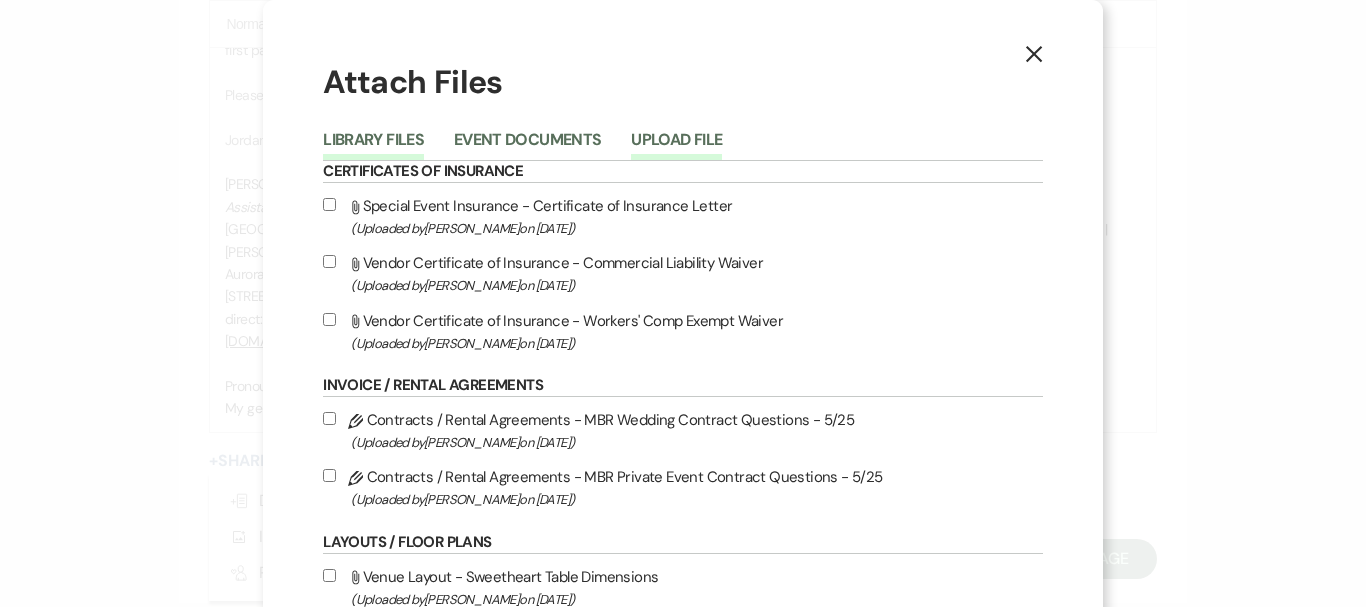 click on "Upload File" at bounding box center (676, 146) 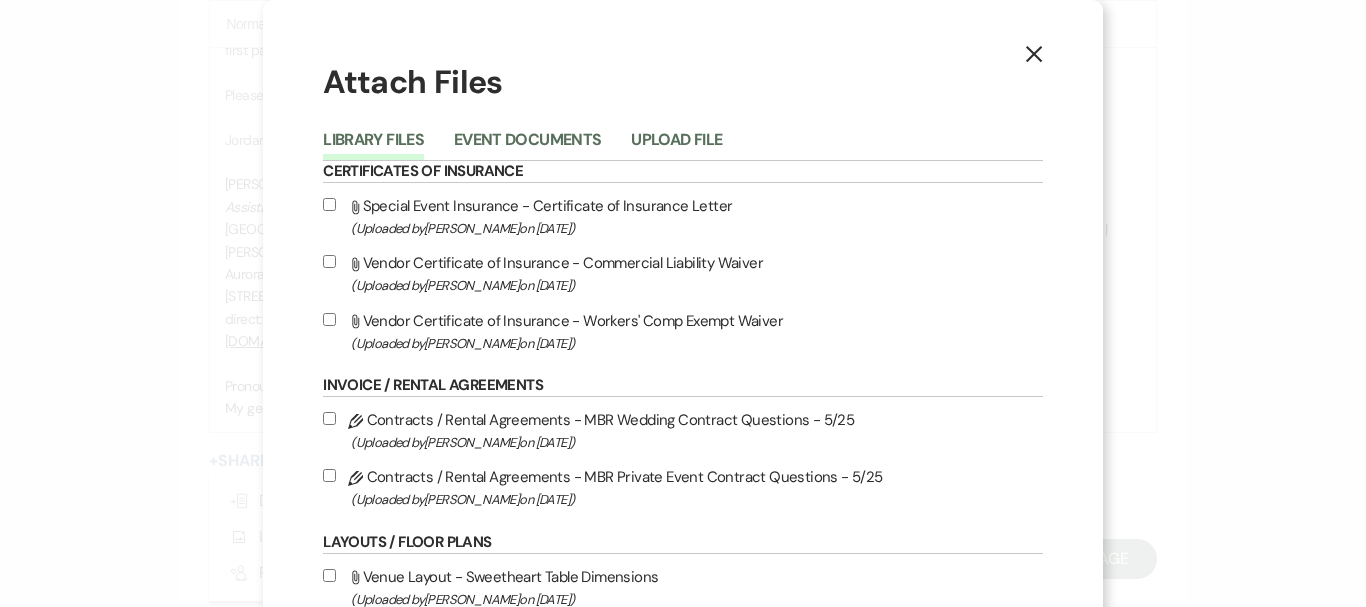 click on "Attach Files" at bounding box center [682, 82] 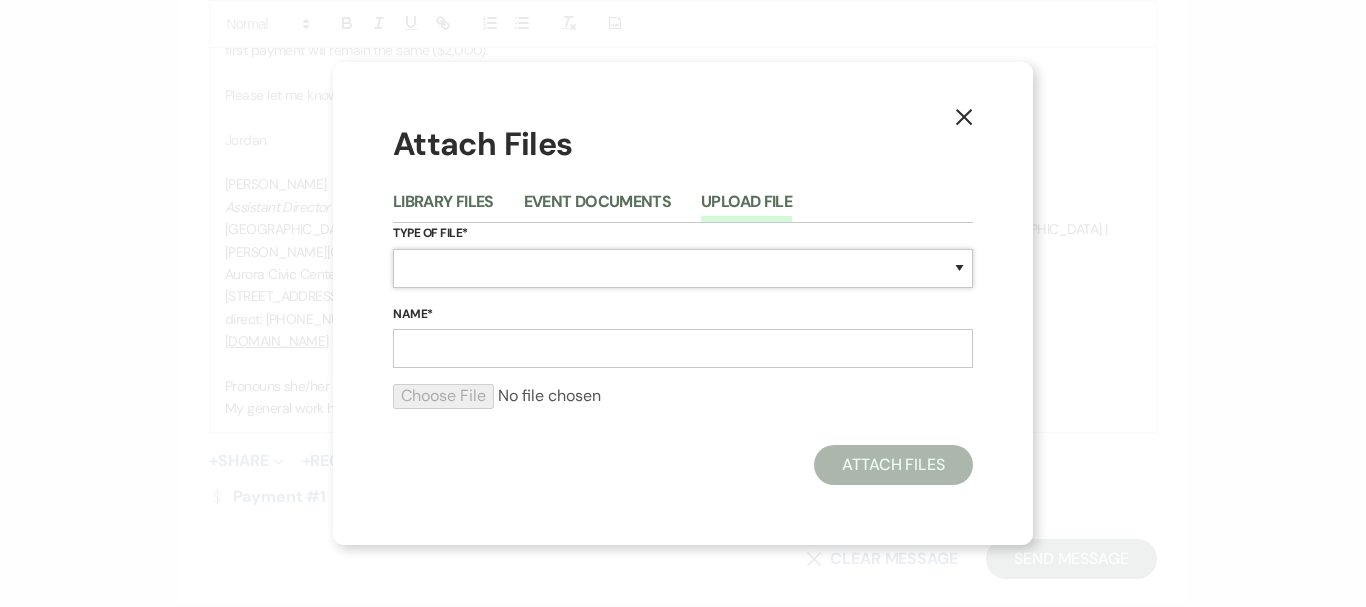 click on "Special Event Insurance Vendor Certificate of Insurance Contracts / Rental Agreements Invoices Receipts Event Maps Floor Plans Rain Plan Seating Charts Venue Layout Catering / Alcohol Permit Event Permit Fire Permit Fuel Permit Generator Permit Tent Permit Venue Permit Other Permit Inventory  Promotional Sample Venue Beverage Ceremony Event Finalize + Share Guests Lodging Menu Vendors Venue Beverage Brochure Menu Packages Product Specifications Quotes Beverage Event and Ceremony Details Finalize & Share Guests Lodging Menu Vendors Venue Event Timeline Family / Wedding Party Timeline Food and Beverage Timeline MC / DJ / Band Timeline Master Timeline Photography Timeline Set-Up / Clean-Up Vendor Timeline Bartender Safe Serve / TiPS Certification Vendor Certification Vendor License Other" at bounding box center (683, 268) 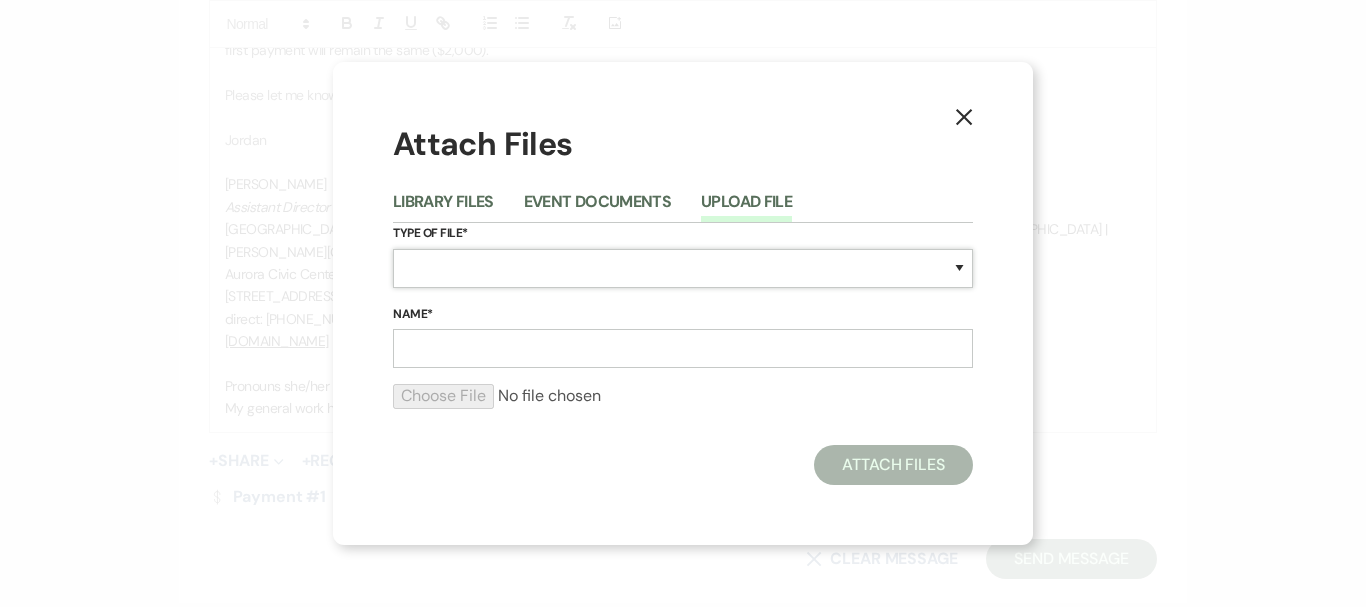 select on "10" 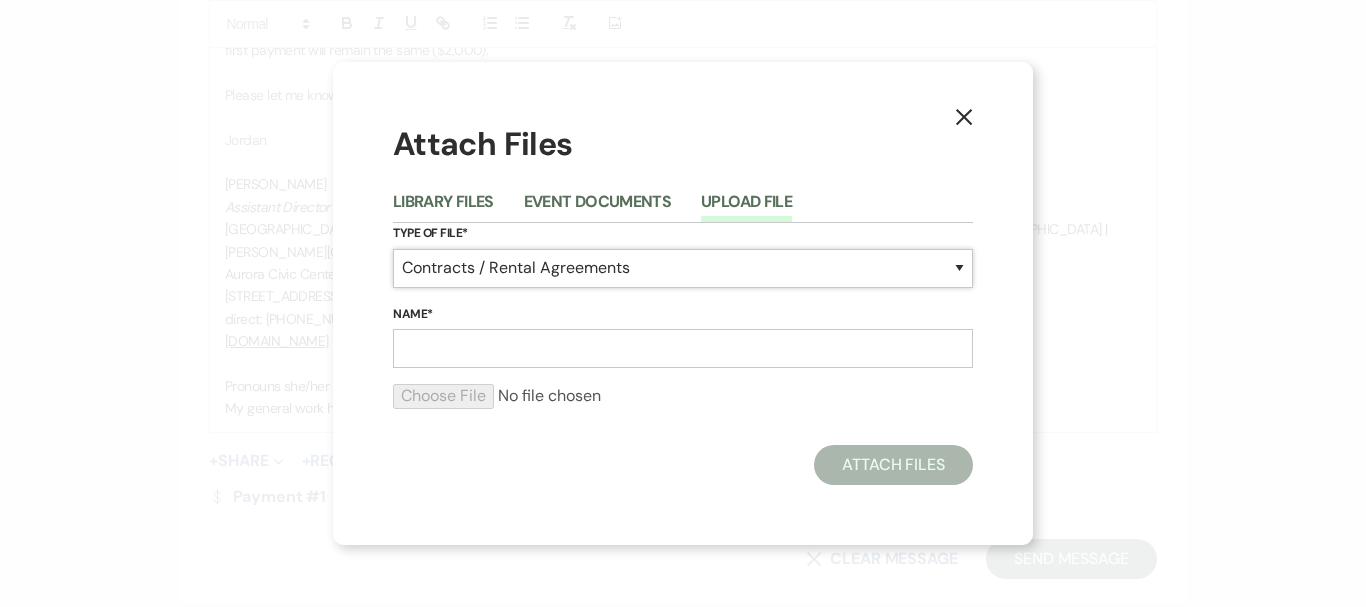 click on "Special Event Insurance Vendor Certificate of Insurance Contracts / Rental Agreements Invoices Receipts Event Maps Floor Plans Rain Plan Seating Charts Venue Layout Catering / Alcohol Permit Event Permit Fire Permit Fuel Permit Generator Permit Tent Permit Venue Permit Other Permit Inventory  Promotional Sample Venue Beverage Ceremony Event Finalize + Share Guests Lodging Menu Vendors Venue Beverage Brochure Menu Packages Product Specifications Quotes Beverage Event and Ceremony Details Finalize & Share Guests Lodging Menu Vendors Venue Event Timeline Family / Wedding Party Timeline Food and Beverage Timeline MC / DJ / Band Timeline Master Timeline Photography Timeline Set-Up / Clean-Up Vendor Timeline Bartender Safe Serve / TiPS Certification Vendor Certification Vendor License Other" at bounding box center [683, 268] 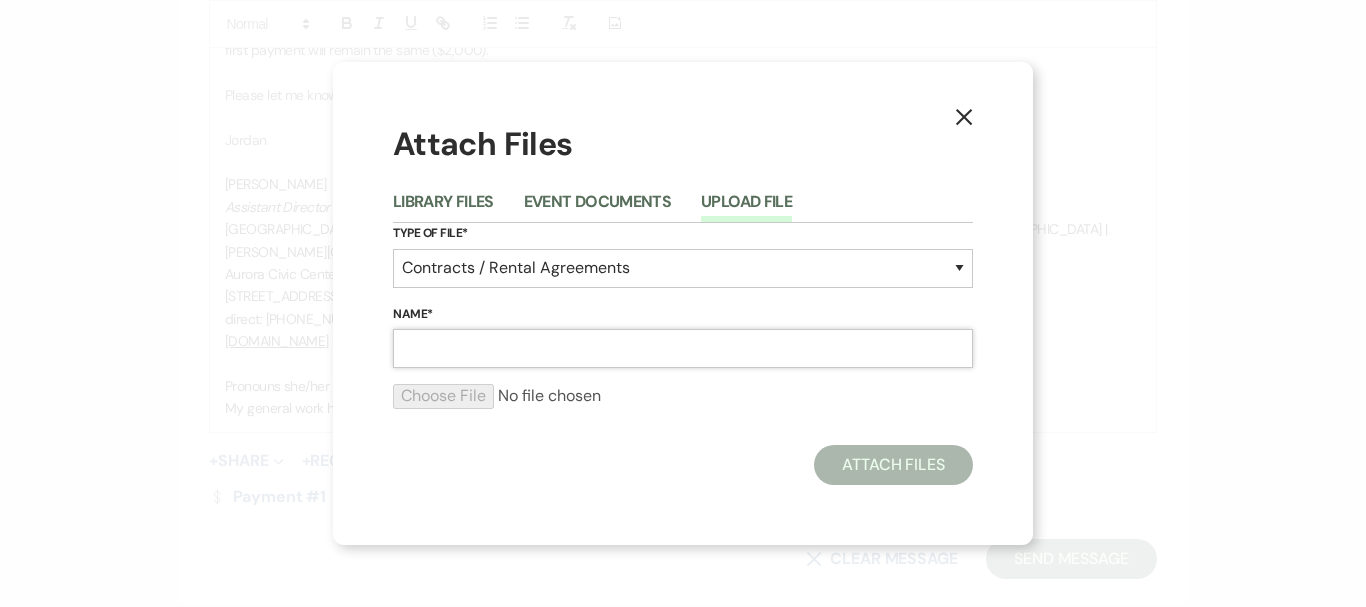 click on "Name*" at bounding box center [683, 348] 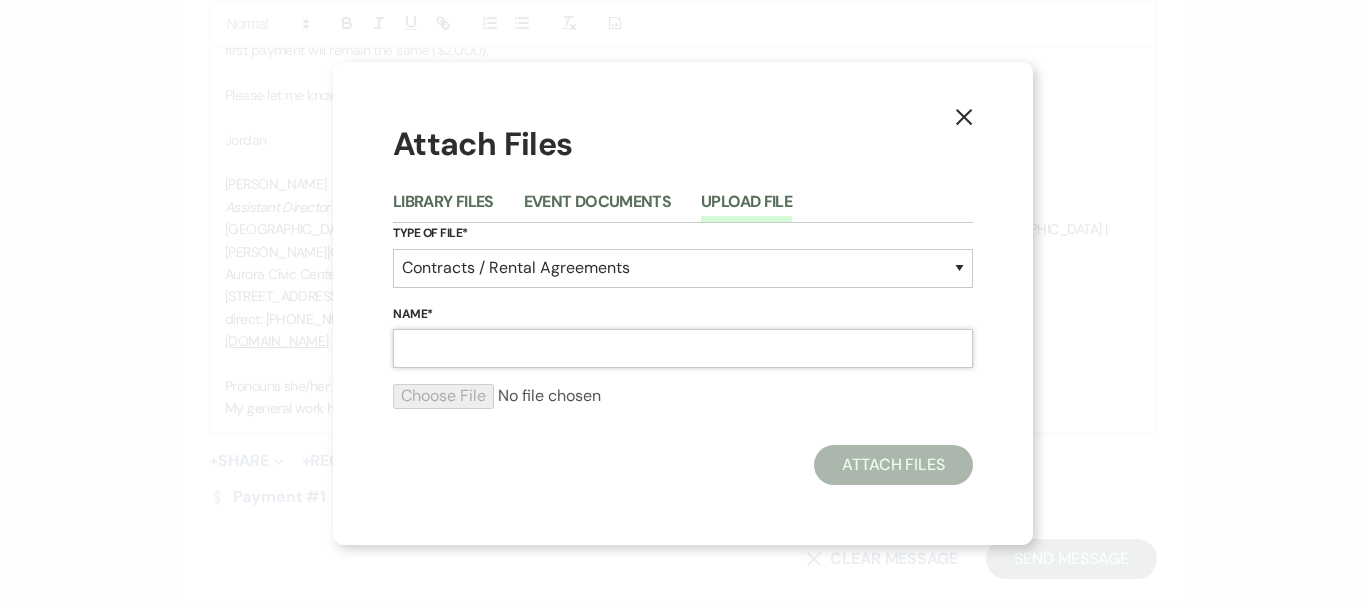 paste on "M261003 [PERSON_NAME] Wedding Contract [DATE] v2" 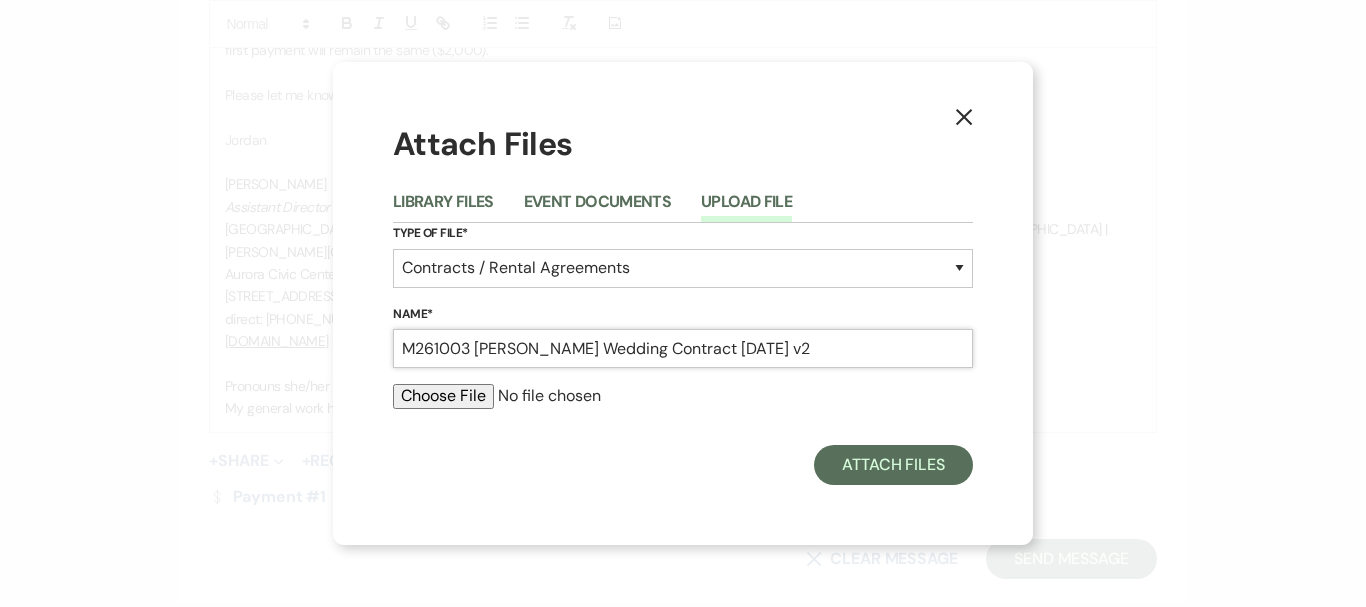 type on "M261003 [PERSON_NAME] Wedding Contract [DATE] v2" 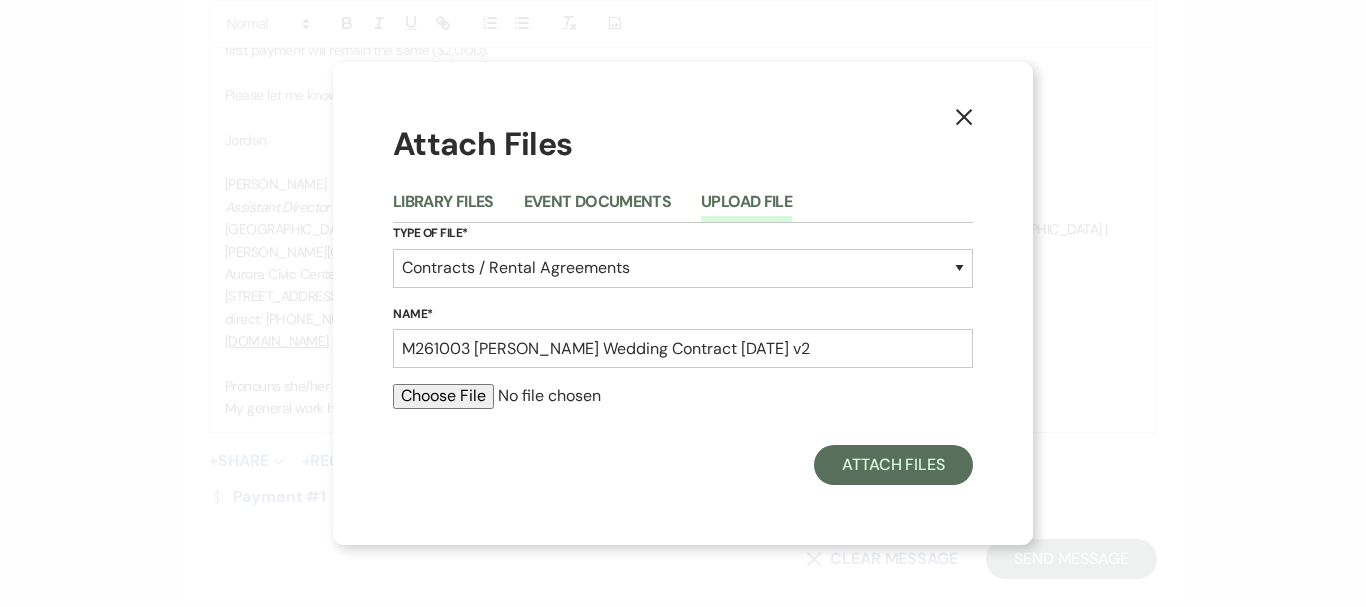 click at bounding box center (683, 396) 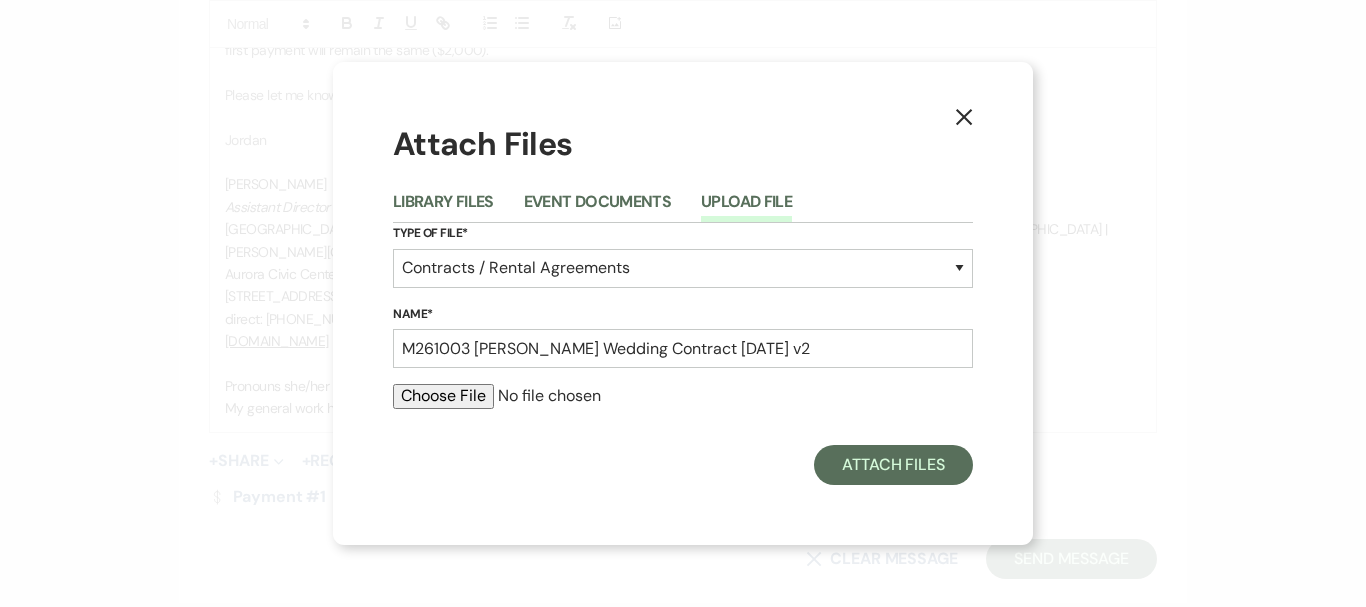 type on "C:\fakepath\M261003 [PERSON_NAME] Wedding Contract [DATE] v2.pdf" 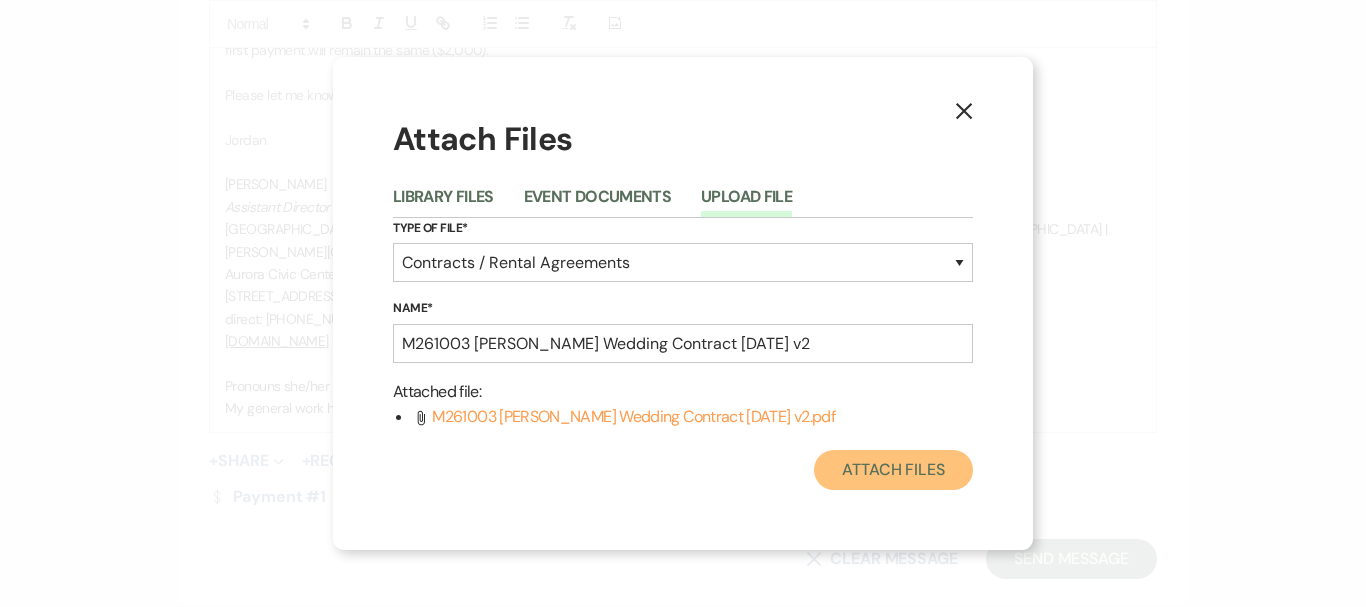 click on "Attach Files" at bounding box center (893, 470) 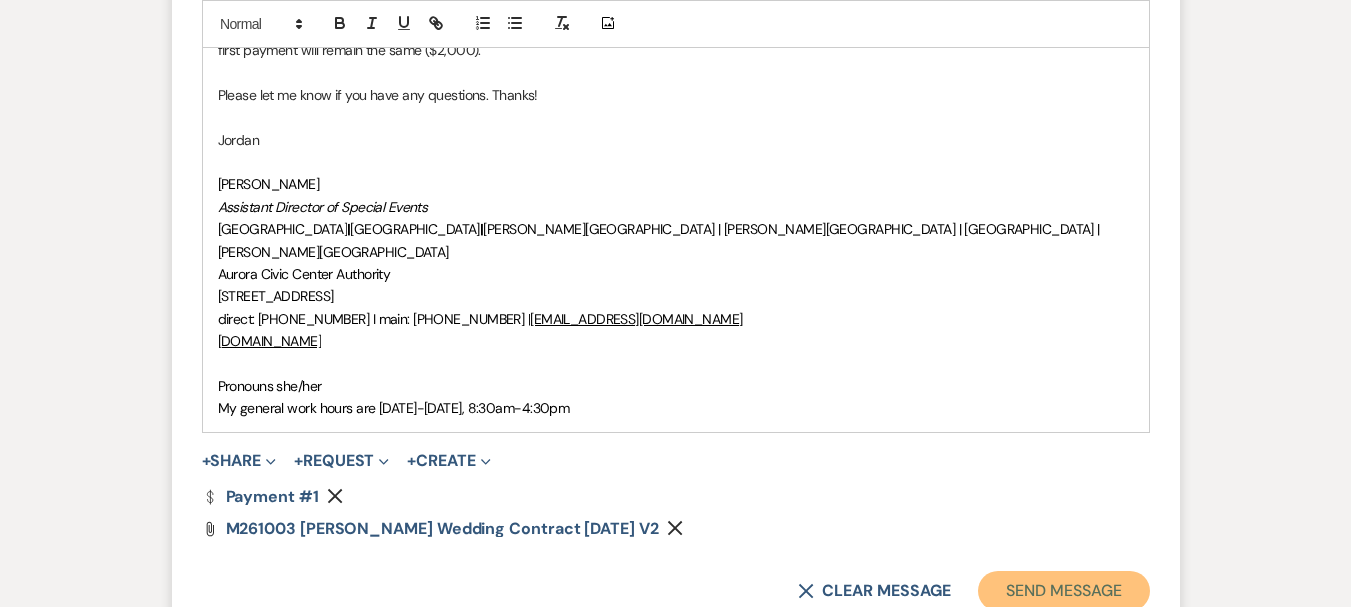 click on "Send Message" at bounding box center [1063, 591] 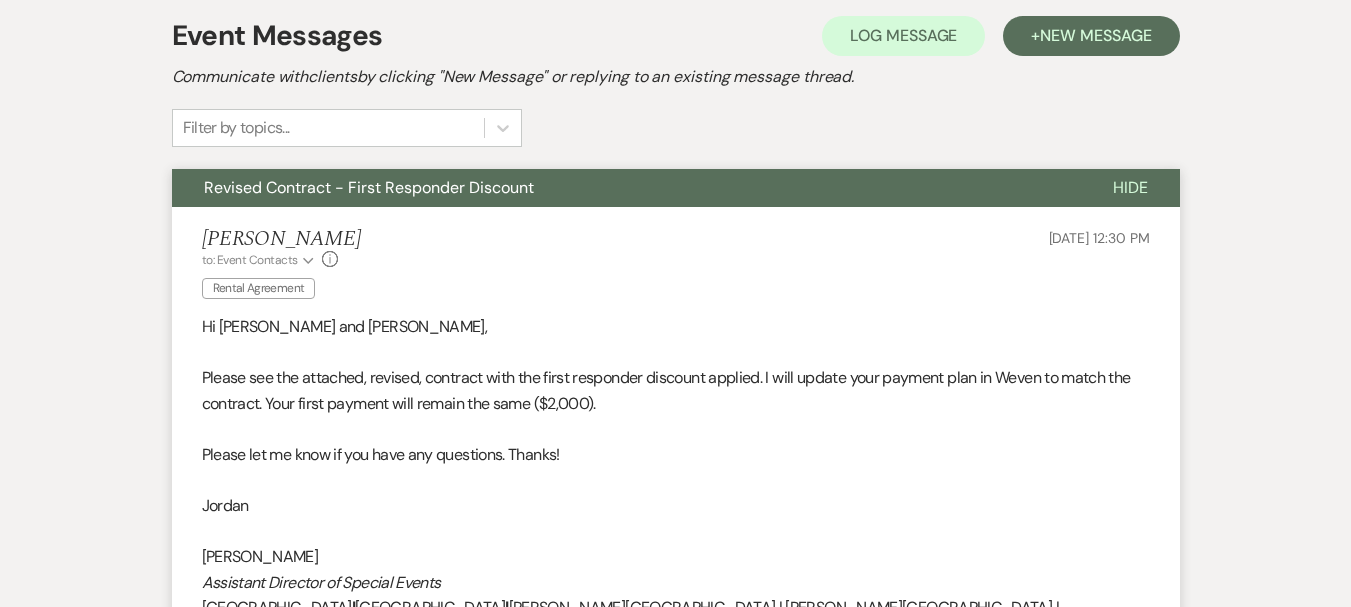 scroll, scrollTop: 0, scrollLeft: 0, axis: both 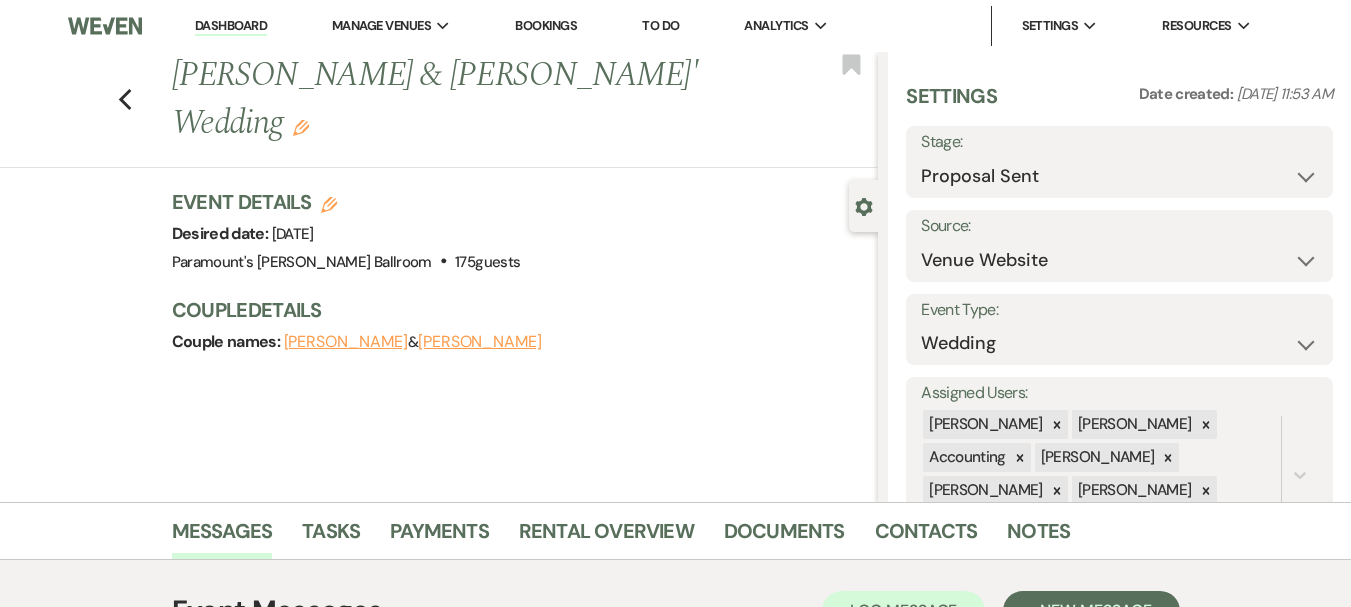 click on "Dashboard" at bounding box center [231, 26] 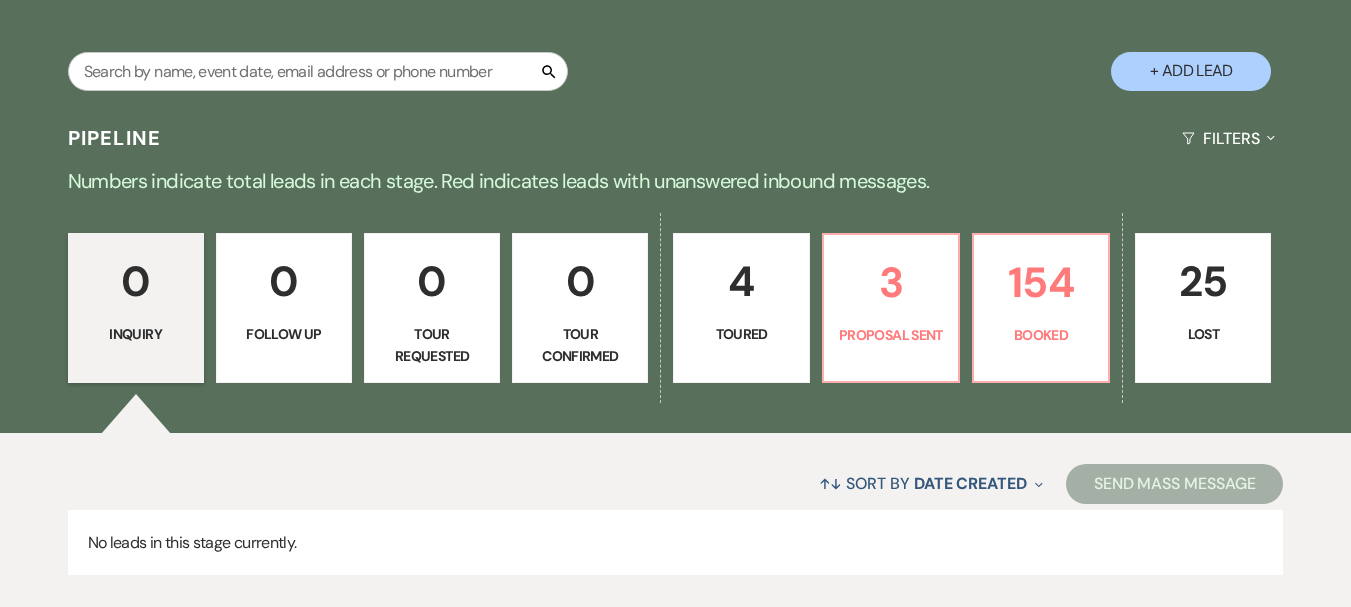scroll, scrollTop: 400, scrollLeft: 0, axis: vertical 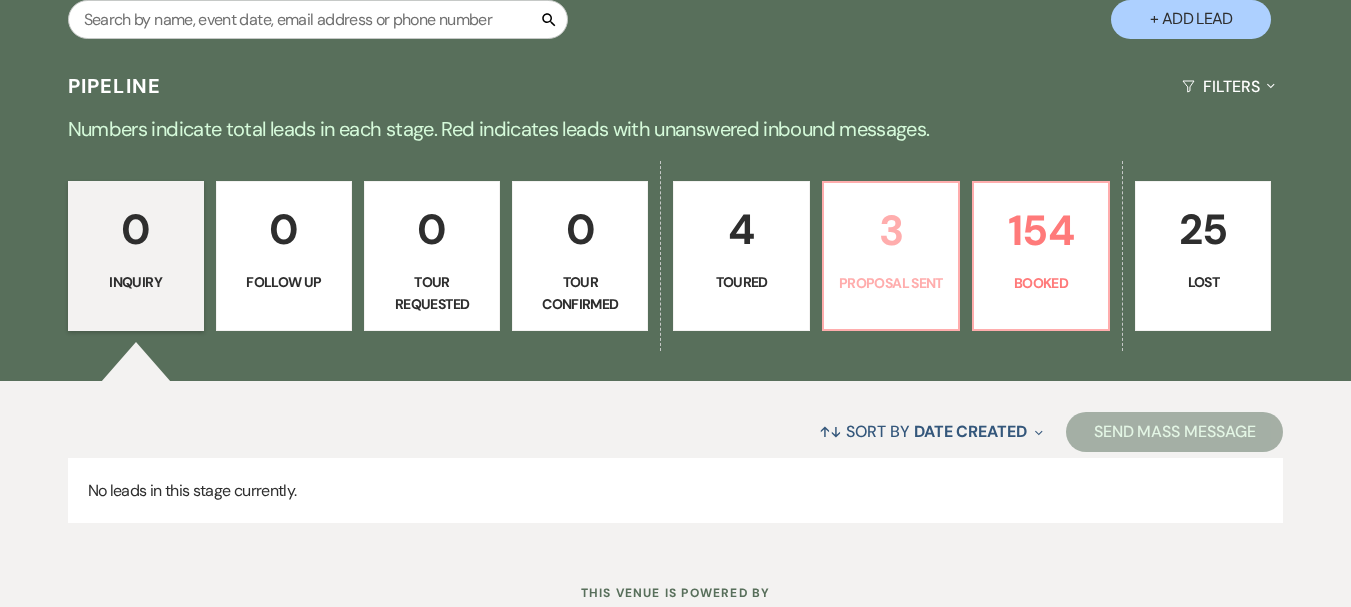 click on "Proposal Sent" at bounding box center (891, 283) 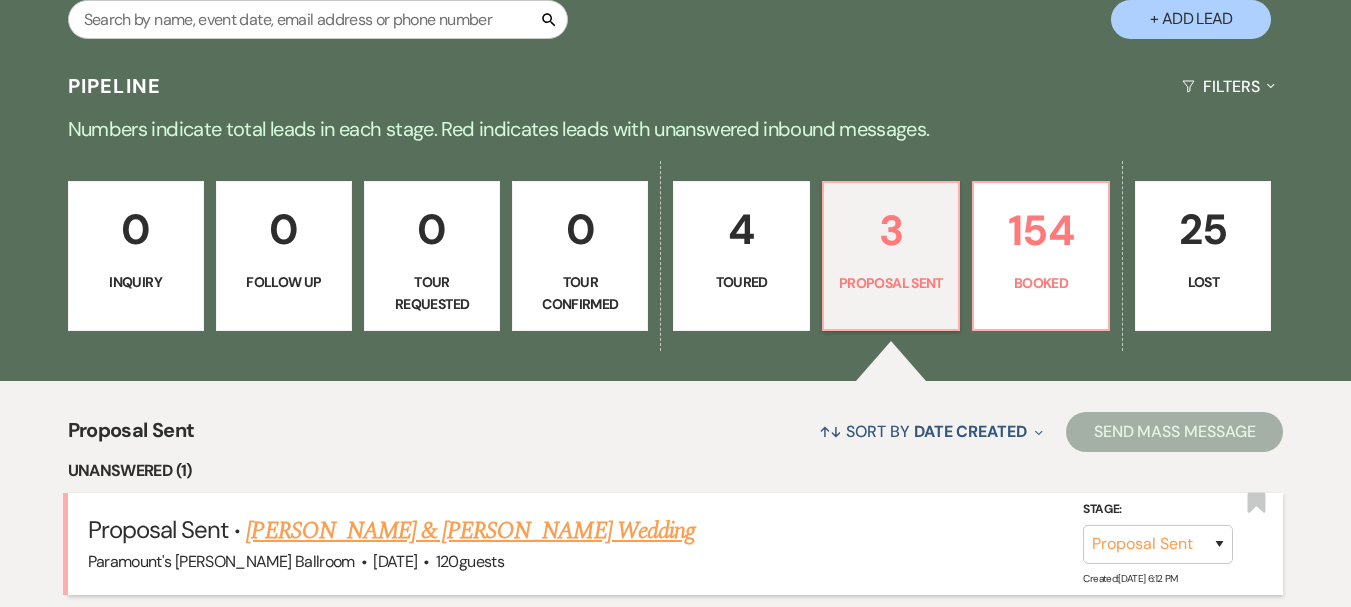click on "[PERSON_NAME] & [PERSON_NAME] Wedding" at bounding box center (470, 531) 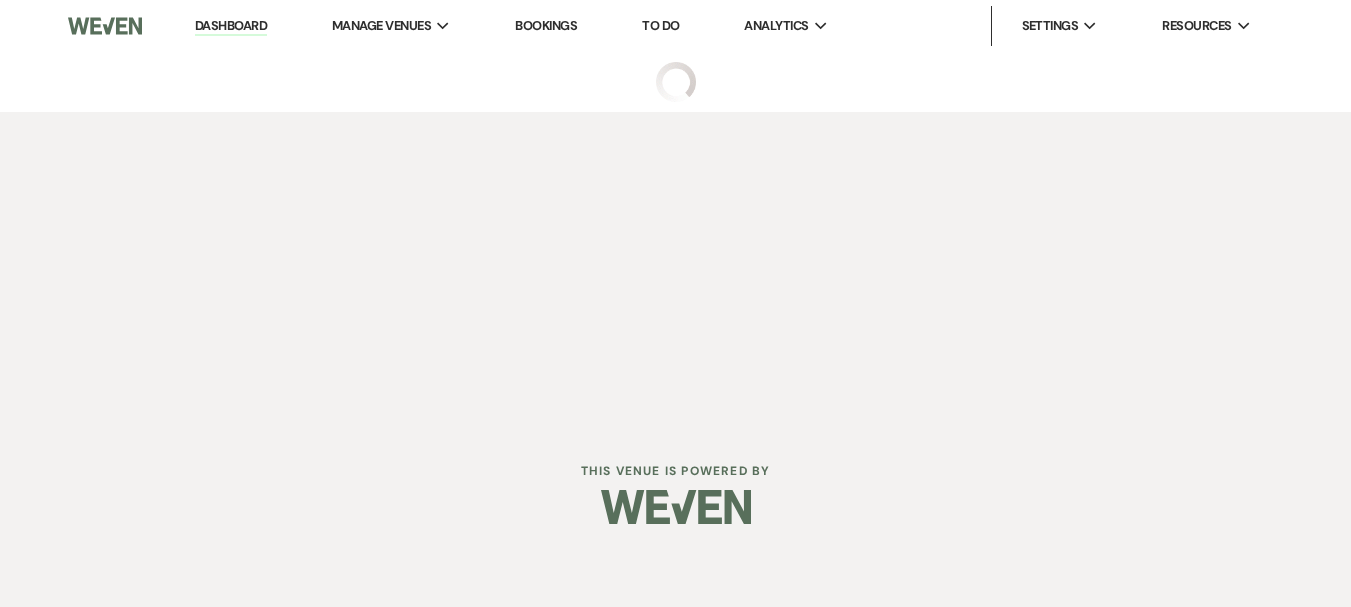 scroll, scrollTop: 0, scrollLeft: 0, axis: both 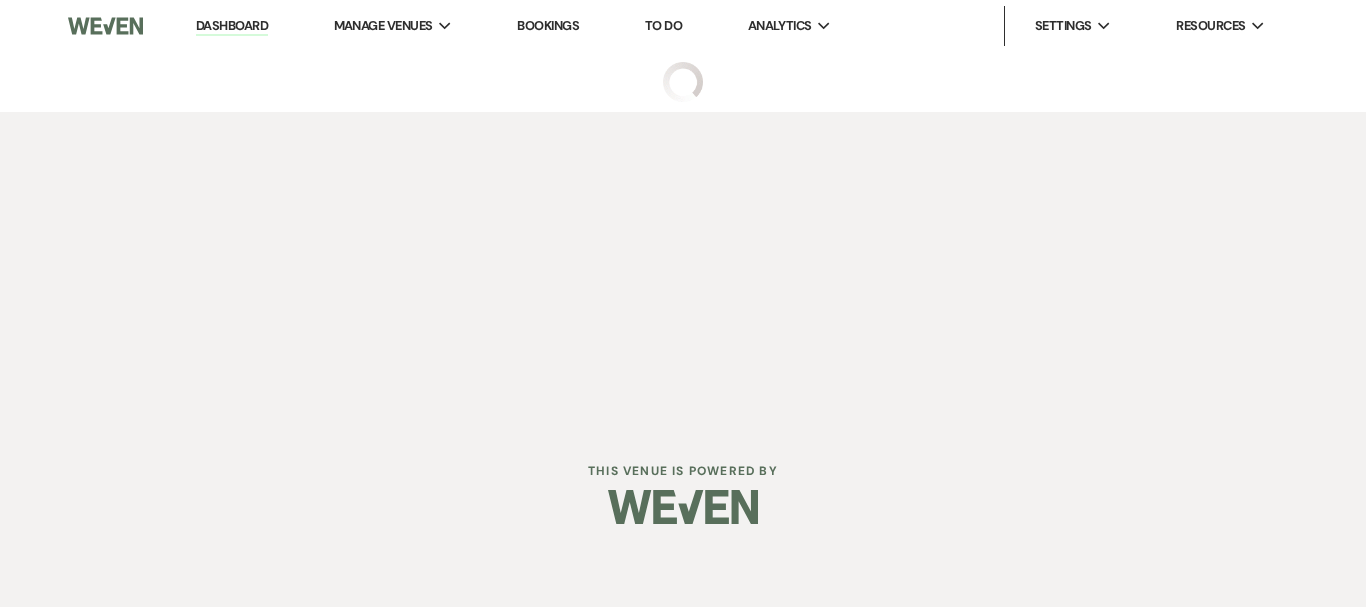 select on "6" 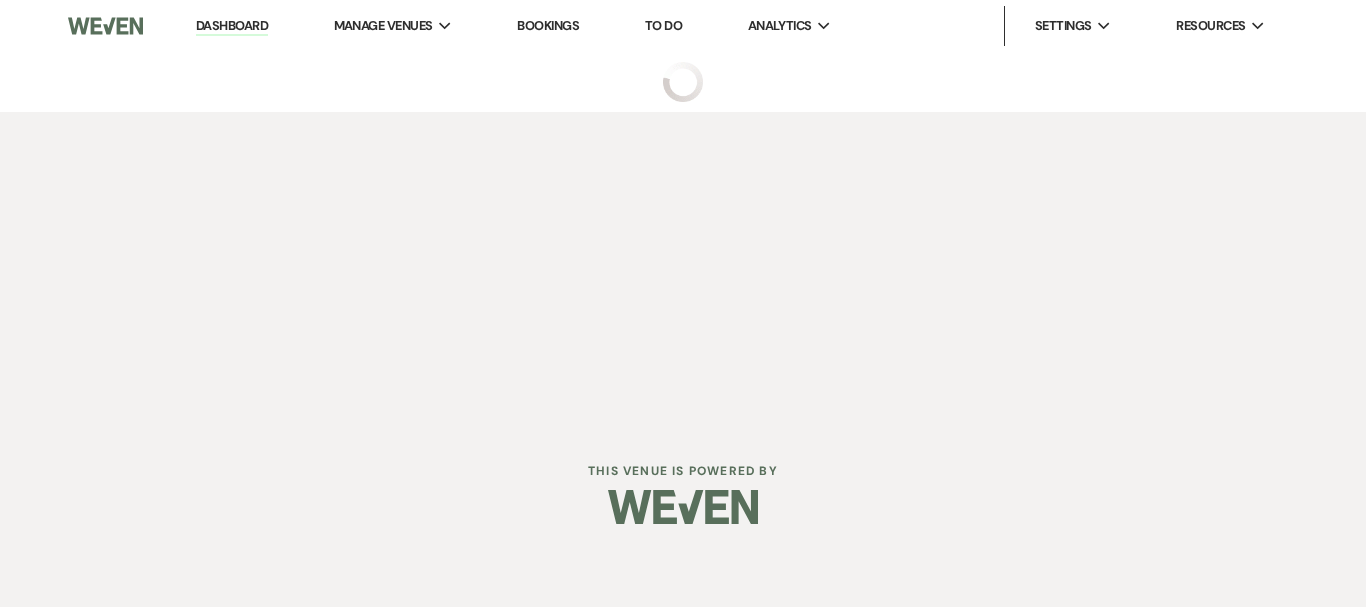 select on "2" 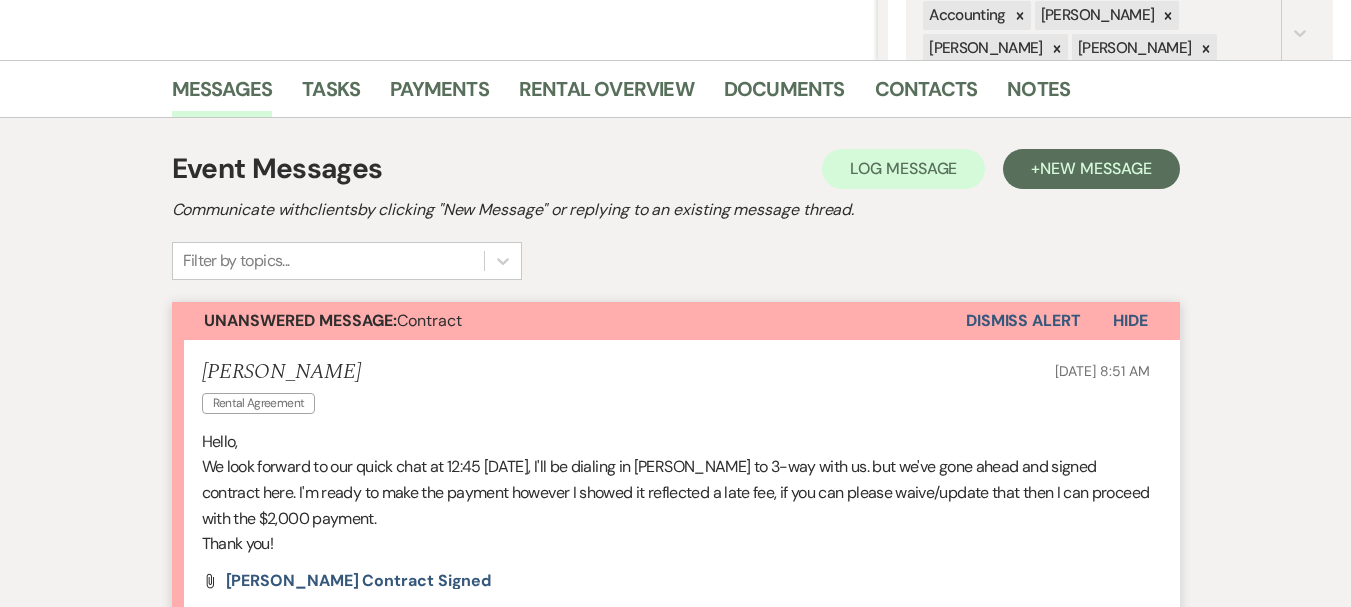 scroll, scrollTop: 500, scrollLeft: 0, axis: vertical 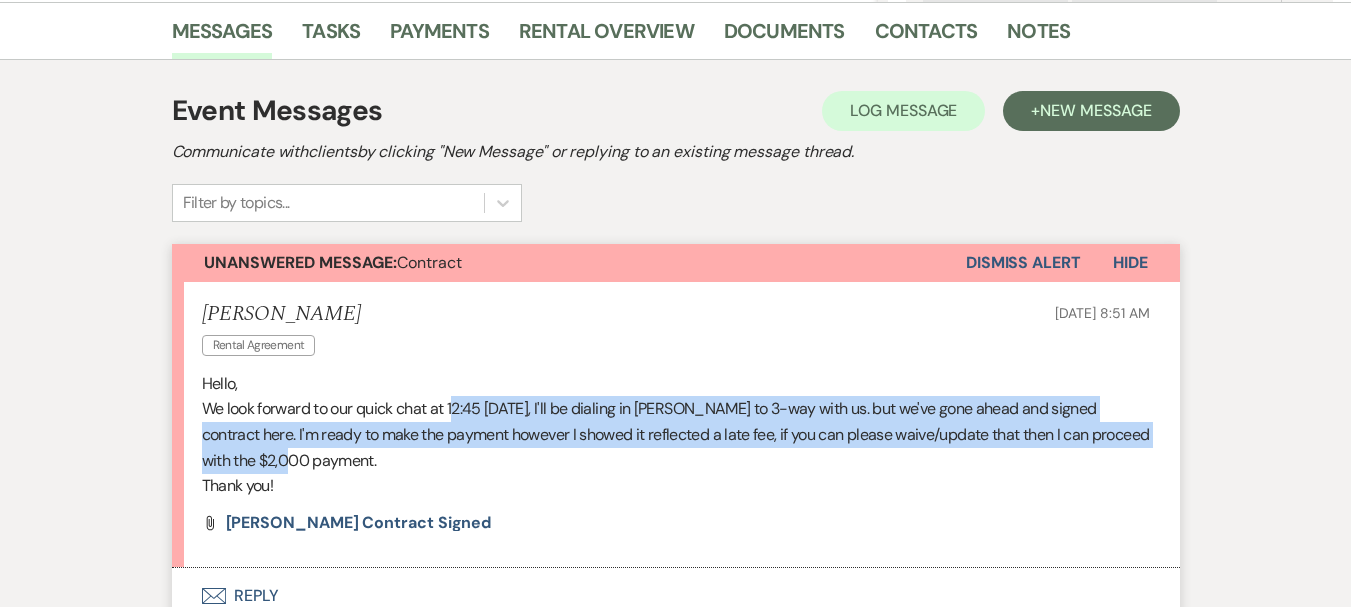 drag, startPoint x: 458, startPoint y: 400, endPoint x: 913, endPoint y: 454, distance: 458.19318 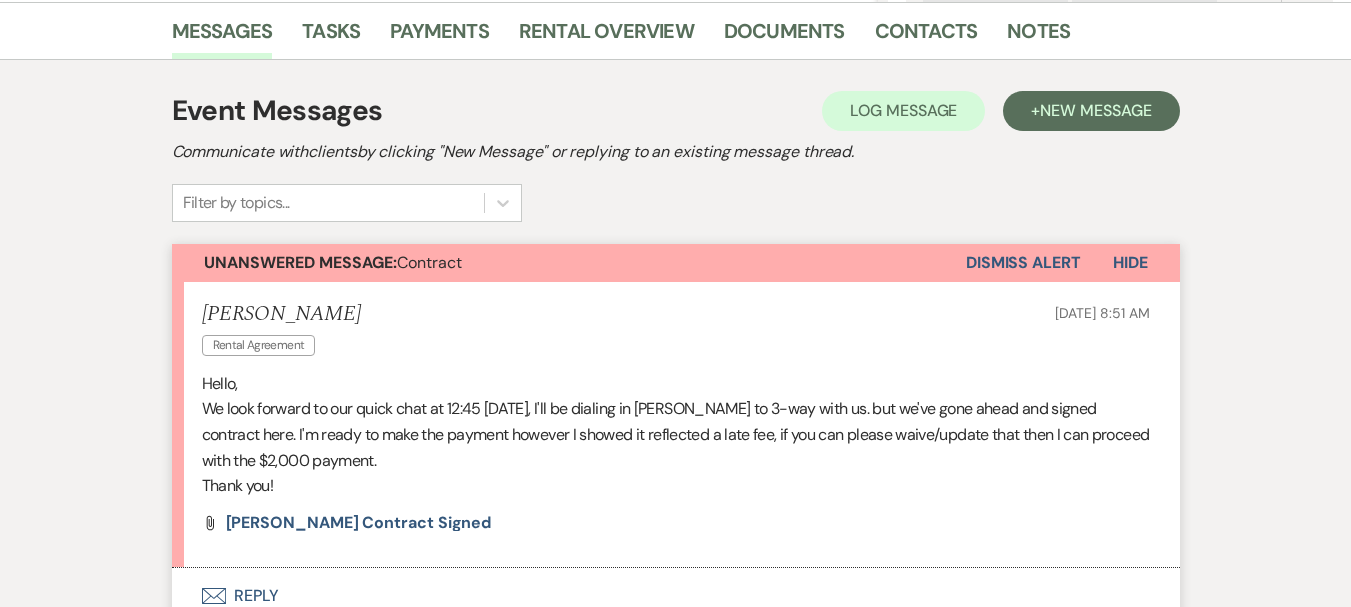 click on "Attach File [PERSON_NAME] contract signed" at bounding box center [676, 523] 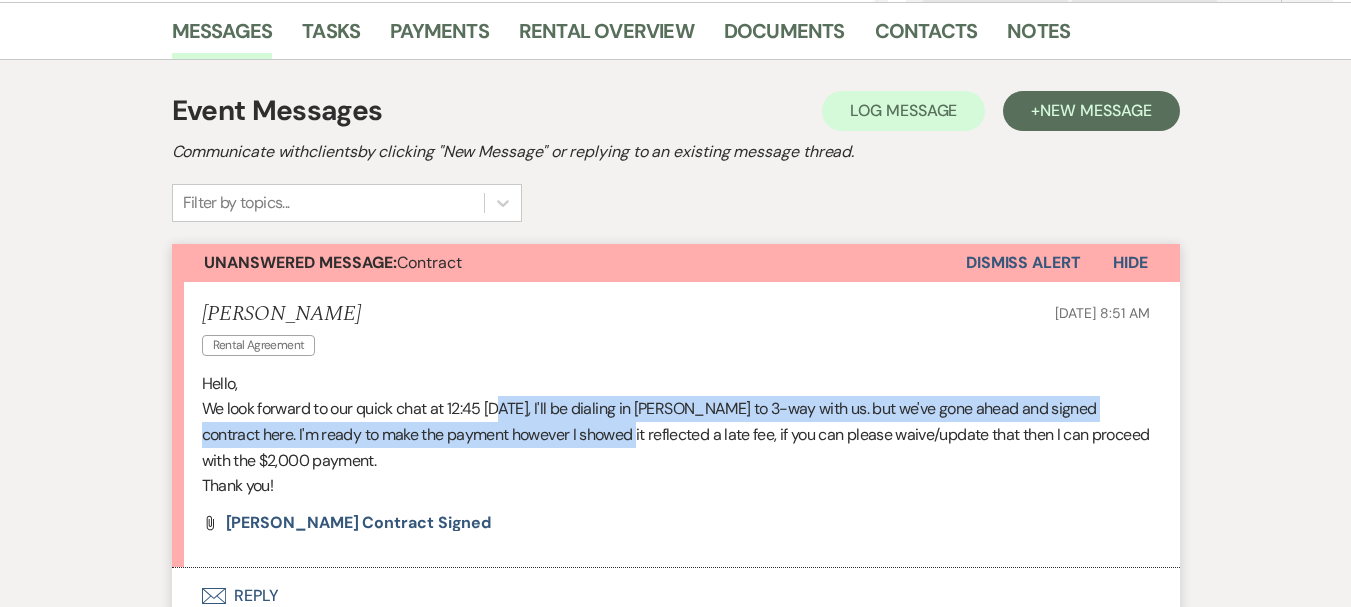 drag, startPoint x: 499, startPoint y: 421, endPoint x: 584, endPoint y: 433, distance: 85.84288 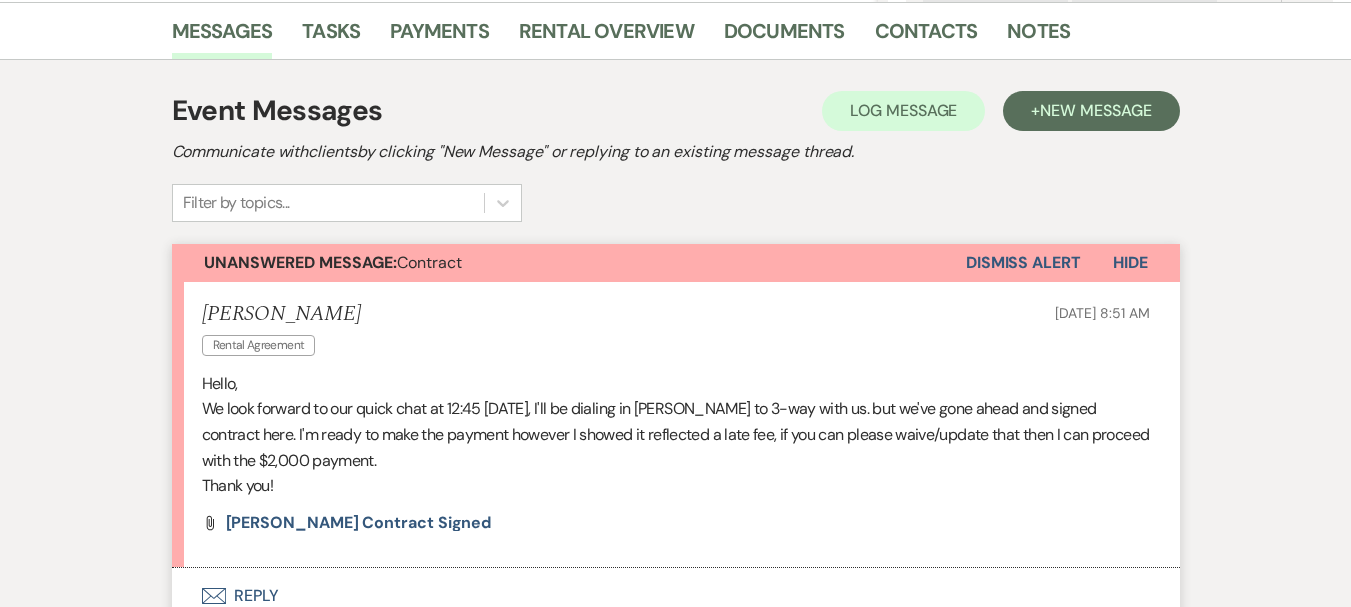 click on "Thank you!" at bounding box center [676, 486] 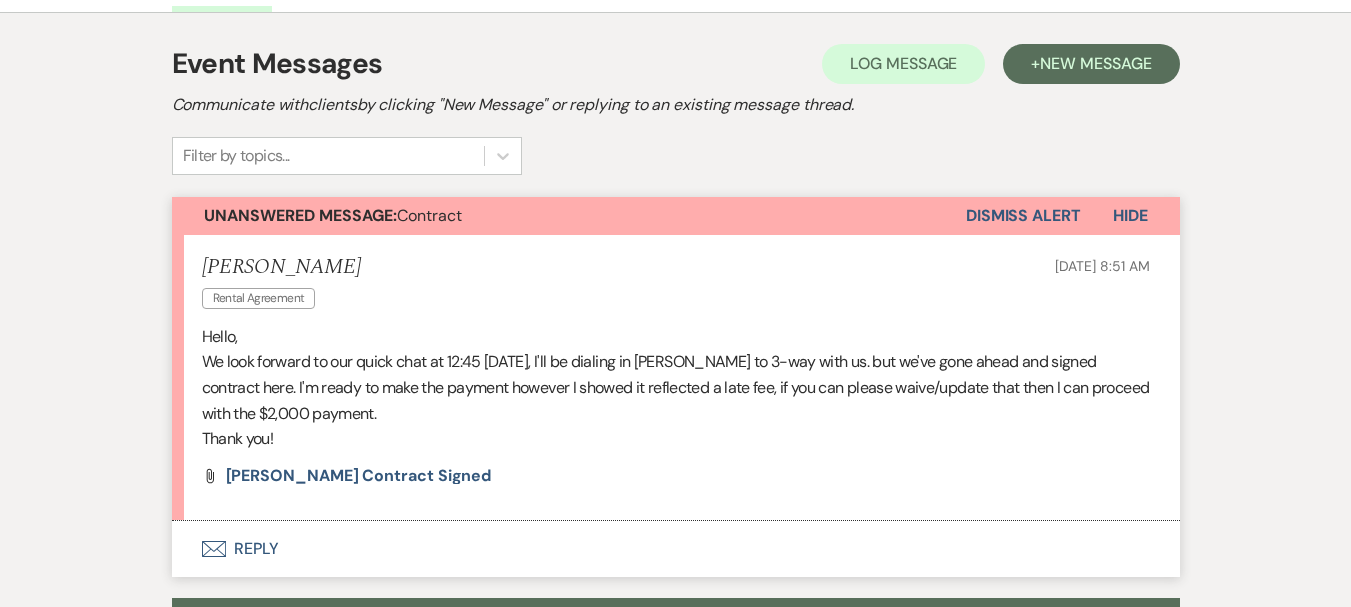 scroll, scrollTop: 500, scrollLeft: 0, axis: vertical 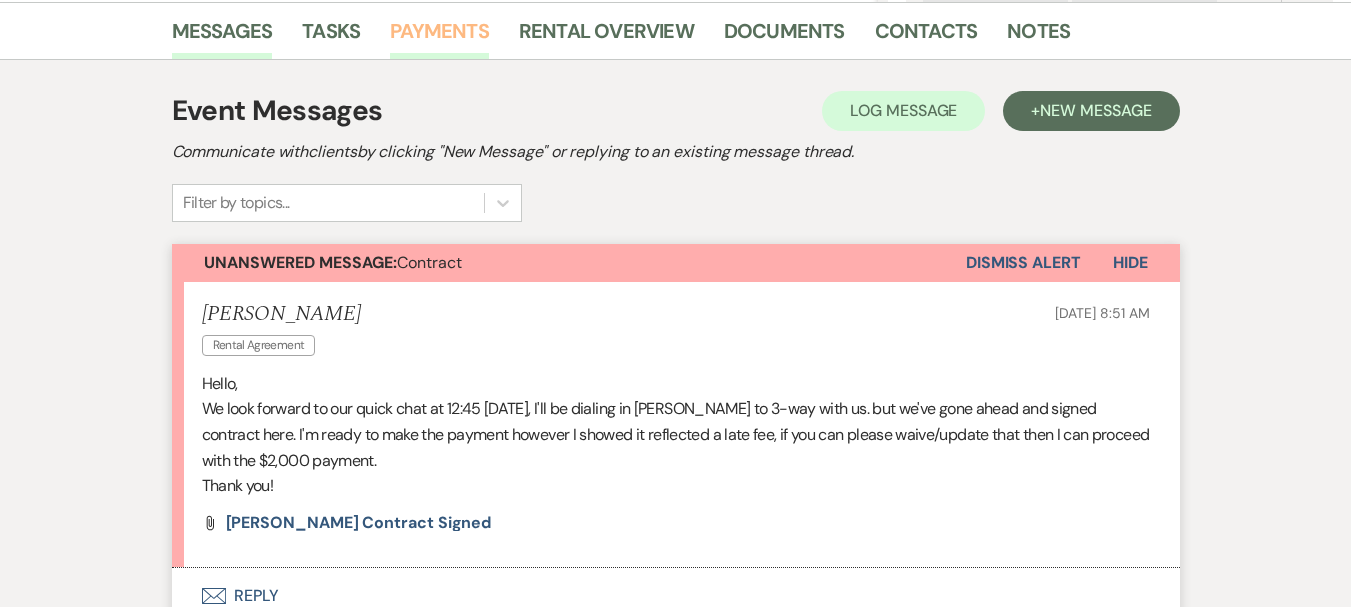 click on "Payments" at bounding box center [439, 37] 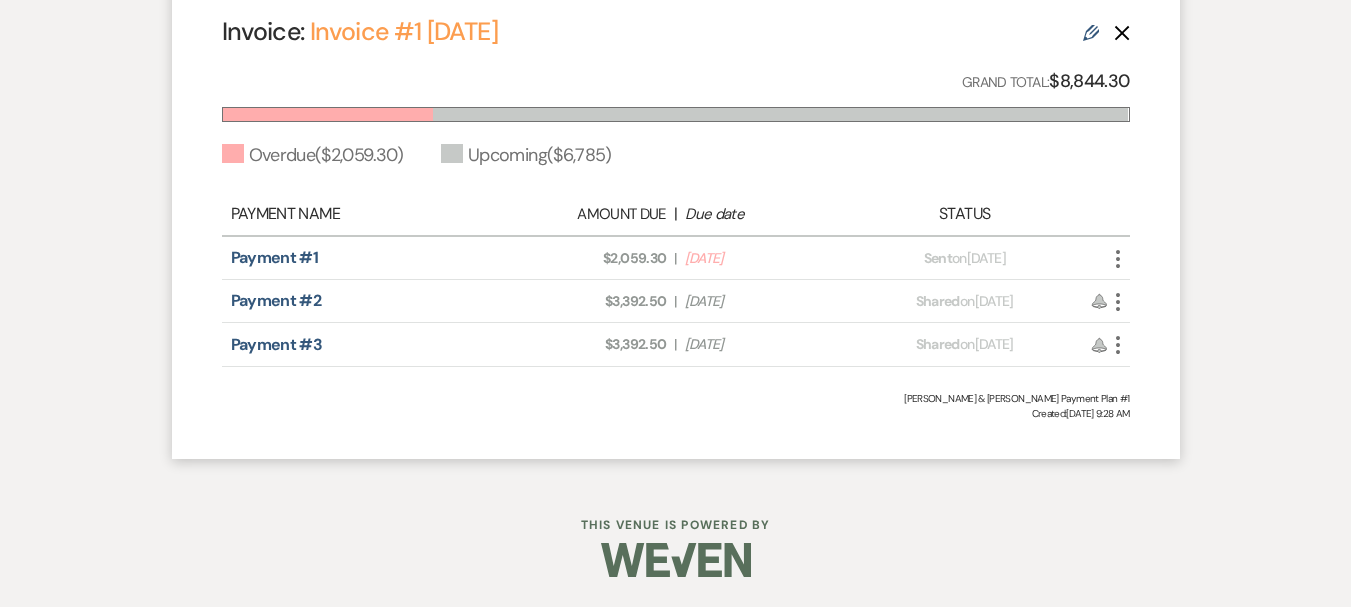 scroll, scrollTop: 480, scrollLeft: 0, axis: vertical 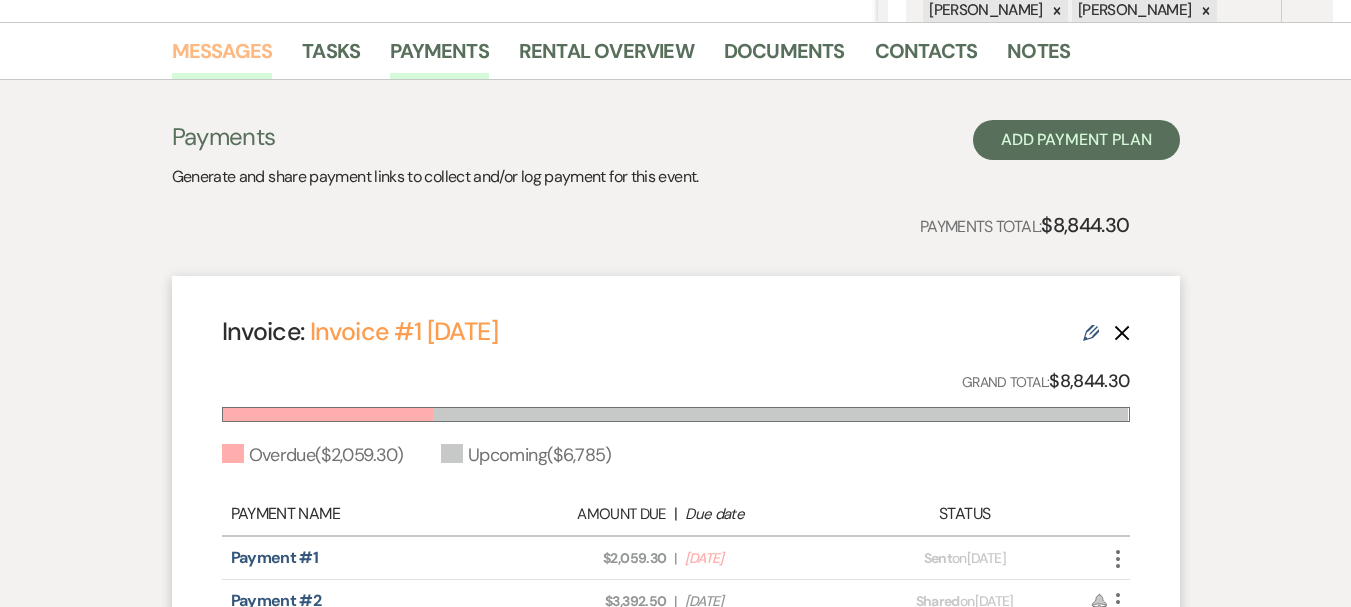 click on "Messages" at bounding box center (222, 57) 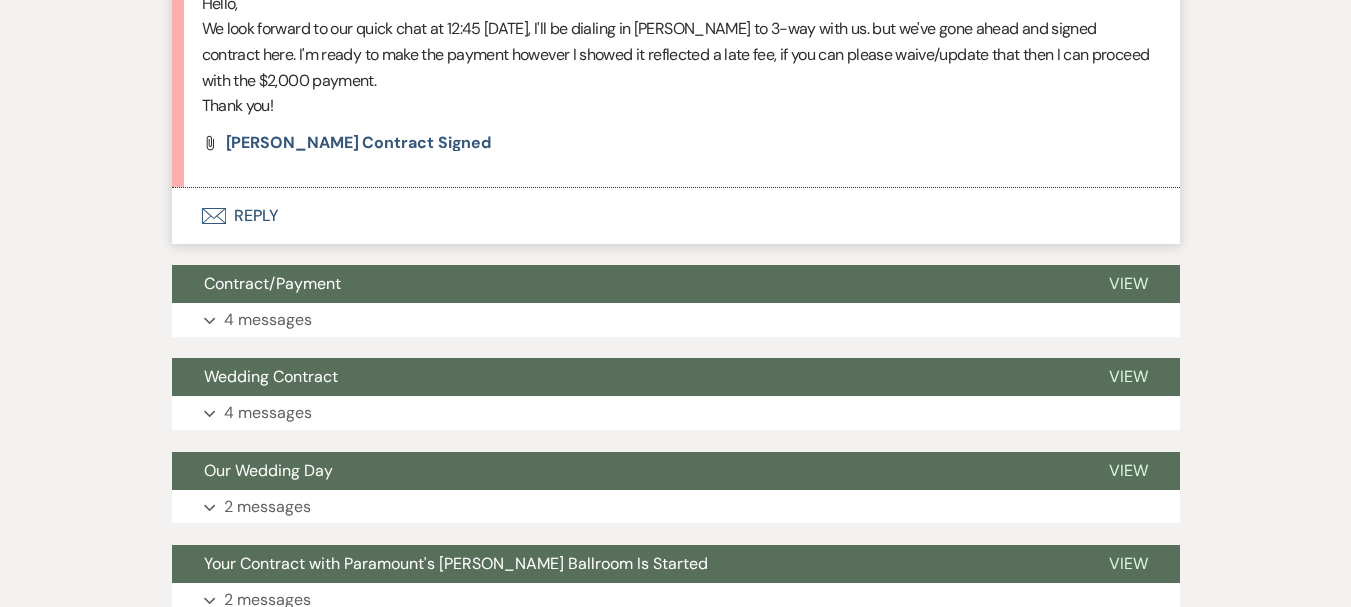 click on "Envelope Reply" at bounding box center [676, 216] 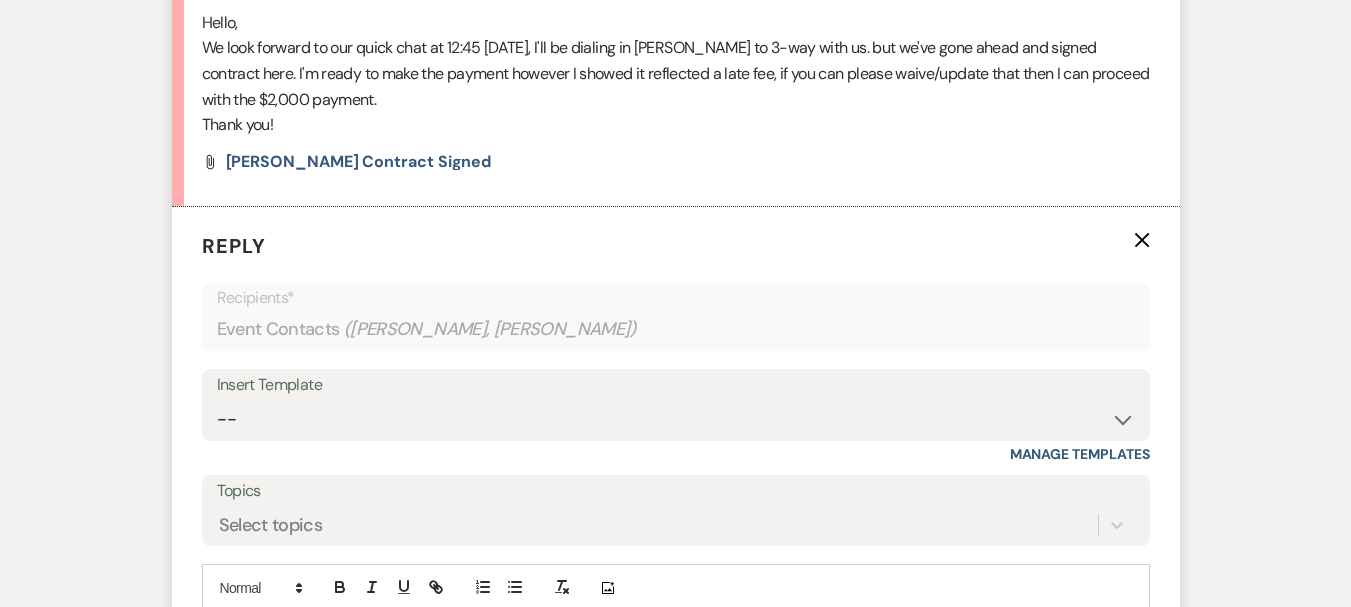 scroll, scrollTop: 761, scrollLeft: 0, axis: vertical 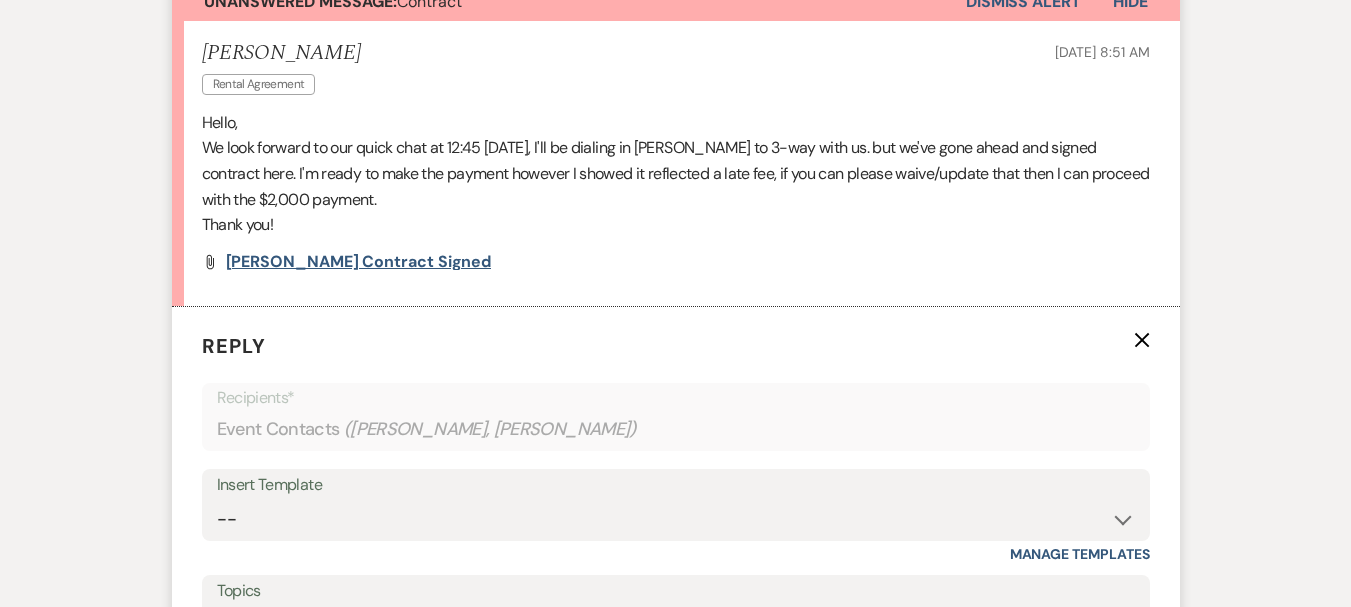 click on "[PERSON_NAME] contract signed" at bounding box center (359, 261) 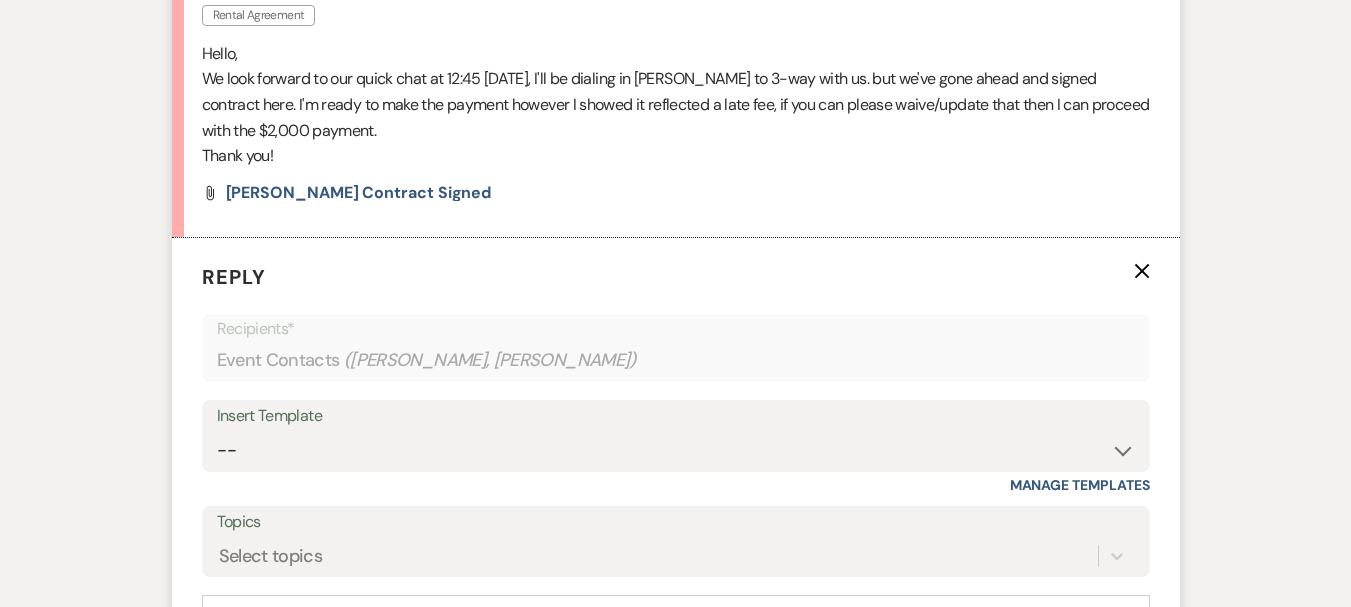 scroll, scrollTop: 861, scrollLeft: 0, axis: vertical 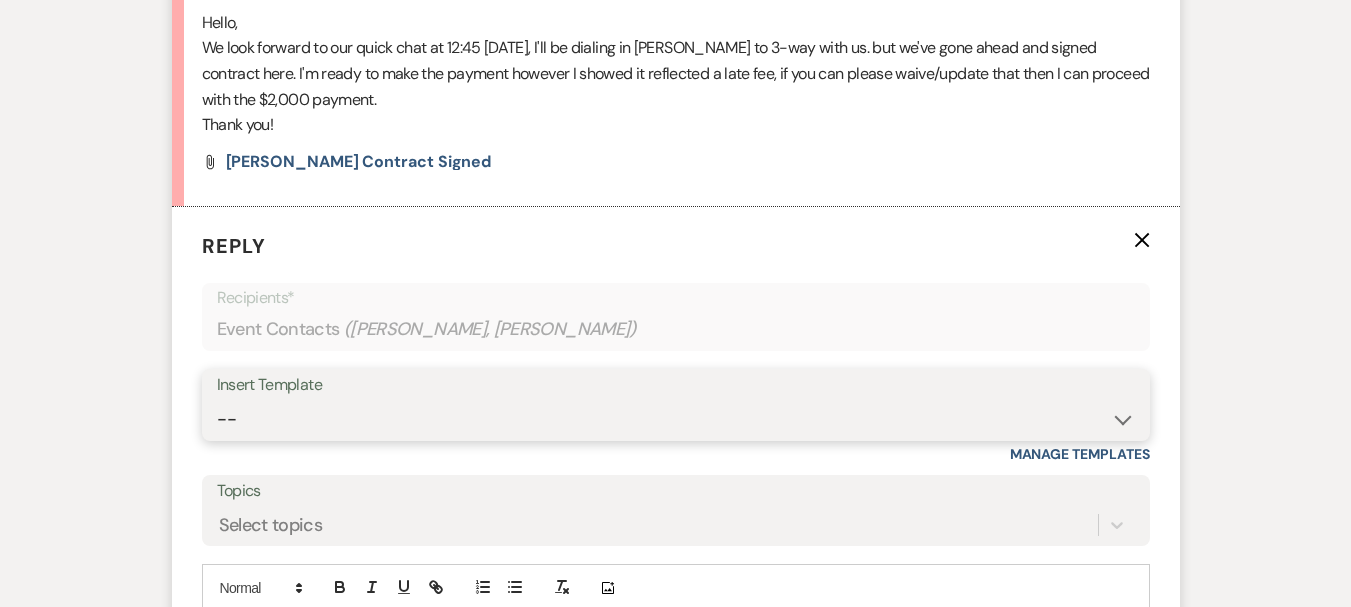click on "-- Weven Planning Portal Introduction (Booked Events) 6 Month Consultation 9 Month Consultation 1 Year Consultation Contract Questions - Weddings Jordan Email [PERSON_NAME] Email Review Request- 2 days after wedding Photo & Review Request- 1 month after wedding Contract Ready Payment Received  Payment Received - Final Payment  Payment Due Payment Past Due Ceremony Rehearsal Confirmation 3 More Weeks Contract Questions - Private Events [PERSON_NAME] Email Estimate of Expenses [PERSON_NAME] Email Scheduling Rehearsal & Final Consultation Decorating Assistant Contract Questions -Questions Answered and Returned [PERSON_NAME] Email 120 Days Out Notification Countersigned Contract [PERSON_NAME] Email [PERSON_NAME] Ballroom Welcome Packet" at bounding box center (676, 419) 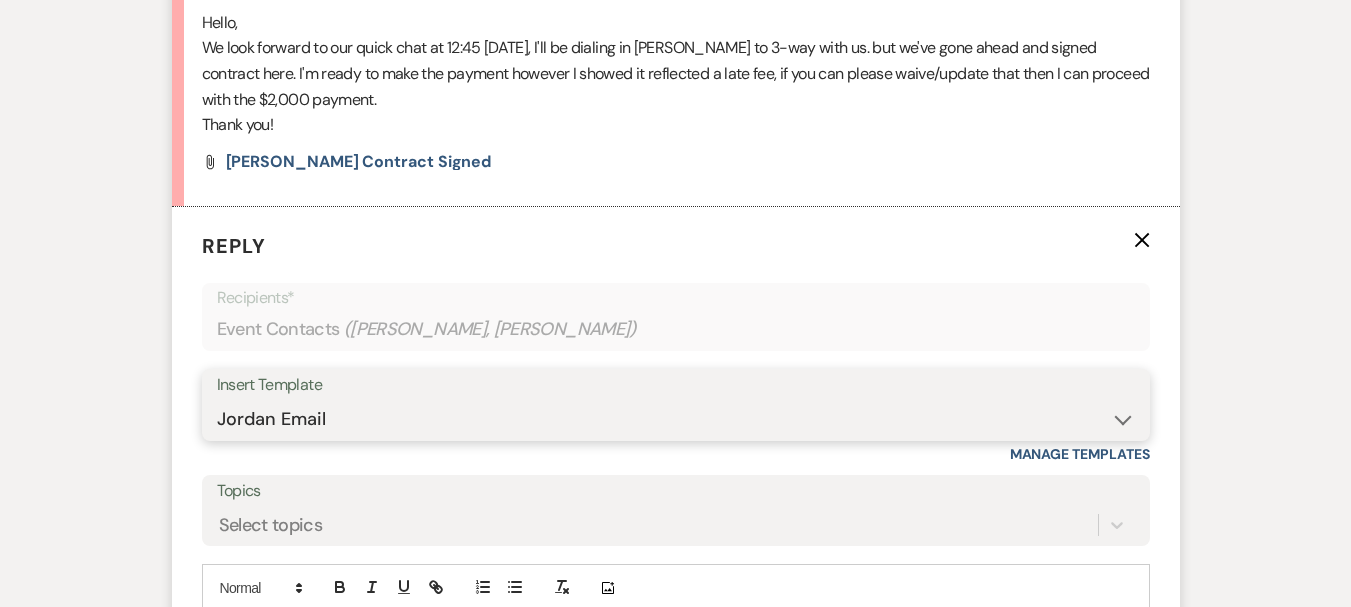 click on "-- Weven Planning Portal Introduction (Booked Events) 6 Month Consultation 9 Month Consultation 1 Year Consultation Contract Questions - Weddings Jordan Email [PERSON_NAME] Email Review Request- 2 days after wedding Photo & Review Request- 1 month after wedding Contract Ready Payment Received  Payment Received - Final Payment  Payment Due Payment Past Due Ceremony Rehearsal Confirmation 3 More Weeks Contract Questions - Private Events [PERSON_NAME] Email Estimate of Expenses [PERSON_NAME] Email Scheduling Rehearsal & Final Consultation Decorating Assistant Contract Questions -Questions Answered and Returned [PERSON_NAME] Email 120 Days Out Notification Countersigned Contract [PERSON_NAME] Email [PERSON_NAME] Ballroom Welcome Packet" at bounding box center [676, 419] 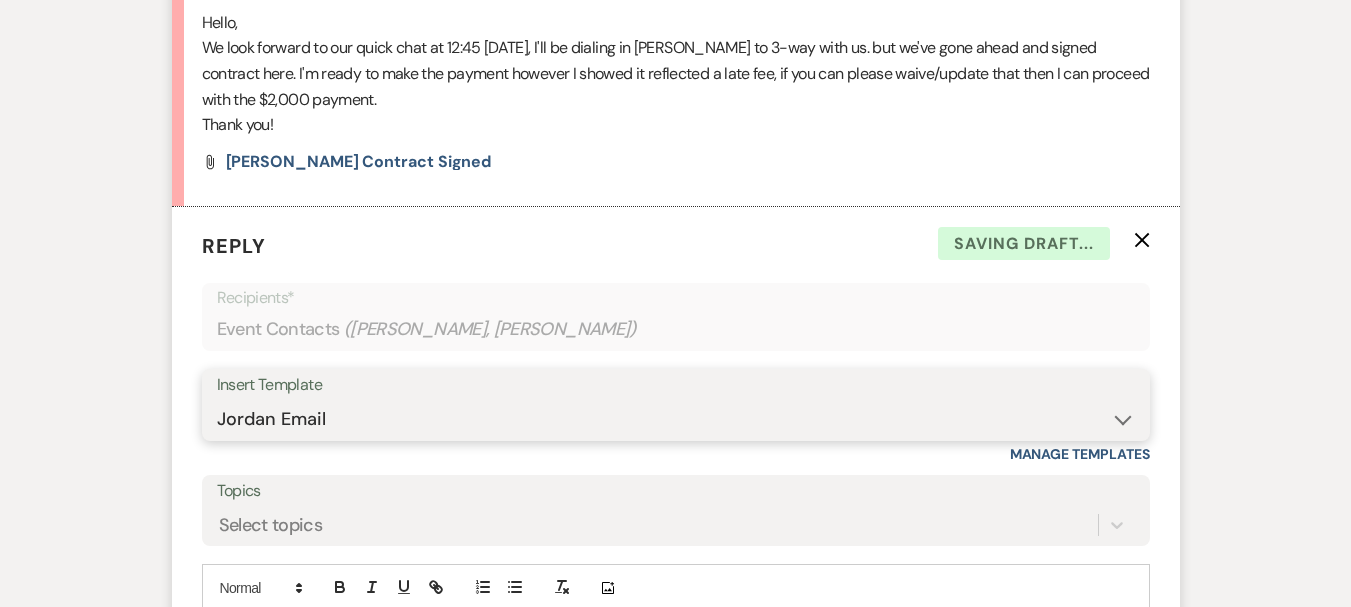 click on "-- Weven Planning Portal Introduction (Booked Events) 6 Month Consultation 9 Month Consultation 1 Year Consultation Contract Questions - Weddings Jordan Email [PERSON_NAME] Email Review Request- 2 days after wedding Photo & Review Request- 1 month after wedding Contract Ready Payment Received  Payment Received - Final Payment  Payment Due Payment Past Due Ceremony Rehearsal Confirmation 3 More Weeks Contract Questions - Private Events [PERSON_NAME] Email Estimate of Expenses [PERSON_NAME] Email Scheduling Rehearsal & Final Consultation Decorating Assistant Contract Questions -Questions Answered and Returned [PERSON_NAME] Email 120 Days Out Notification Countersigned Contract [PERSON_NAME] Email [PERSON_NAME] Ballroom Welcome Packet" at bounding box center [676, 419] 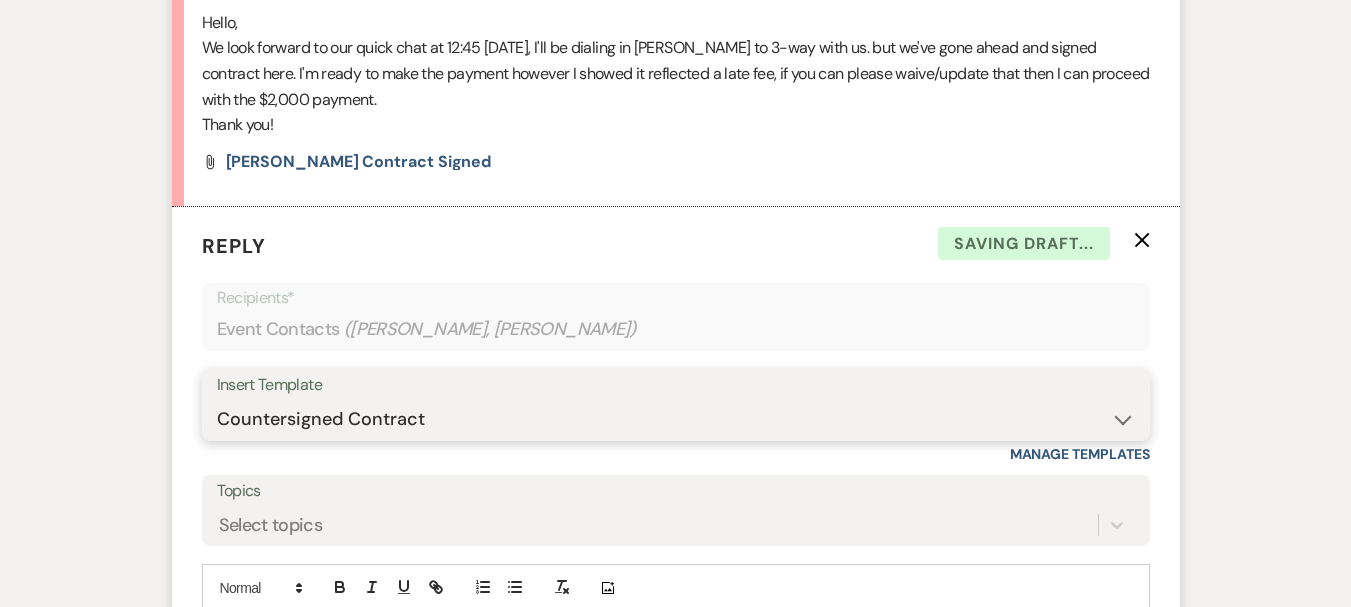 click on "-- Weven Planning Portal Introduction (Booked Events) 6 Month Consultation 9 Month Consultation 1 Year Consultation Contract Questions - Weddings Jordan Email [PERSON_NAME] Email Review Request- 2 days after wedding Photo & Review Request- 1 month after wedding Contract Ready Payment Received  Payment Received - Final Payment  Payment Due Payment Past Due Ceremony Rehearsal Confirmation 3 More Weeks Contract Questions - Private Events [PERSON_NAME] Email Estimate of Expenses [PERSON_NAME] Email Scheduling Rehearsal & Final Consultation Decorating Assistant Contract Questions -Questions Answered and Returned [PERSON_NAME] Email 120 Days Out Notification Countersigned Contract [PERSON_NAME] Email [PERSON_NAME] Ballroom Welcome Packet" at bounding box center [676, 419] 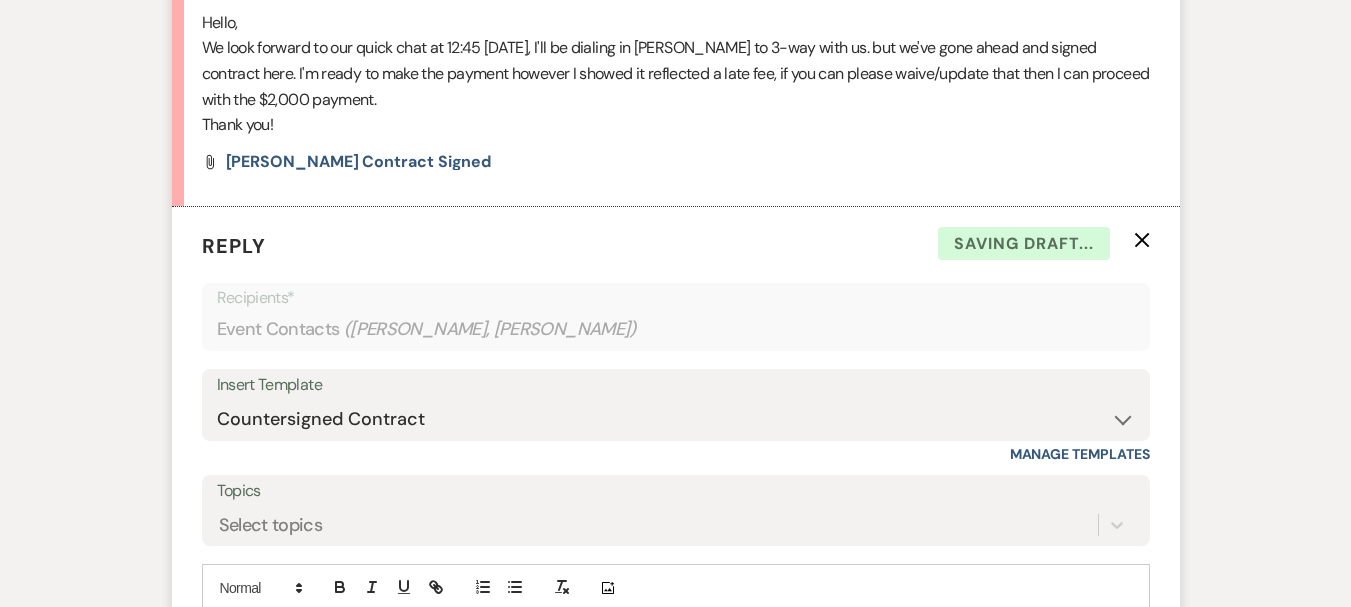 click on "Messages Tasks Payments Rental Overview Documents Contacts Notes Event Messages   Log Log Message +  New Message Communicate with  clients  by clicking "New Message" or replying to an existing message thread. Filter by topics... Unanswered Message:  Contract Dismiss Alert Hide [PERSON_NAME] Rental Agreement [DATE] 8:51 AM Hello, We look forward to our quick chat at 12:45 [DATE], I'll be dialing in [PERSON_NAME] to 3-way with us. but we've gone ahead and signed contract here. I'm ready to make the payment however I showed it reflected a late fee, if you can please waive/update that then I can proceed with the $2,000 payment.  Thank you! Attach File [PERSON_NAME] contract signed    Reply   X Saving draft... Recipients* Event Contacts   ( [PERSON_NAME], [PERSON_NAME] )   Insert Template   -- Weven Planning Portal Introduction (Booked Events) 6 Month Consultation 9 Month Consultation 1 Year Consultation Contract Questions - Weddings Jordan Email [PERSON_NAME] Email Review Request- 2 days after wedding Contract Ready" at bounding box center (675, 702) 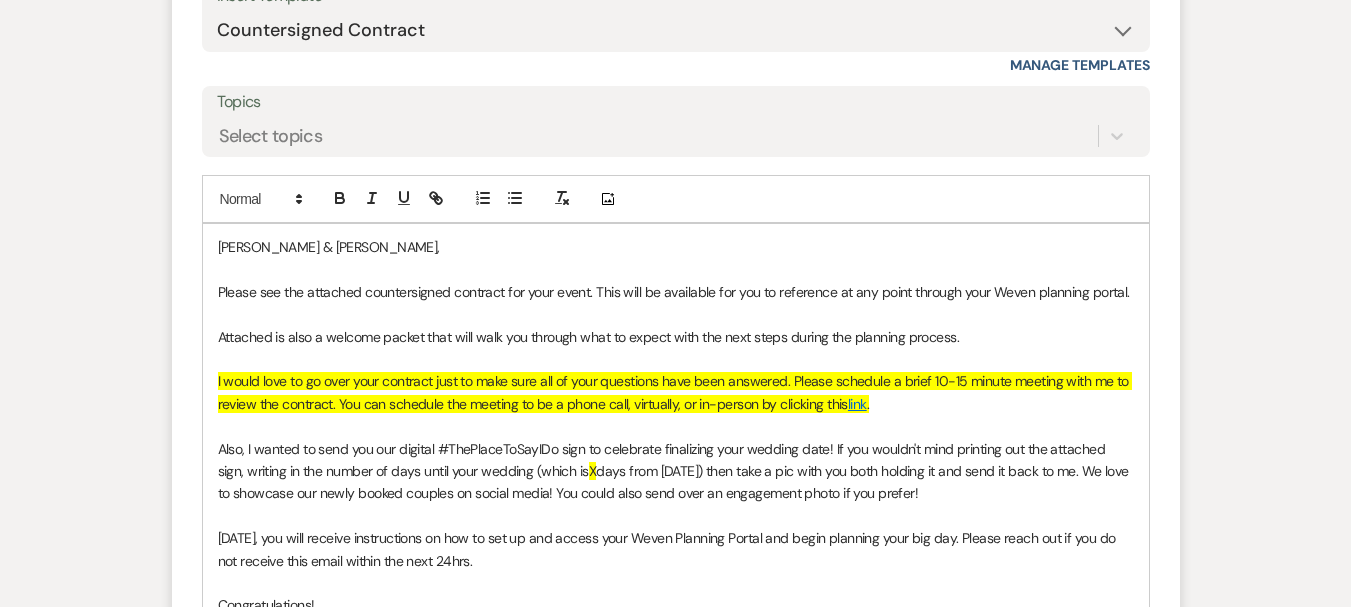 scroll, scrollTop: 1261, scrollLeft: 0, axis: vertical 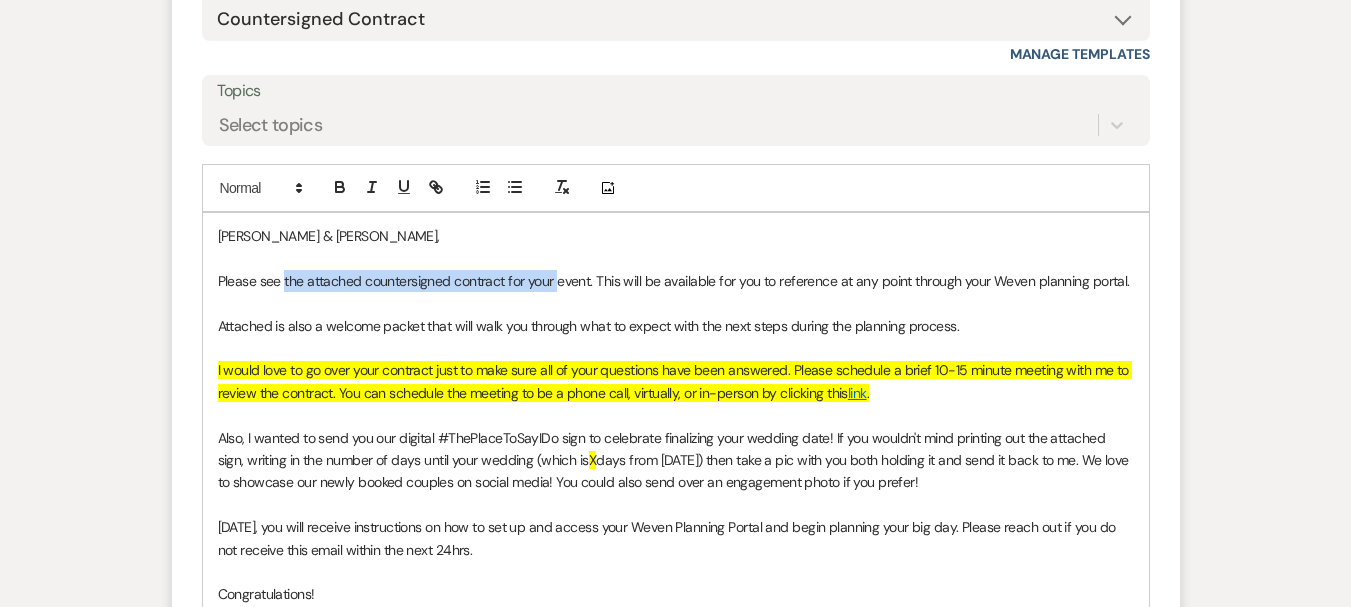 drag, startPoint x: 302, startPoint y: 280, endPoint x: 634, endPoint y: 315, distance: 333.83978 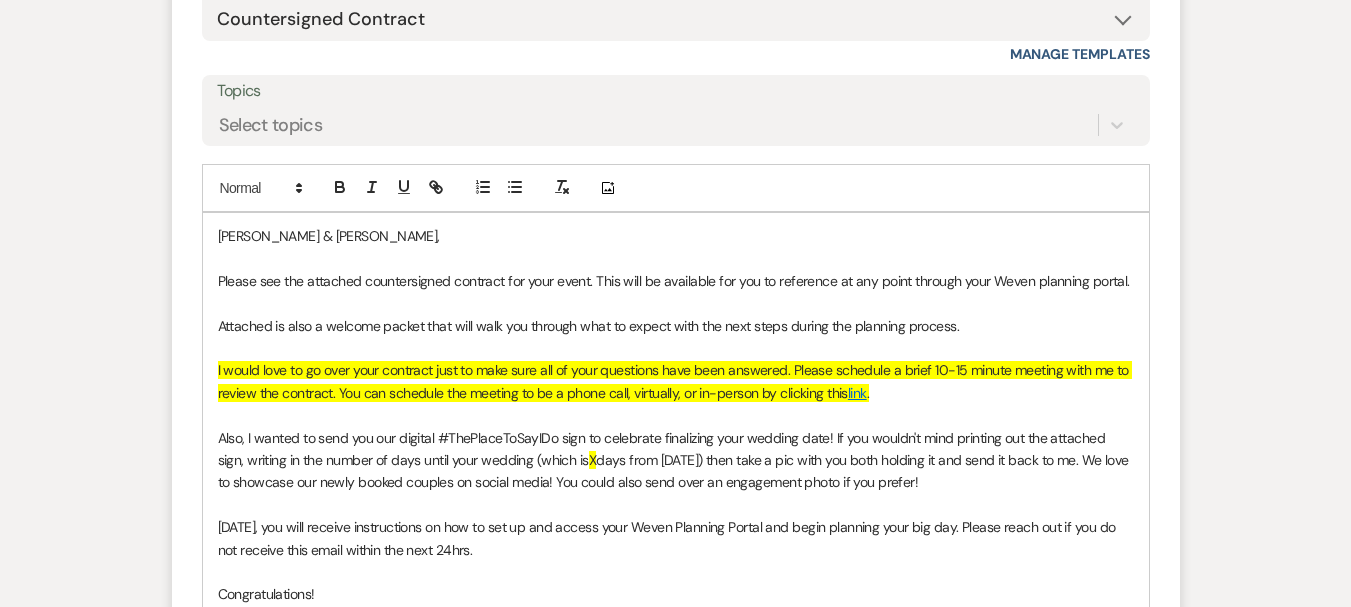 click on "I would love to go over your contract just to make sure all of your questions have been answered. Please schedule a brief 10-15 minute meeting with me to review the contract. You can schedule the meeting to be a phone call, virtually, or in-person by clicking this  link ." at bounding box center [676, 381] 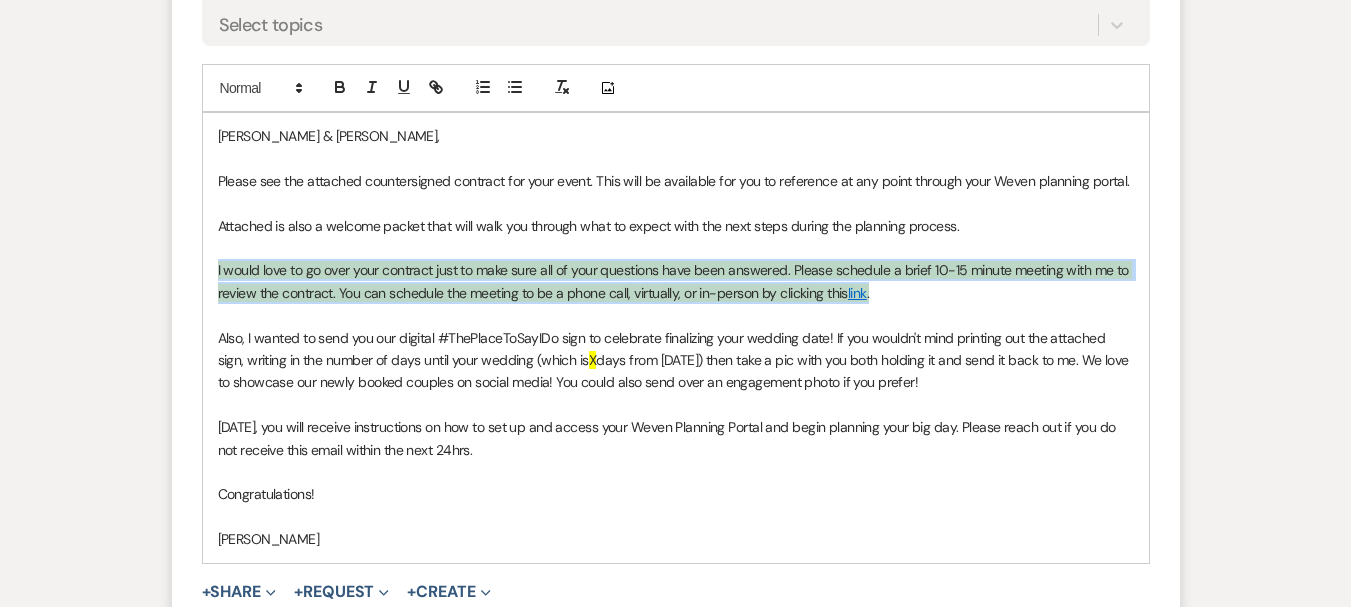 drag, startPoint x: 216, startPoint y: 261, endPoint x: 943, endPoint y: 294, distance: 727.7486 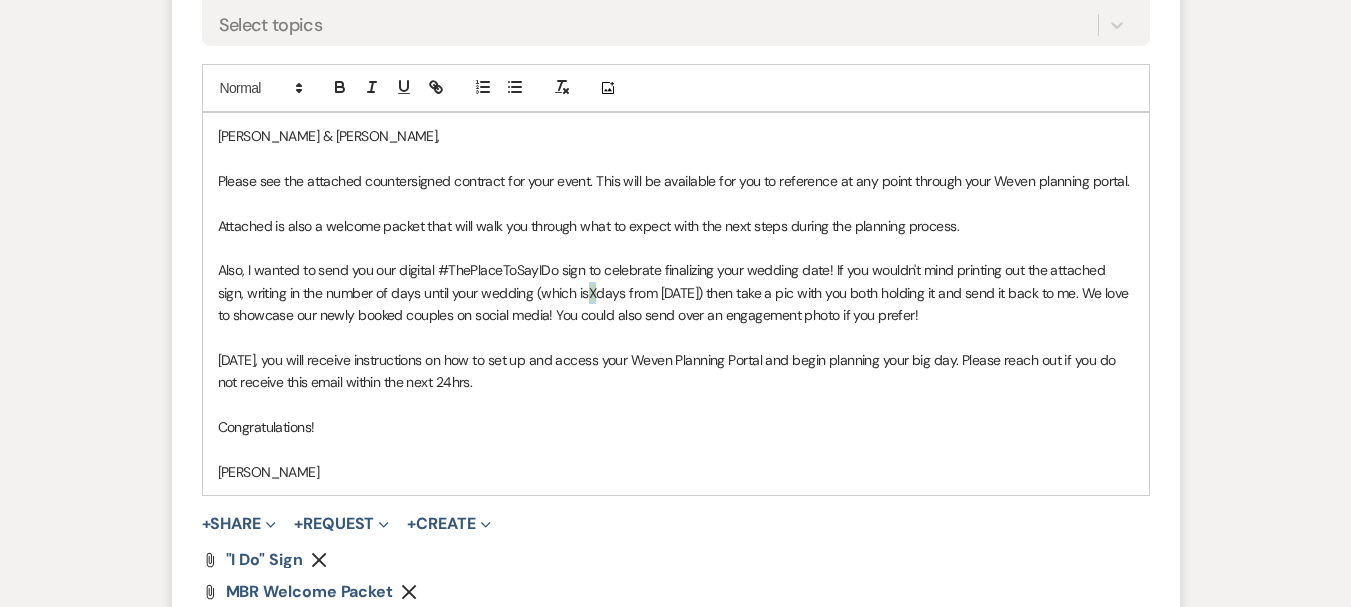 click on "Also, I wanted to send you our digital #ThePlaceToSayIDo sign to celebrate finalizing your wedding date! If you wouldn't mind printing out the attached sign, writing in the number of days until your wedding (which is  X  days from [DATE]) then take a pic with you both holding it and send it back to me. We love to showcase our newly booked couples on social media! You could also send over an engagement photo if you prefer!" at bounding box center [676, 292] 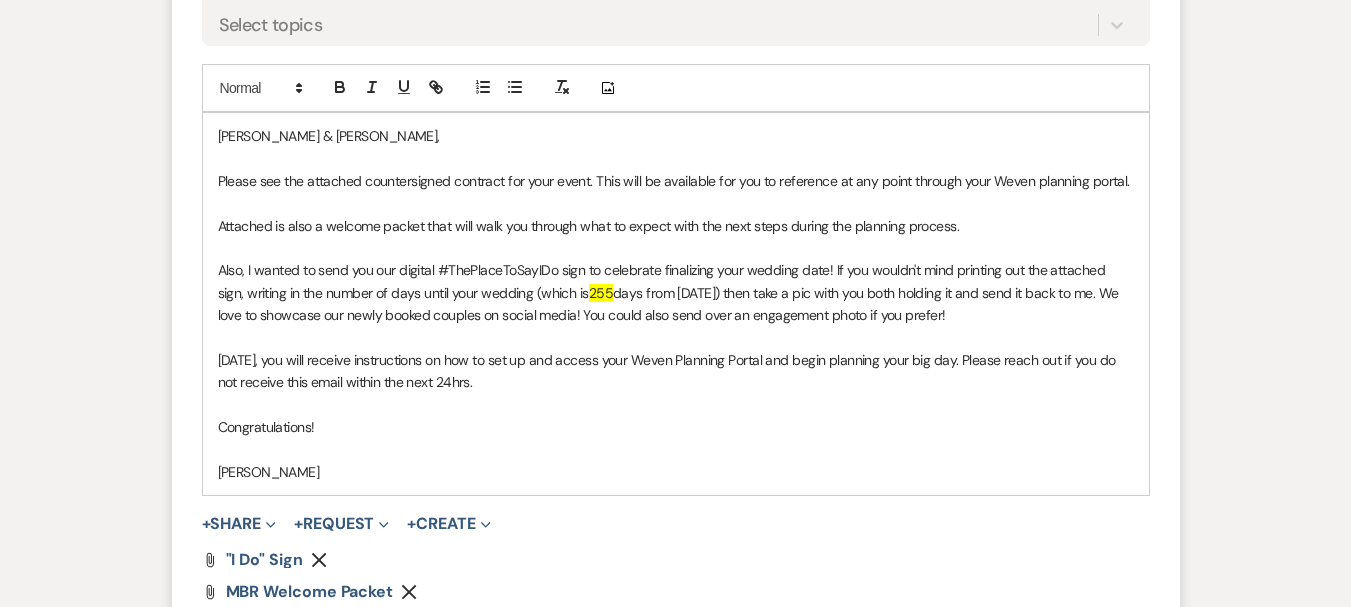 click on "Messages Tasks Payments Rental Overview Documents Contacts Notes Event Messages   Log Log Message +  New Message Communicate with  clients  by clicking "New Message" or replying to an existing message thread. Filter by topics... Unanswered Message:  Contract Dismiss Alert Hide [PERSON_NAME] Rental Agreement [DATE] 8:51 AM Hello, We look forward to our quick chat at 12:45 [DATE], I'll be dialing in [PERSON_NAME] to 3-way with us. but we've gone ahead and signed contract here. I'm ready to make the payment however I showed it reflected a late fee, if you can please waive/update that then I can proceed with the $2,000 payment.  Thank you! Attach File [PERSON_NAME] contract signed    Reply   X Saving draft... Recipients* Event Contacts   ( [PERSON_NAME], [PERSON_NAME] )   Insert Template   -- Weven Planning Portal Introduction (Booked Events) 6 Month Consultation 9 Month Consultation 1 Year Consultation Contract Questions - Weddings Jordan Email [PERSON_NAME] Email Review Request- 2 days after wedding Contract Ready" at bounding box center (675, 169) 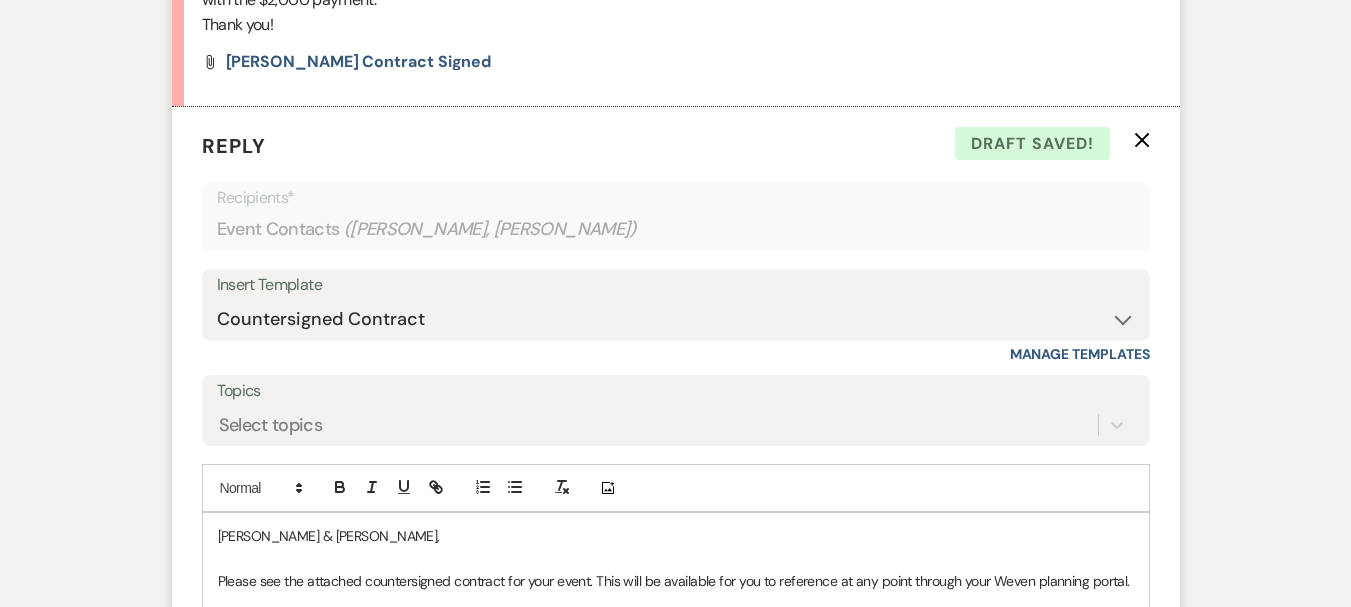 scroll, scrollTop: 261, scrollLeft: 0, axis: vertical 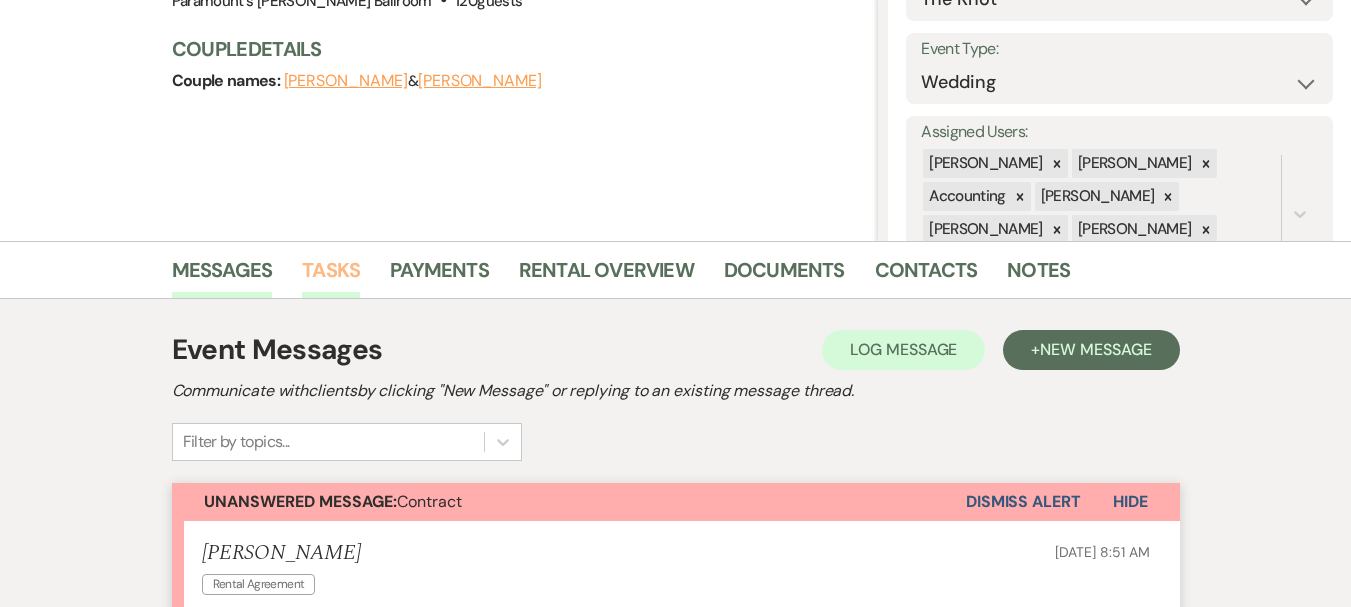 click on "Tasks" at bounding box center [331, 276] 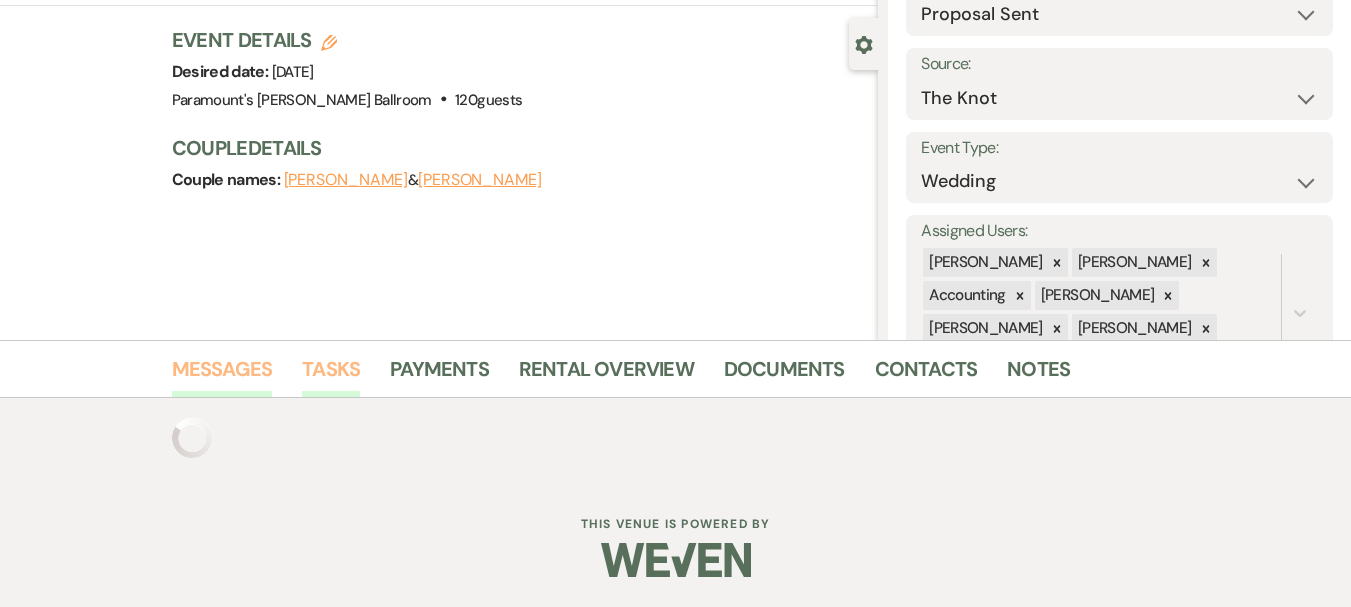 scroll, scrollTop: 261, scrollLeft: 0, axis: vertical 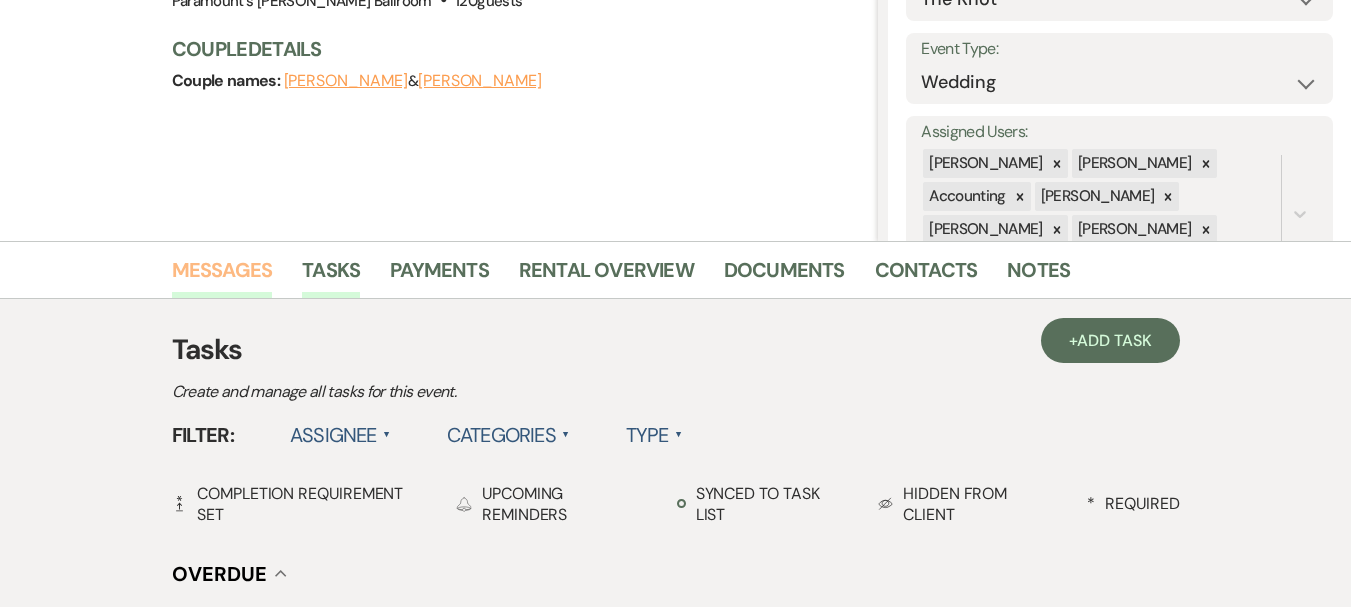 click on "Tasks" at bounding box center [676, 350] 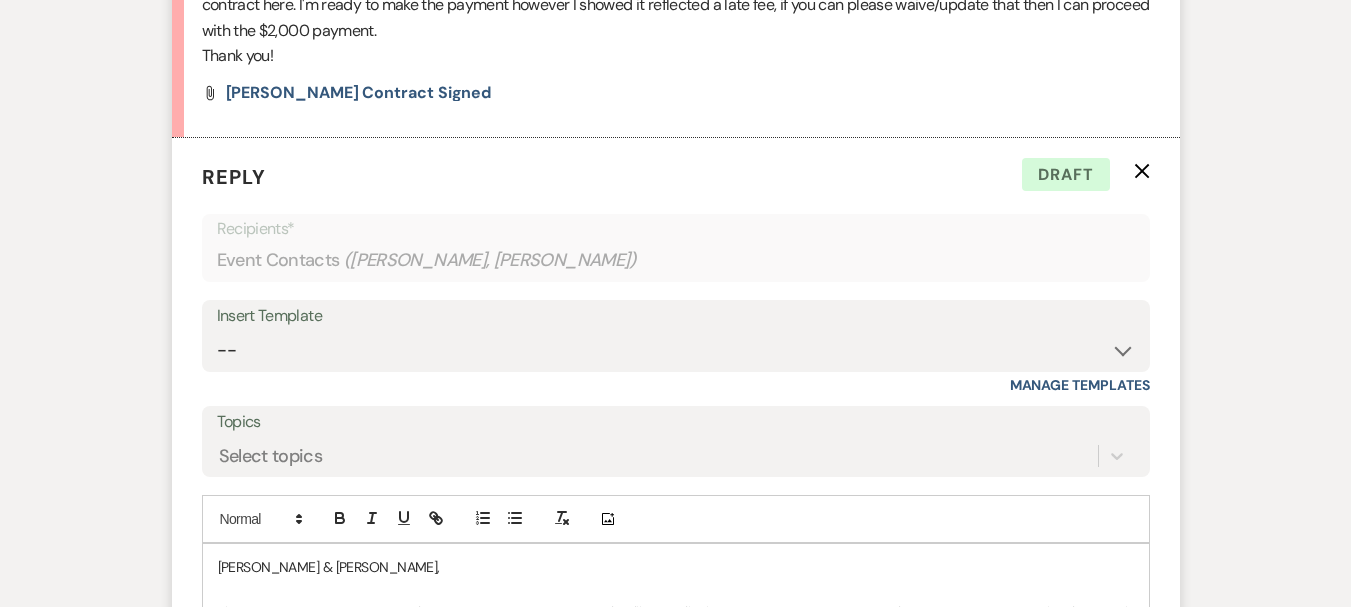 scroll, scrollTop: 1261, scrollLeft: 0, axis: vertical 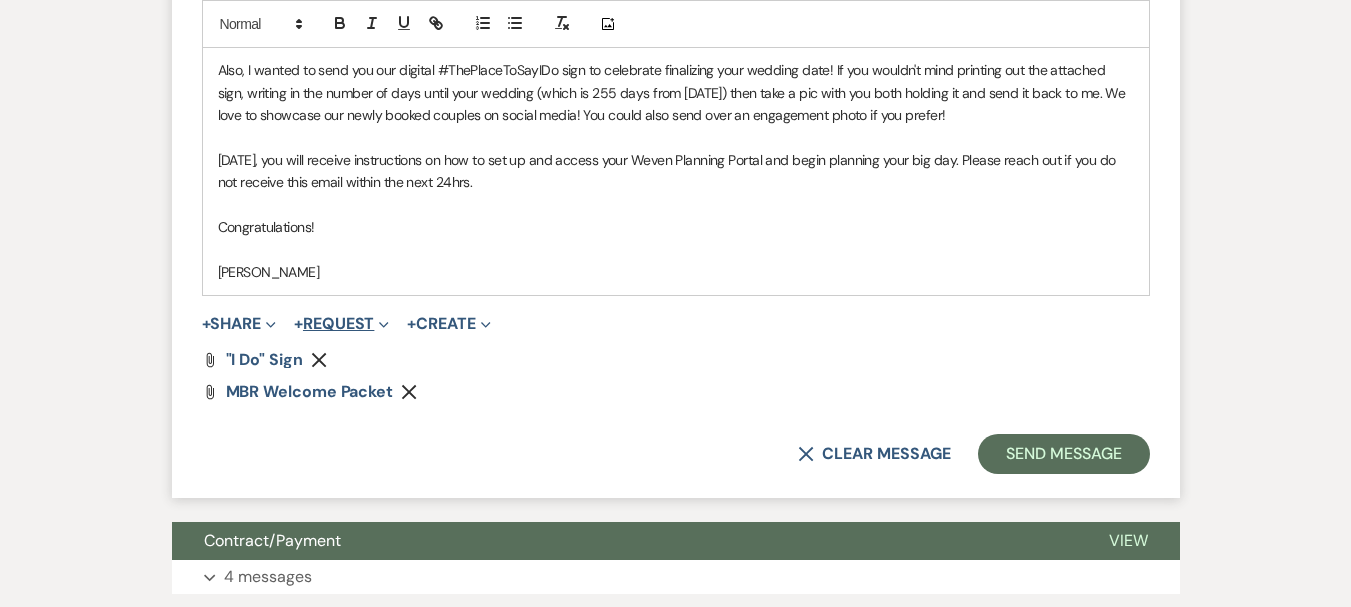 click on "+  Request Expand" at bounding box center [341, 324] 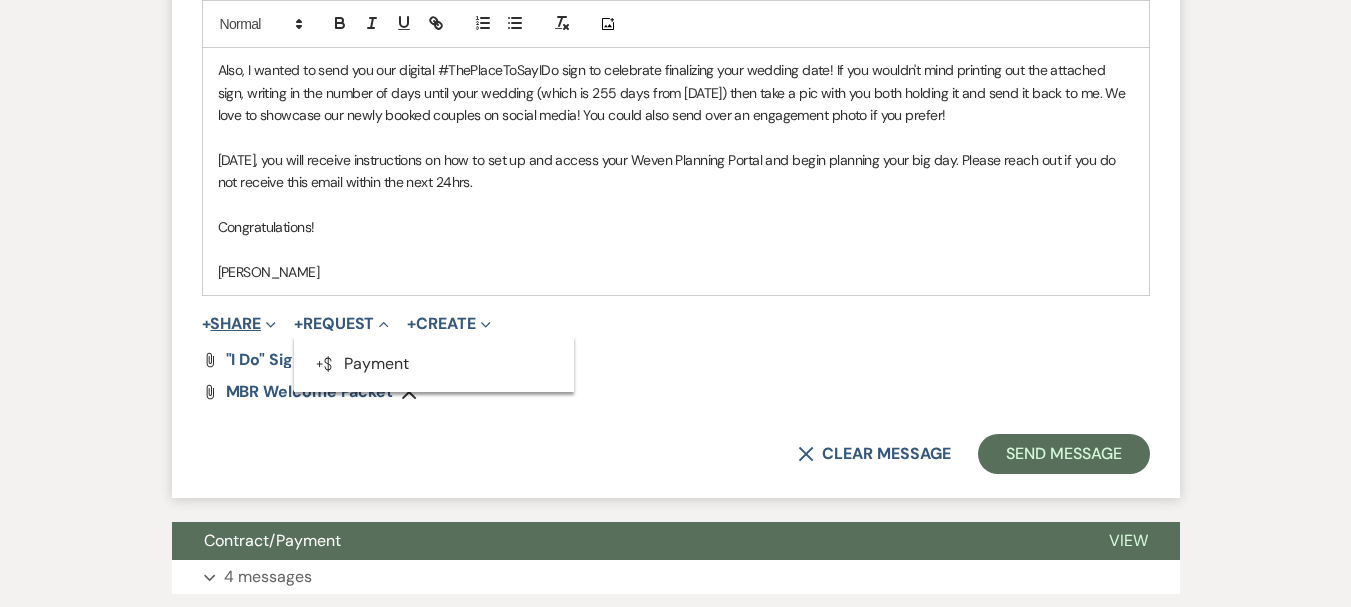 click on "+  Share Expand" at bounding box center [239, 324] 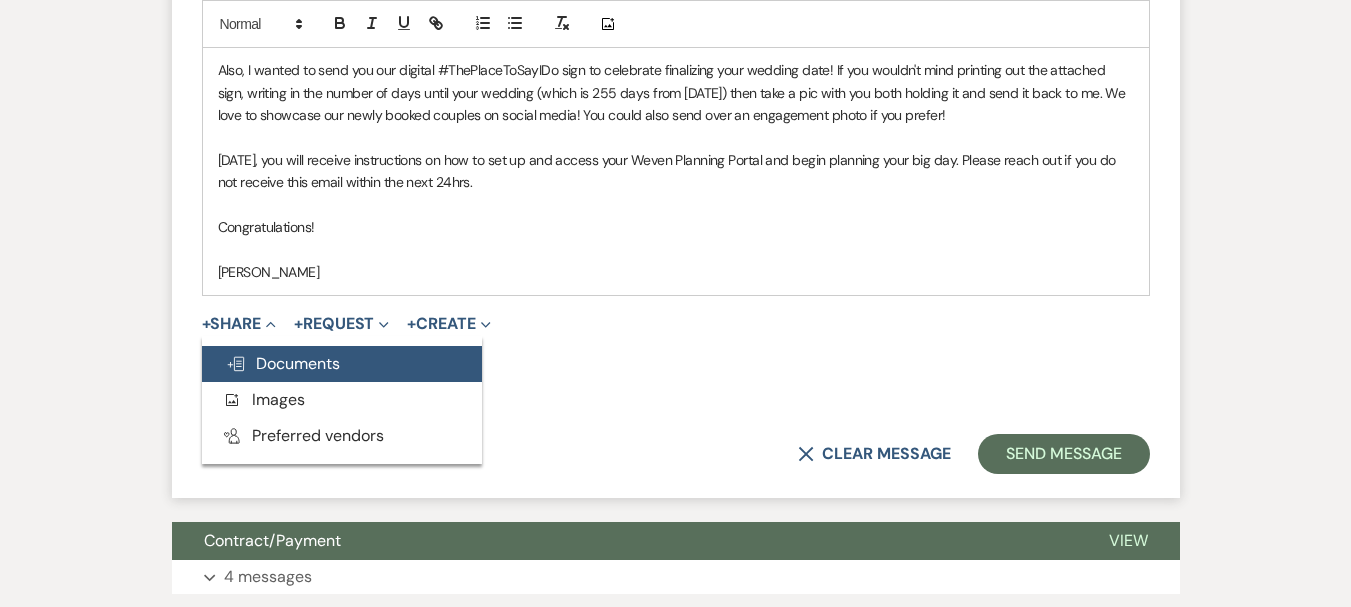 click on "Doc Upload Documents" at bounding box center [283, 363] 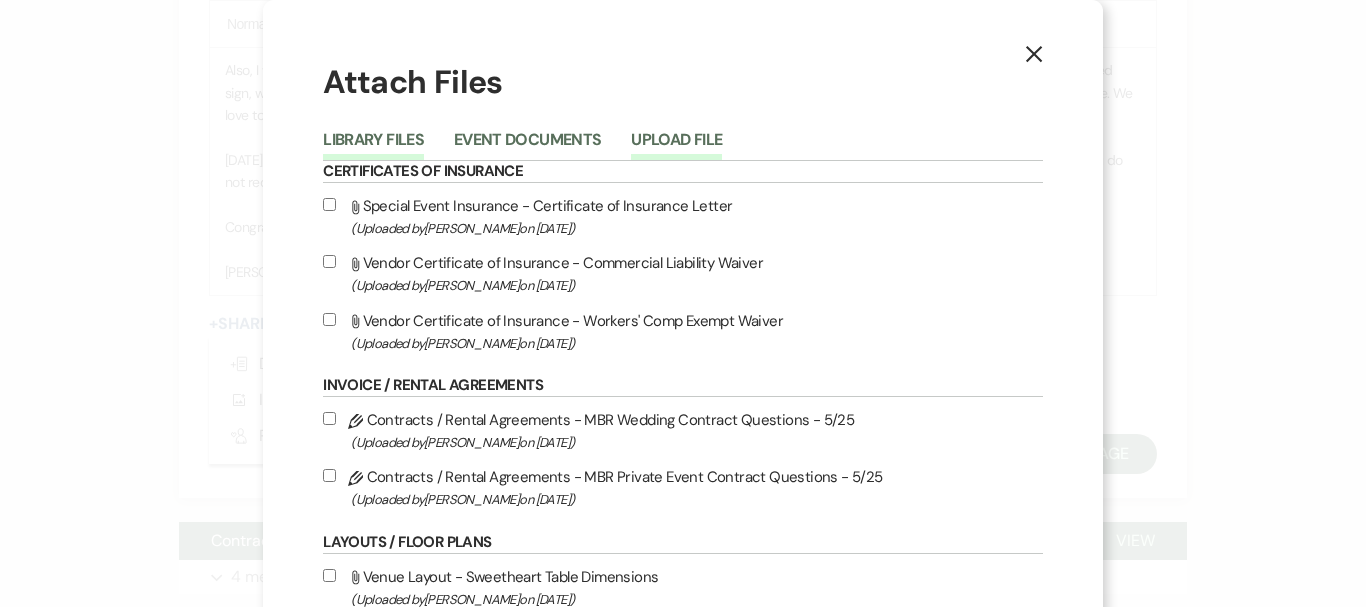 click on "Upload File" at bounding box center (676, 146) 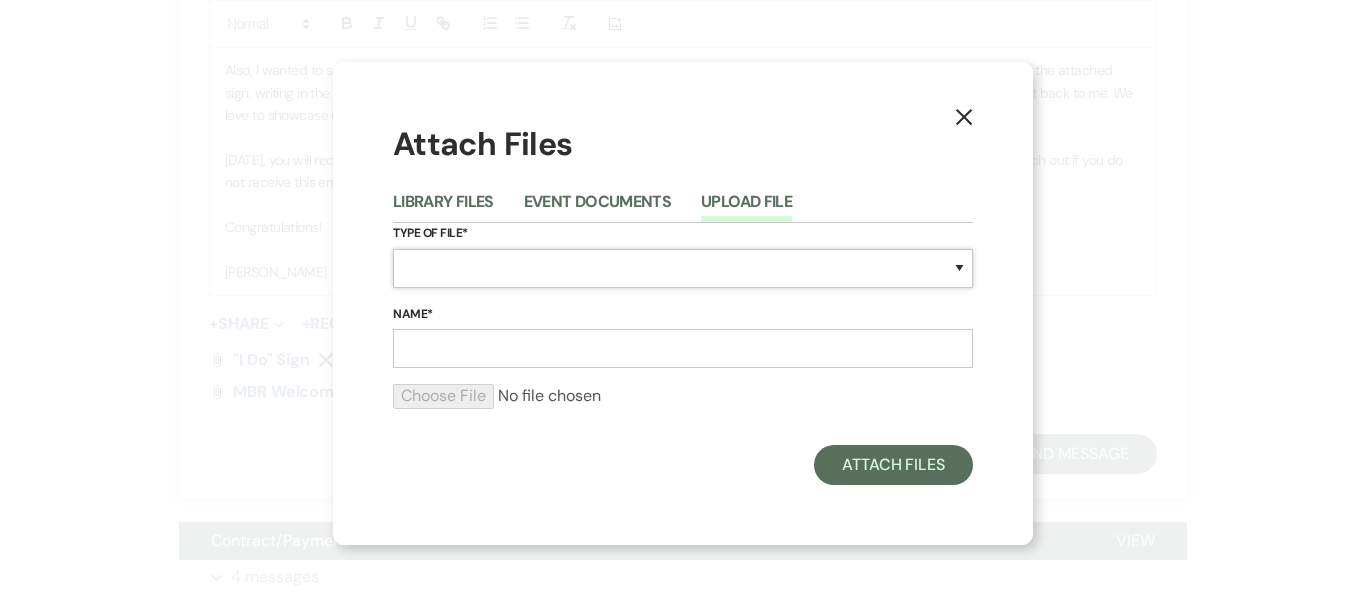 click on "Special Event Insurance Vendor Certificate of Insurance Contracts / Rental Agreements Invoices Receipts Event Maps Floor Plans Rain Plan Seating Charts Venue Layout Catering / Alcohol Permit Event Permit Fire Permit Fuel Permit Generator Permit Tent Permit Venue Permit Other Permit Inventory  Promotional Sample Venue Beverage Ceremony Event Finalize + Share Guests Lodging Menu Vendors Venue Beverage Brochure Menu Packages Product Specifications Quotes Beverage Event and Ceremony Details Finalize & Share Guests Lodging Menu Vendors Venue Event Timeline Family / Wedding Party Timeline Food and Beverage Timeline MC / DJ / Band Timeline Master Timeline Photography Timeline Set-Up / Clean-Up Vendor Timeline Bartender Safe Serve / TiPS Certification Vendor Certification Vendor License Other" at bounding box center [683, 268] 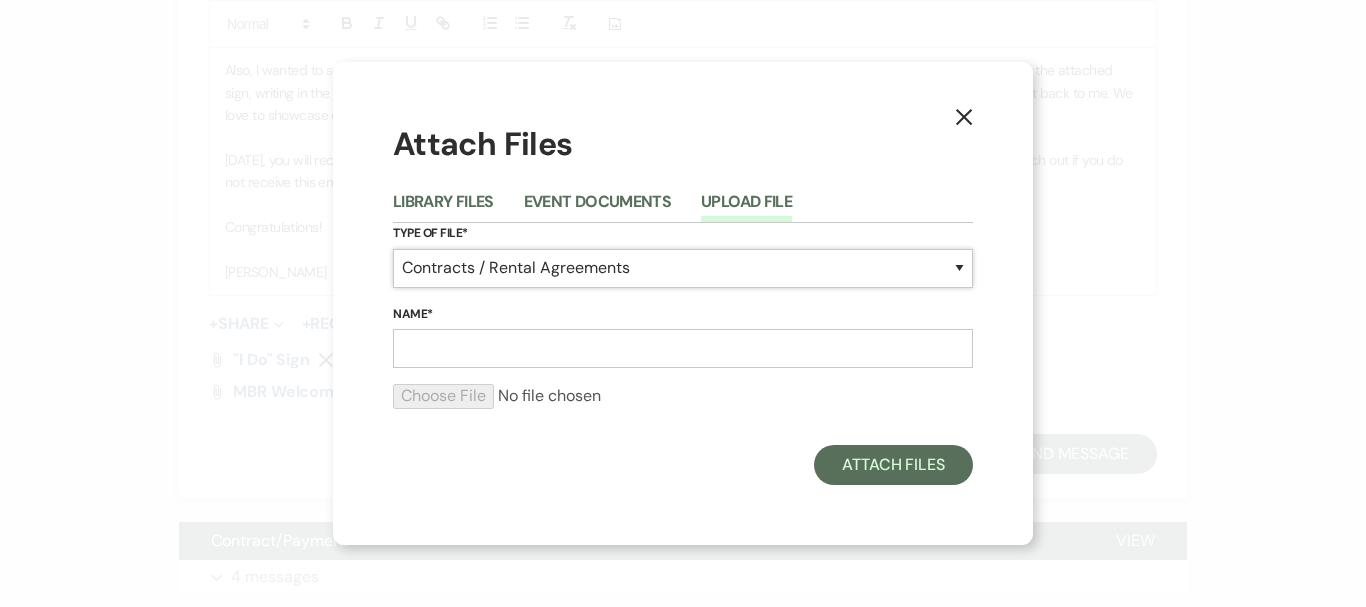 click on "Special Event Insurance Vendor Certificate of Insurance Contracts / Rental Agreements Invoices Receipts Event Maps Floor Plans Rain Plan Seating Charts Venue Layout Catering / Alcohol Permit Event Permit Fire Permit Fuel Permit Generator Permit Tent Permit Venue Permit Other Permit Inventory  Promotional Sample Venue Beverage Ceremony Event Finalize + Share Guests Lodging Menu Vendors Venue Beverage Brochure Menu Packages Product Specifications Quotes Beverage Event and Ceremony Details Finalize & Share Guests Lodging Menu Vendors Venue Event Timeline Family / Wedding Party Timeline Food and Beverage Timeline MC / DJ / Band Timeline Master Timeline Photography Timeline Set-Up / Clean-Up Vendor Timeline Bartender Safe Serve / TiPS Certification Vendor Certification Vendor License Other" at bounding box center [683, 268] 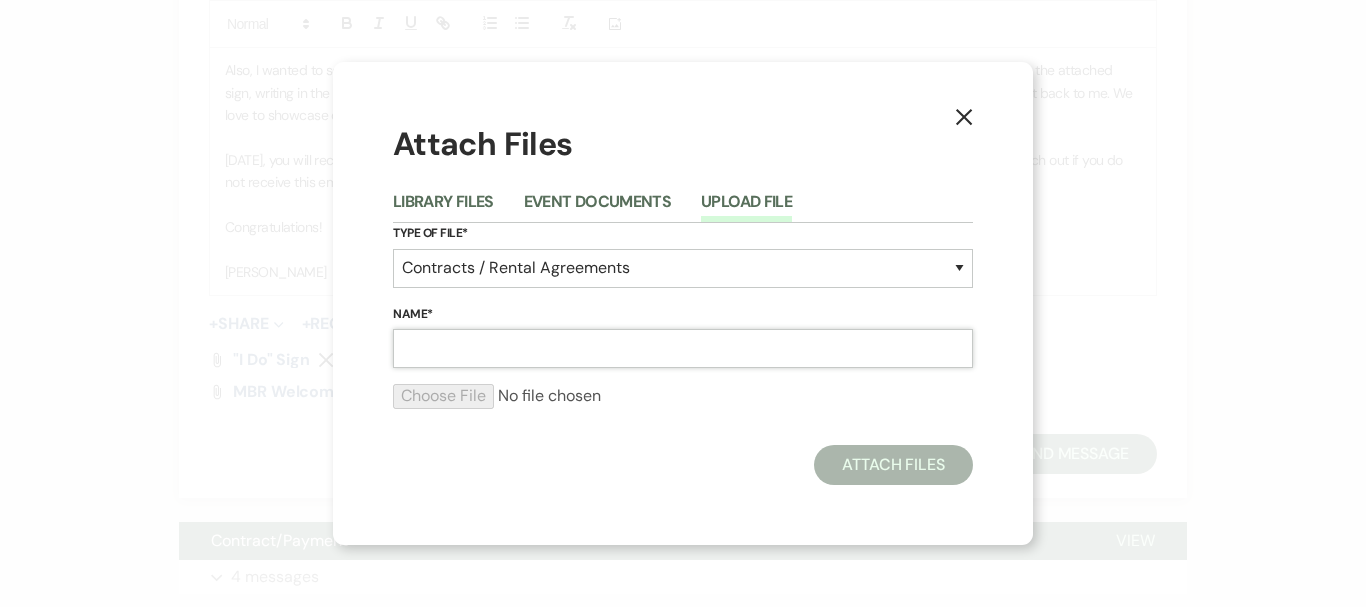 click on "Name*" at bounding box center (683, 348) 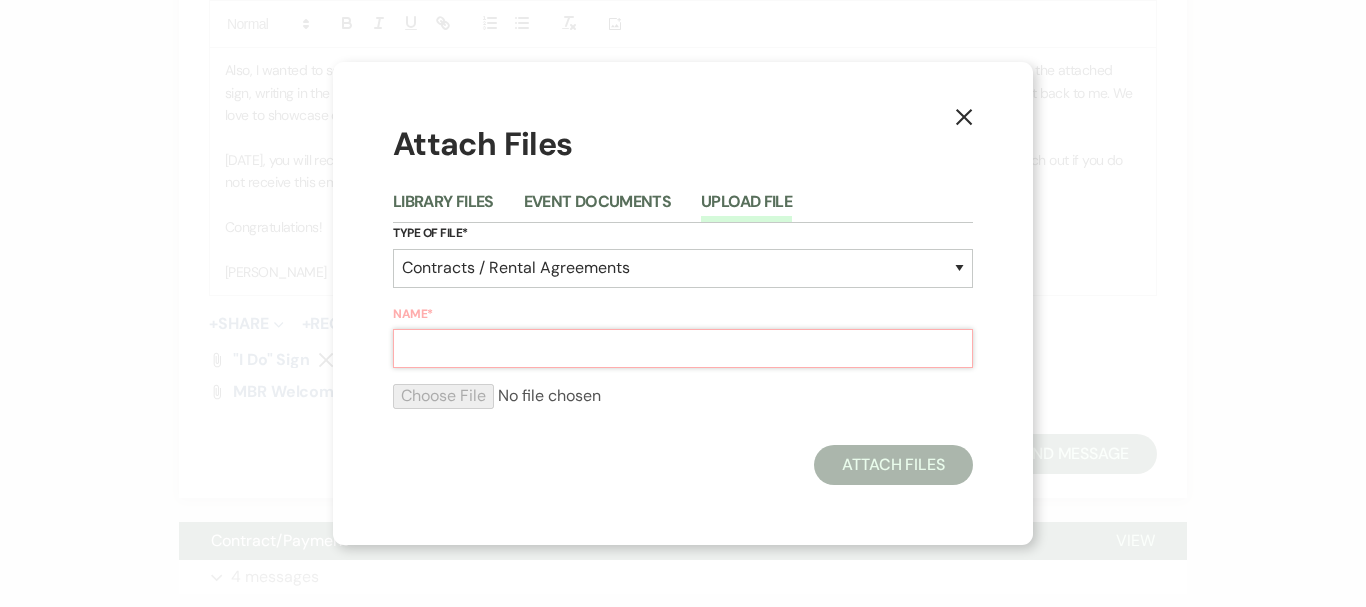 click on "Name*" at bounding box center (683, 348) 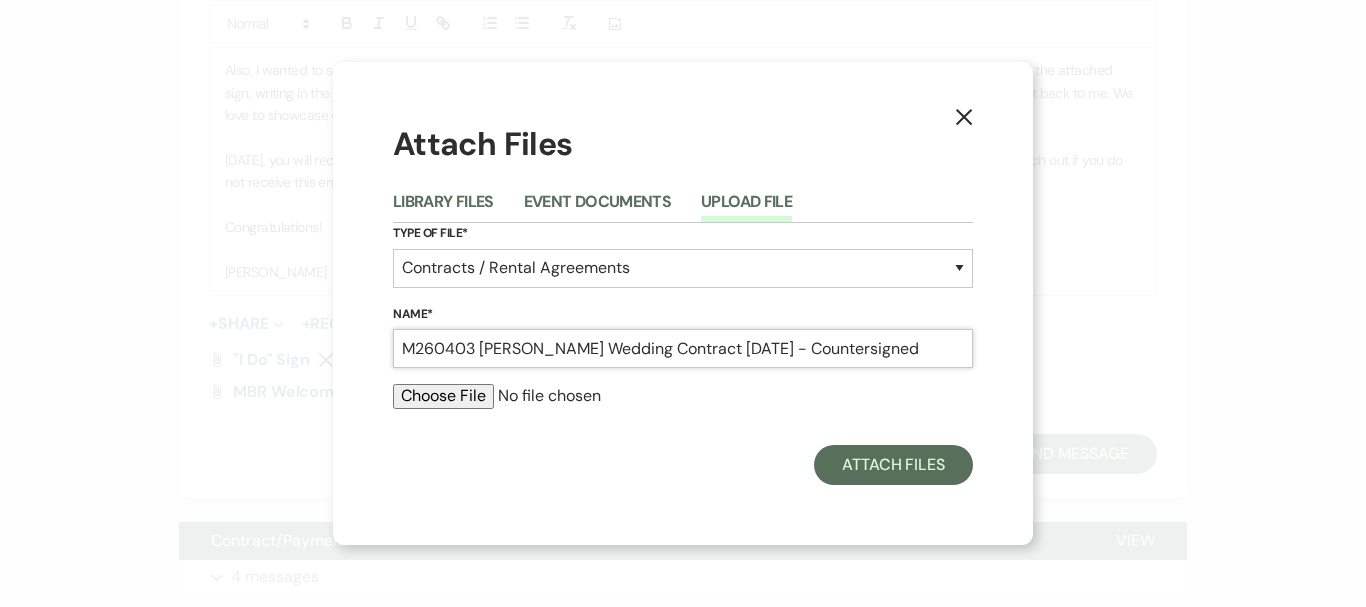type on "M260403 [PERSON_NAME] Wedding Contract [DATE] - Countersigned" 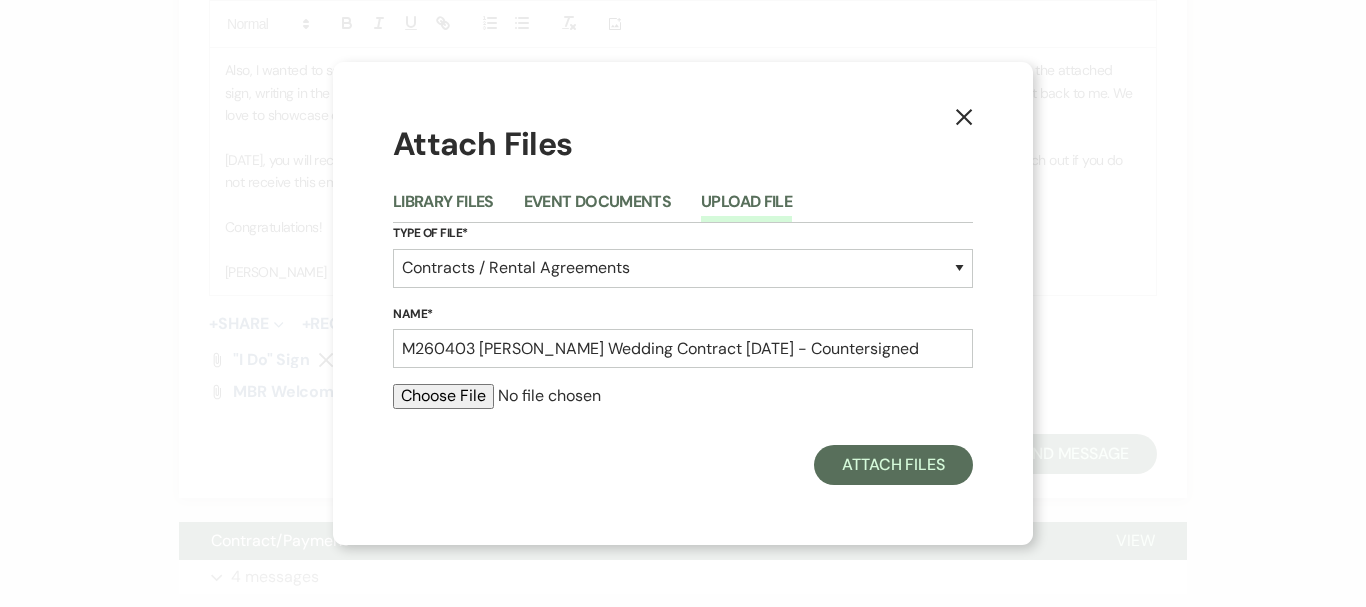 click at bounding box center [683, 396] 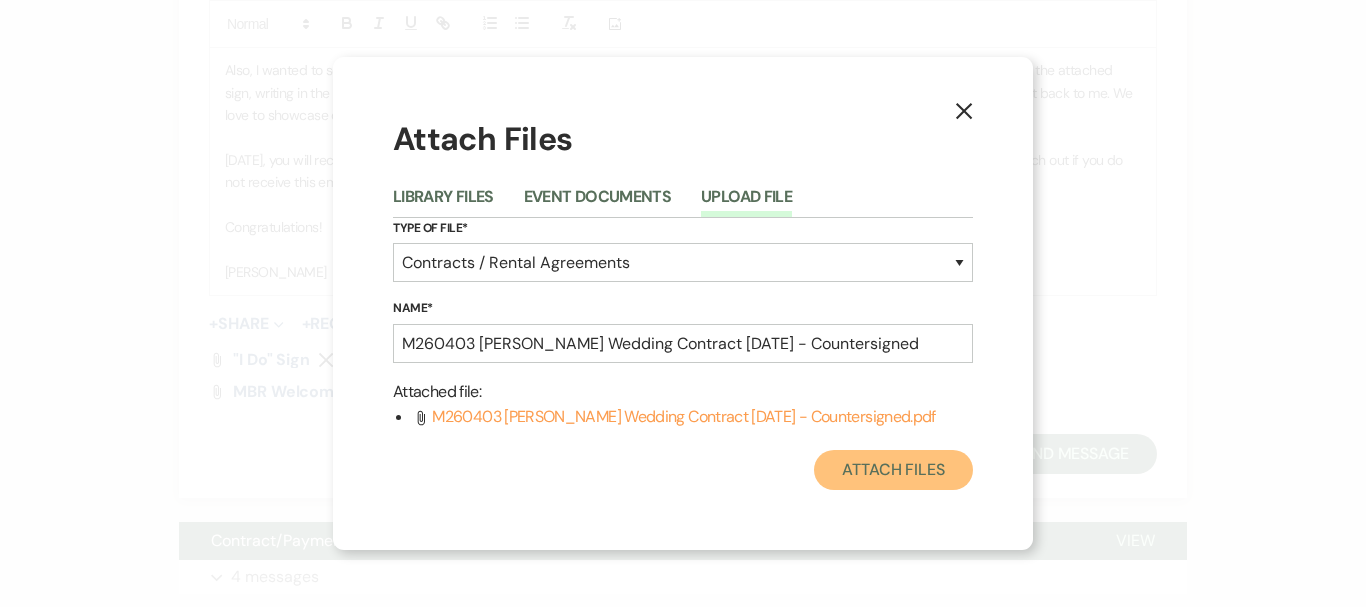 click on "Attach Files" at bounding box center (893, 470) 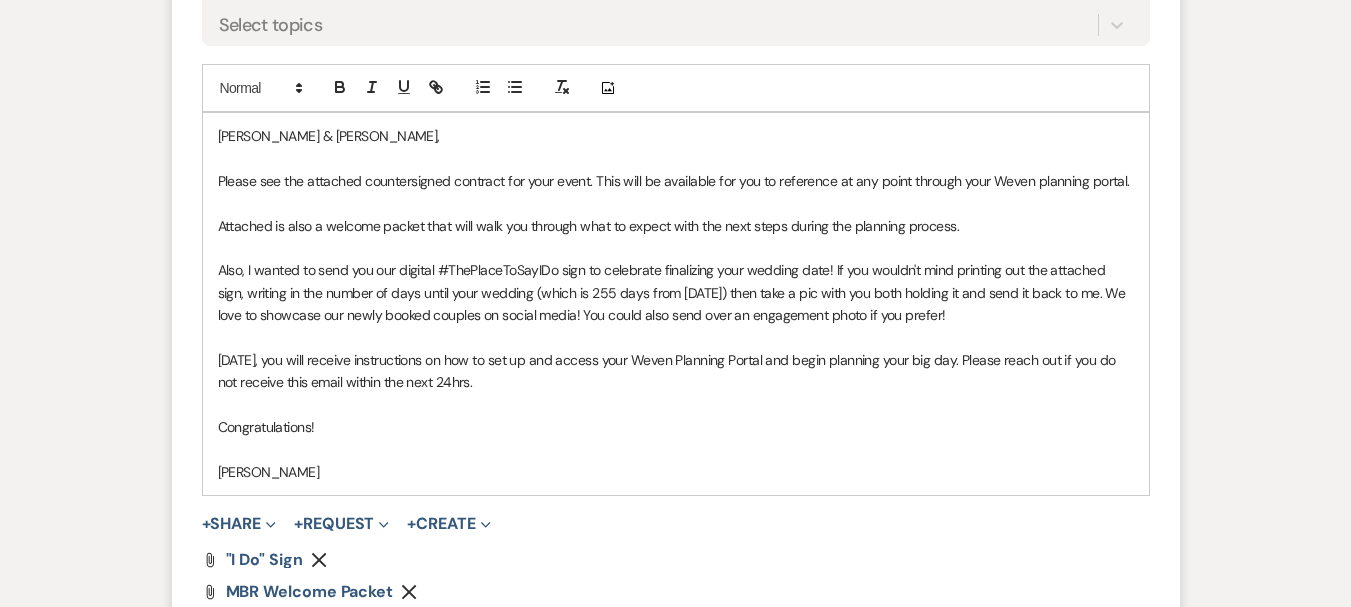scroll, scrollTop: 1261, scrollLeft: 0, axis: vertical 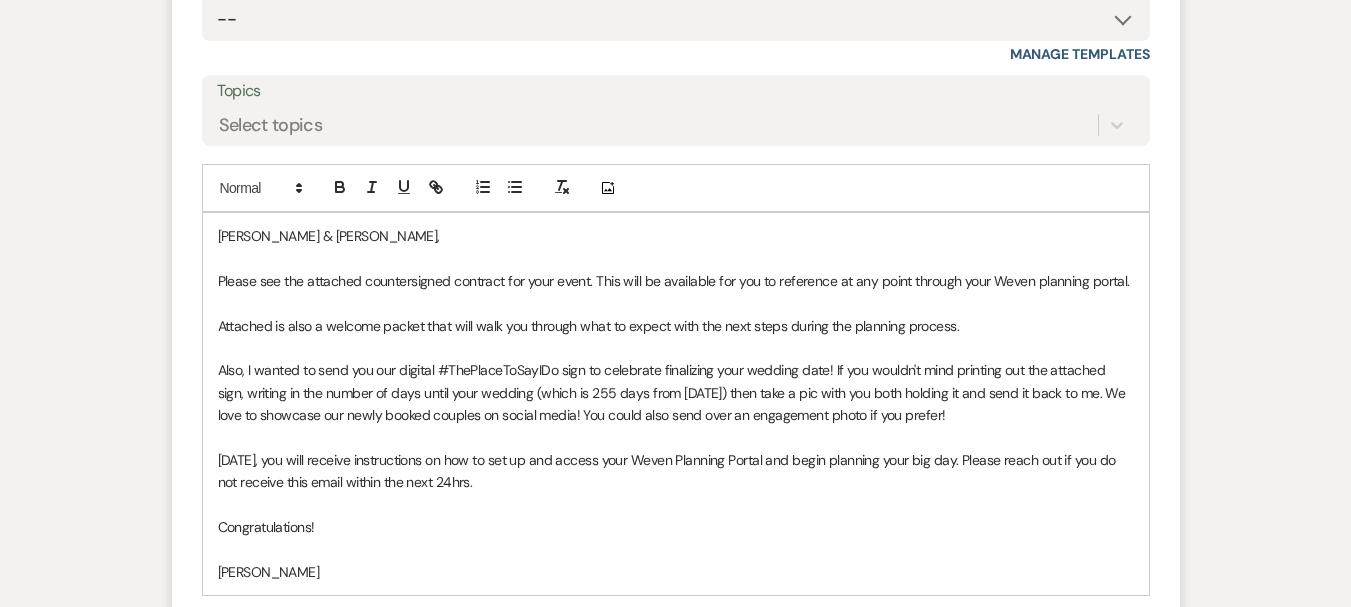 click on "Also, I wanted to send you our digital #ThePlaceToSayIDo sign to celebrate finalizing your wedding date! If you wouldn't mind printing out the attached sign, writing in the number of days until your wedding (which is 255 days from [DATE]) then take a pic with you both holding it and send it back to me. We love to showcase our newly booked couples on social media! You could also send over an engagement photo if you prefer!" at bounding box center (676, 392) 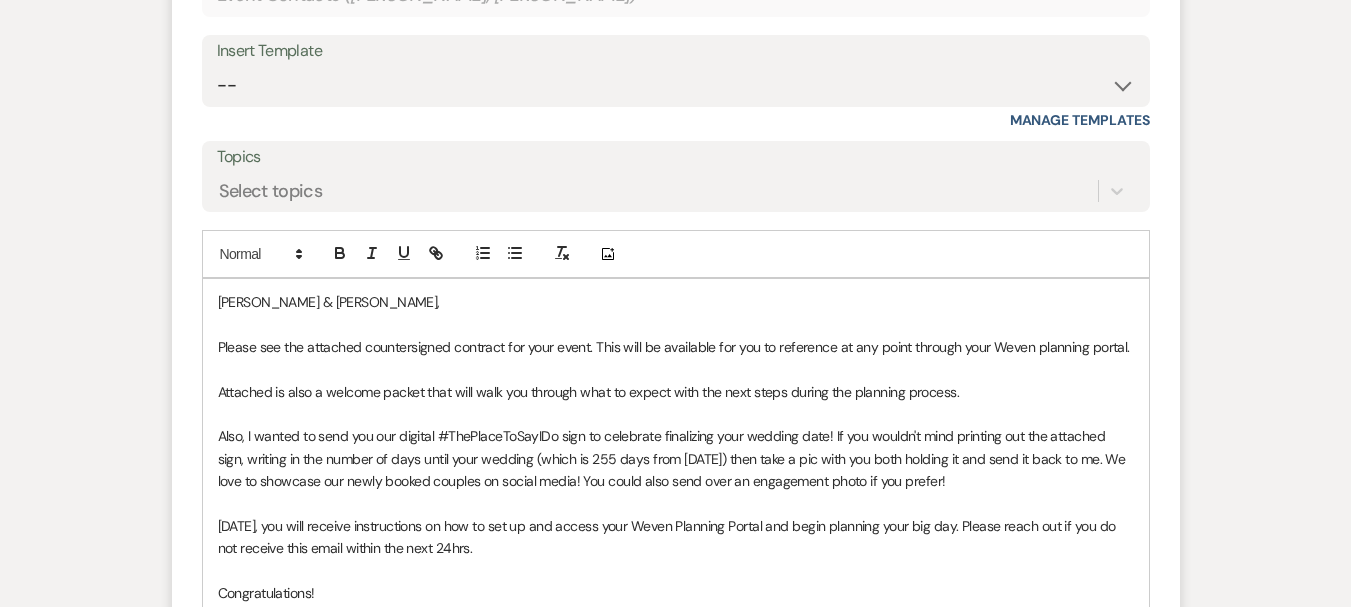 scroll, scrollTop: 1161, scrollLeft: 0, axis: vertical 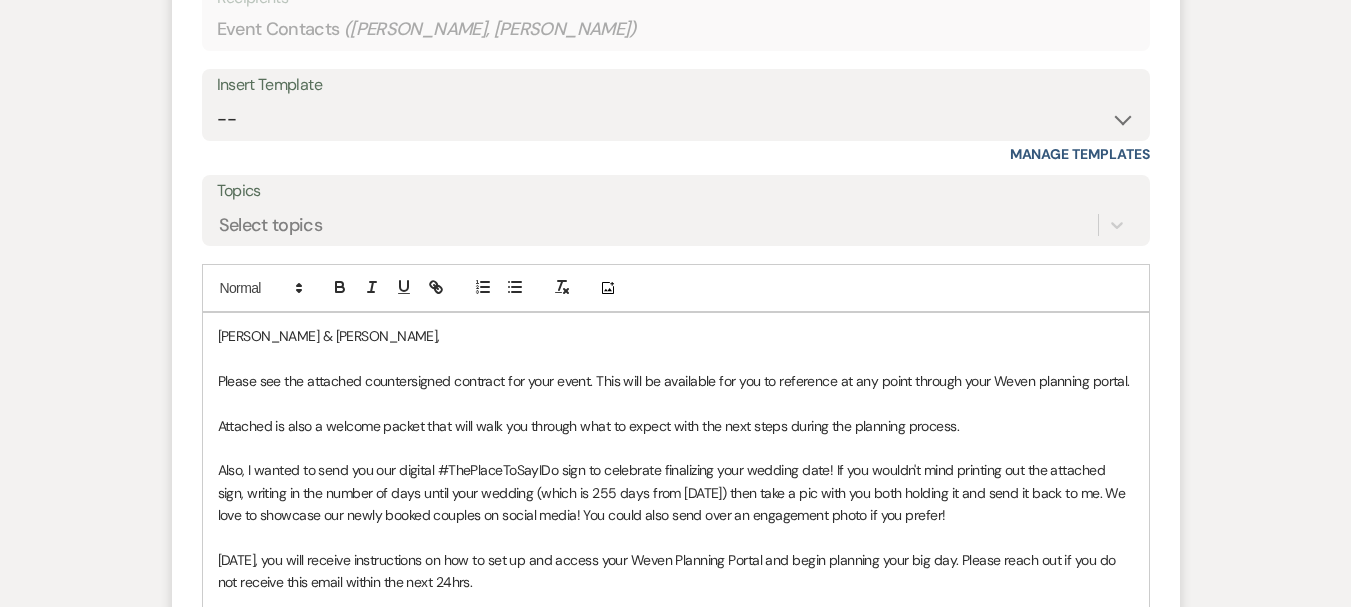 click on "Please see the attached countersigned contract for your event. This will be available for you to reference at any point through your Weven planning portal." at bounding box center (676, 381) 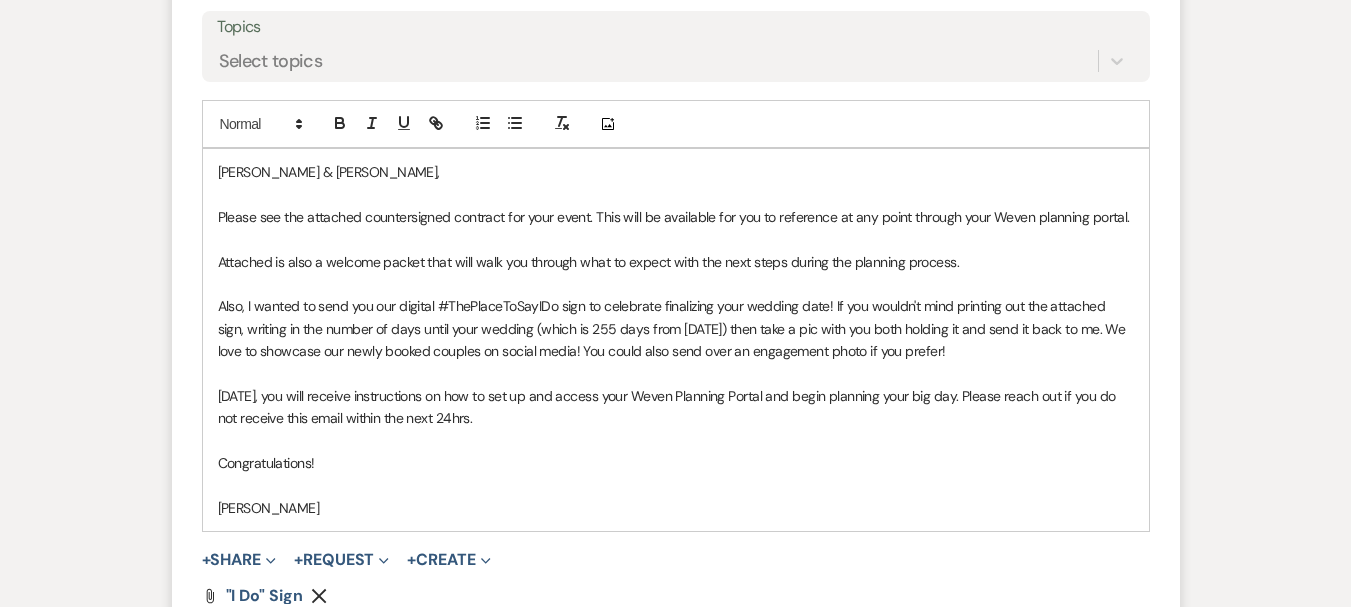 scroll, scrollTop: 1361, scrollLeft: 0, axis: vertical 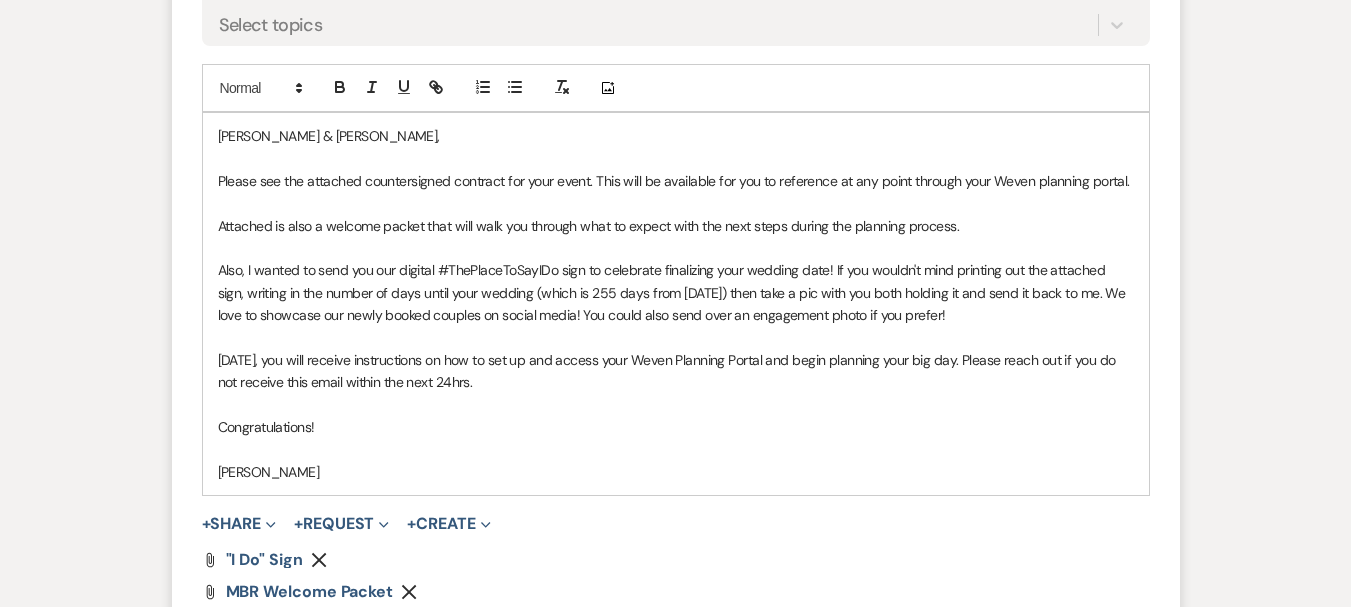 click on "[DATE], you will receive instructions on how to set up and access your Weven Planning Portal and begin planning your big day. Please reach out if you do not receive this email within the next 24hrs." at bounding box center [676, 371] 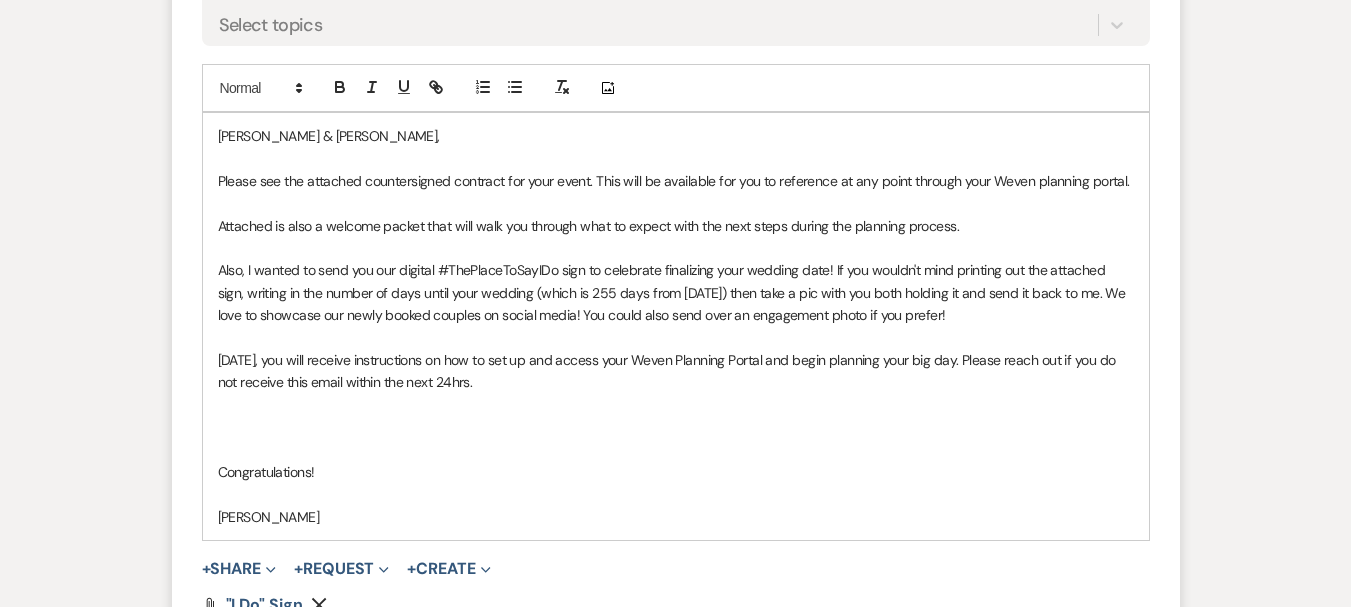 type 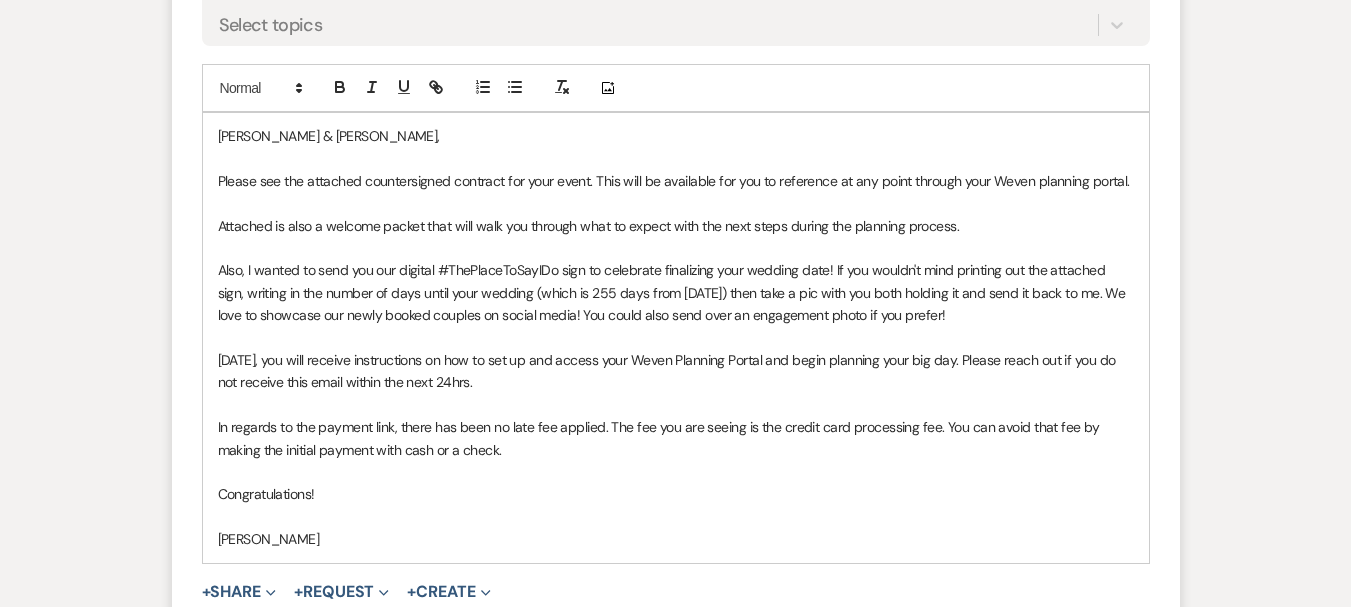click on "In regards to the payment link, there has been no late fee applied. The fee you are seeing is the credit card processing fee. You can avoid that fee by making the initial payment with cash or a check." at bounding box center [676, 438] 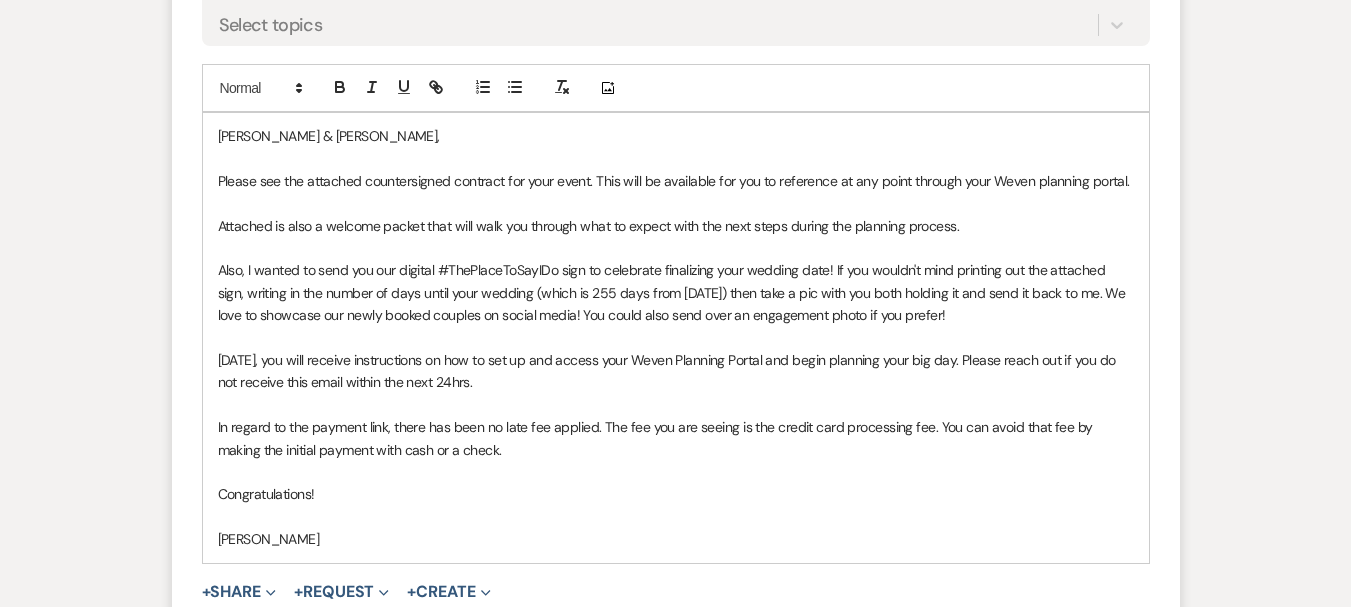 click at bounding box center (676, 472) 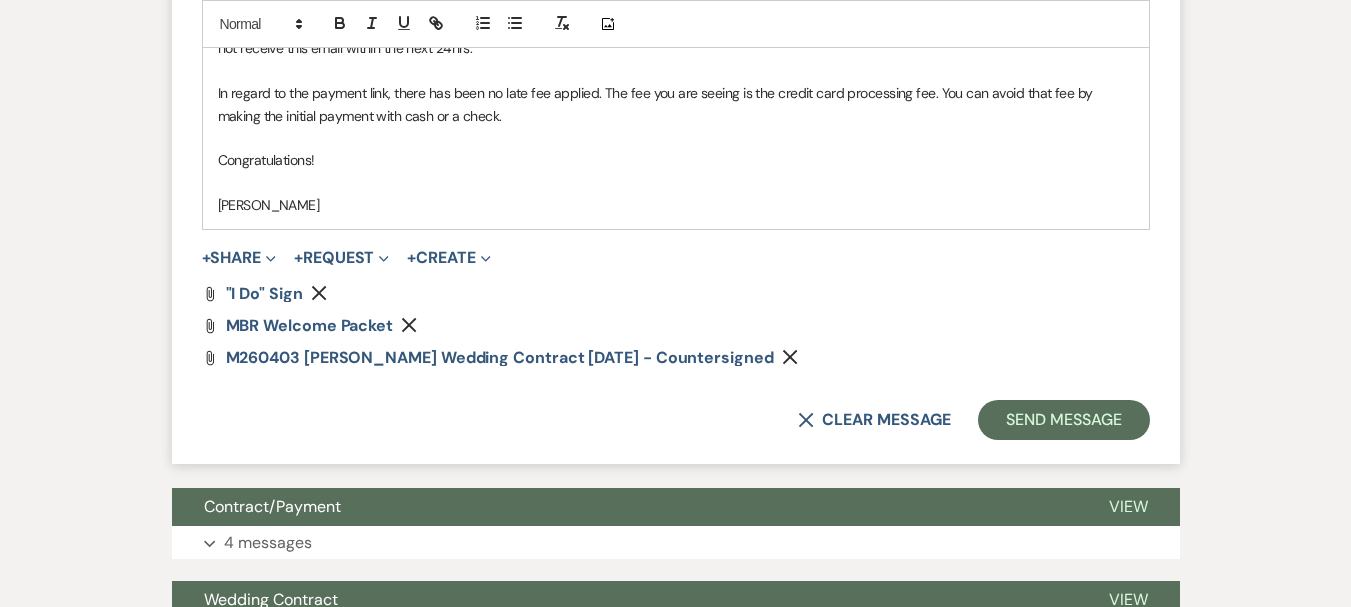 scroll, scrollTop: 1661, scrollLeft: 0, axis: vertical 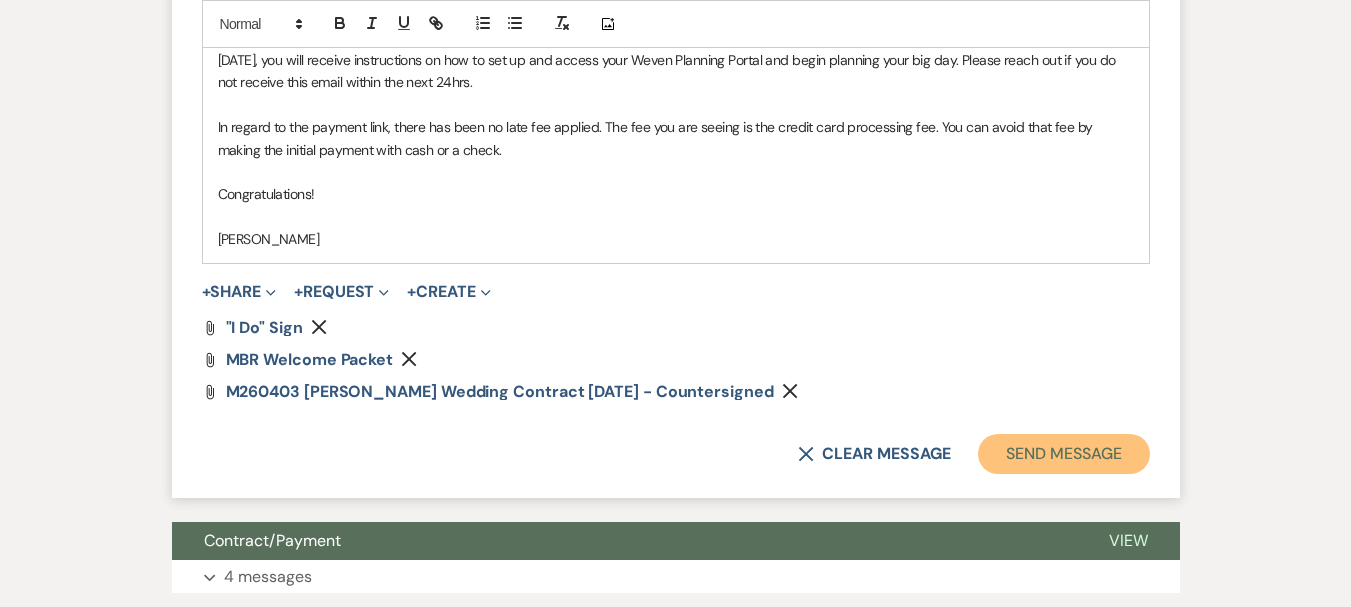 click on "Send Message" at bounding box center [1063, 454] 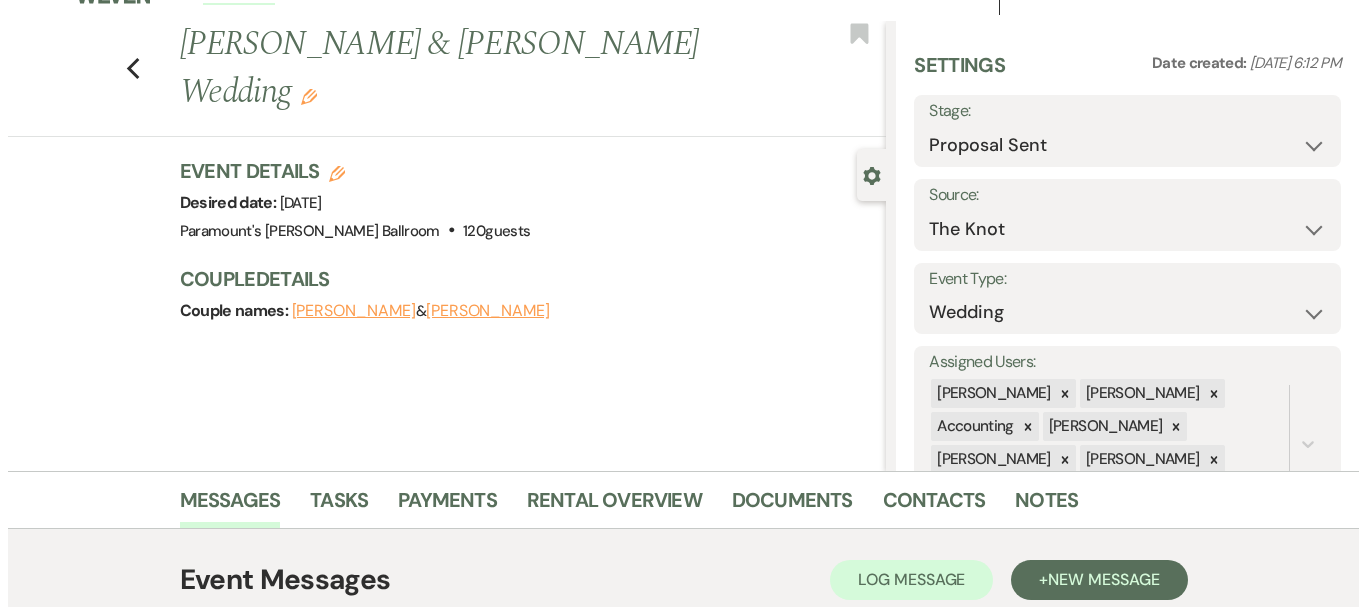 scroll, scrollTop: 0, scrollLeft: 0, axis: both 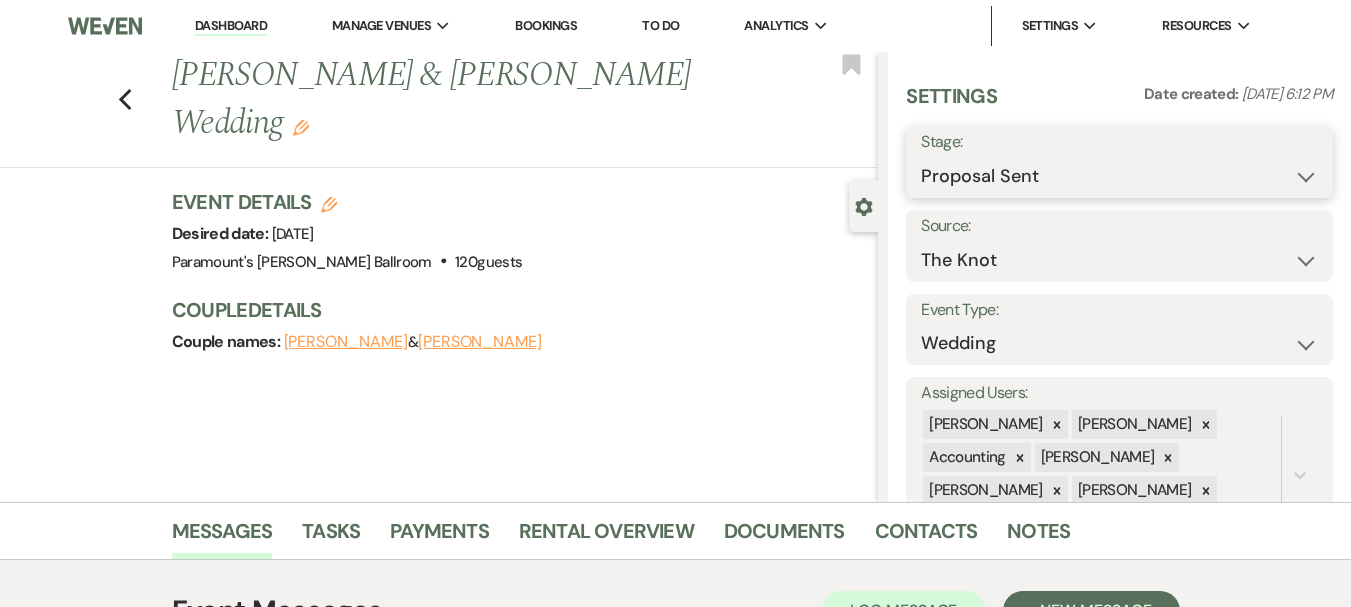 click on "Inquiry Follow Up Tour Requested Tour Confirmed Toured Proposal Sent Booked Lost" at bounding box center [1119, 176] 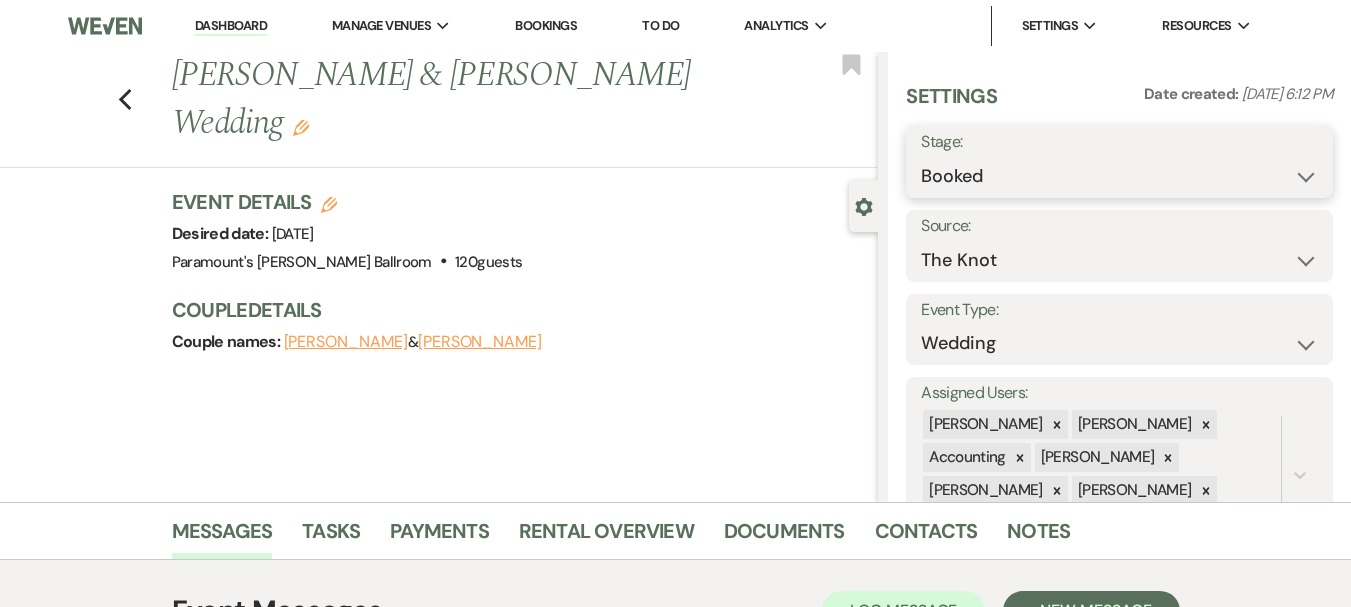 click on "Inquiry Follow Up Tour Requested Tour Confirmed Toured Proposal Sent Booked Lost" at bounding box center [1119, 176] 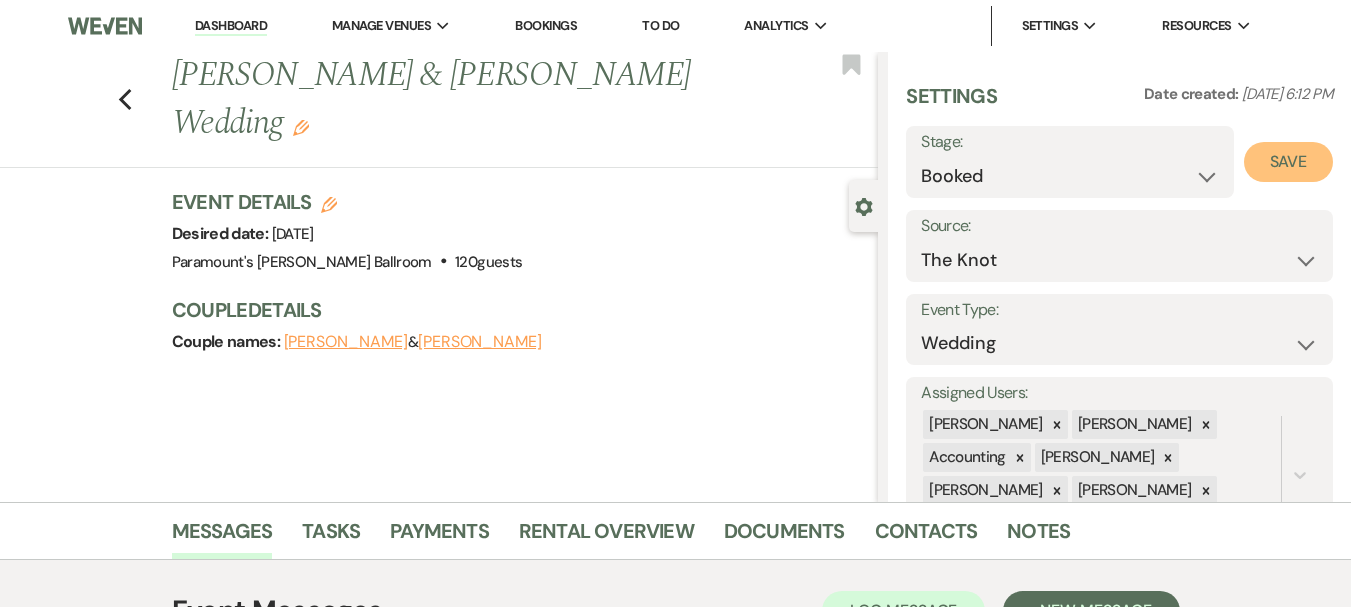 click on "Save" at bounding box center (1288, 162) 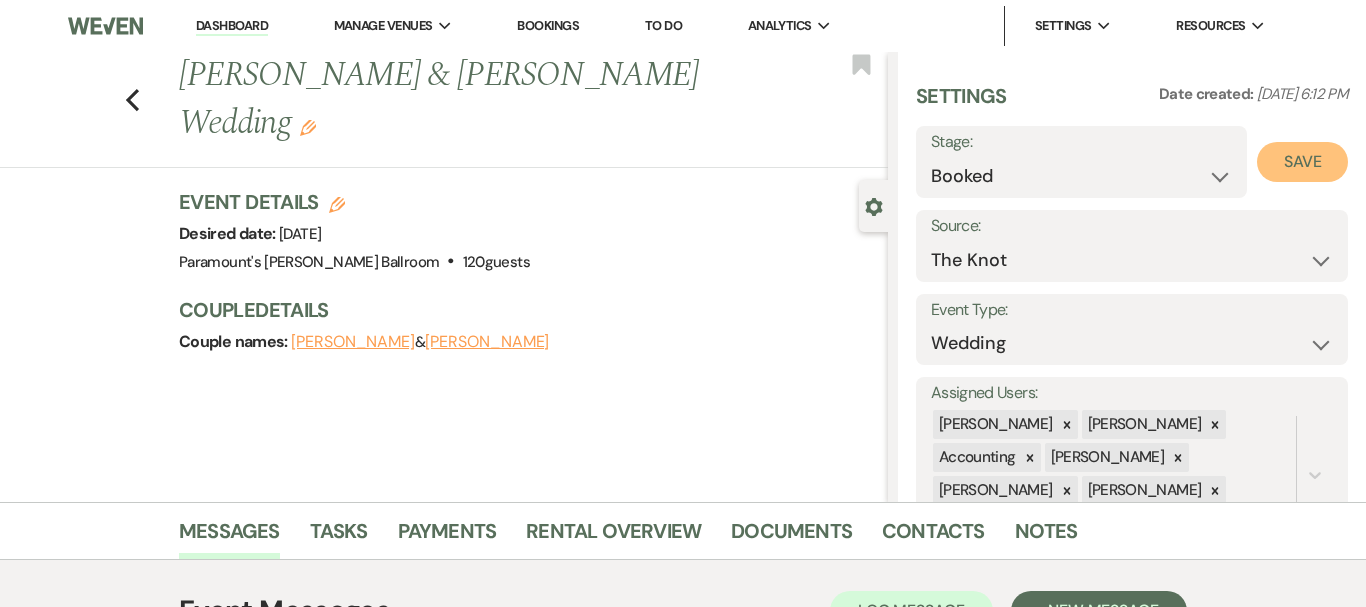 select on "1" 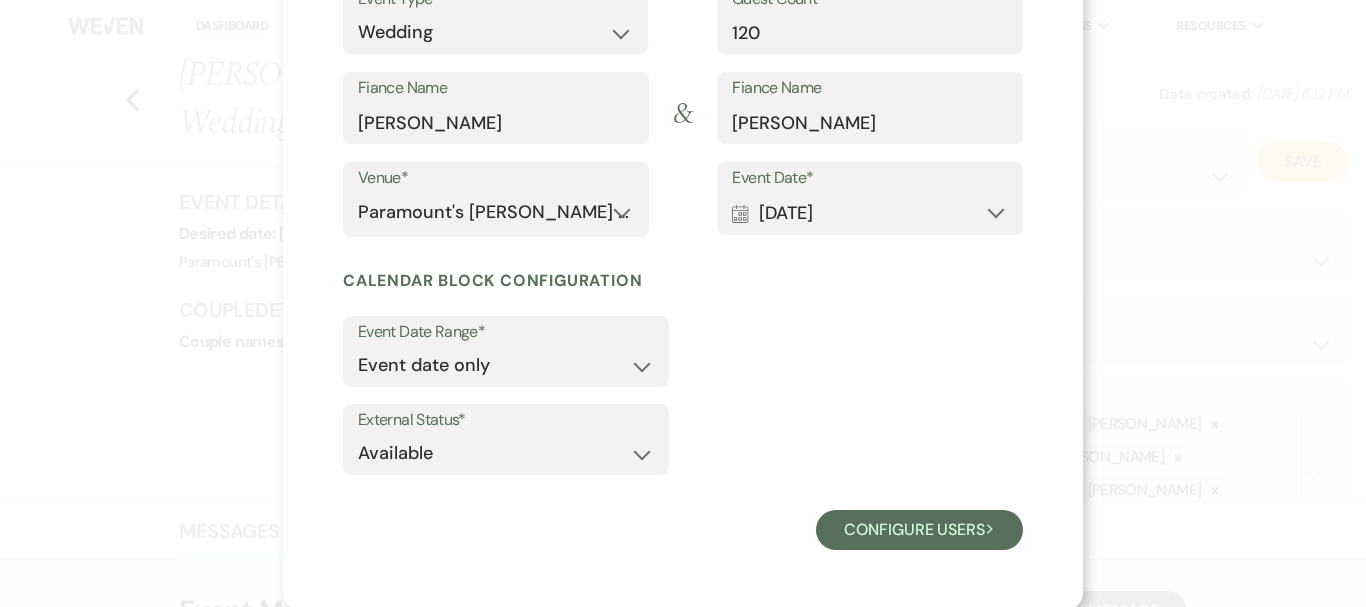 scroll, scrollTop: 276, scrollLeft: 0, axis: vertical 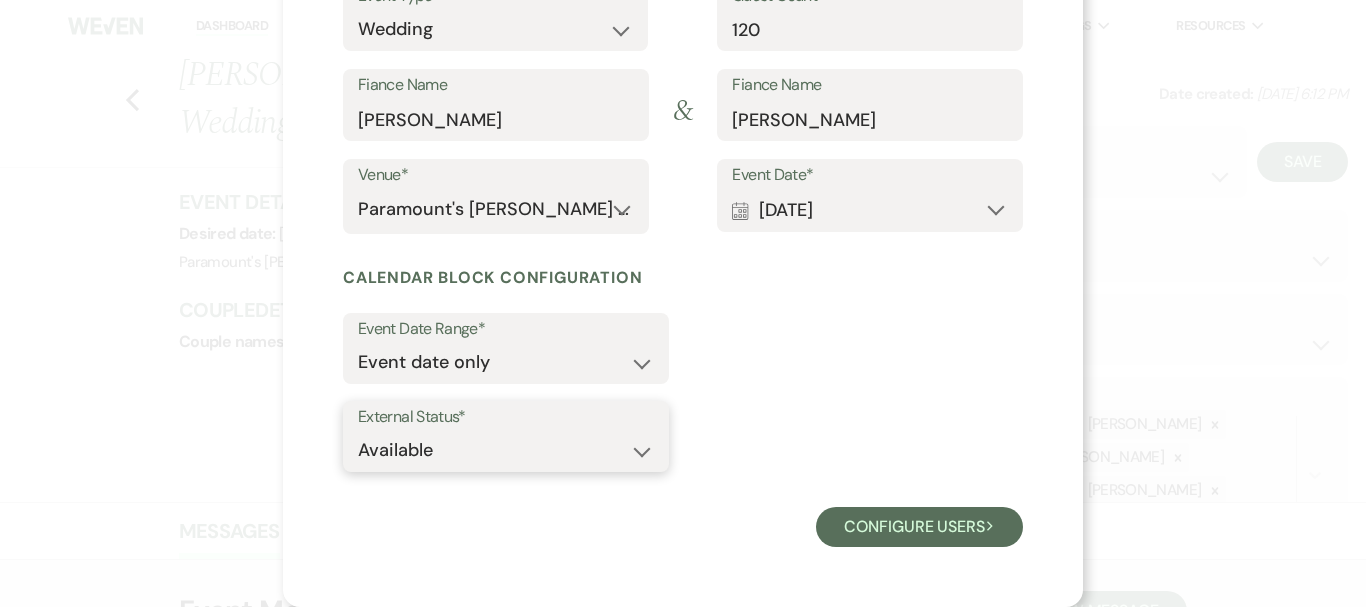 click on "Available Unavailable" at bounding box center [506, 450] 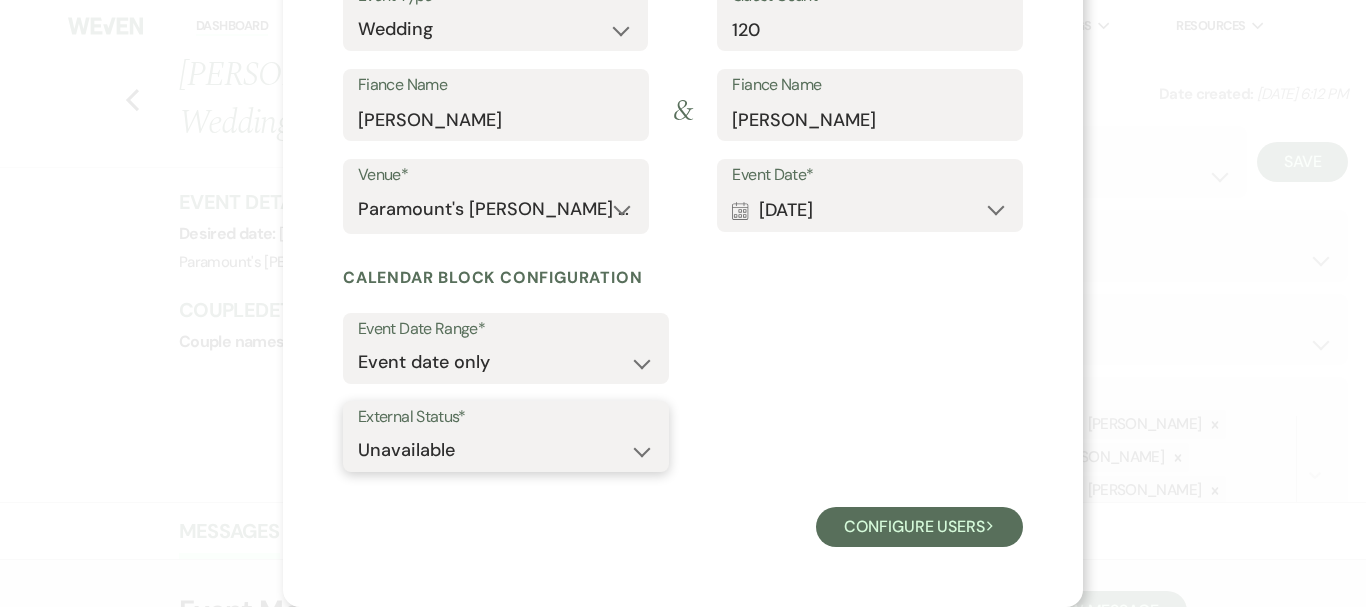 click on "Available Unavailable" at bounding box center (506, 450) 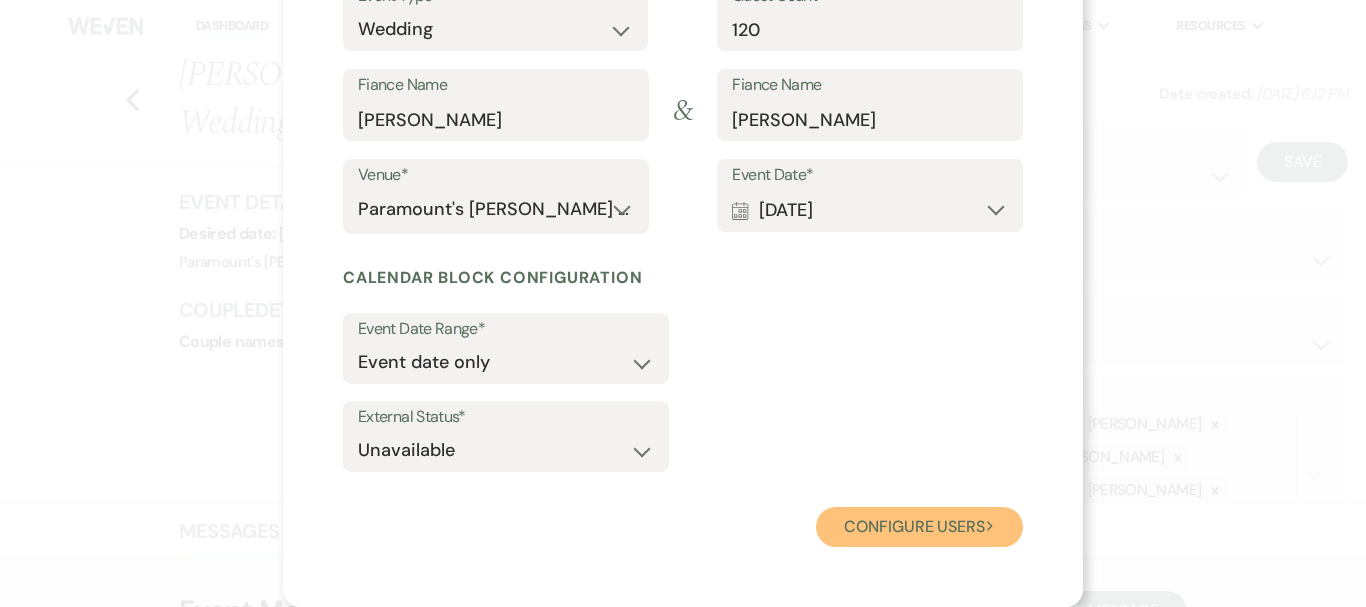 click on "Configure users  Next" at bounding box center (919, 527) 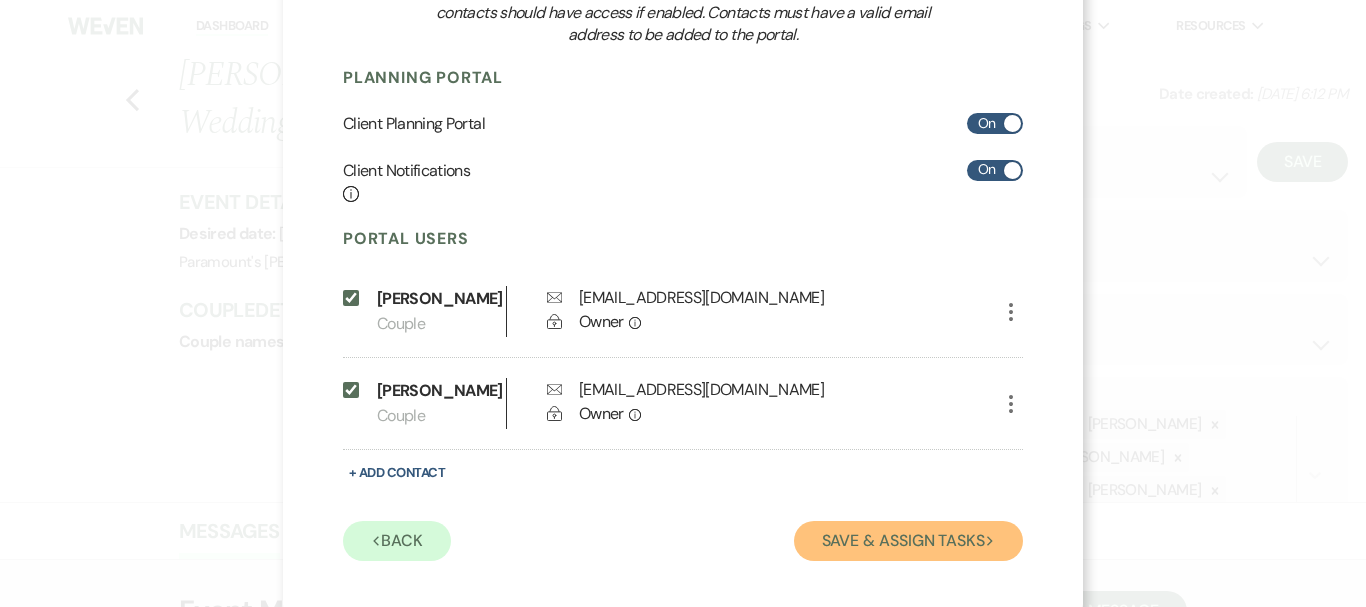 click on "Save & Assign Tasks  Next" at bounding box center (908, 541) 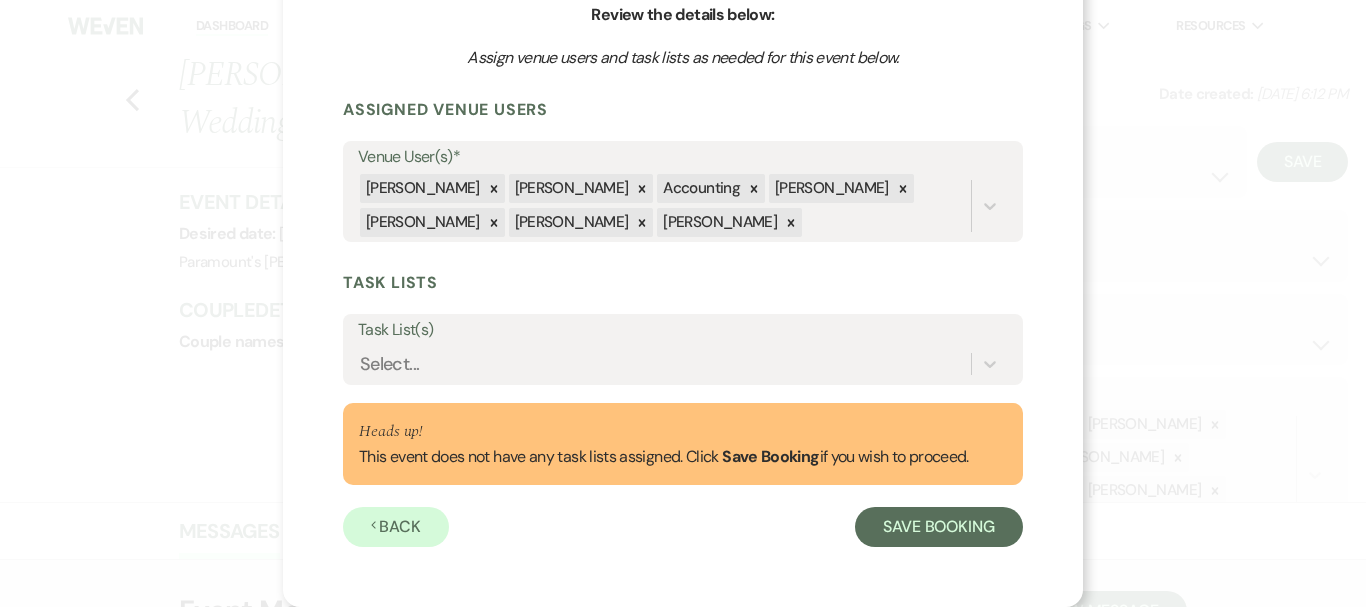 scroll, scrollTop: 242, scrollLeft: 0, axis: vertical 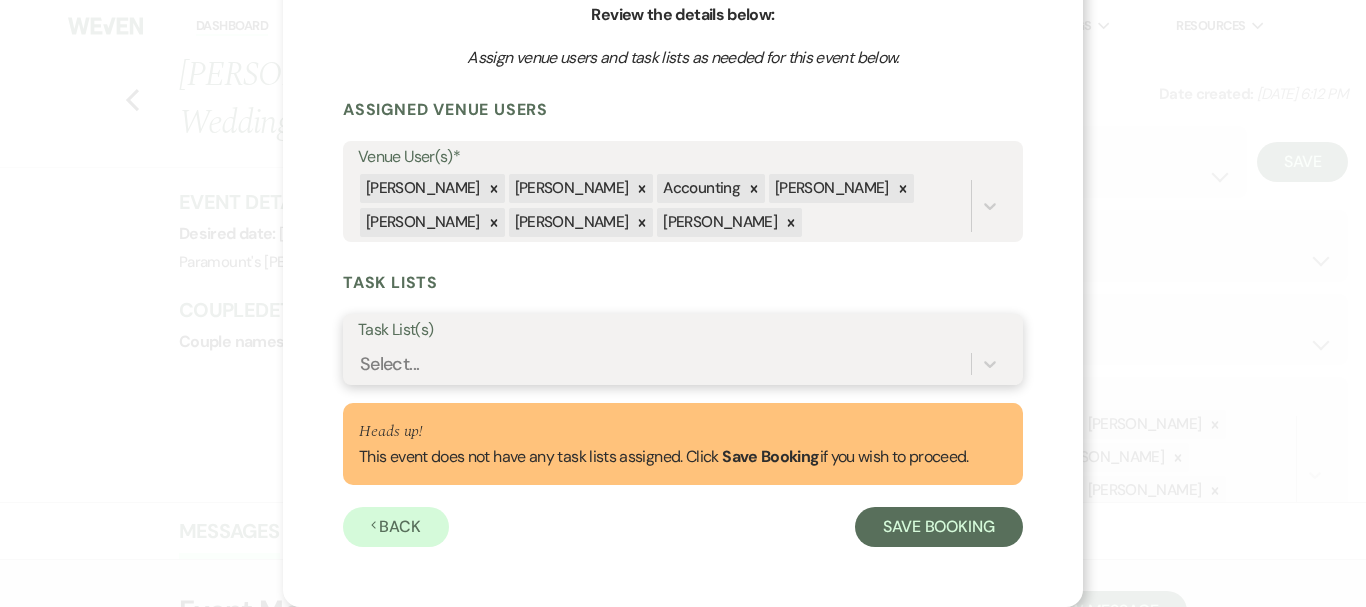 click on "Task List(s)" at bounding box center (361, 364) 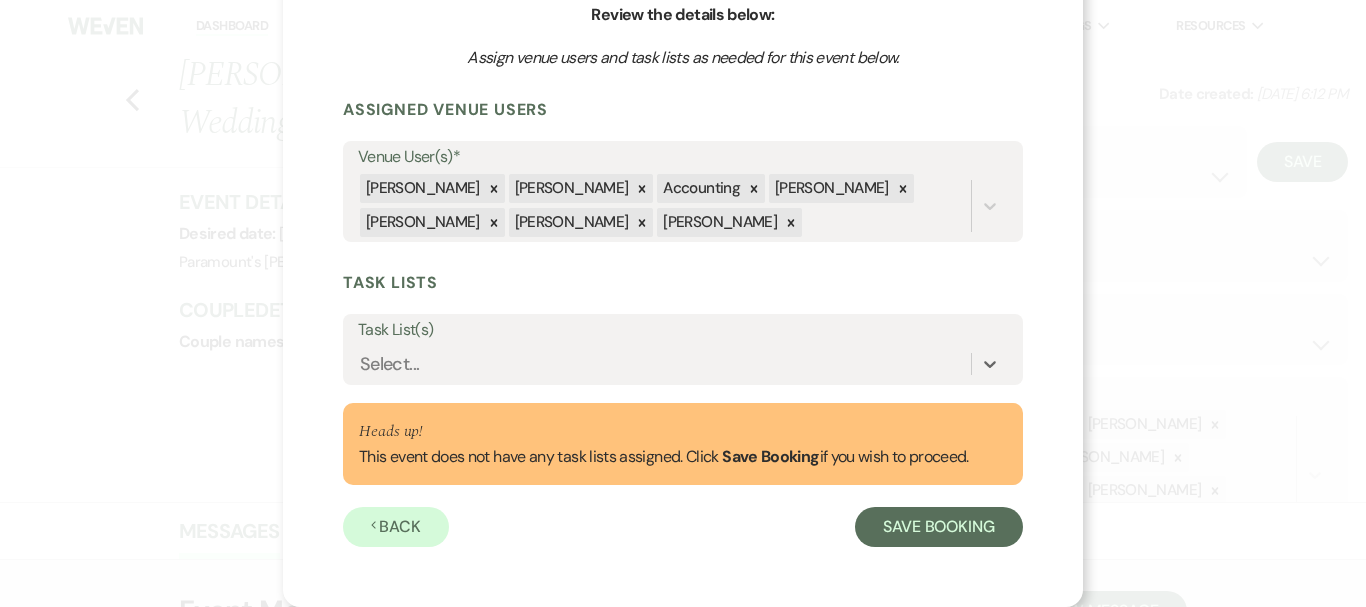 click on "Assigned Venue Users Venue User(s)* [PERSON_NAME] [PERSON_NAME] Accounting [PERSON_NAME] [PERSON_NAME] [PERSON_NAME] [PERSON_NAME] Task Lists Task List(s)       0 results available. Select is focused ,type to refine list, press Down to open the menu,  press left to focus selected values Select... Heads up! This event does not have any task lists assigned. Click   Save Booking  if you wish to proceed. Previous  Back Save Booking" at bounding box center [683, 323] 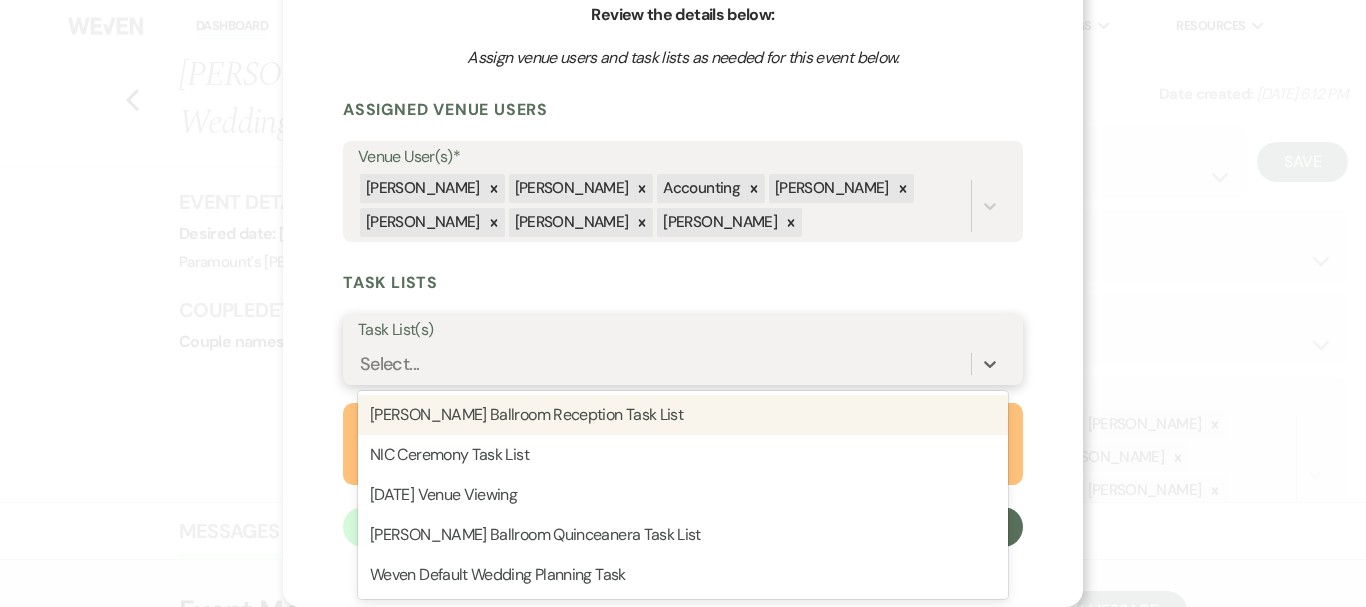 click on "Select..." at bounding box center [664, 364] 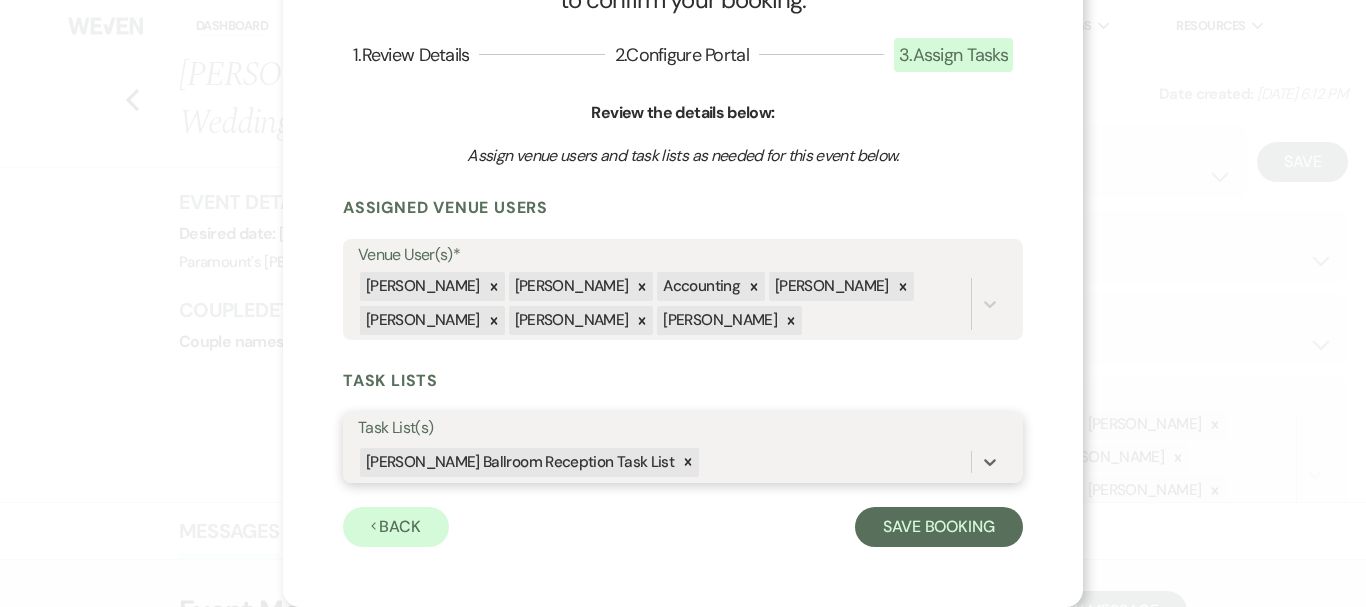 click on "option [PERSON_NAME] Ballroom Reception Task List, selected.     0 results available. Select is focused ,type to refine list, press Down to open the menu,  press left to focus selected values [PERSON_NAME] Ballroom Reception Task List" at bounding box center (683, 462) 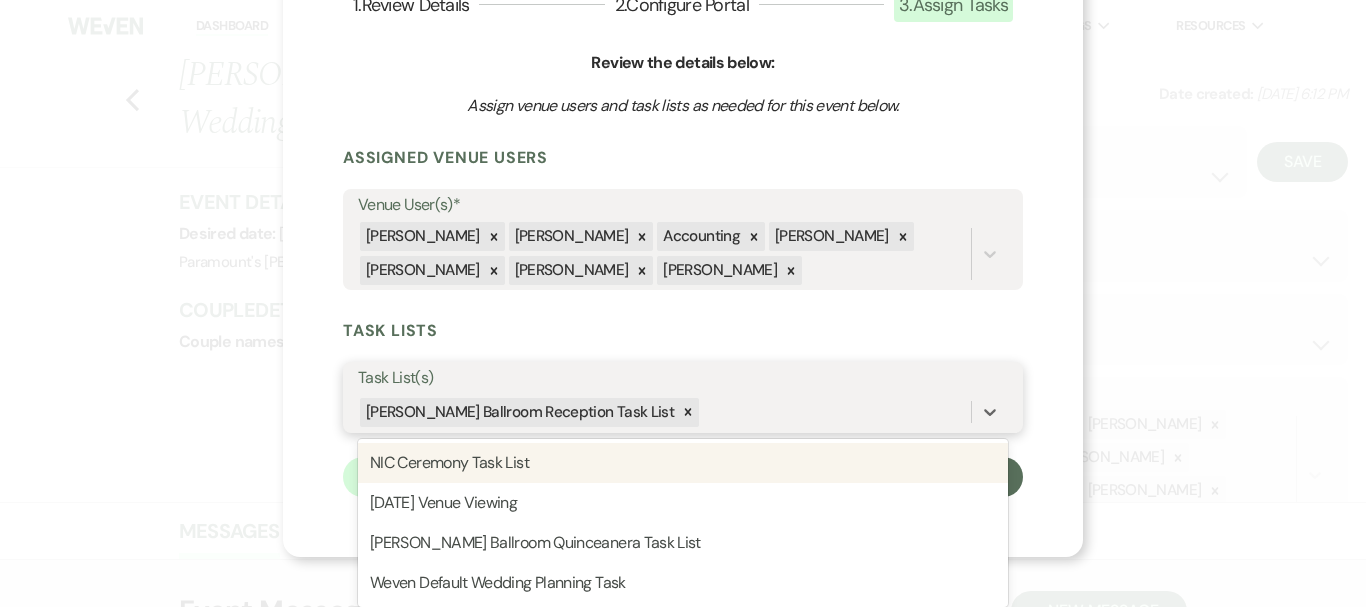 click on "NIC Ceremony Task List" at bounding box center [683, 463] 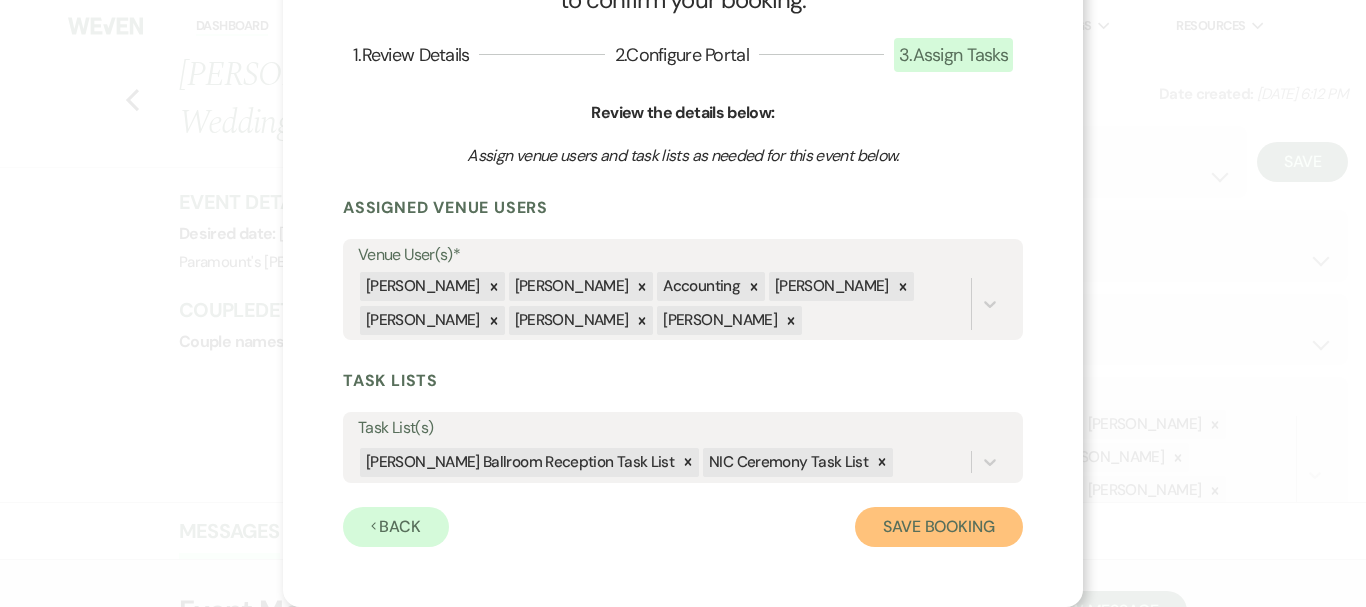 click on "Save Booking" at bounding box center [939, 527] 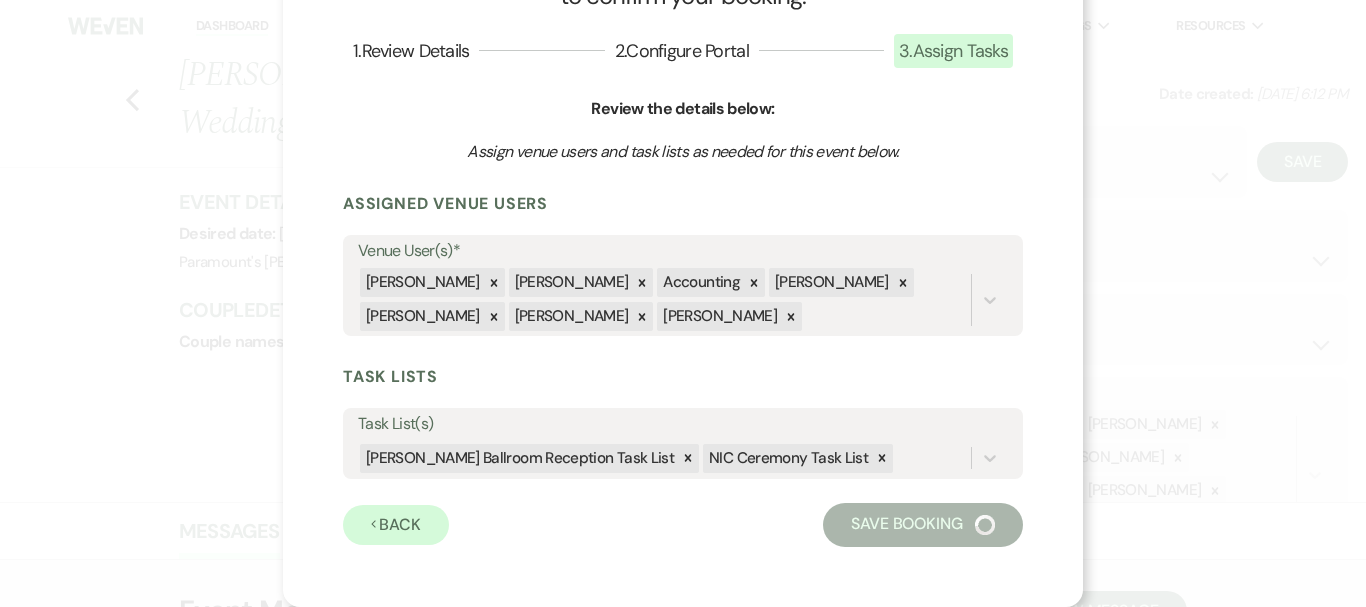 select on "14" 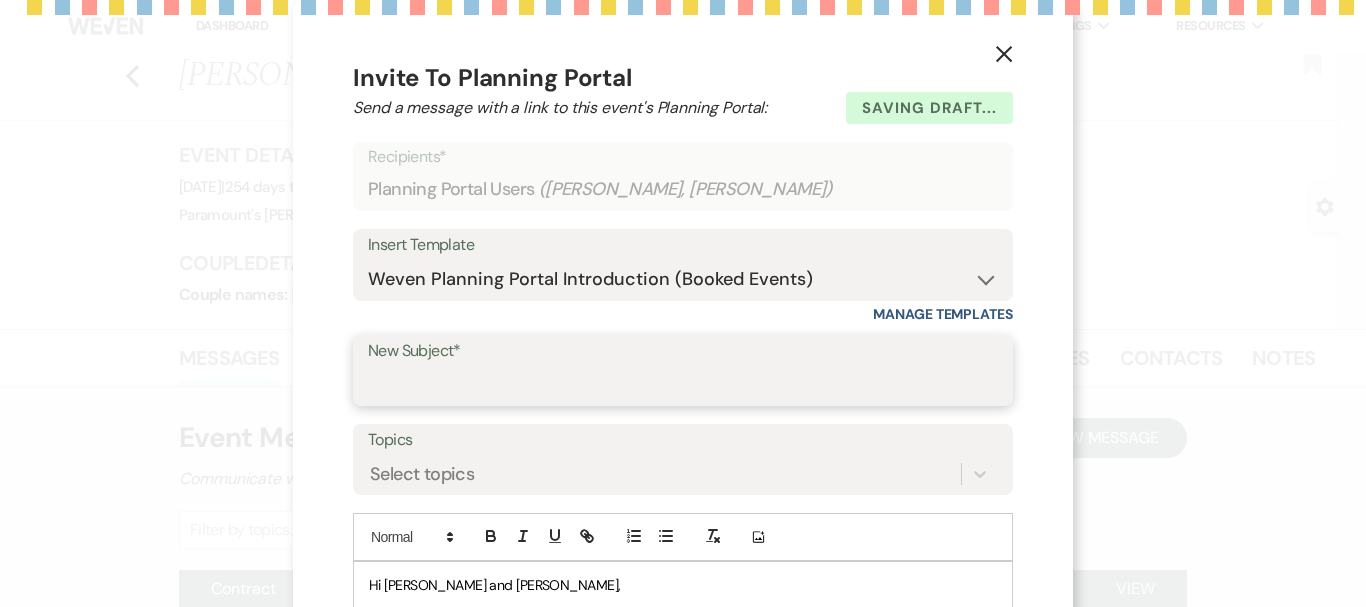 click on "New Subject*" at bounding box center (683, 384) 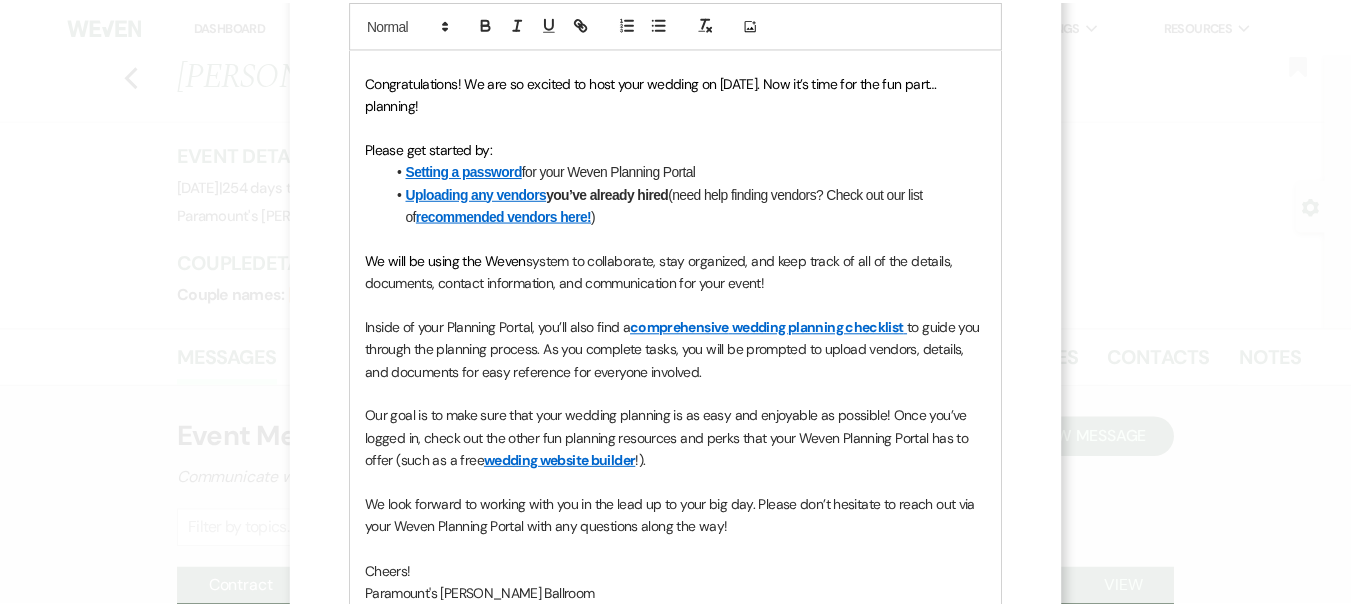 scroll, scrollTop: 791, scrollLeft: 0, axis: vertical 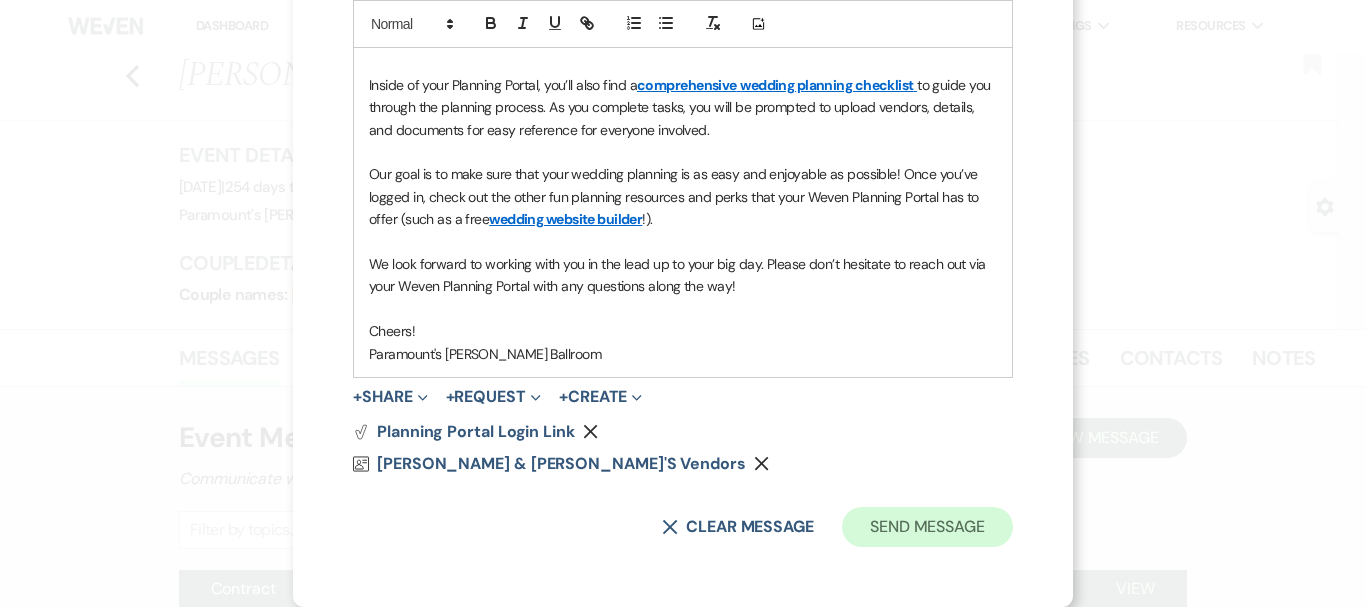 type on "Weven Client Planning Portal" 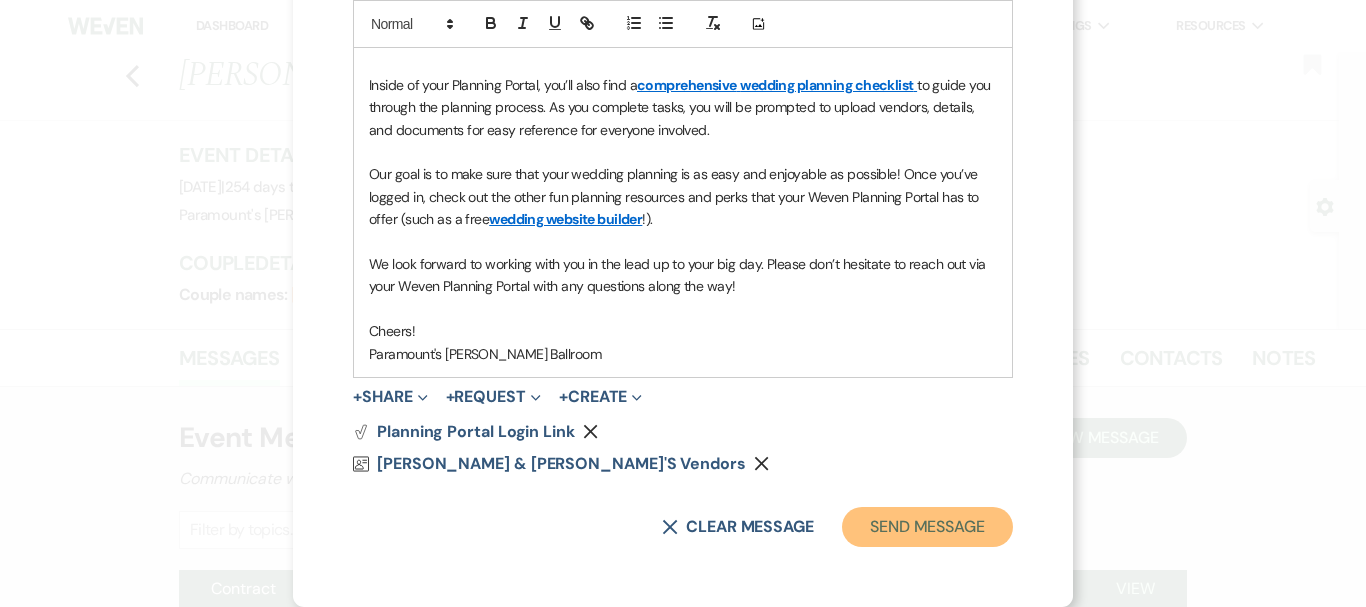 click on "Send Message" at bounding box center [927, 527] 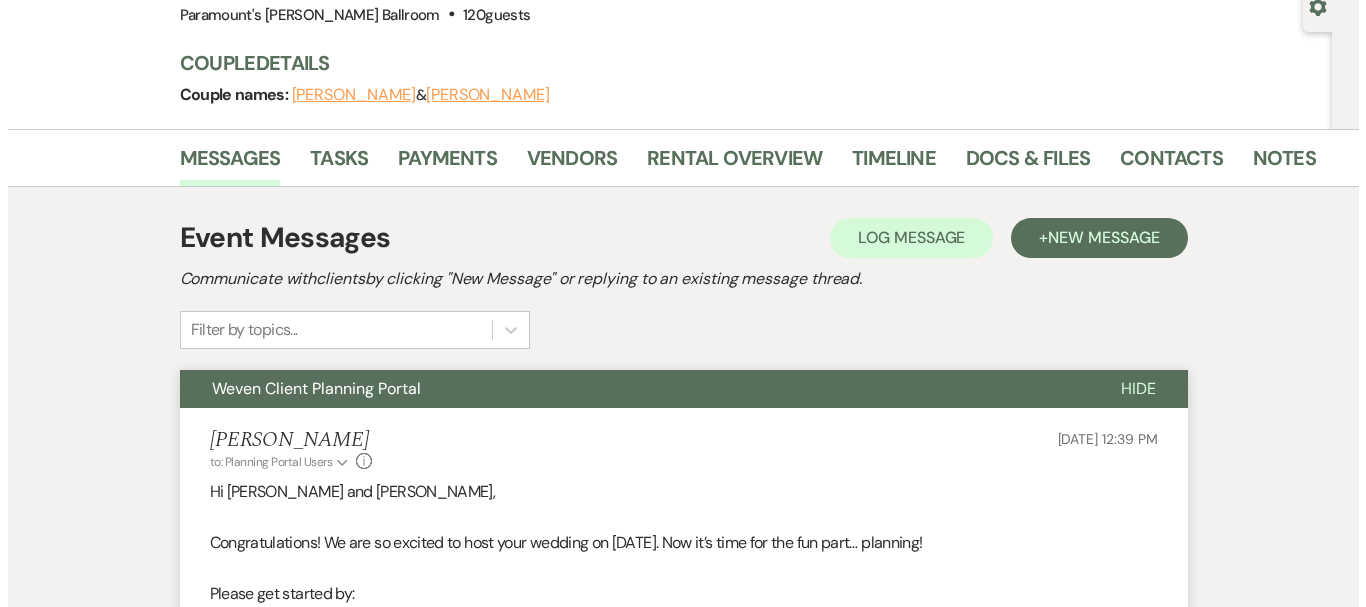 scroll, scrollTop: 0, scrollLeft: 0, axis: both 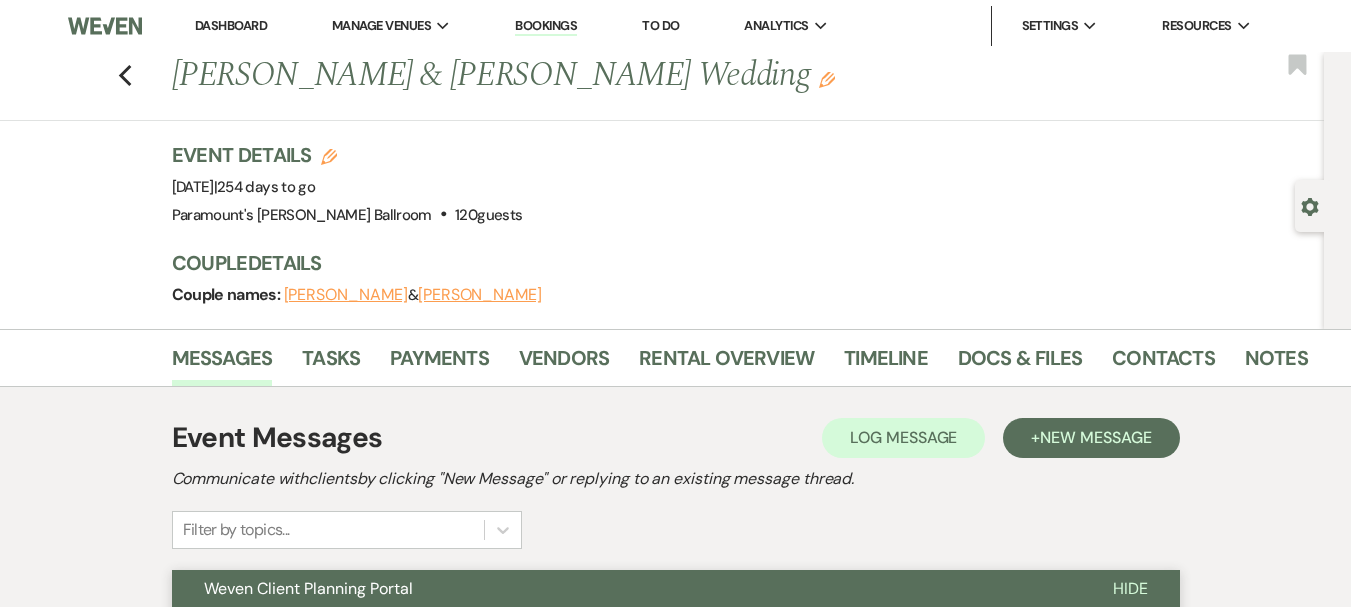 click on "Tasks" at bounding box center (346, 362) 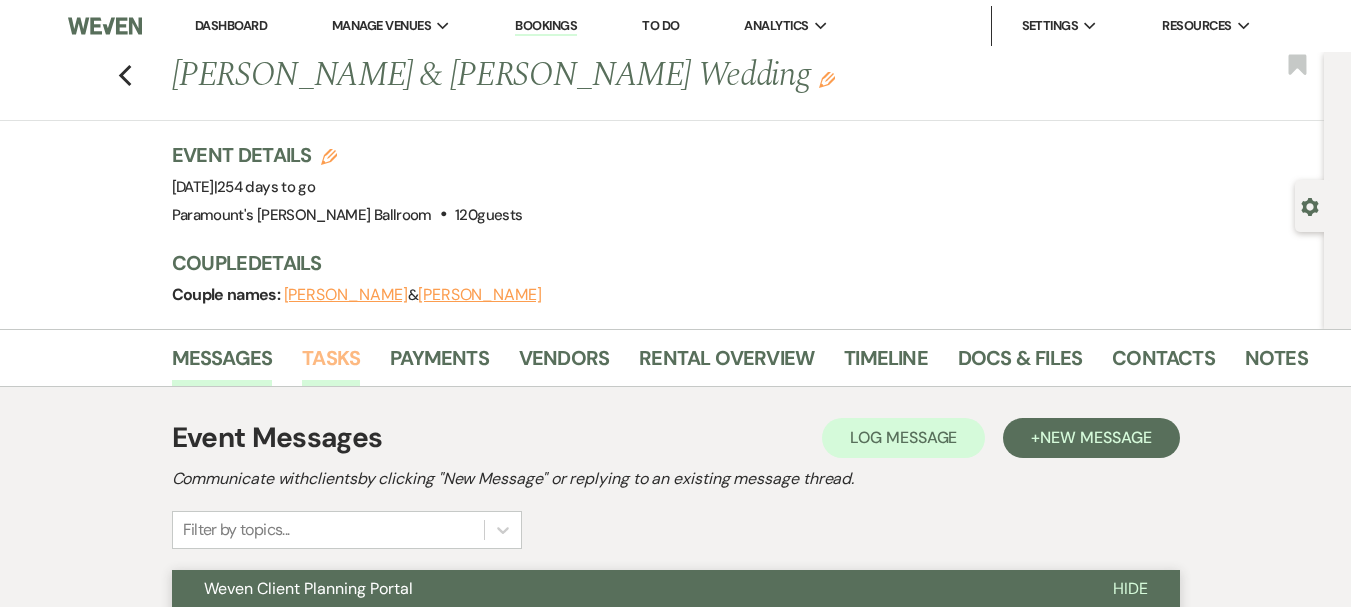 click on "Tasks" at bounding box center (331, 364) 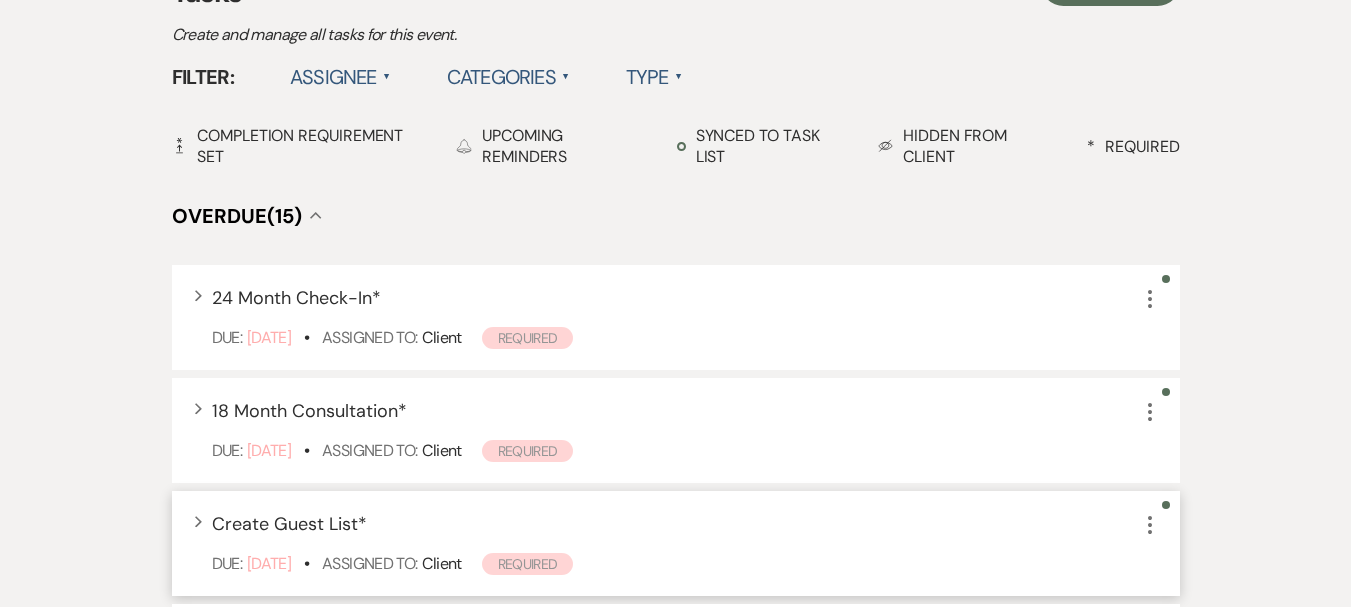 scroll, scrollTop: 500, scrollLeft: 0, axis: vertical 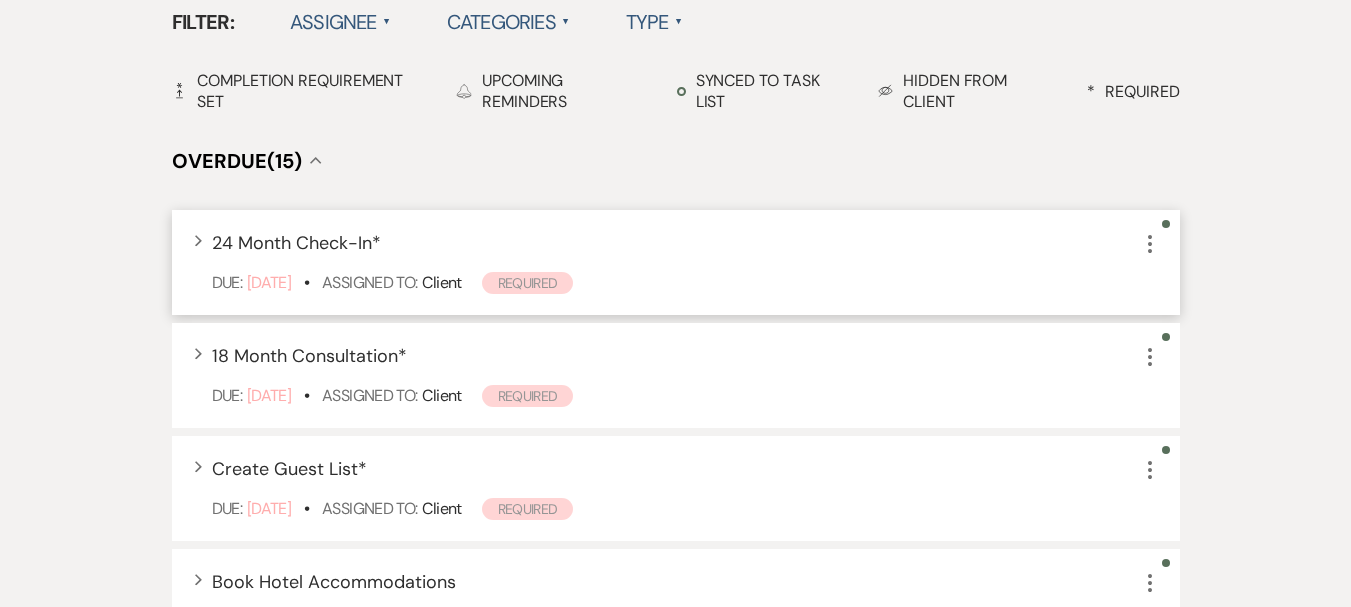 click on "More" 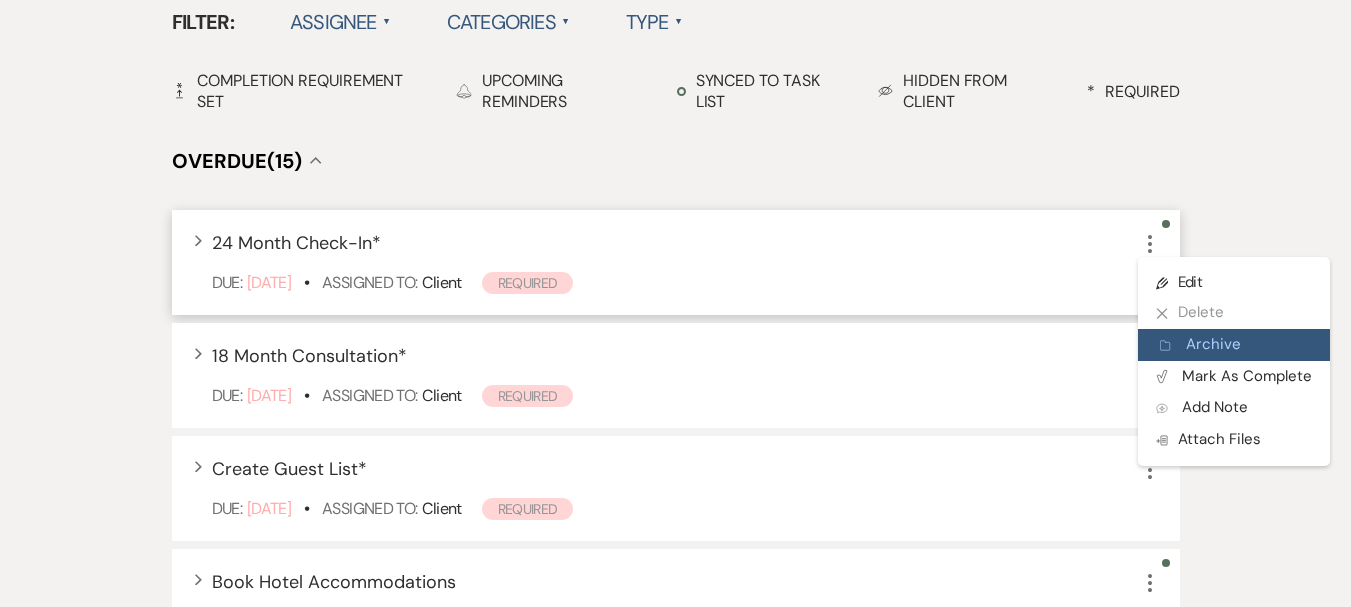 click on "Archive   Archive" at bounding box center (1234, 345) 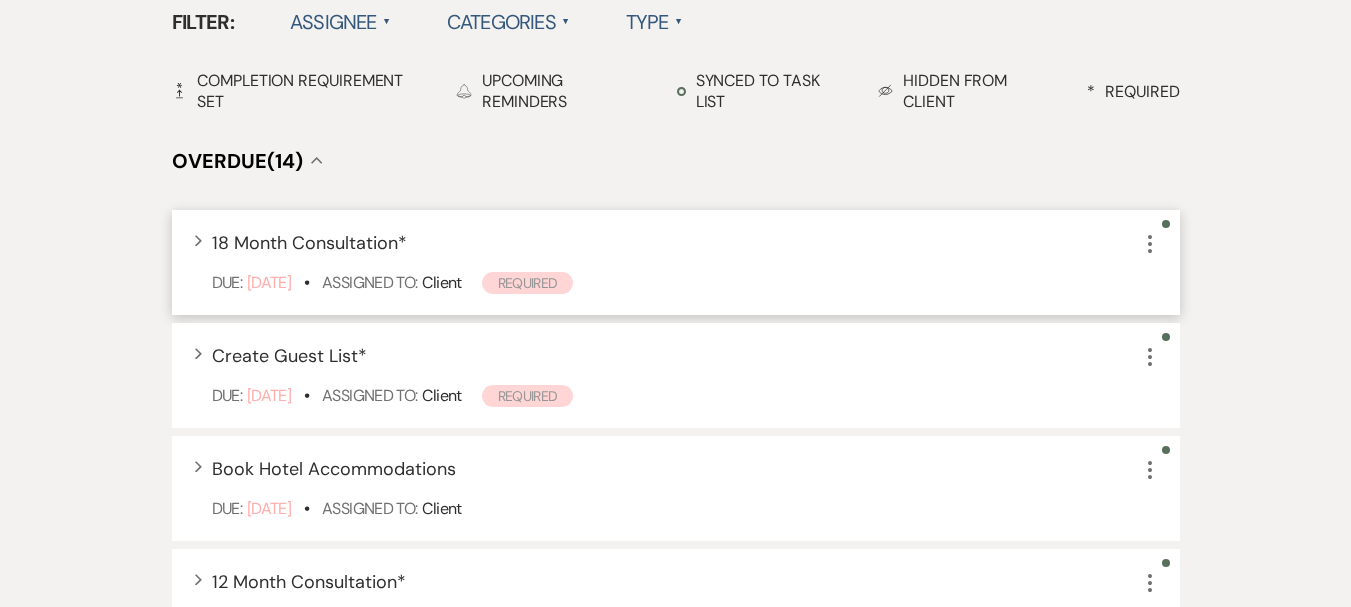 click on "More" 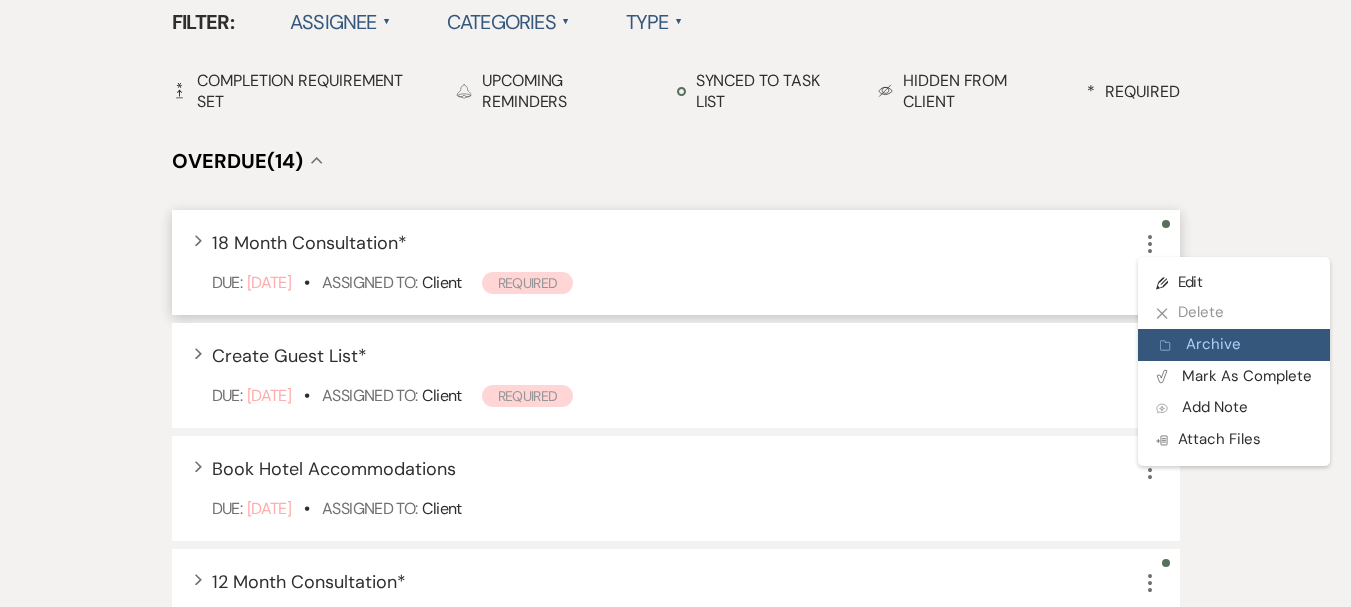 click on "Archive   Archive" at bounding box center (1234, 345) 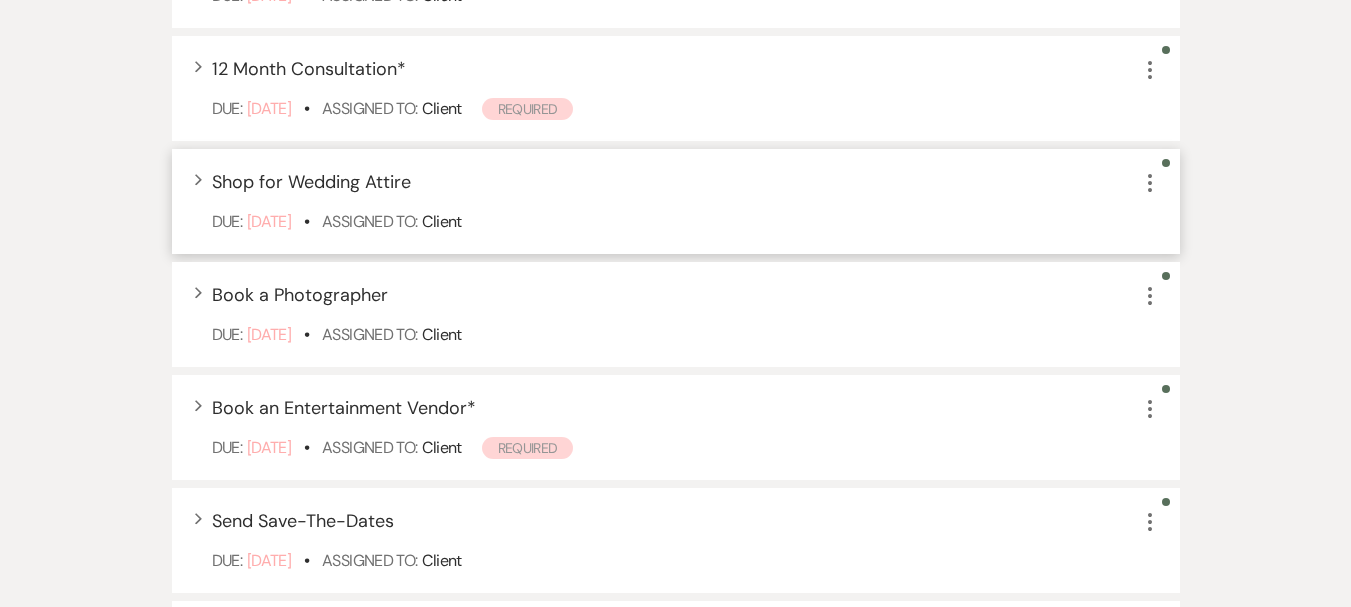 scroll, scrollTop: 800, scrollLeft: 0, axis: vertical 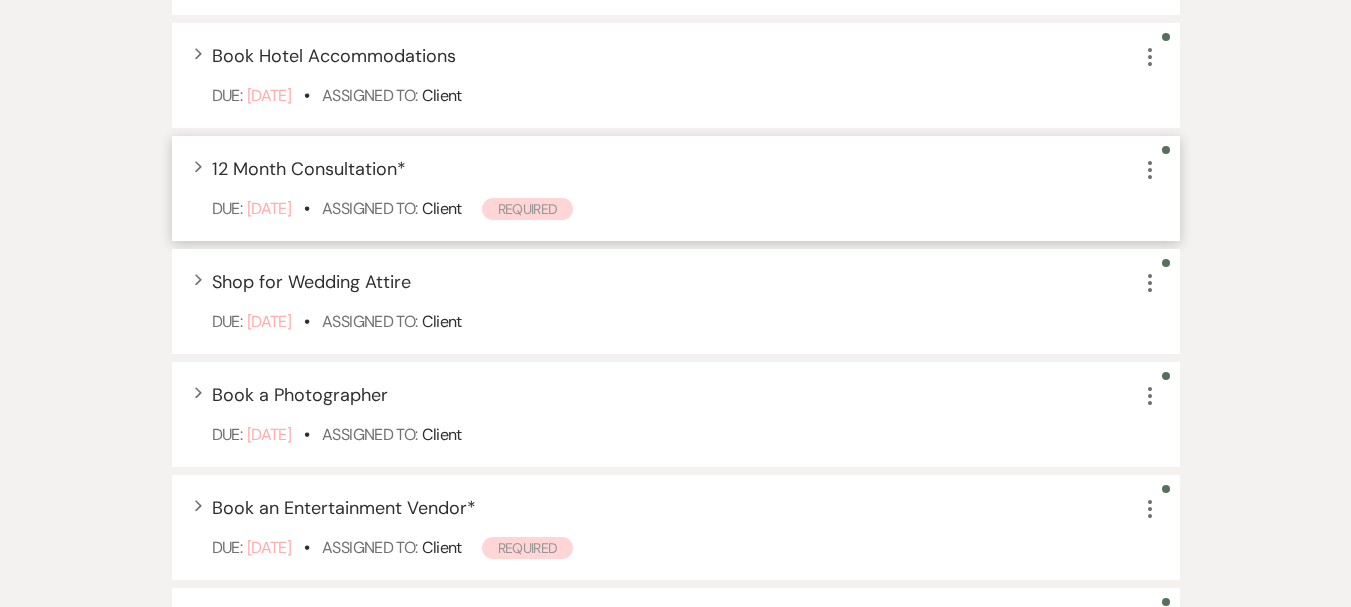click on "Expand 12 Month Consultation * More" at bounding box center (686, 169) 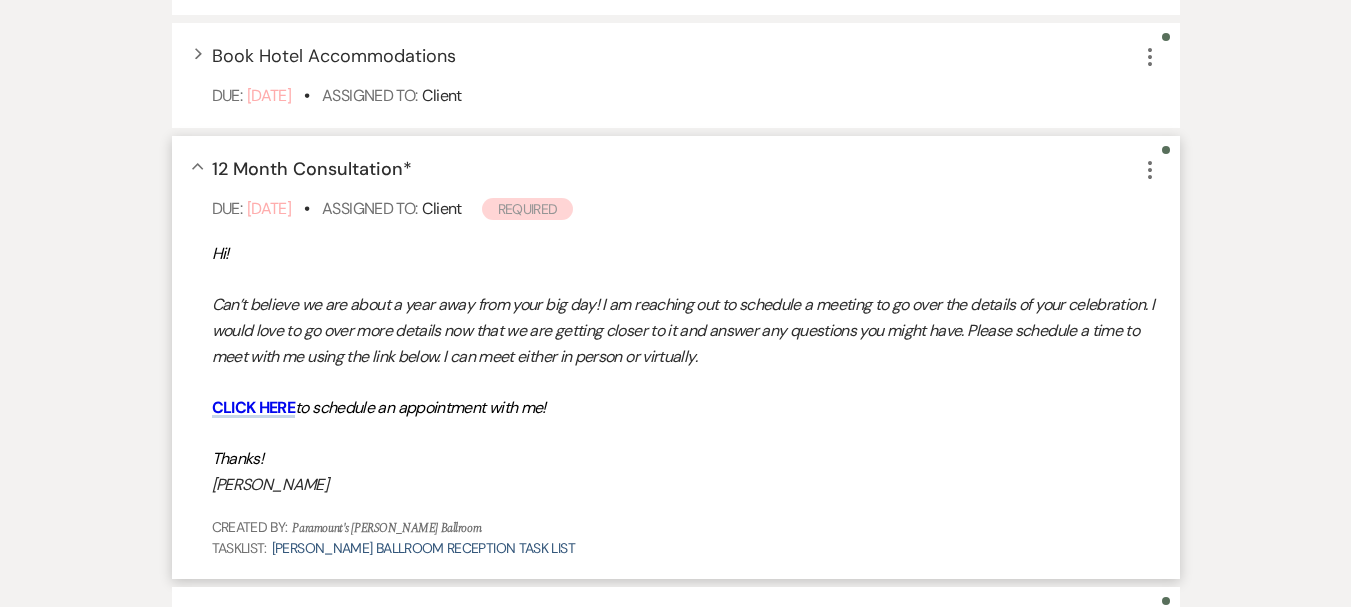 click on "More" 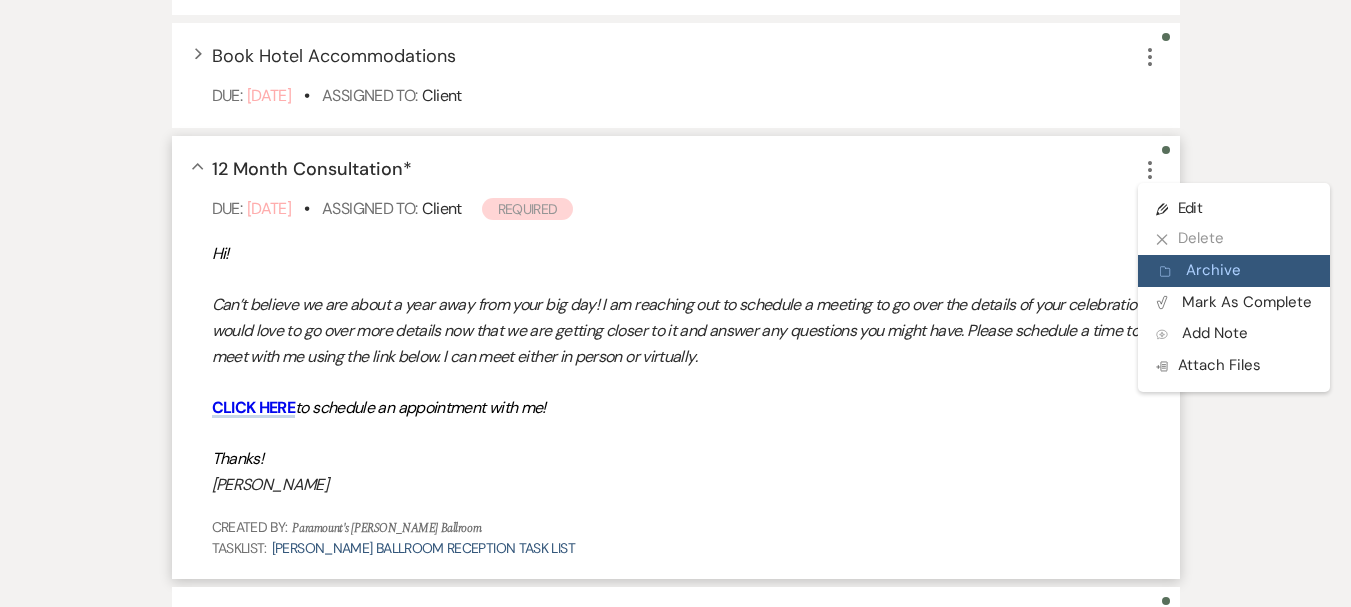click on "Archive   Archive" at bounding box center [1234, 271] 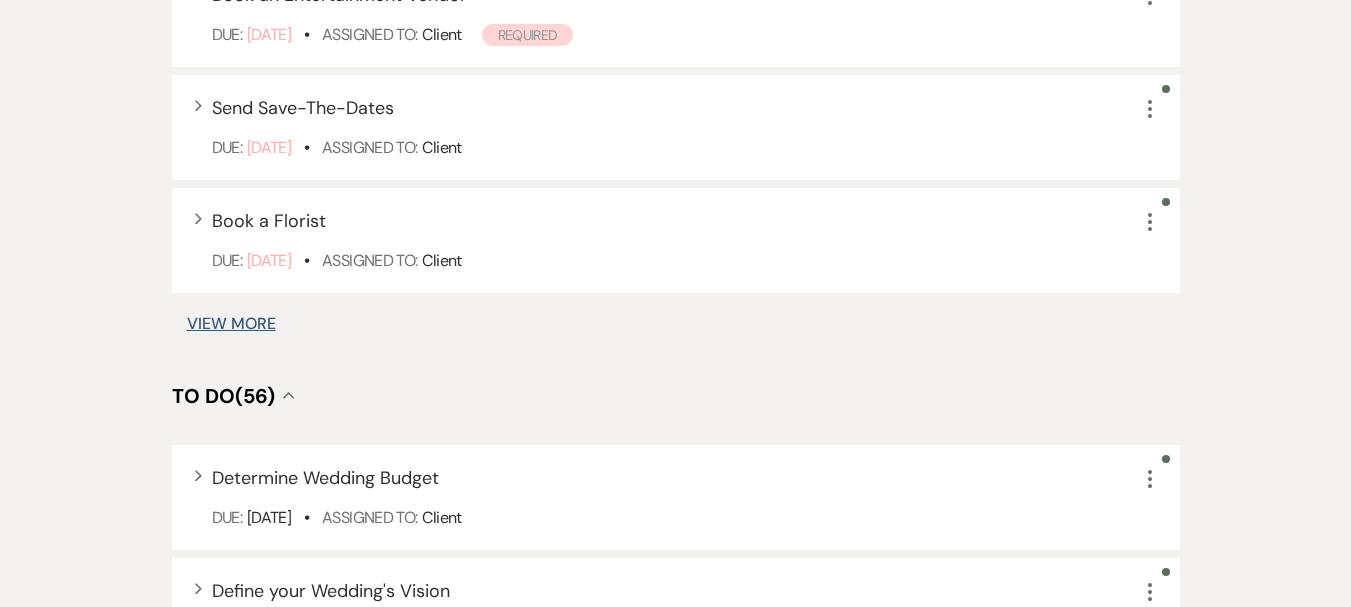 click on "View More" at bounding box center [231, 324] 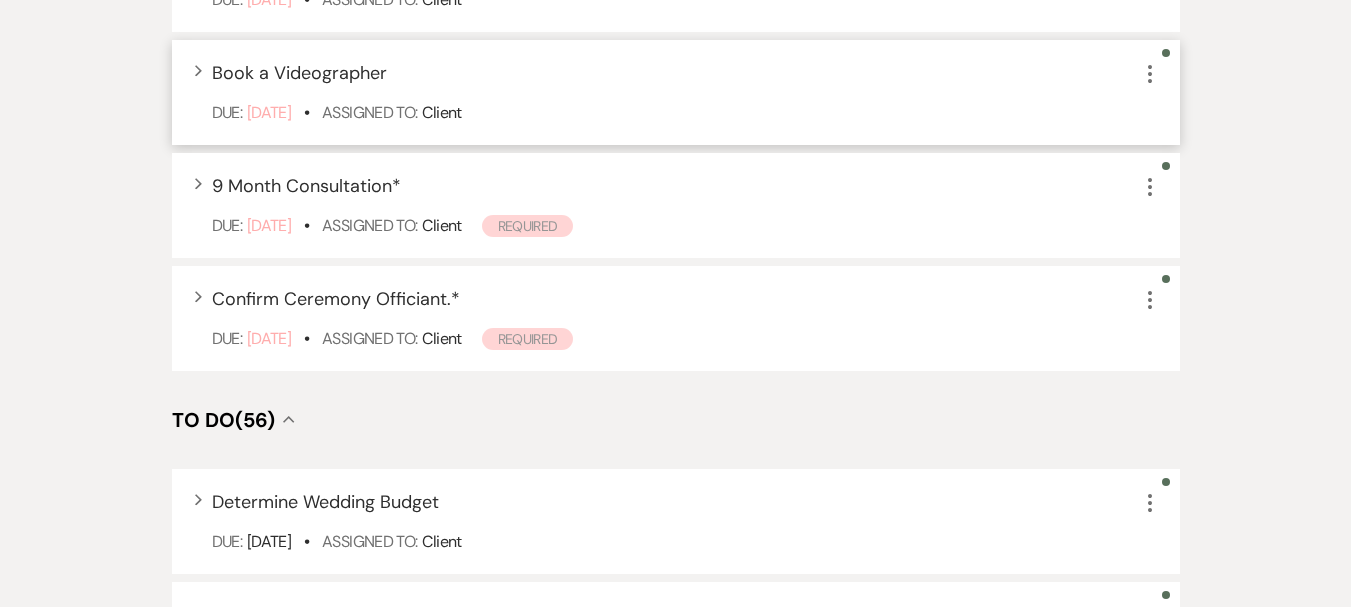 scroll, scrollTop: 1801, scrollLeft: 0, axis: vertical 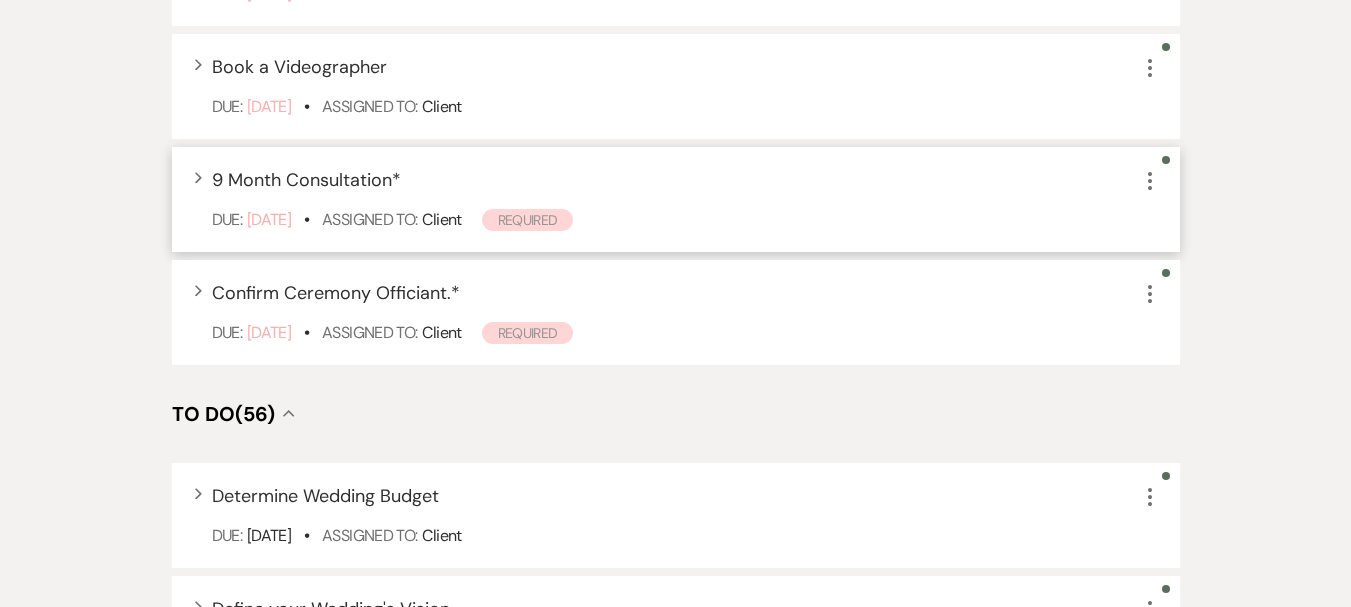 click on "More" 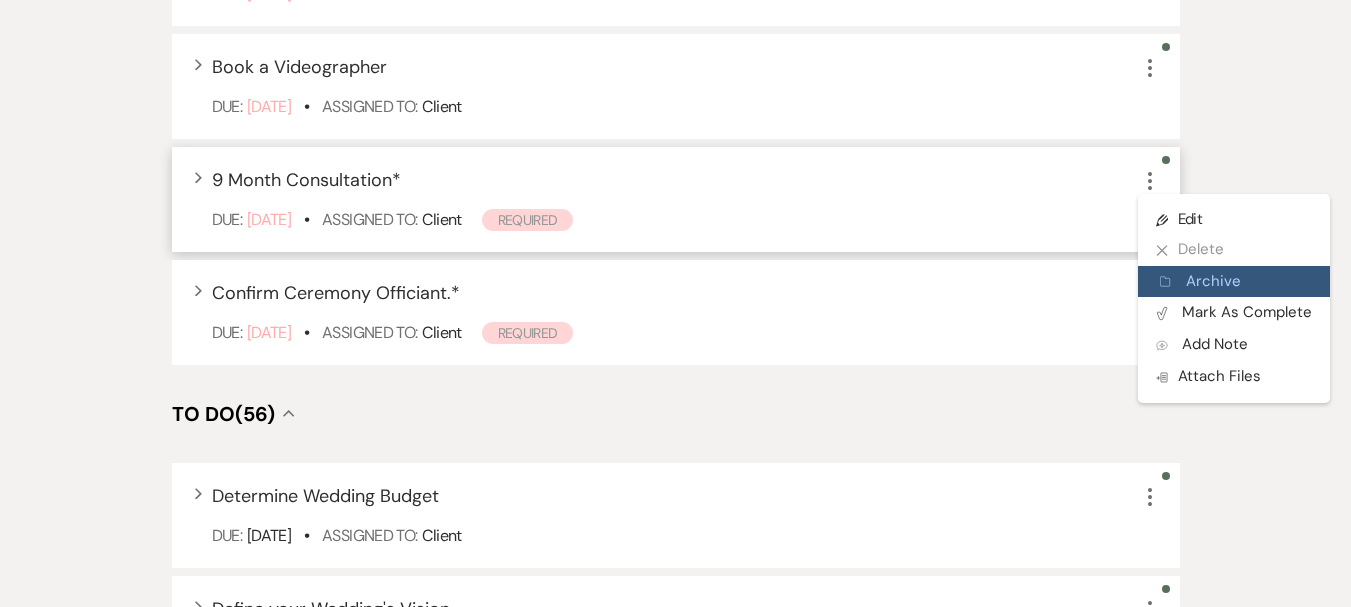 click on "Archive   Archive" at bounding box center [1234, 282] 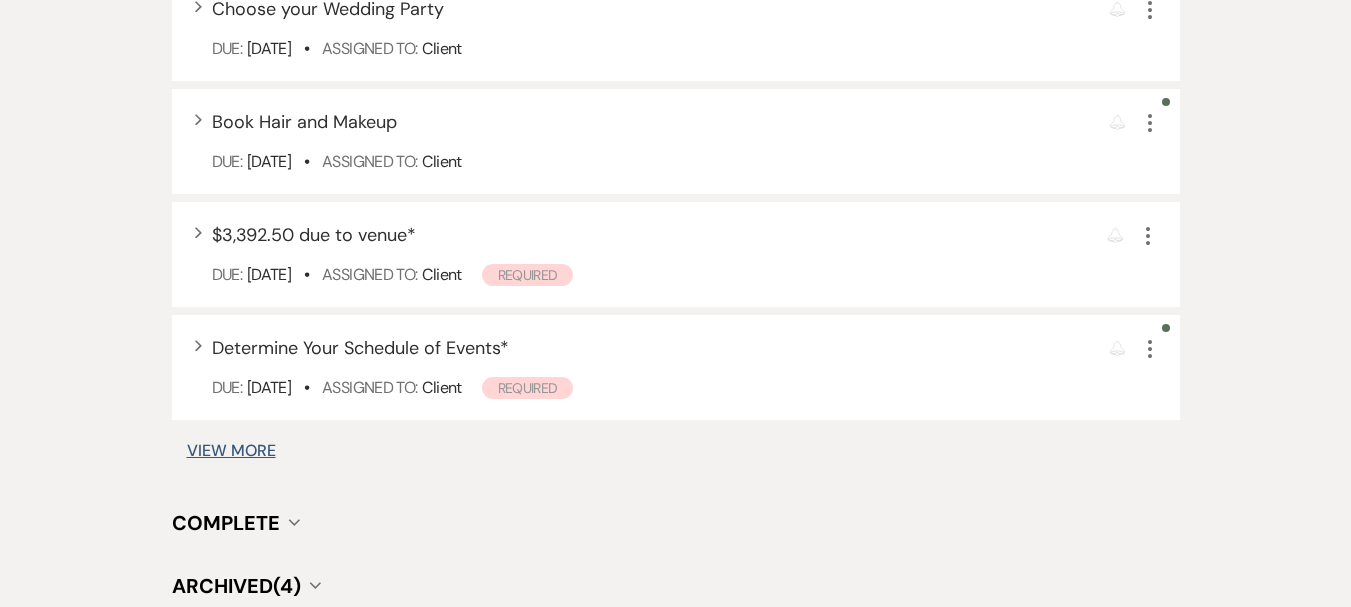 scroll, scrollTop: 2901, scrollLeft: 0, axis: vertical 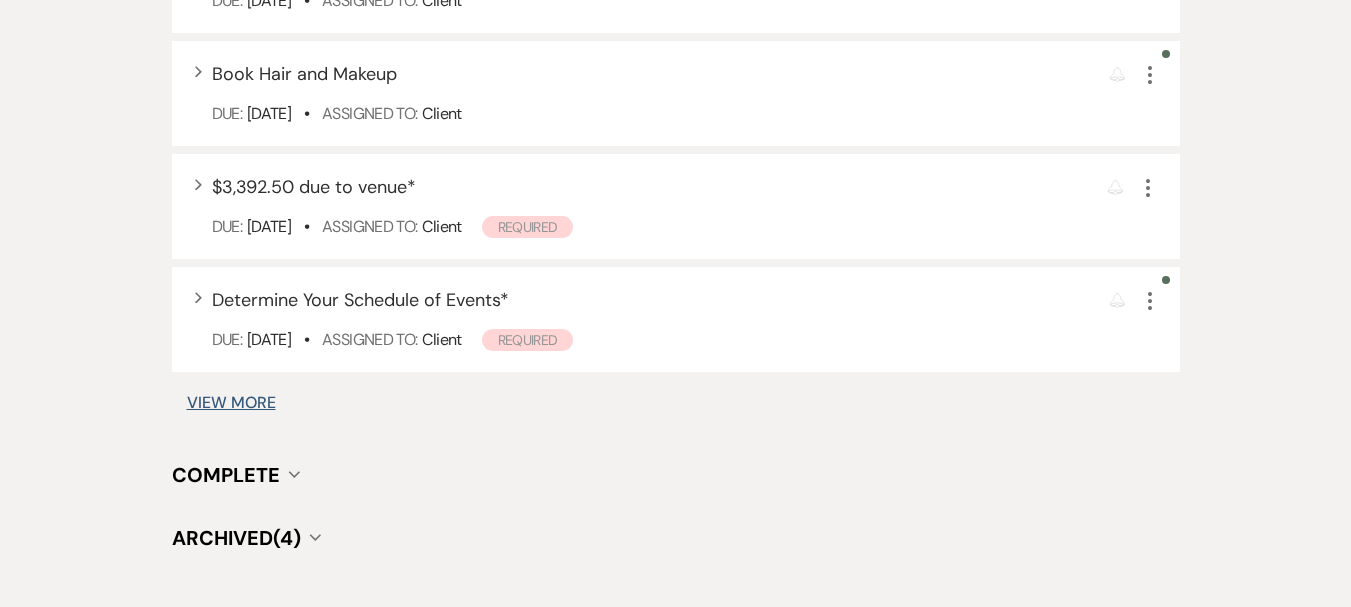 click on "View More" at bounding box center [231, 403] 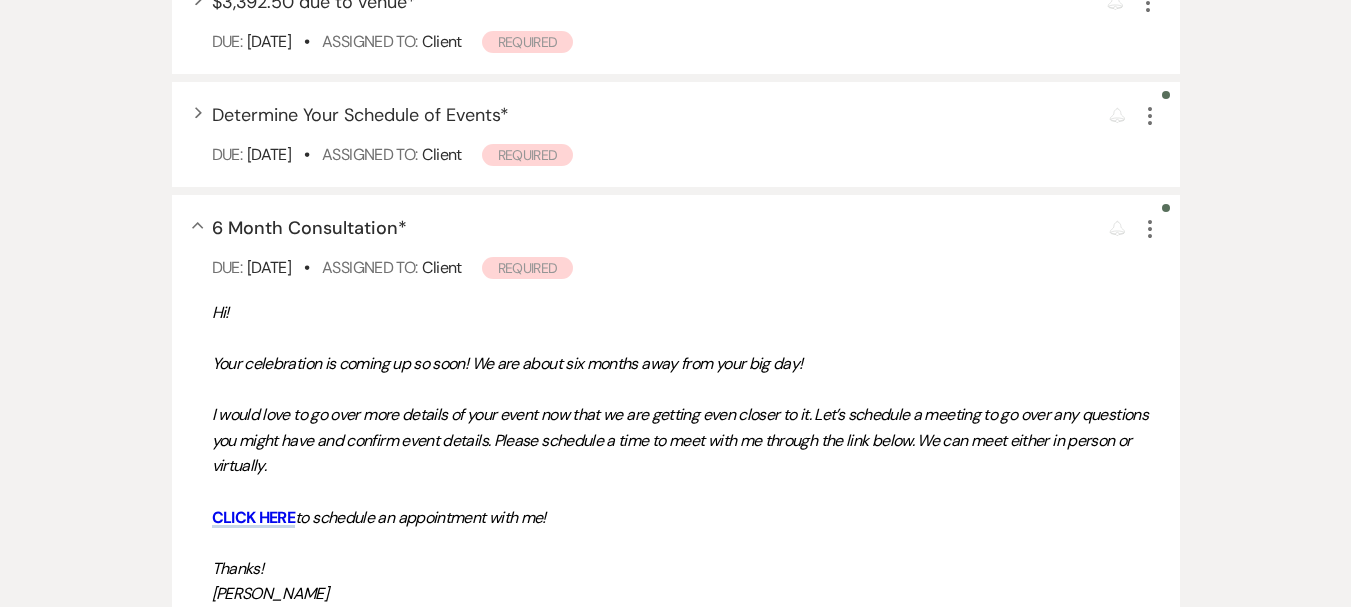 scroll, scrollTop: 3081, scrollLeft: 0, axis: vertical 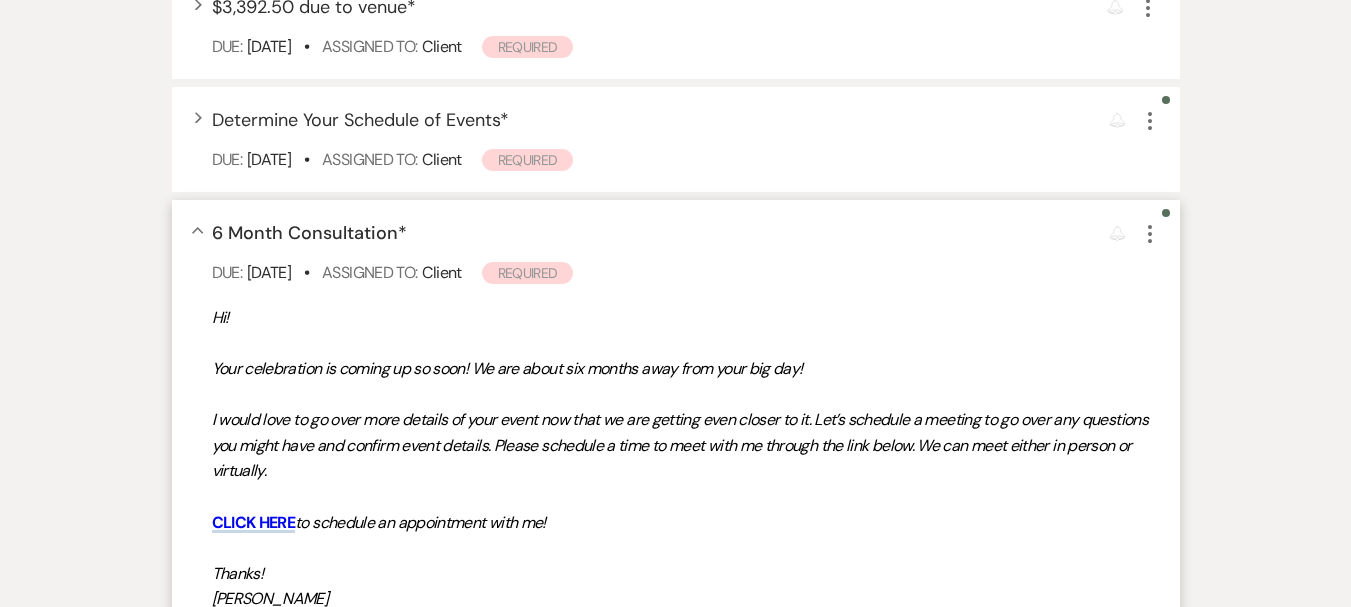 click on "More" 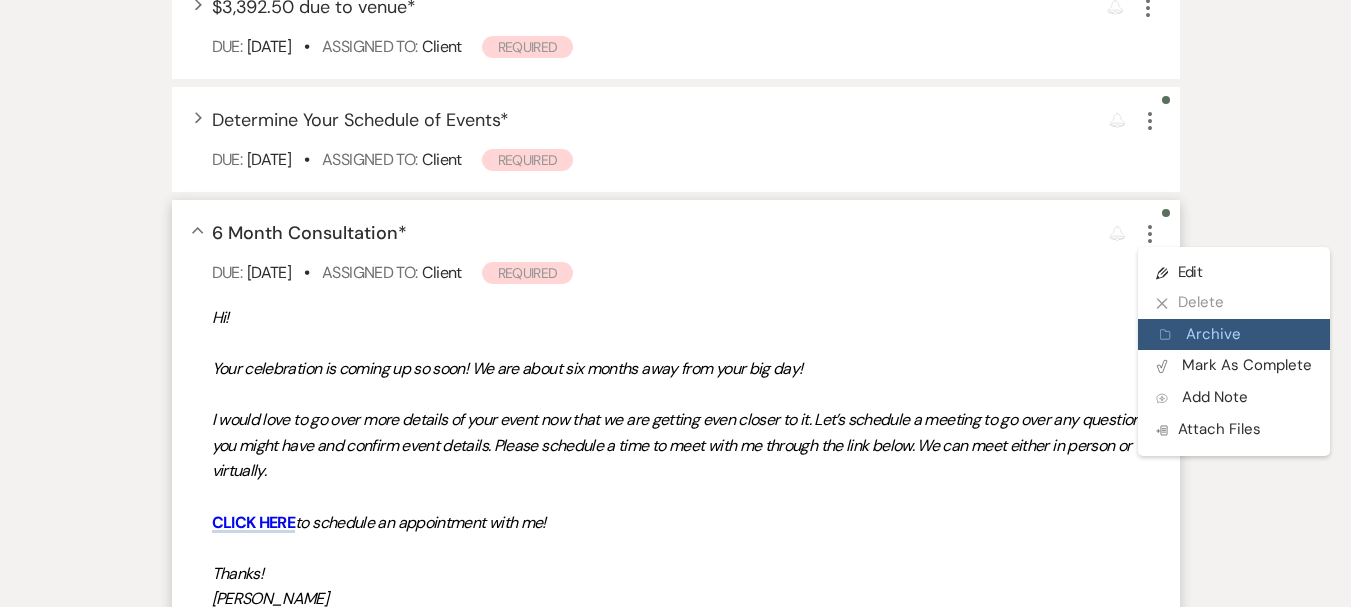 click on "Archive   Archive" at bounding box center [1234, 335] 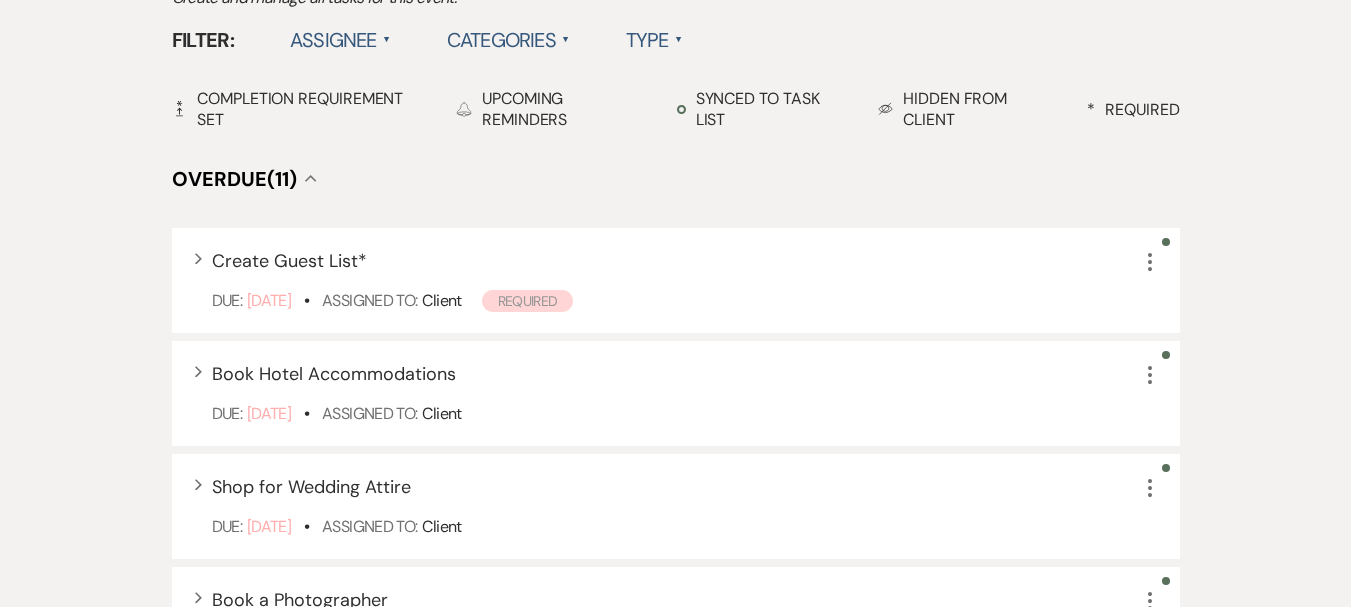 scroll, scrollTop: 481, scrollLeft: 0, axis: vertical 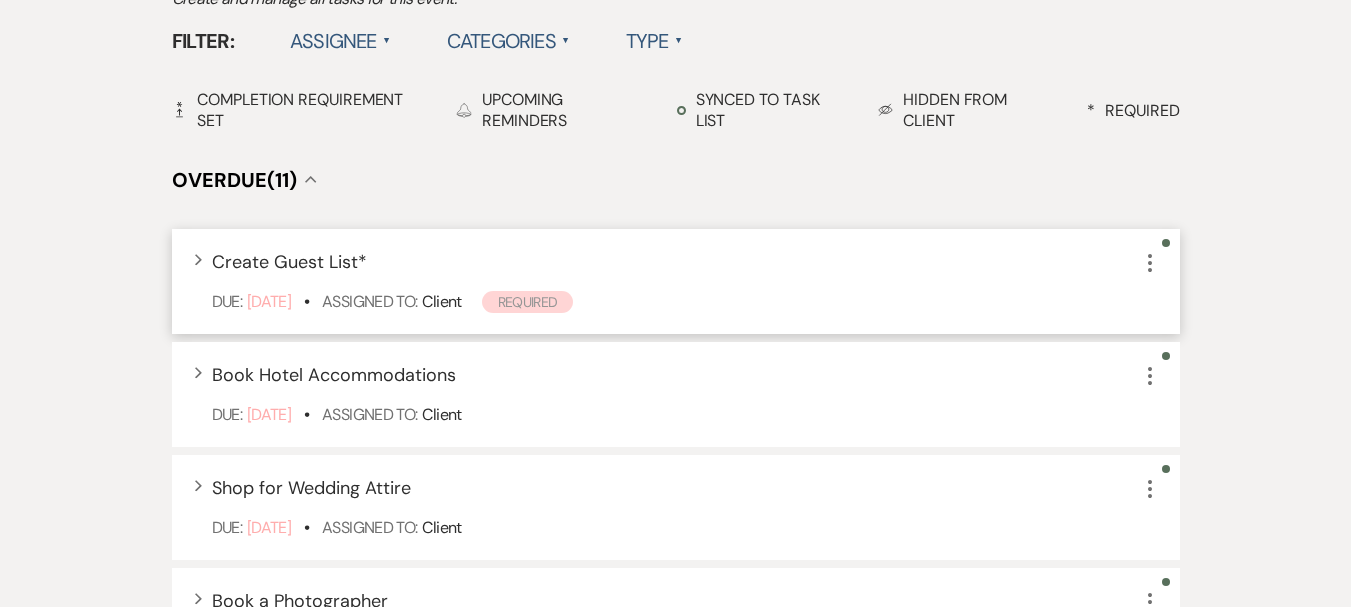 click on "More" 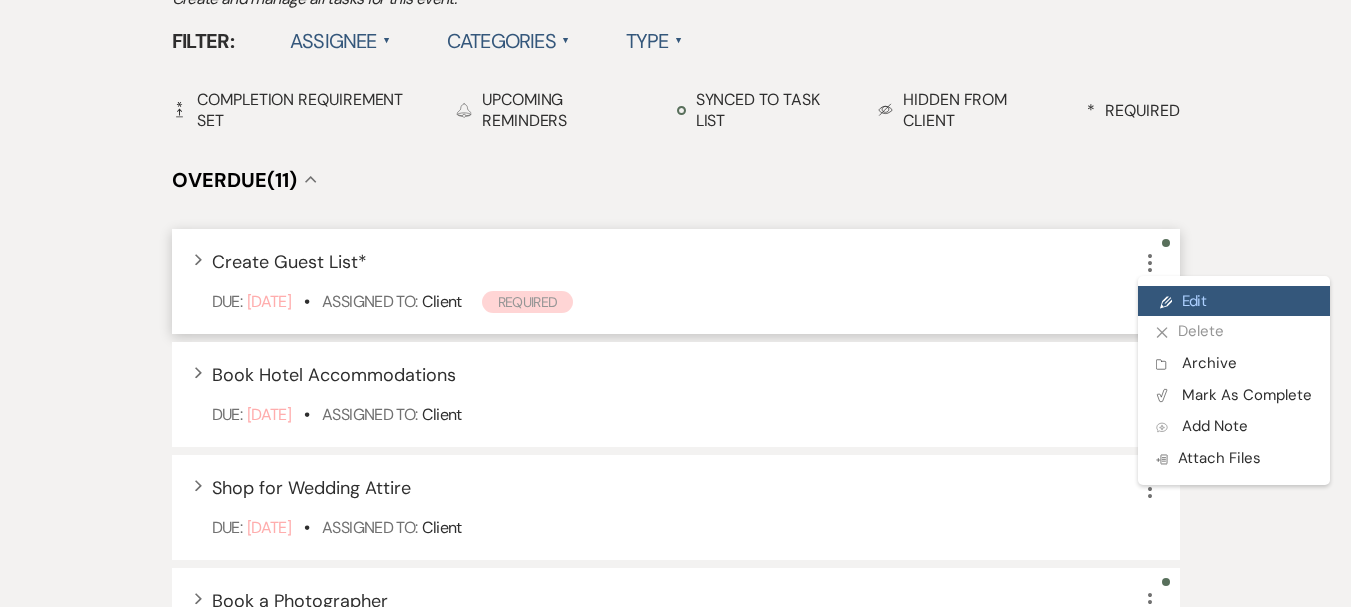 click on "Pencil  Edit" at bounding box center [1234, 301] 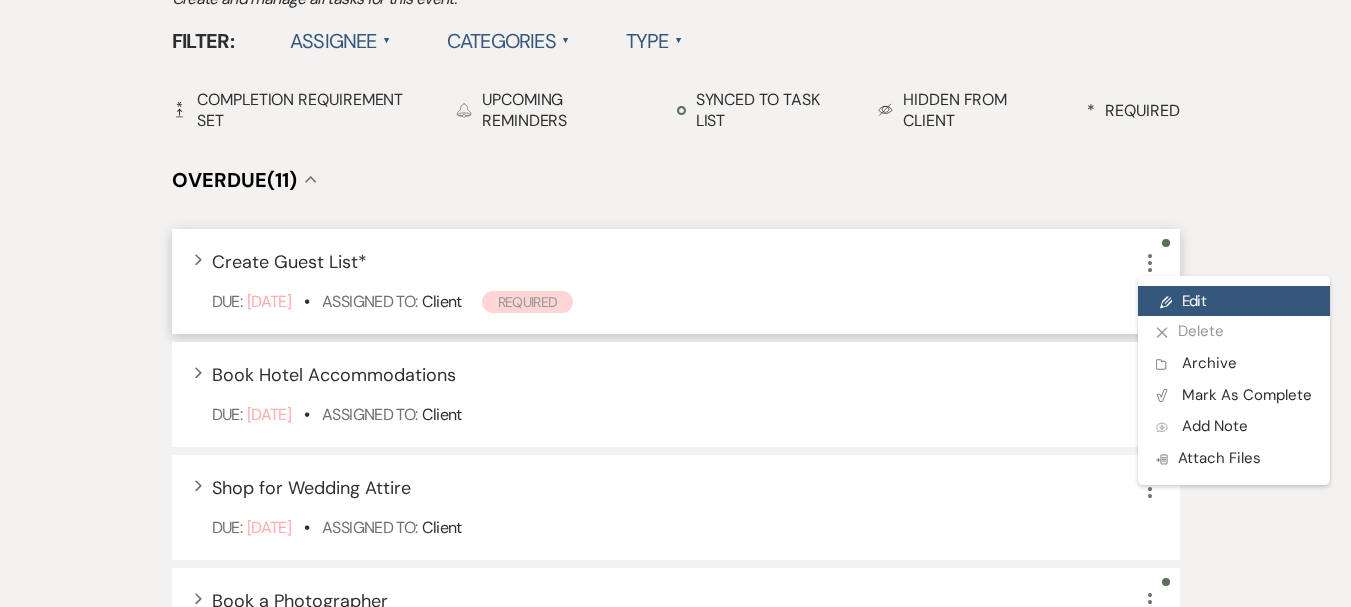 select on "true" 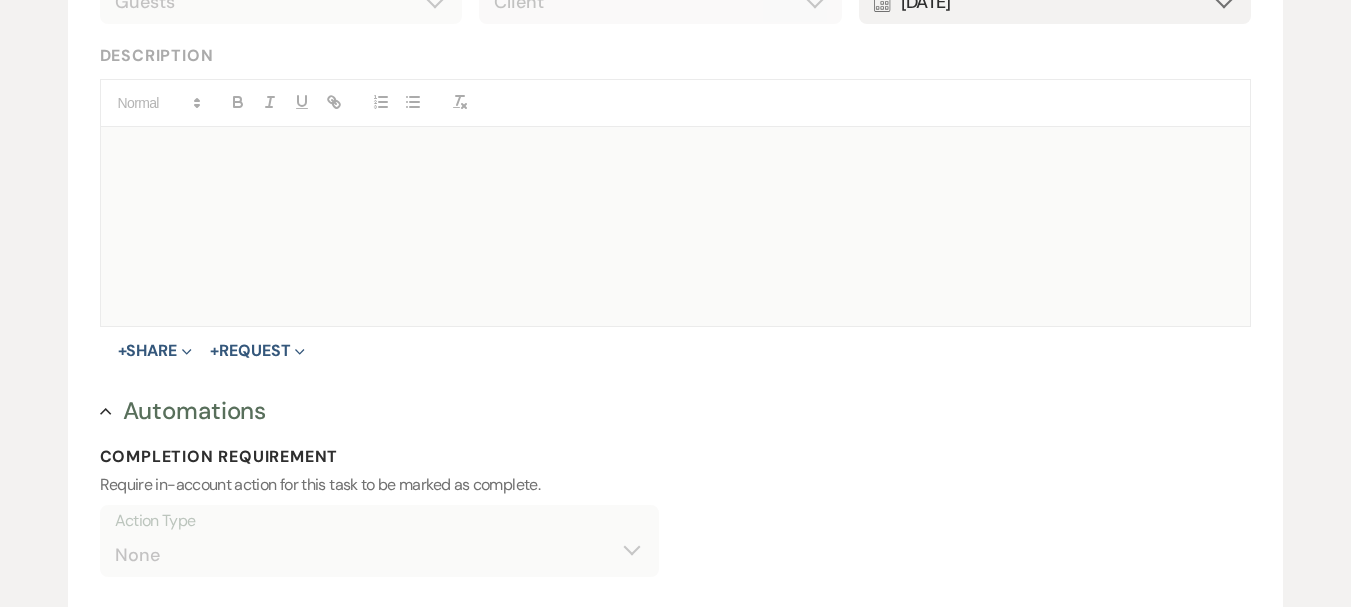 scroll, scrollTop: 0, scrollLeft: 0, axis: both 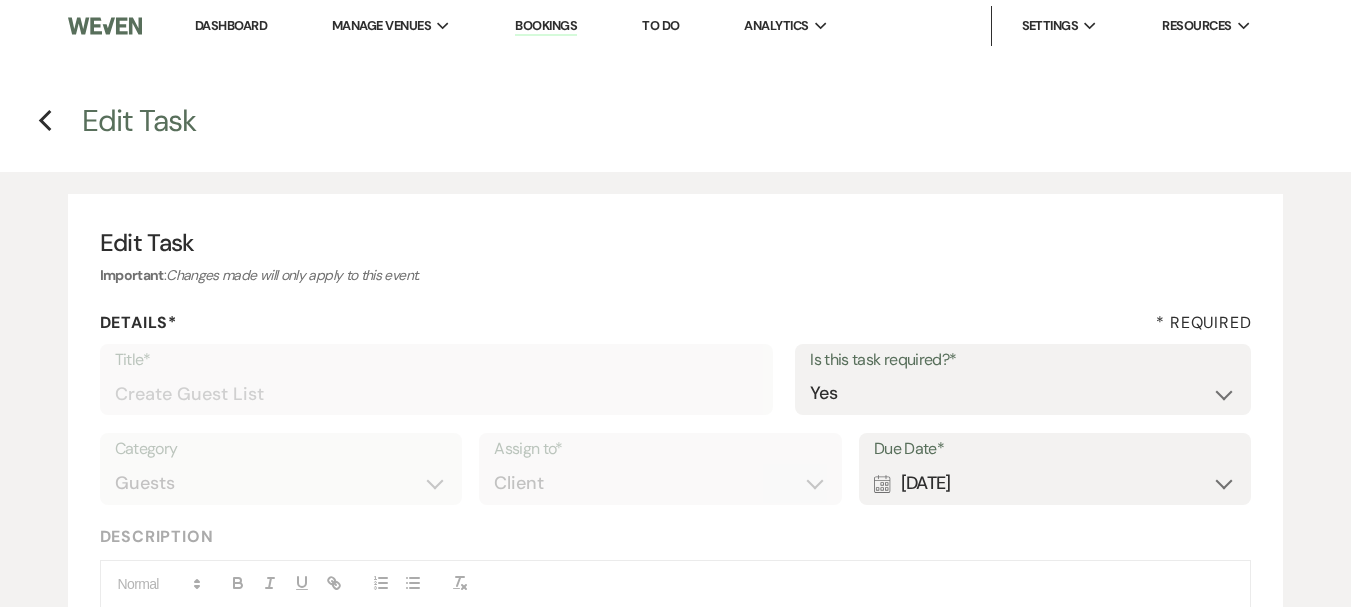 drag, startPoint x: 1059, startPoint y: 509, endPoint x: 1067, endPoint y: 488, distance: 22.472204 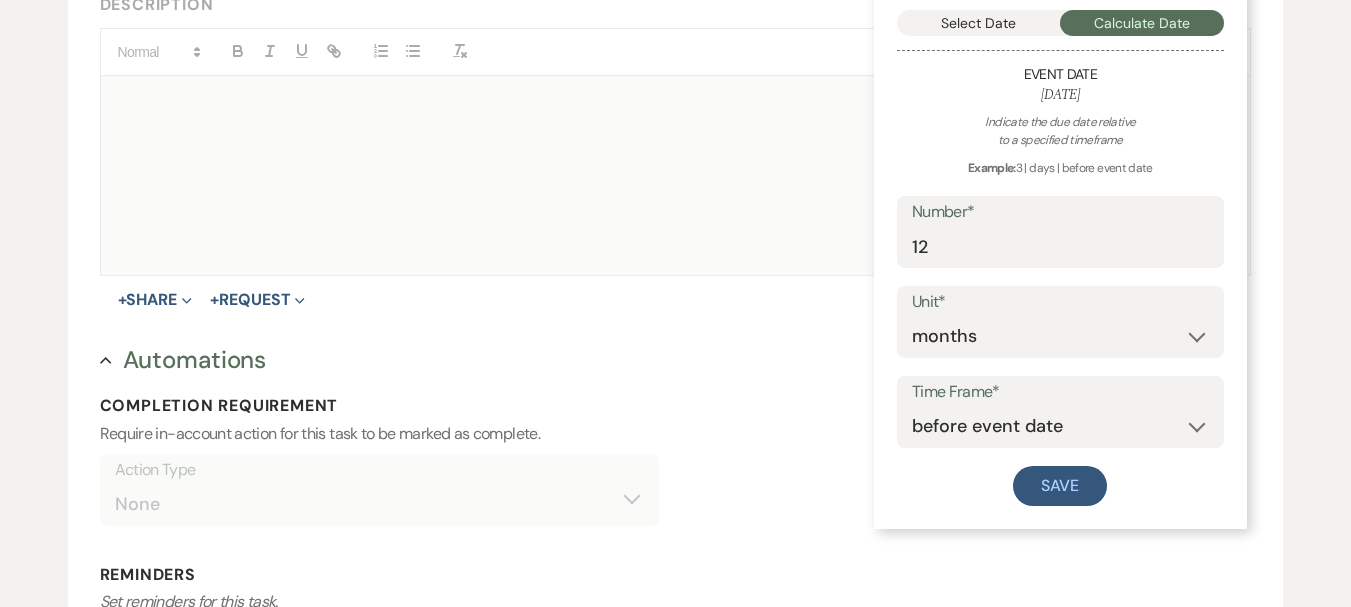 scroll, scrollTop: 500, scrollLeft: 0, axis: vertical 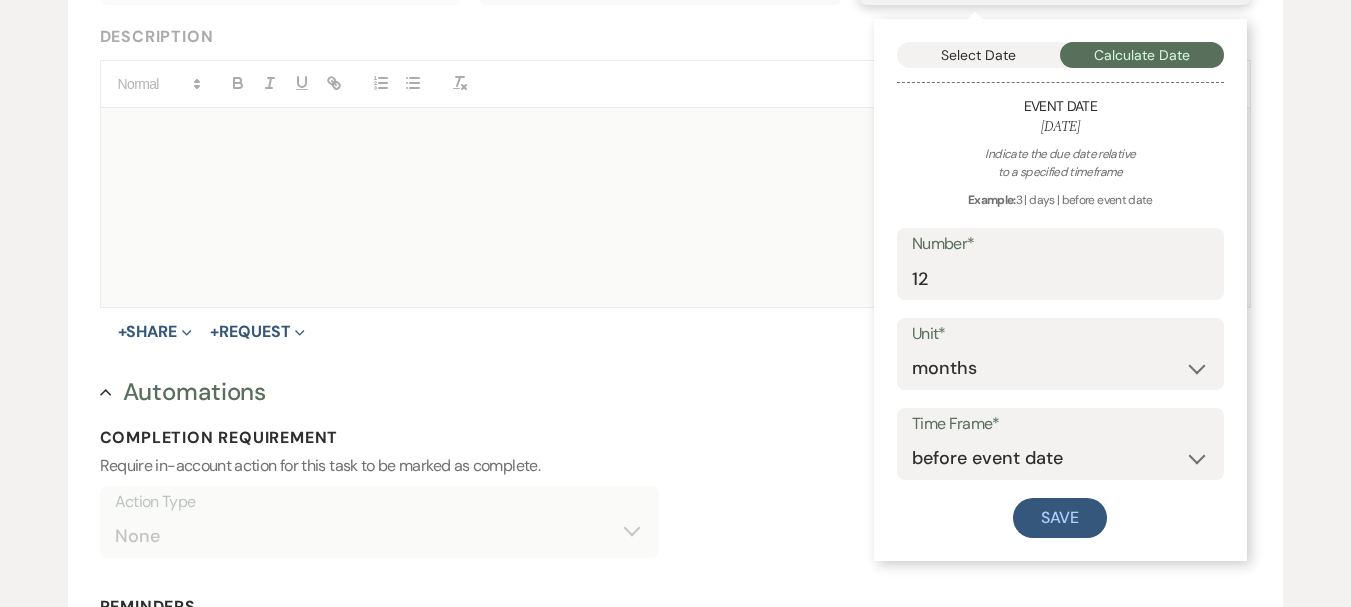 click on "Select Date" at bounding box center (979, 55) 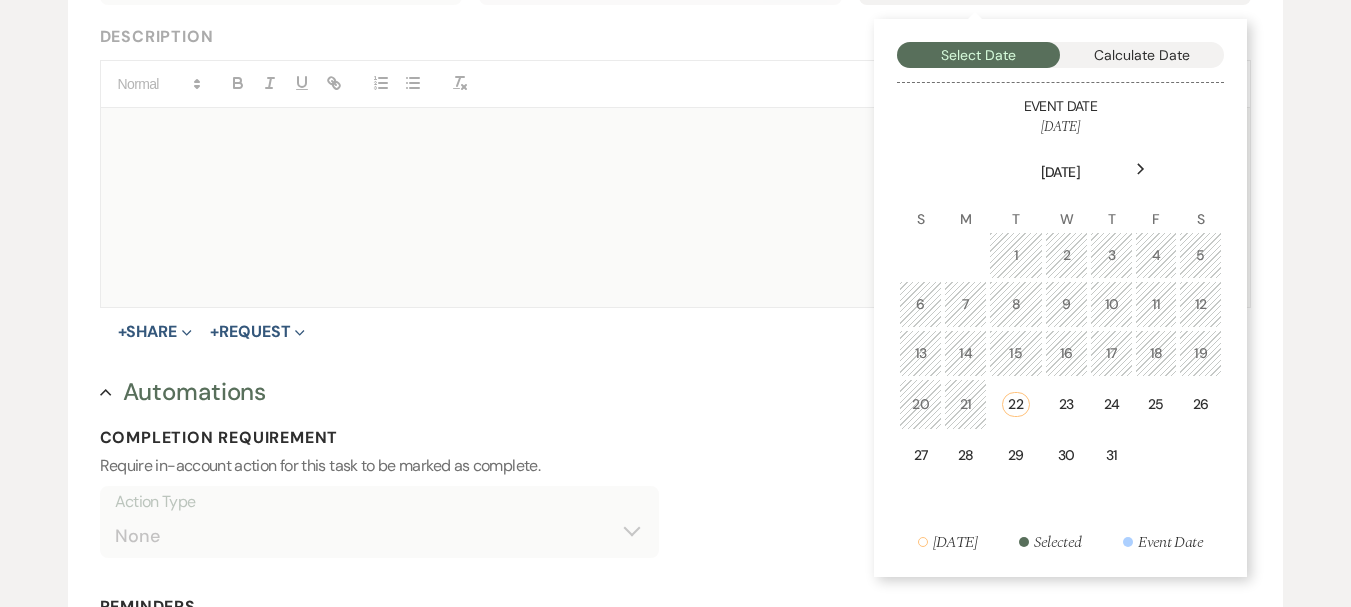 click on "Next" 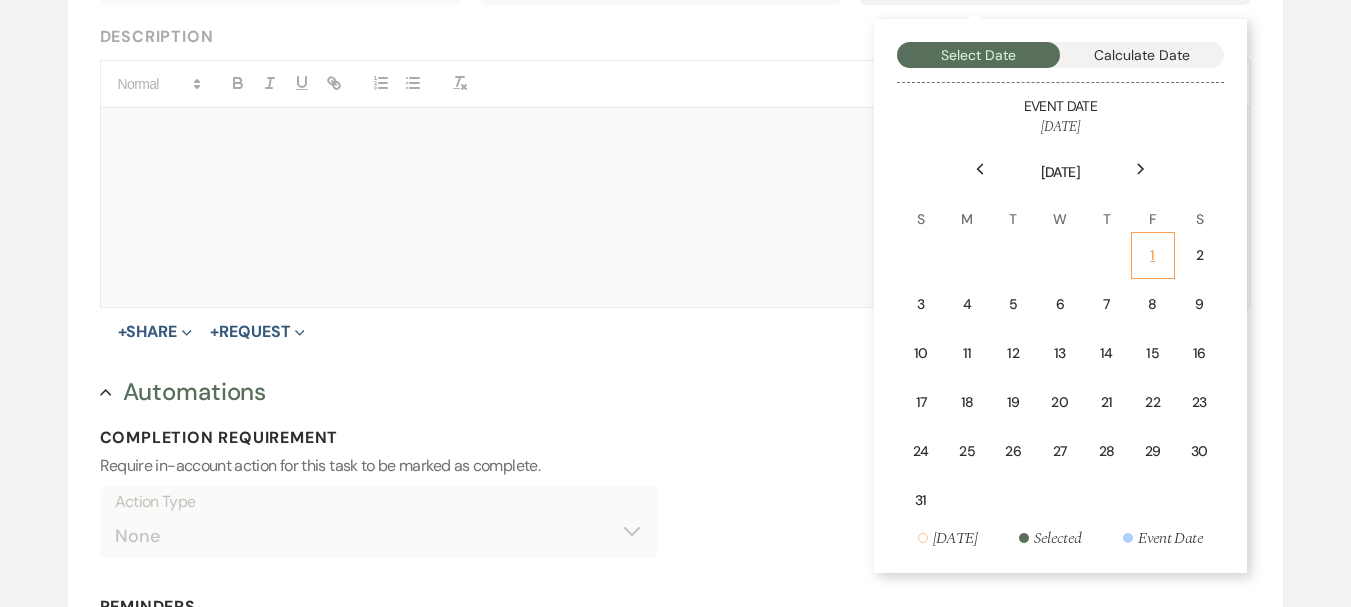 click on "1" at bounding box center (1153, 255) 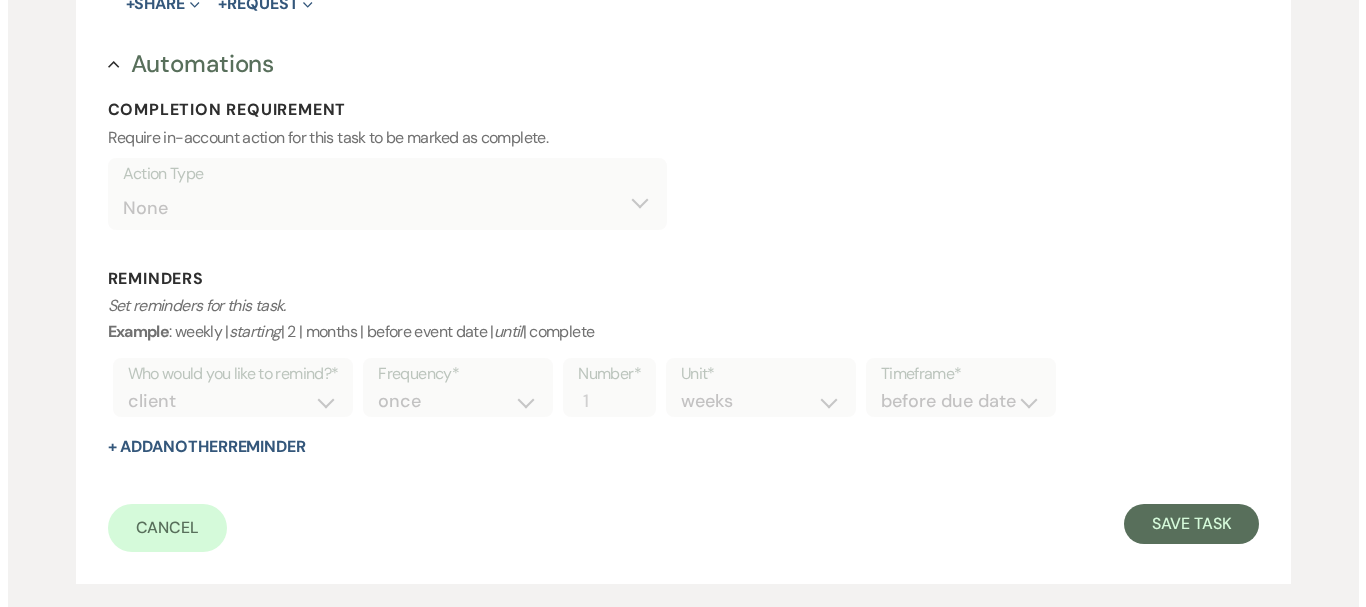 scroll, scrollTop: 956, scrollLeft: 0, axis: vertical 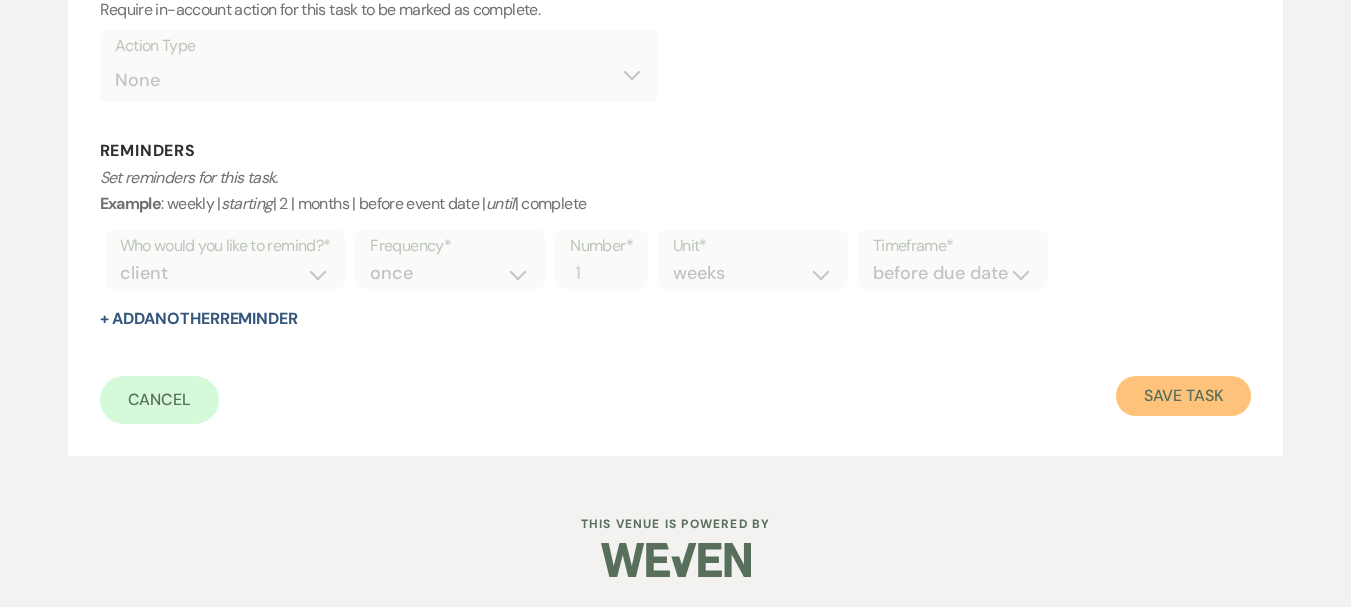 click on "Save Task" at bounding box center (1183, 396) 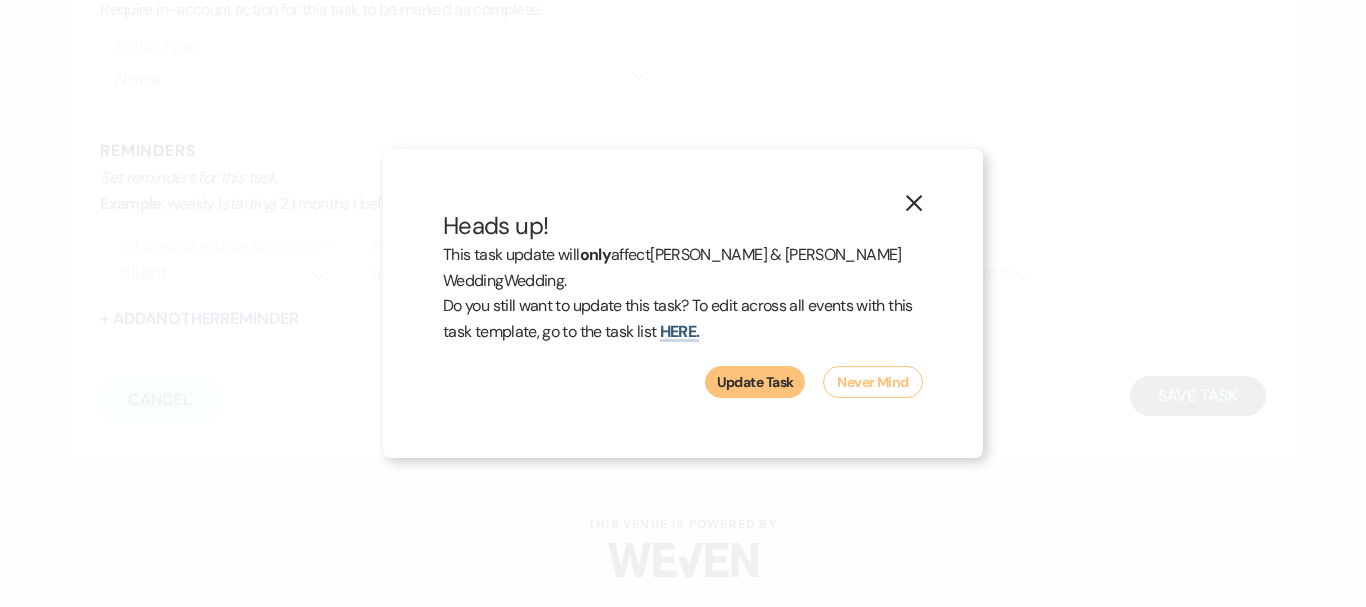 click on "Update Task" at bounding box center [755, 382] 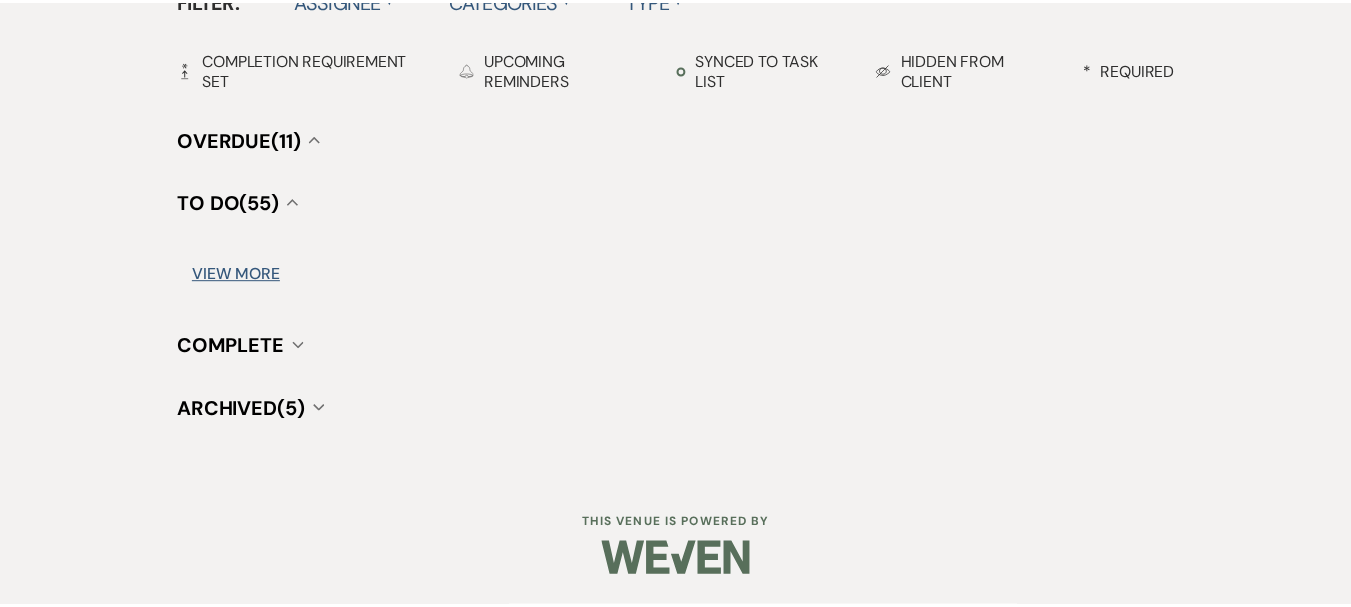scroll, scrollTop: 481, scrollLeft: 0, axis: vertical 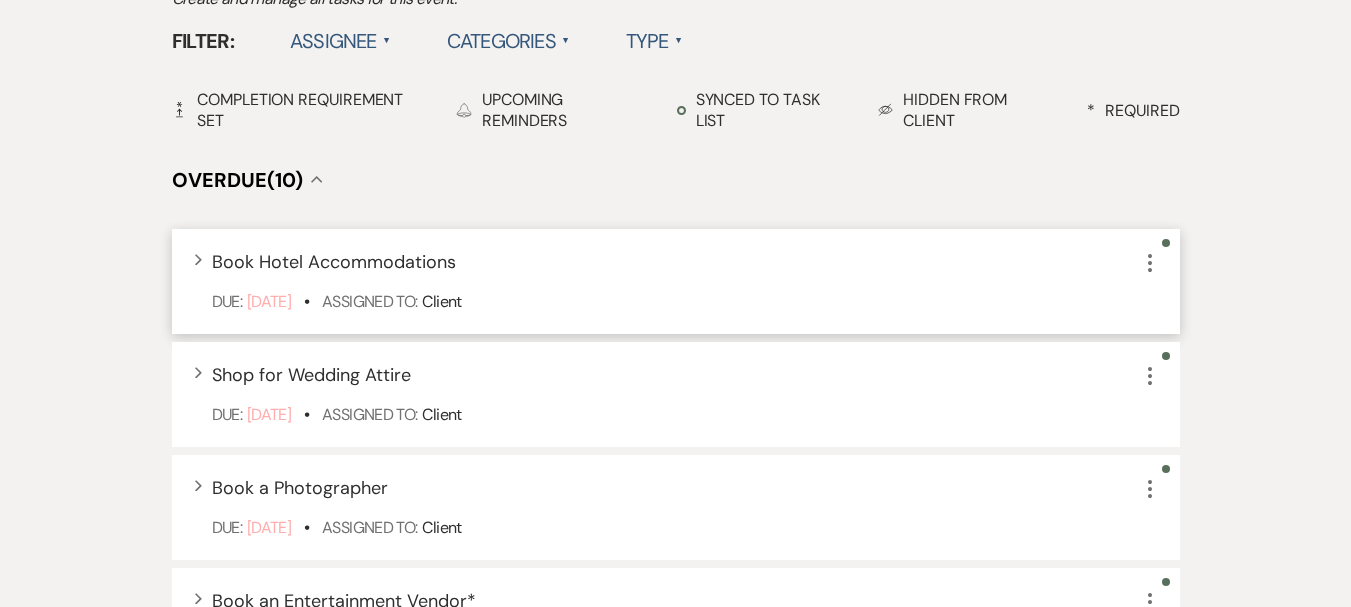 click on "More" 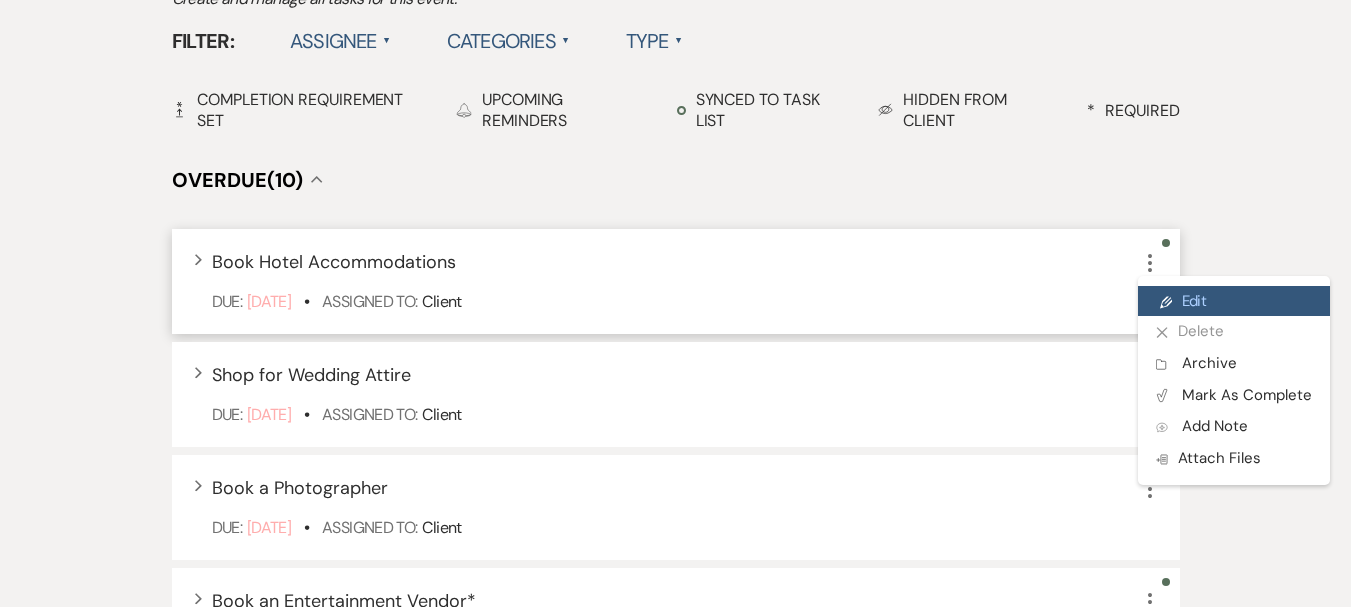 click on "Pencil  Edit" at bounding box center [1234, 301] 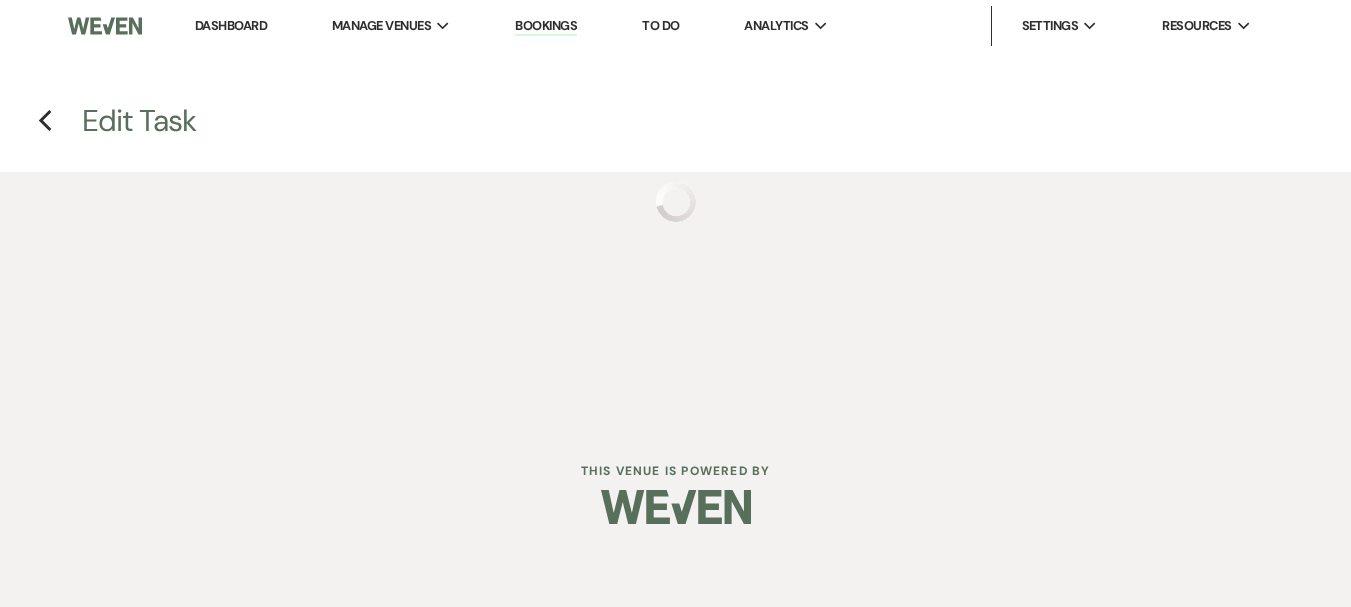scroll, scrollTop: 0, scrollLeft: 0, axis: both 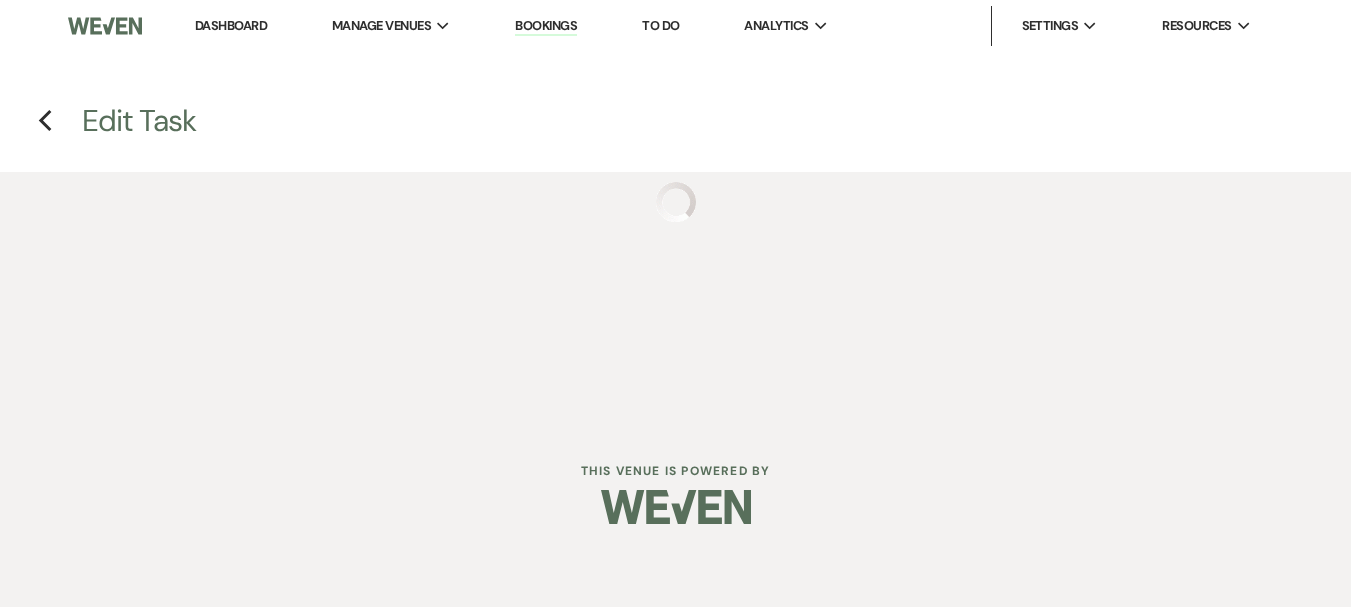select on "false" 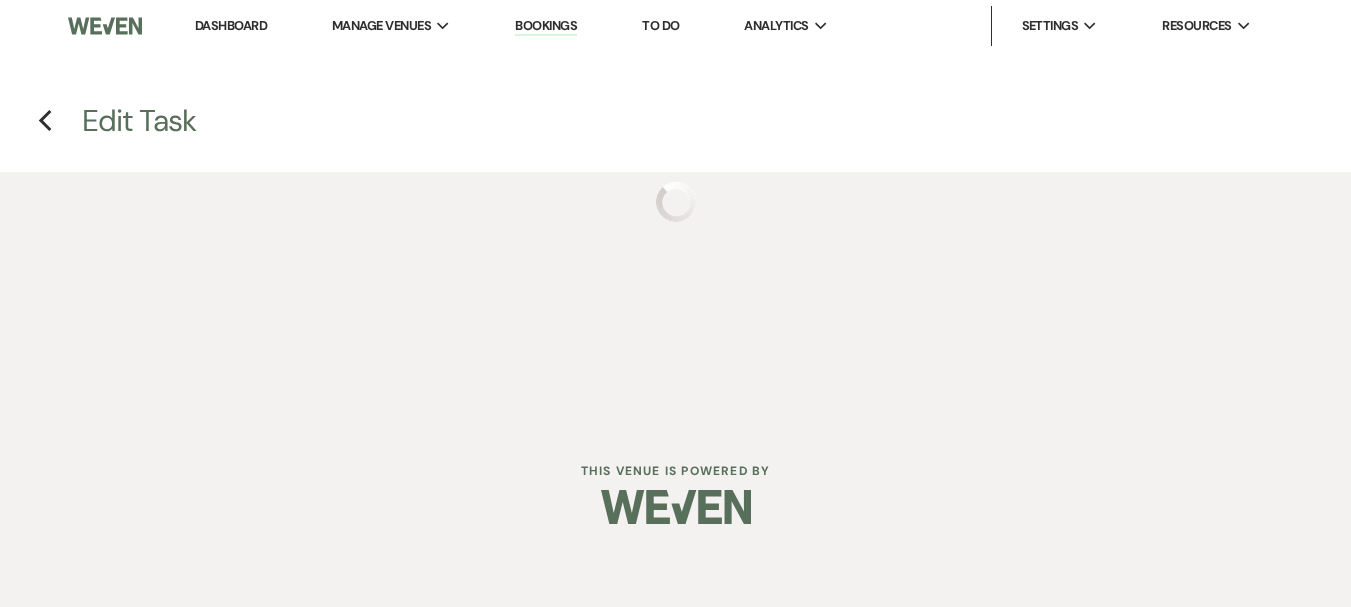 select on "33" 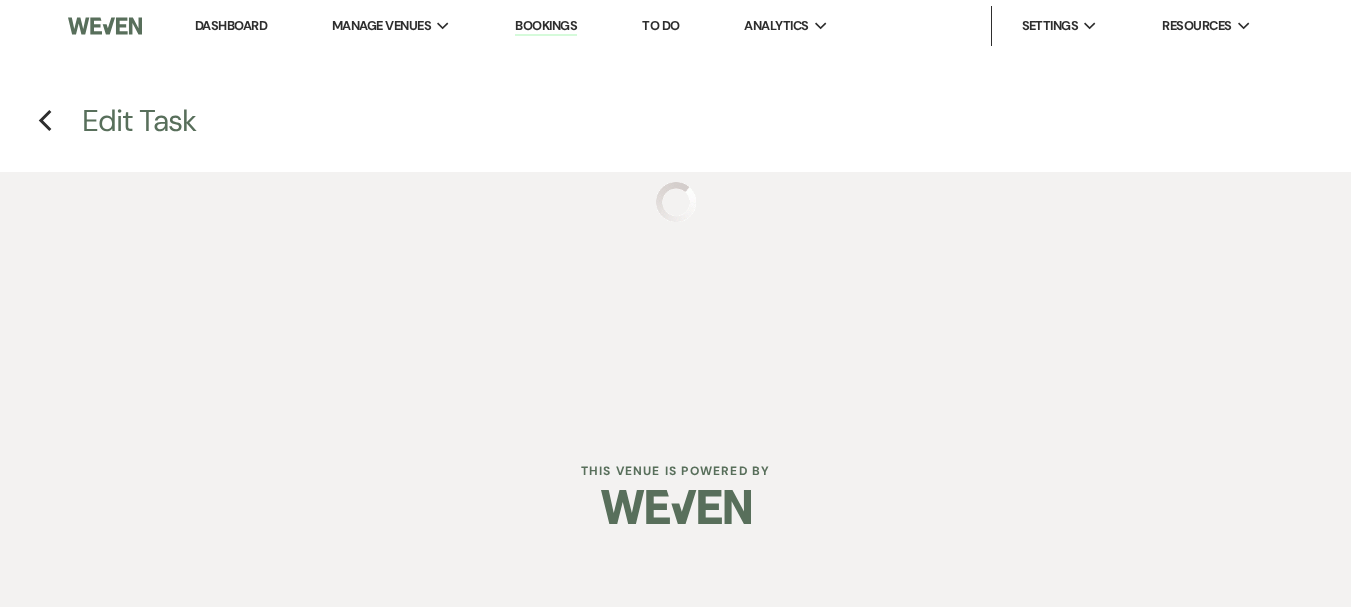 select on "planningToolsAccount" 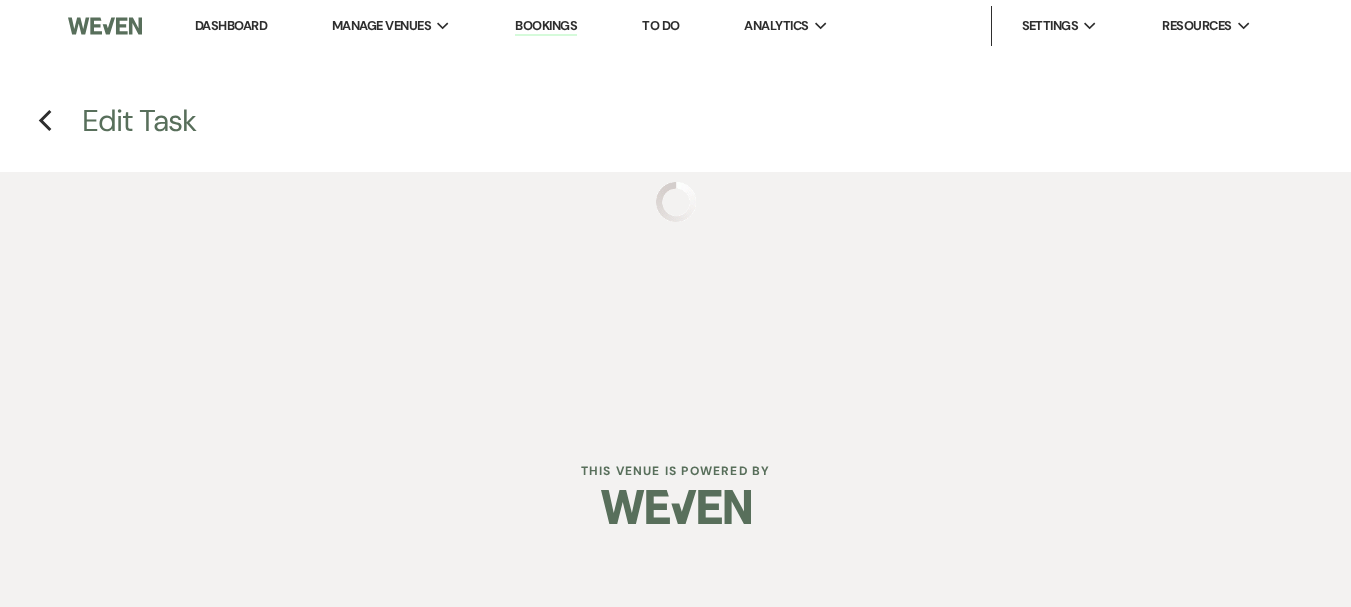 select on "client" 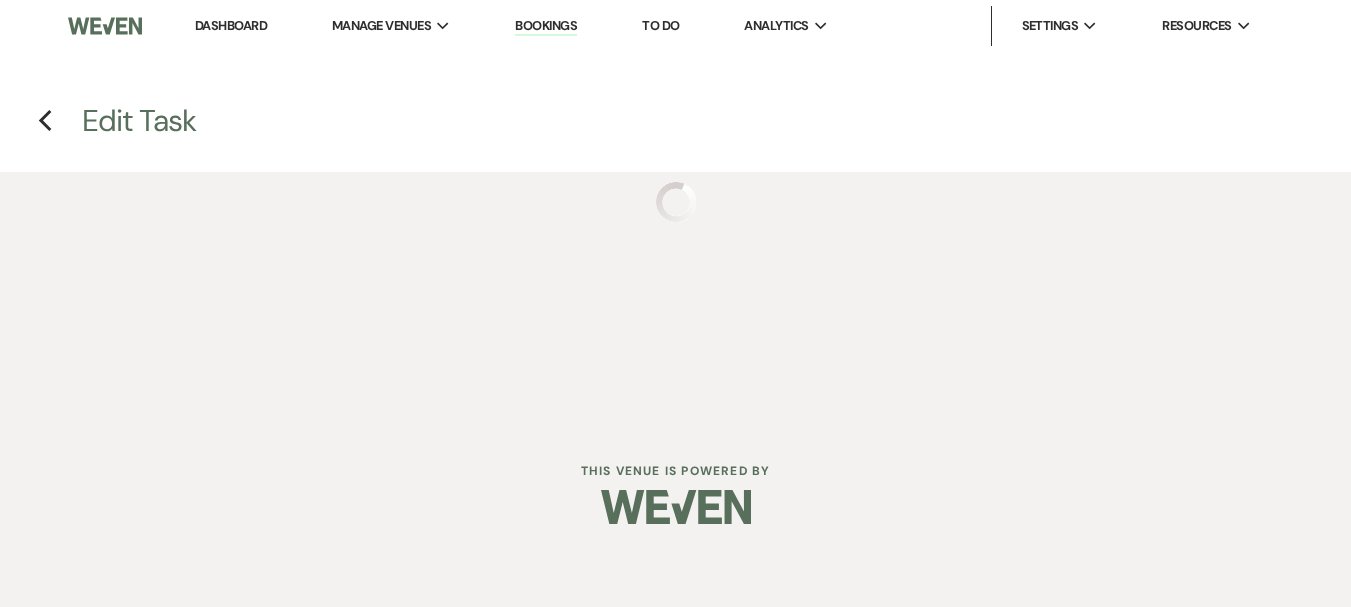 select on "weeks" 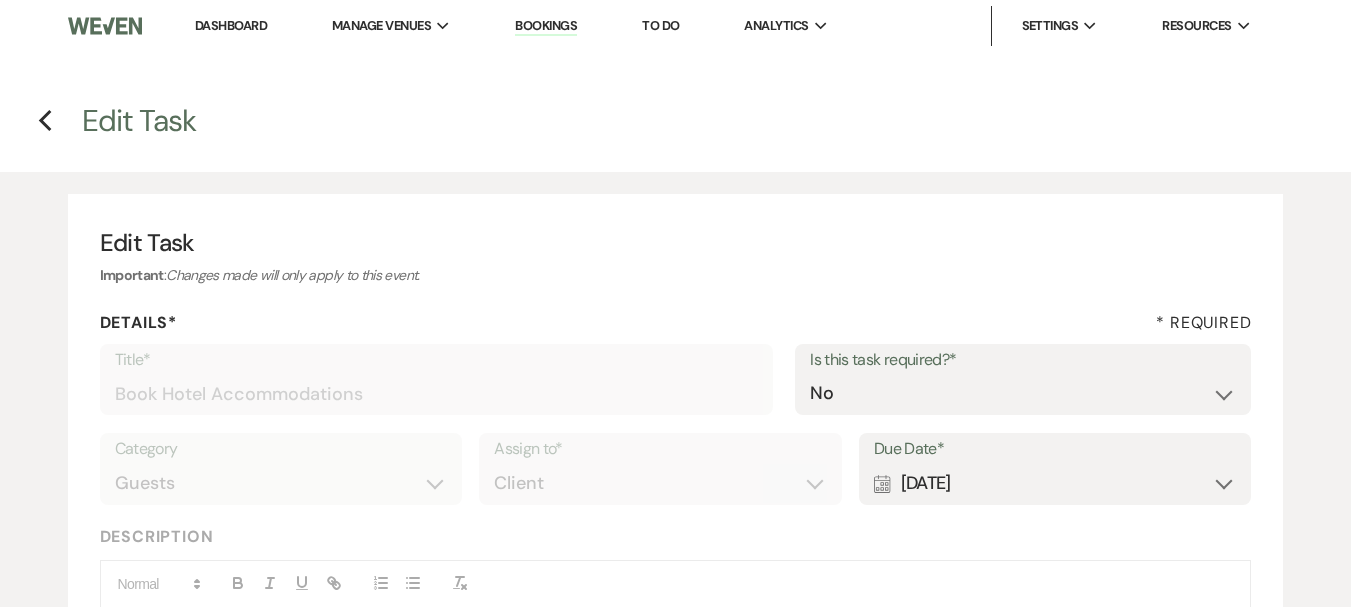 click on "Calendar [DATE] Expand" at bounding box center [1055, 483] 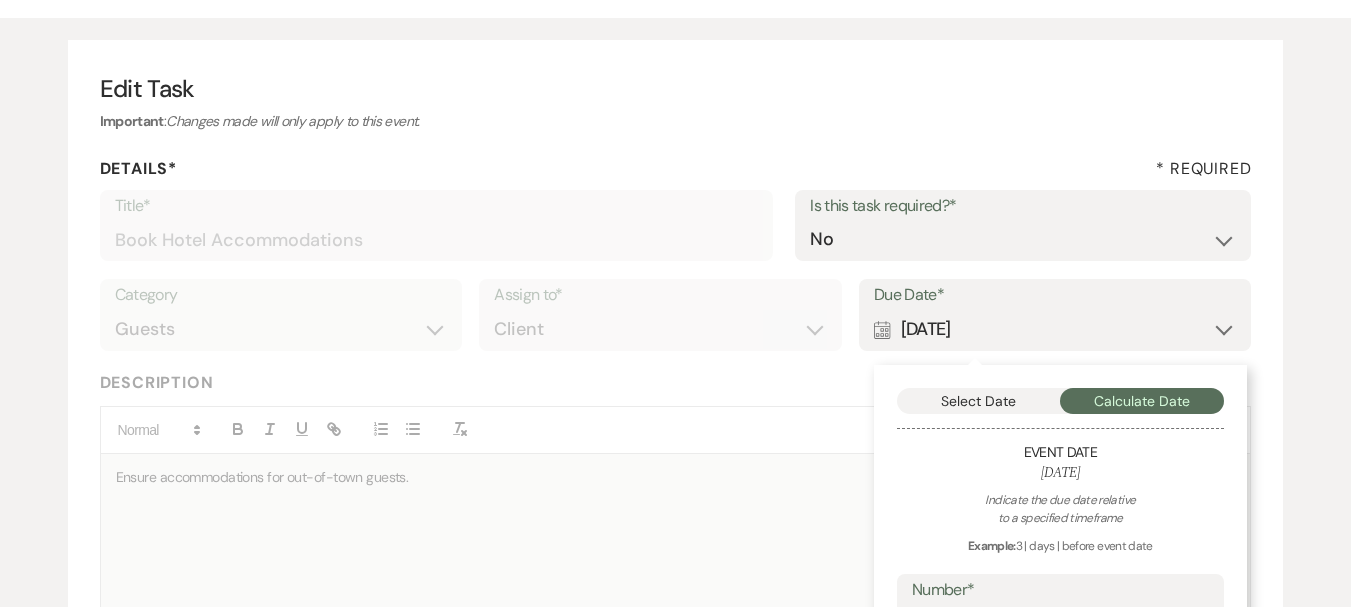 scroll, scrollTop: 300, scrollLeft: 0, axis: vertical 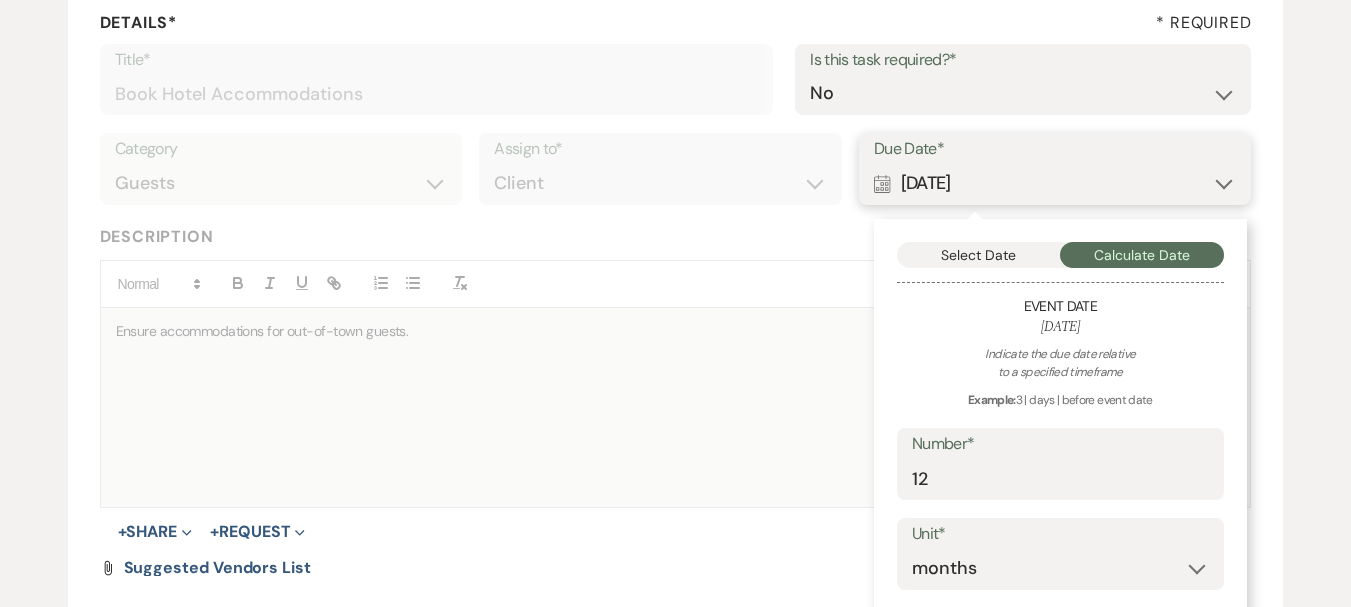 click on "Select Date" at bounding box center (979, 255) 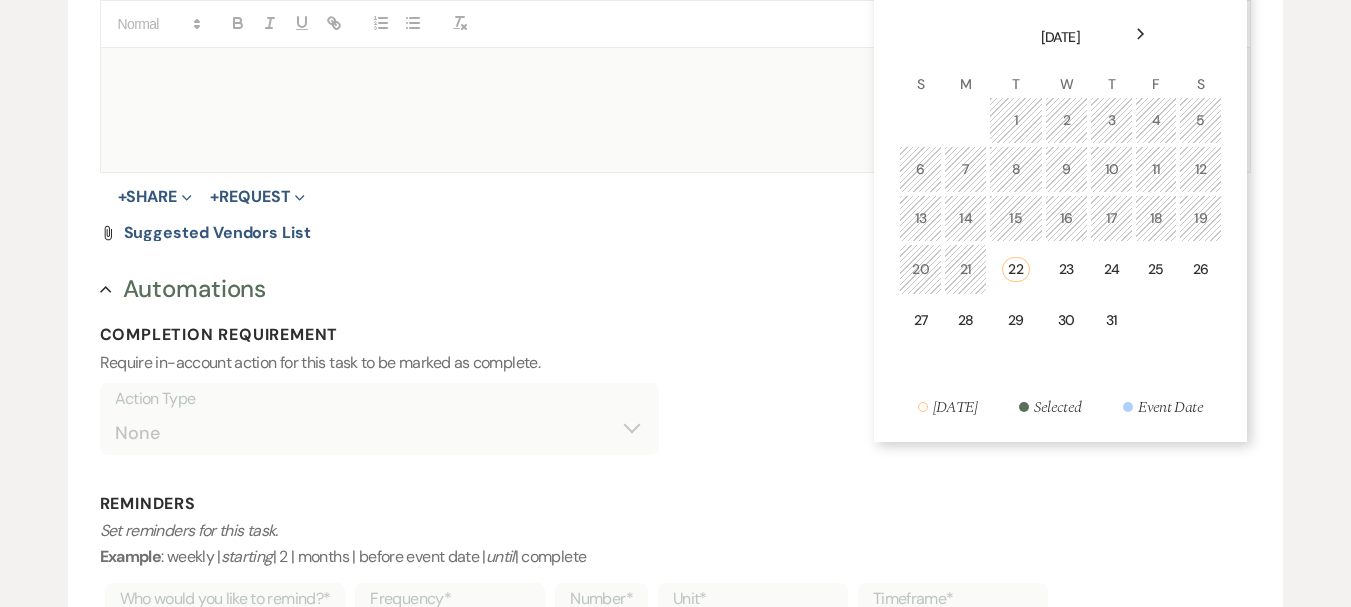 scroll, scrollTop: 600, scrollLeft: 0, axis: vertical 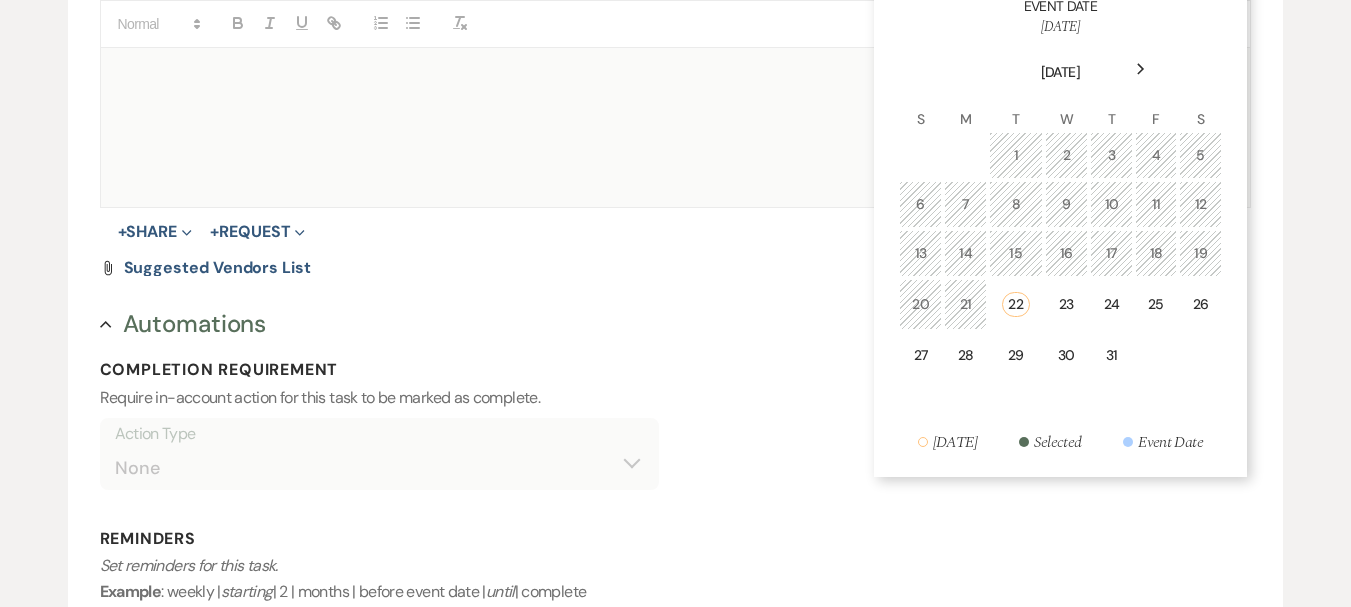 click on "Next" 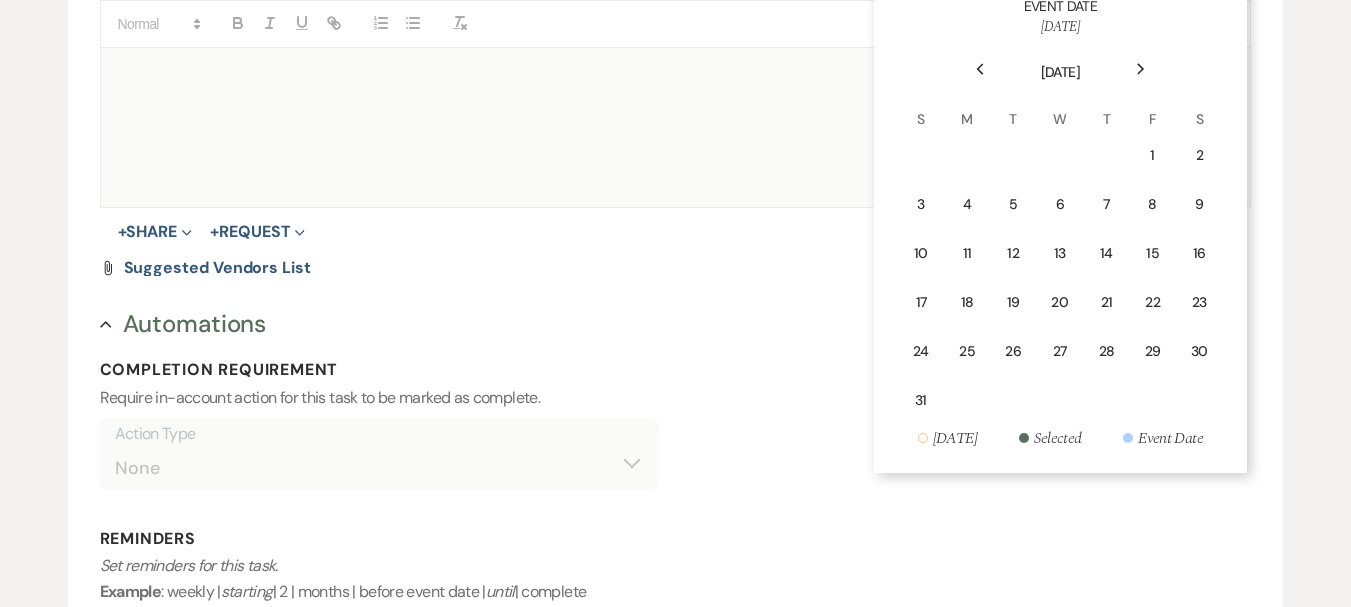 click on "Next" 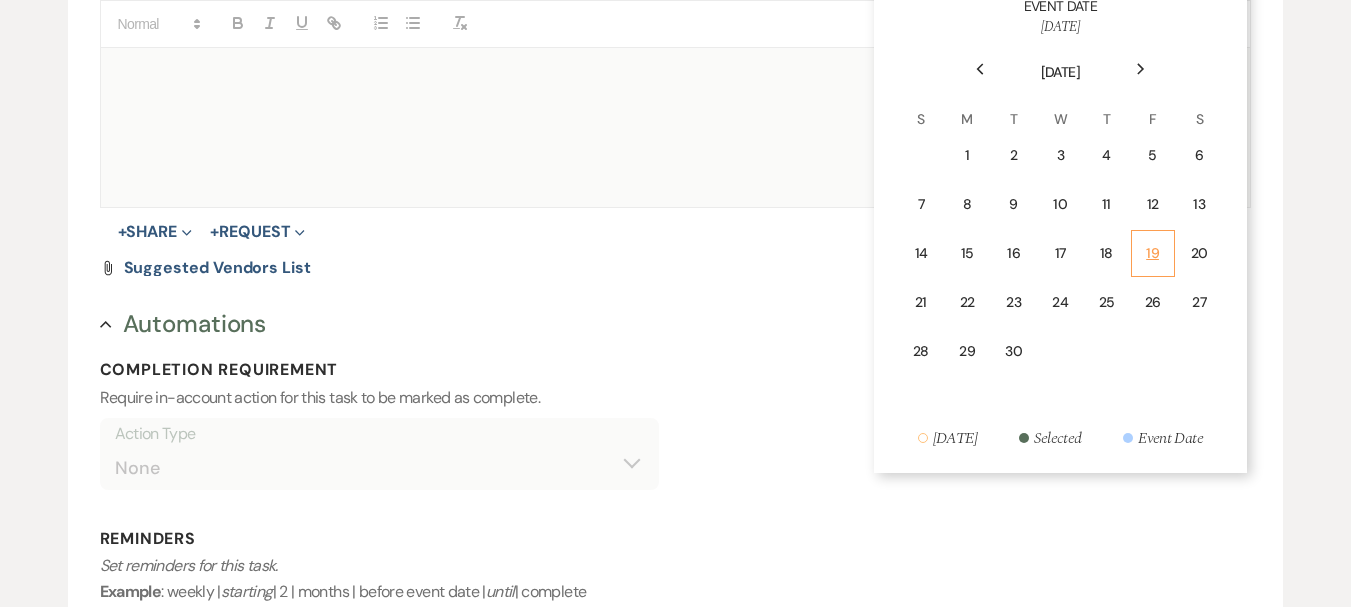 click on "19" at bounding box center [1153, 253] 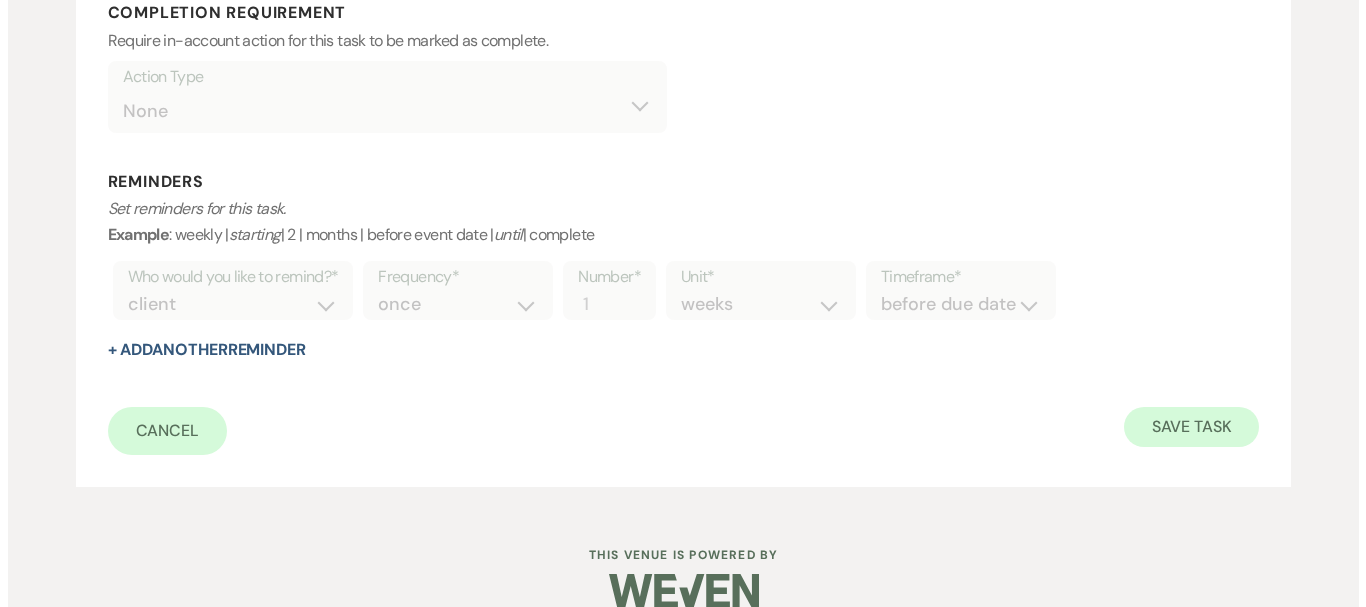 scroll, scrollTop: 988, scrollLeft: 0, axis: vertical 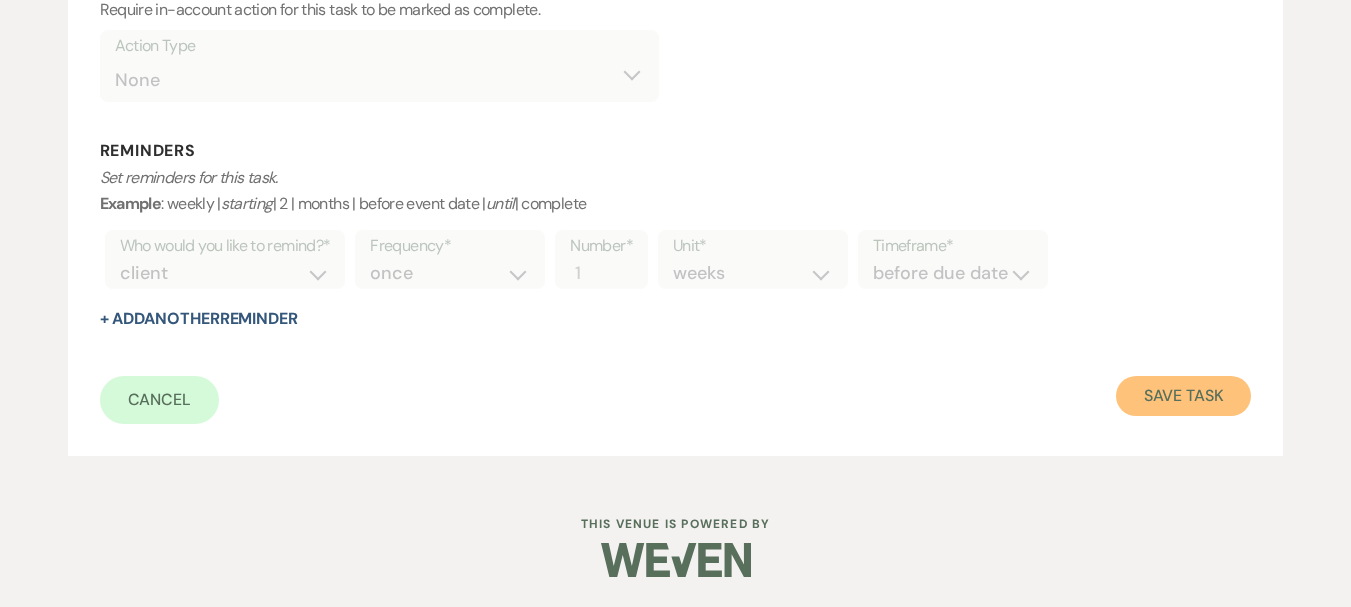 click on "Save Task" at bounding box center (1183, 396) 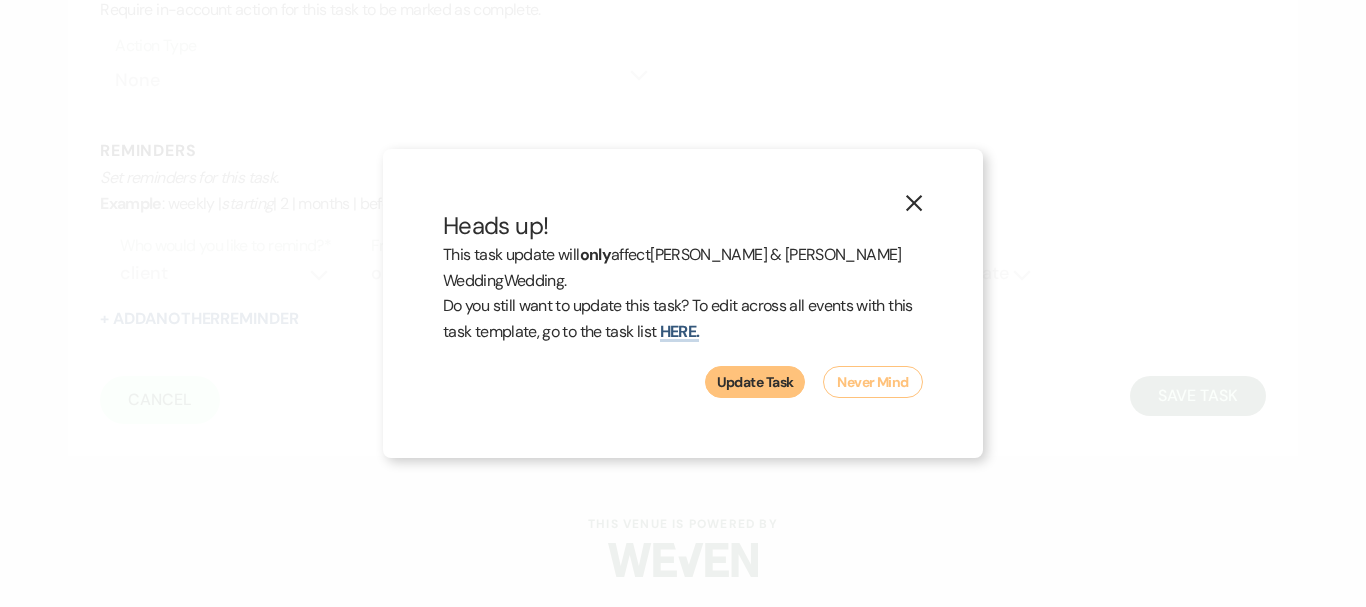 click on "Update Task" at bounding box center [755, 382] 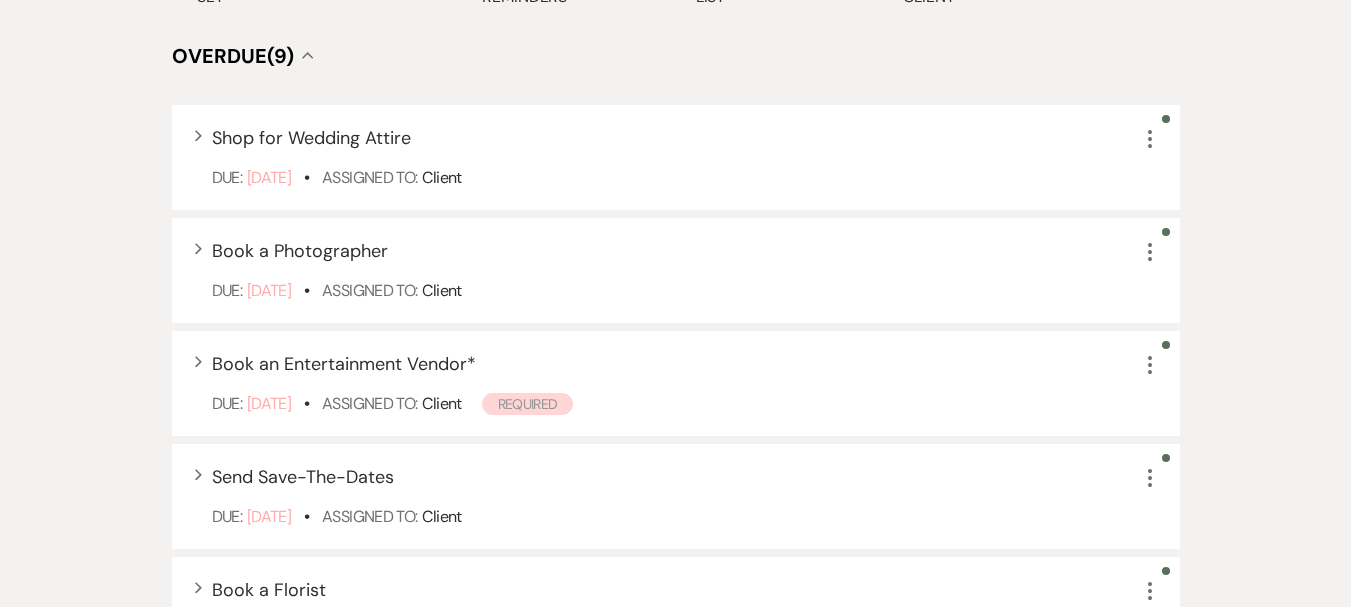 scroll, scrollTop: 588, scrollLeft: 0, axis: vertical 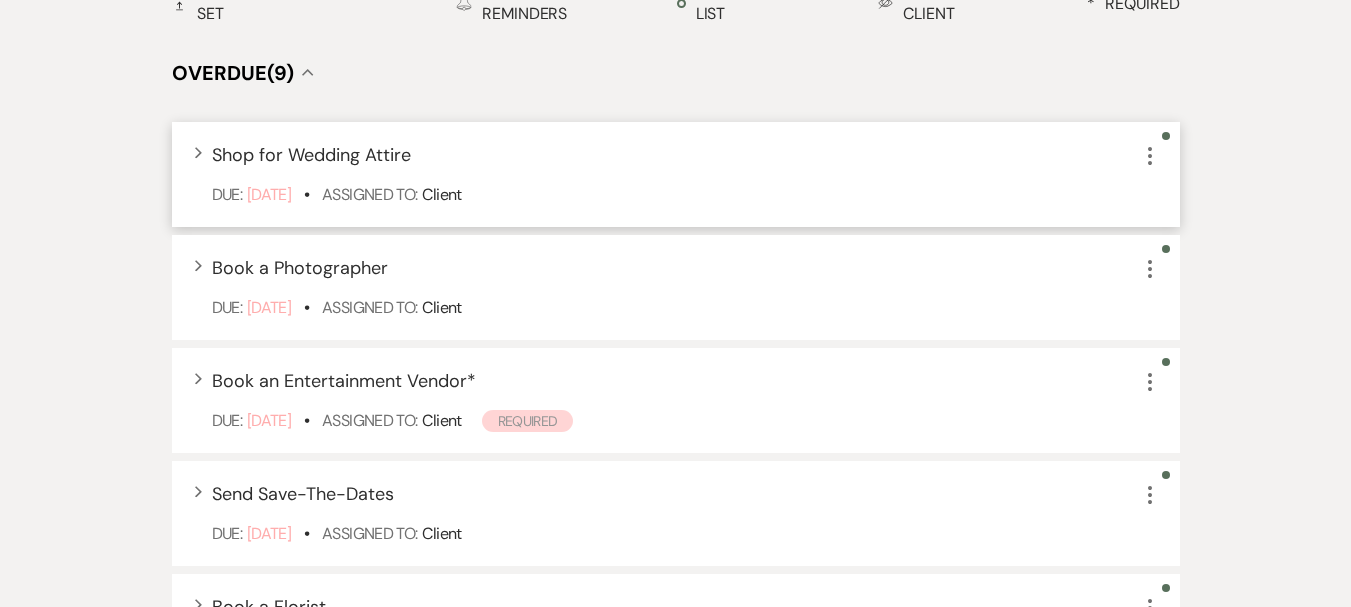 click on "More" 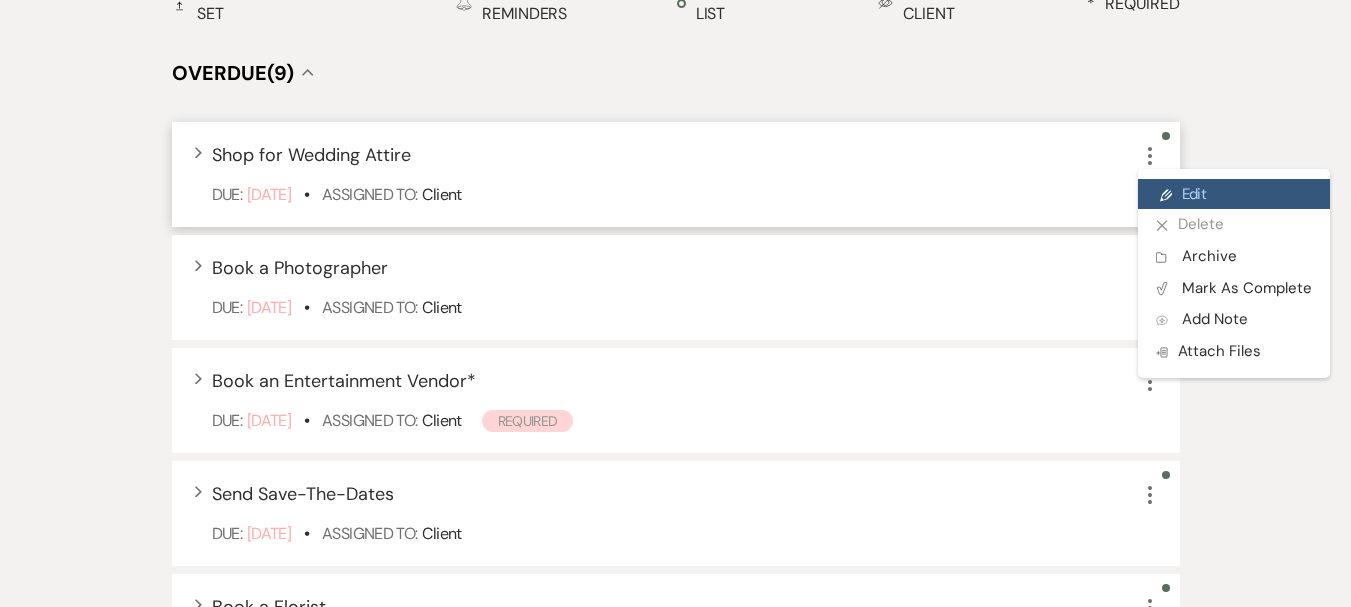 click on "Pencil  Edit" at bounding box center (1234, 194) 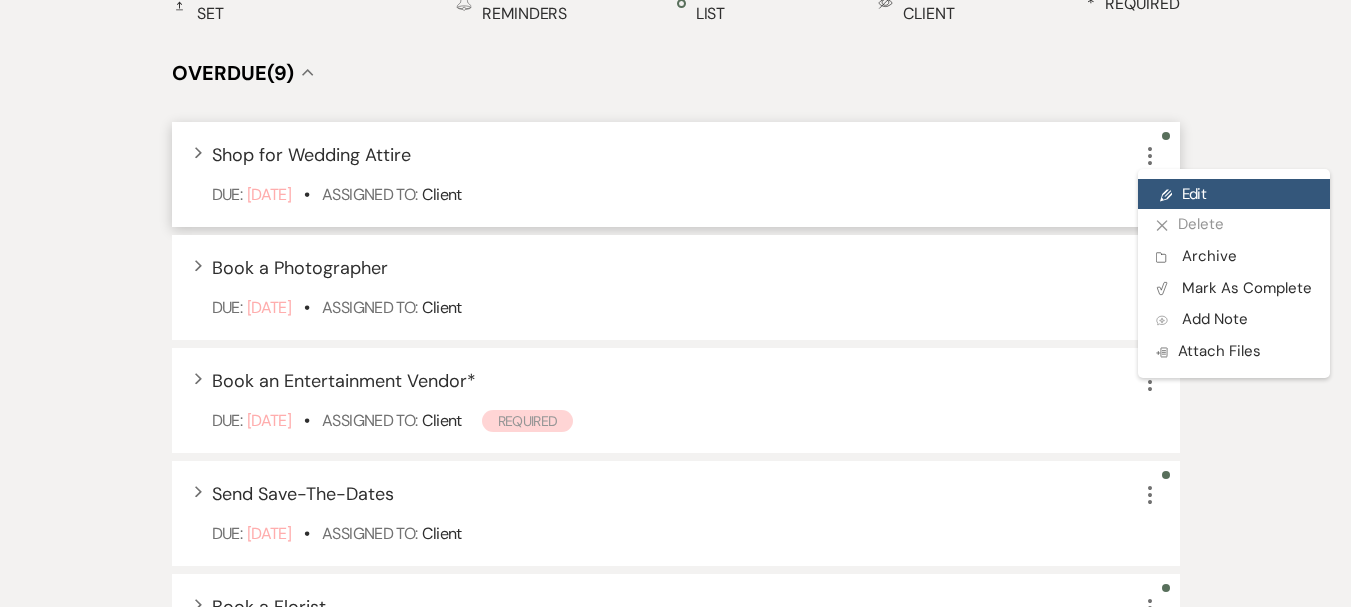scroll, scrollTop: 0, scrollLeft: 0, axis: both 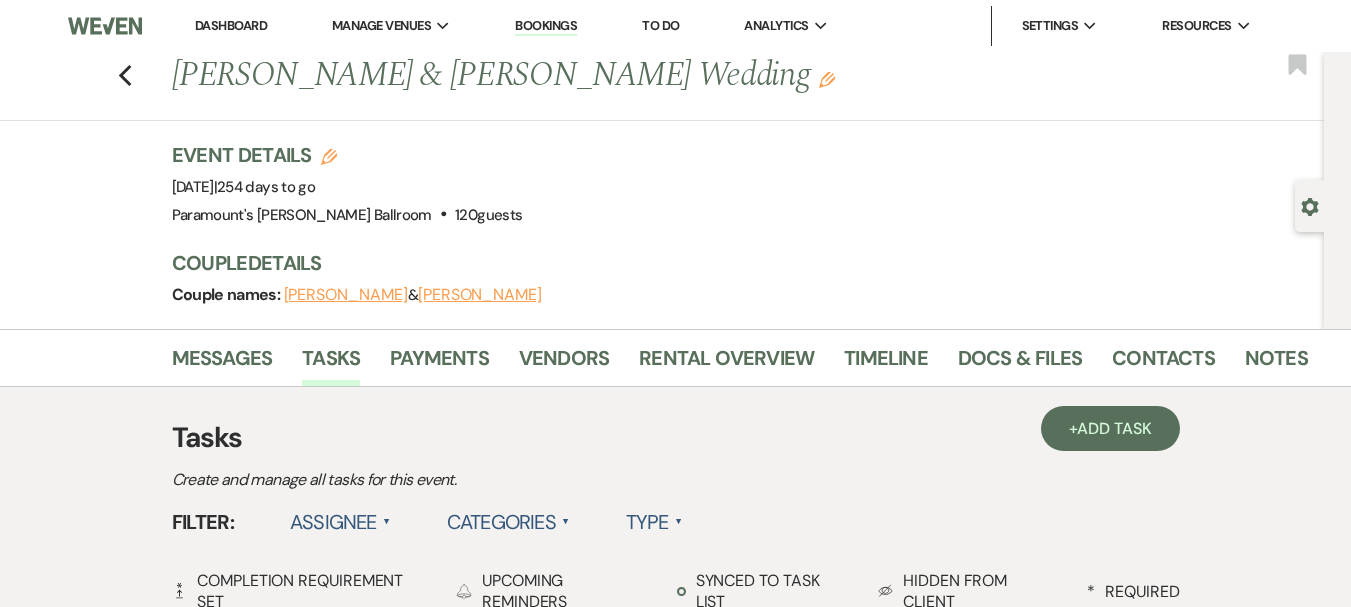select on "false" 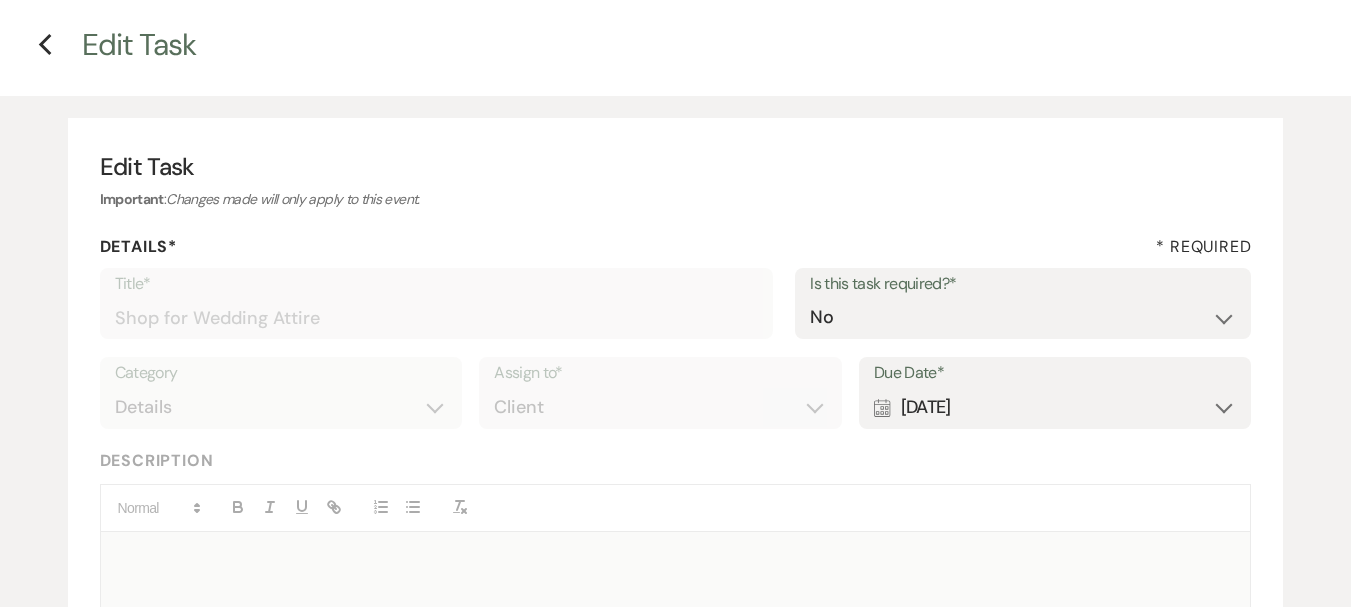 scroll, scrollTop: 400, scrollLeft: 0, axis: vertical 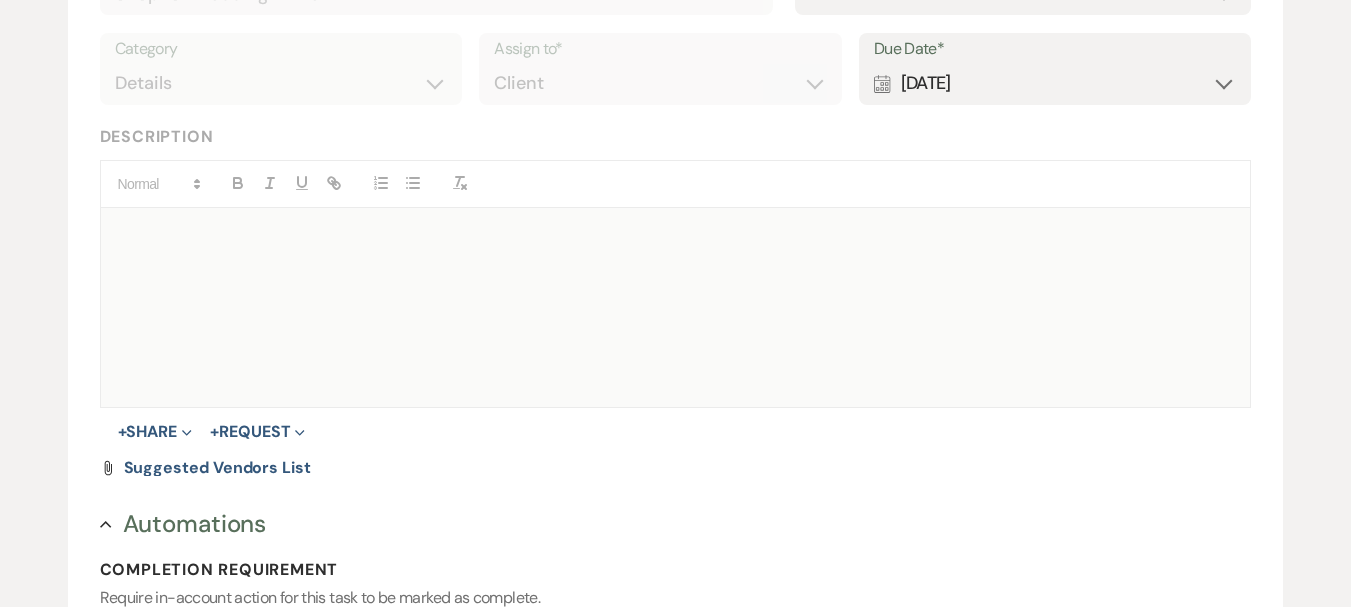 click on "Calendar [DATE] Expand" at bounding box center (1055, 83) 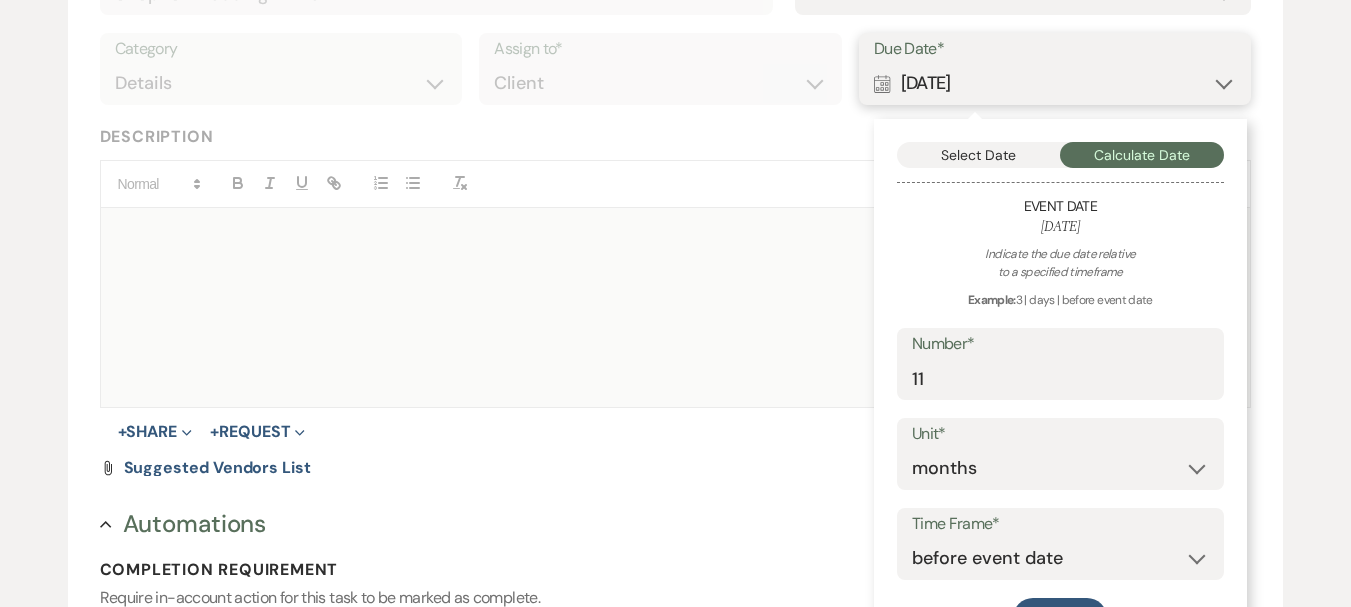 drag, startPoint x: 990, startPoint y: 159, endPoint x: 1000, endPoint y: 165, distance: 11.661903 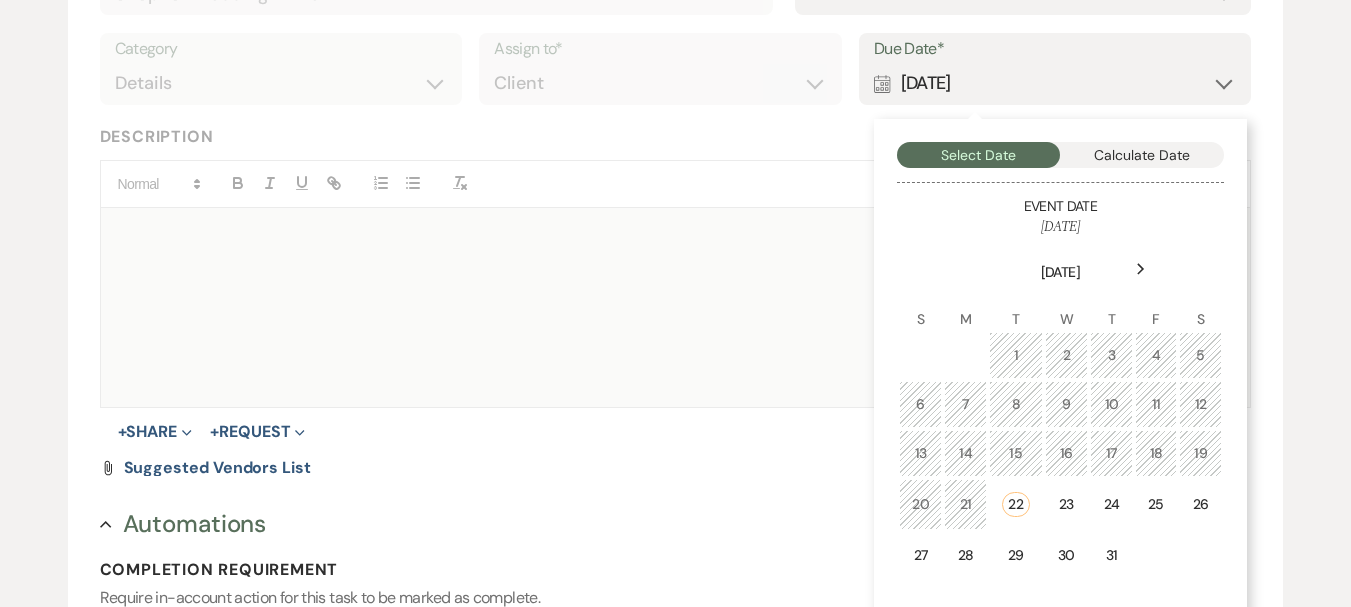 click on "Next" 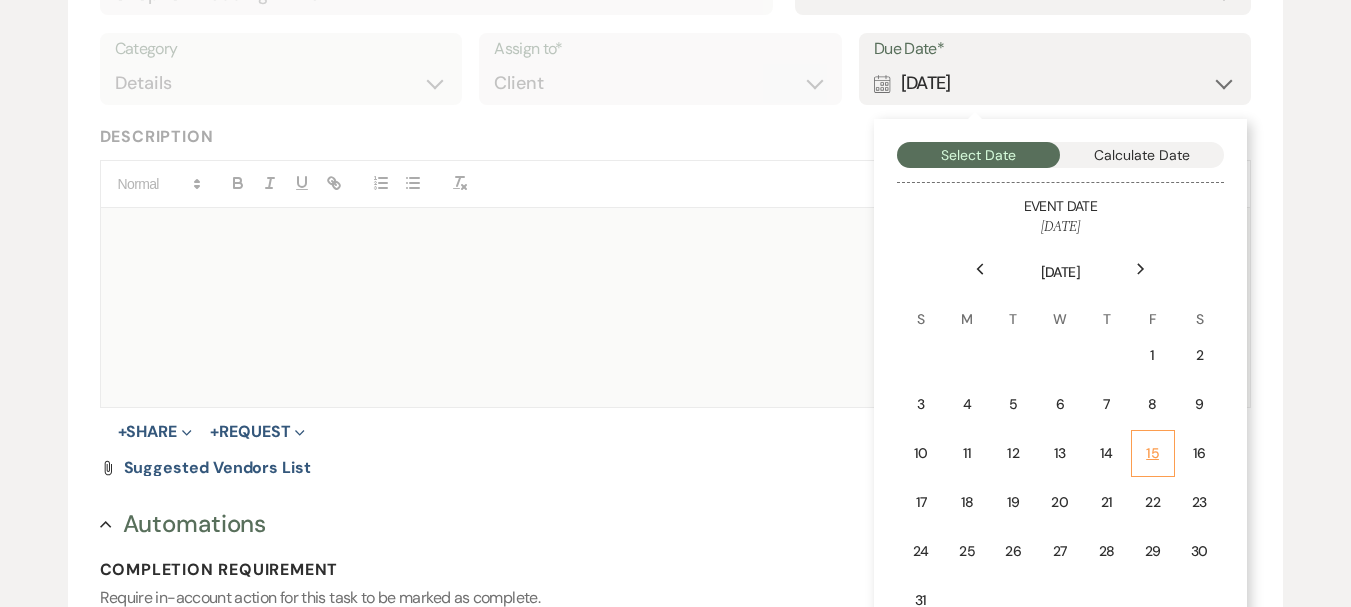 click on "15" at bounding box center [1153, 453] 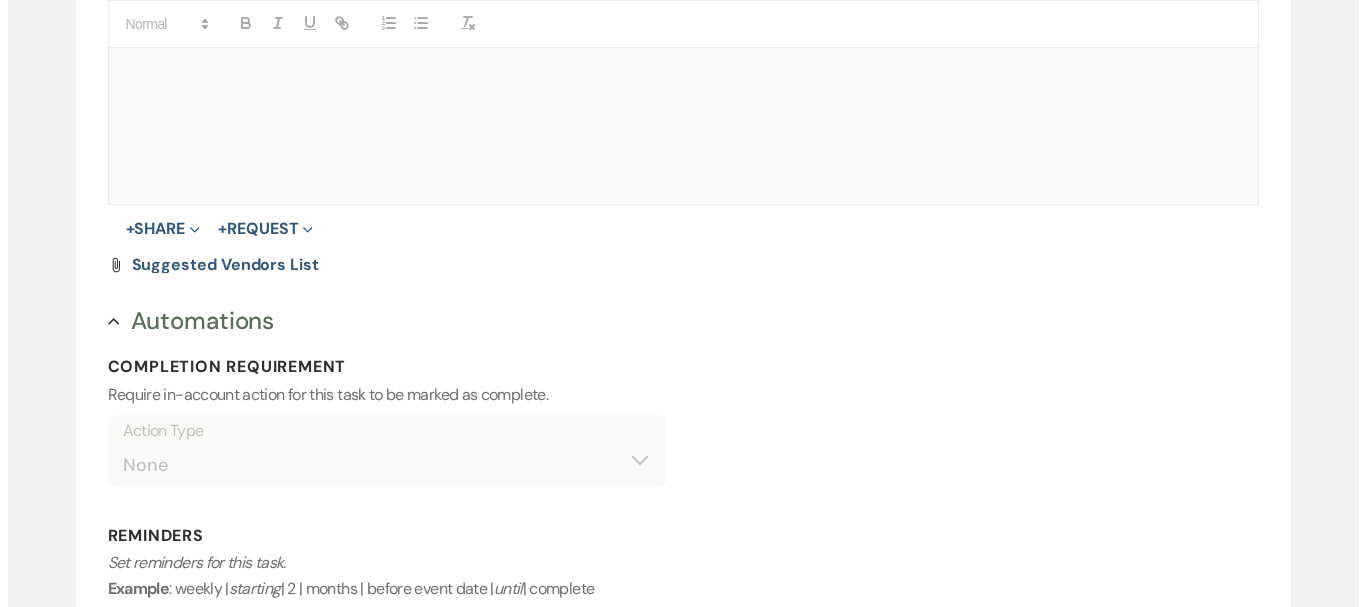 scroll, scrollTop: 988, scrollLeft: 0, axis: vertical 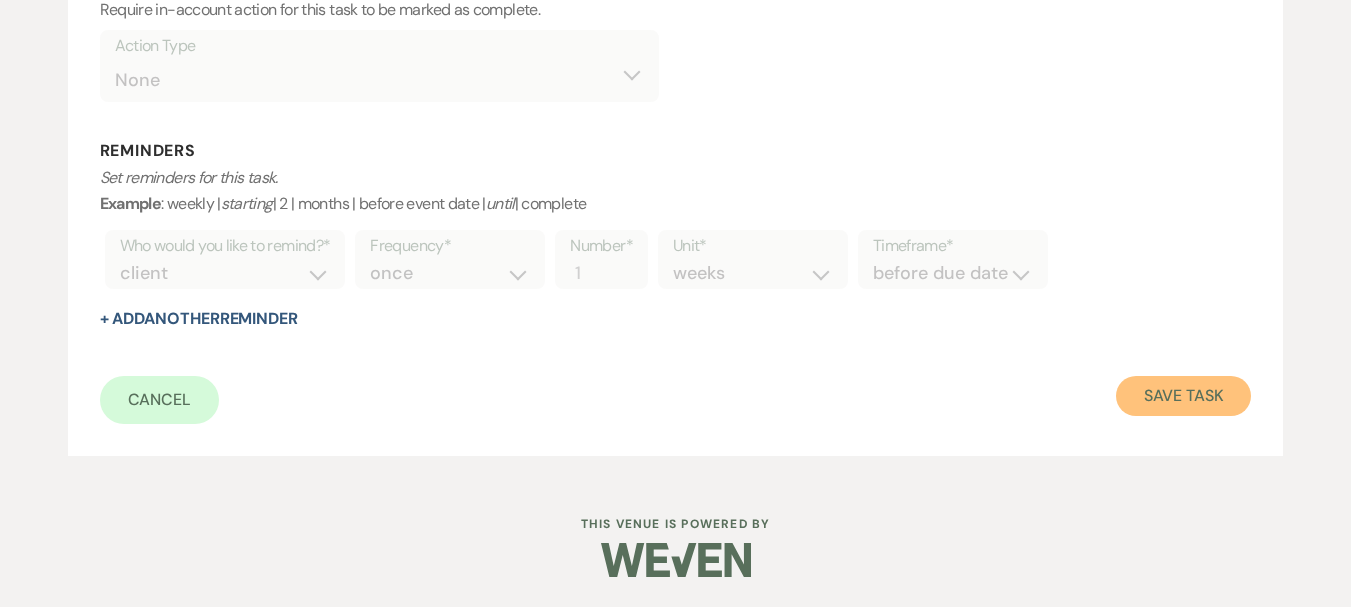 click on "Save Task" at bounding box center (1183, 396) 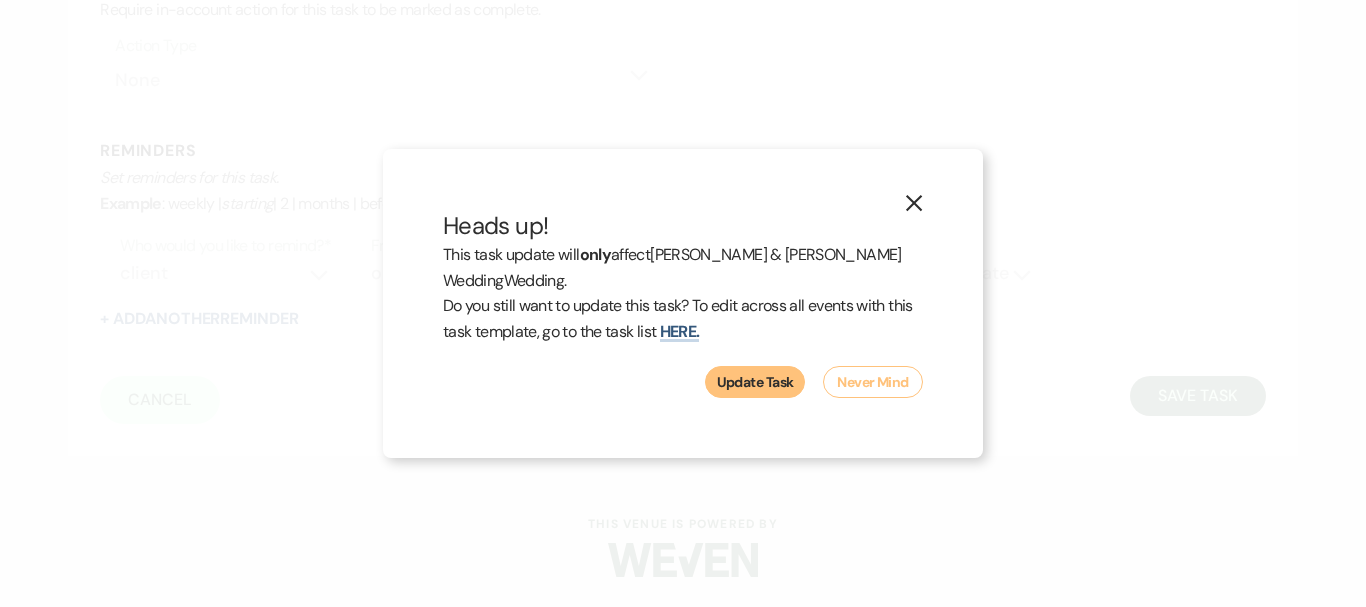 click on "Update Task" at bounding box center [755, 382] 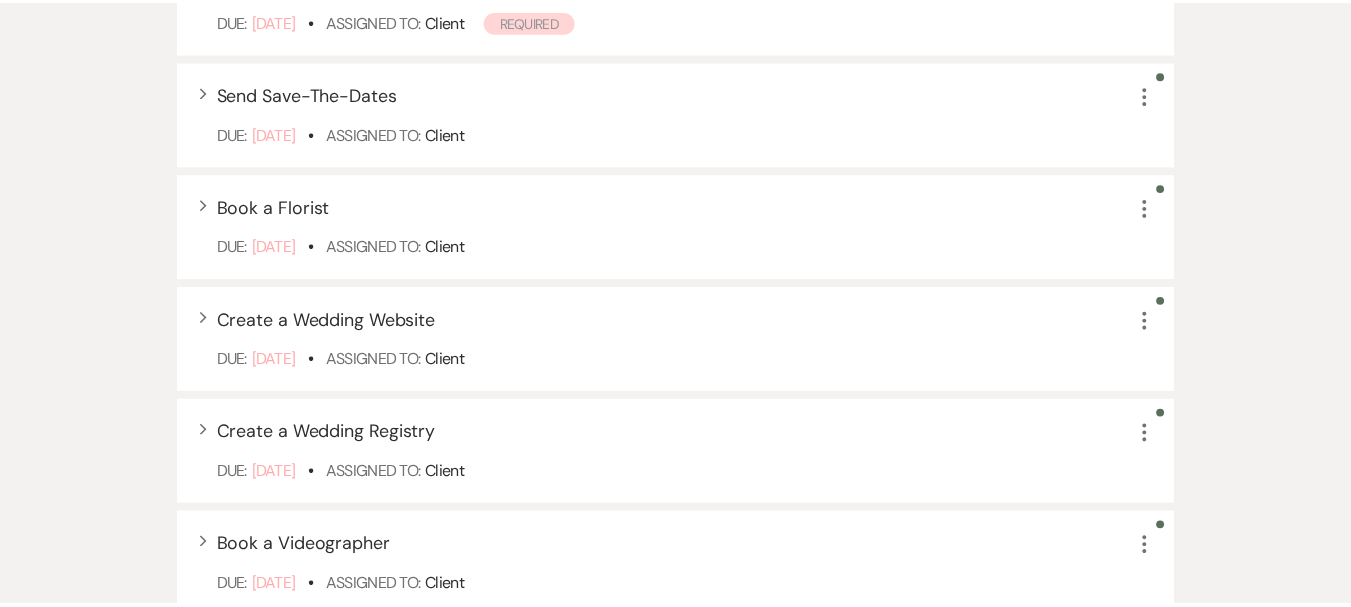 scroll, scrollTop: 588, scrollLeft: 0, axis: vertical 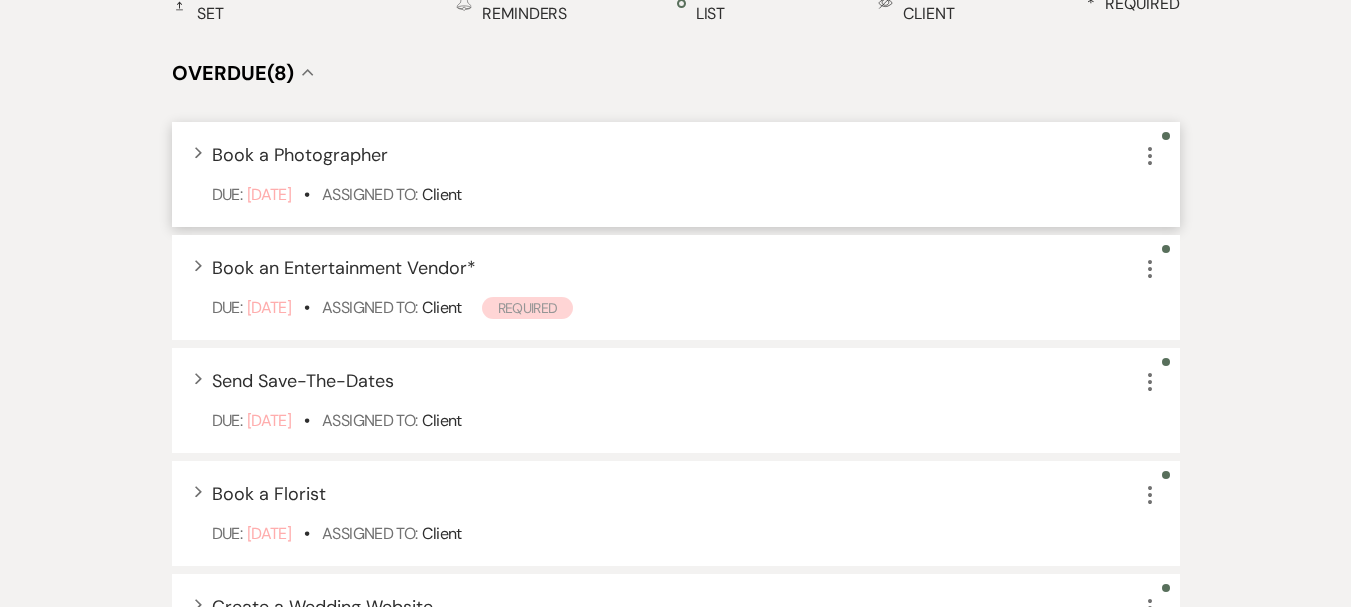 click on "More" 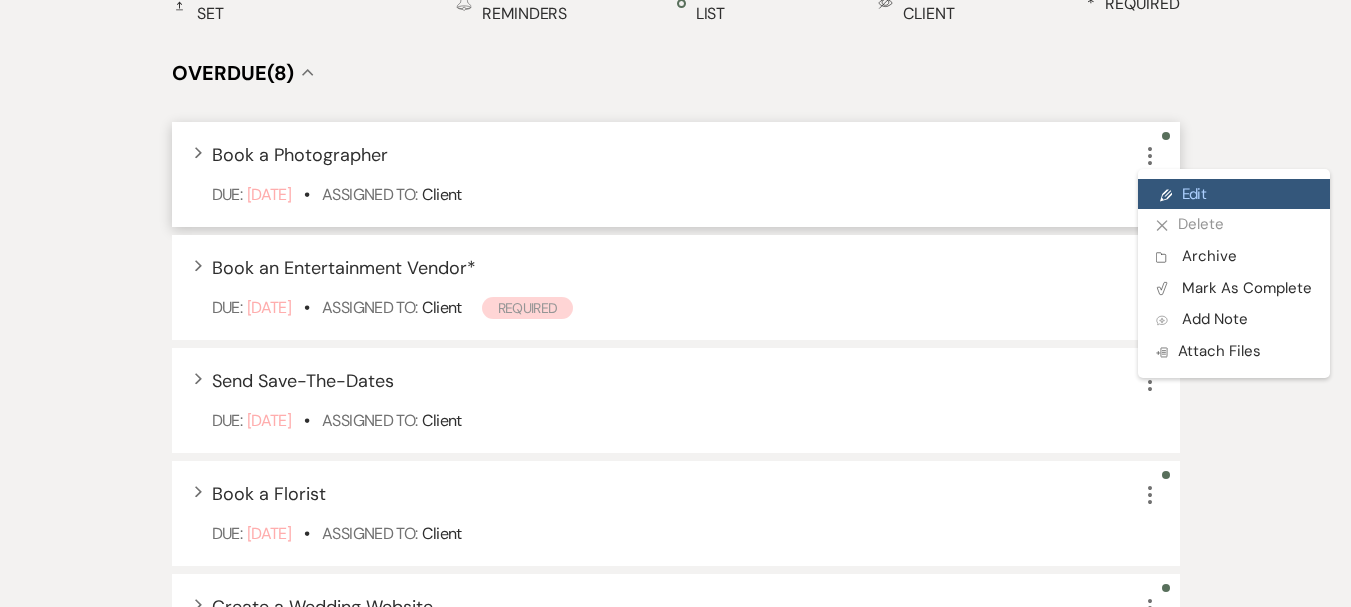 click on "Pencil  Edit" at bounding box center [1234, 194] 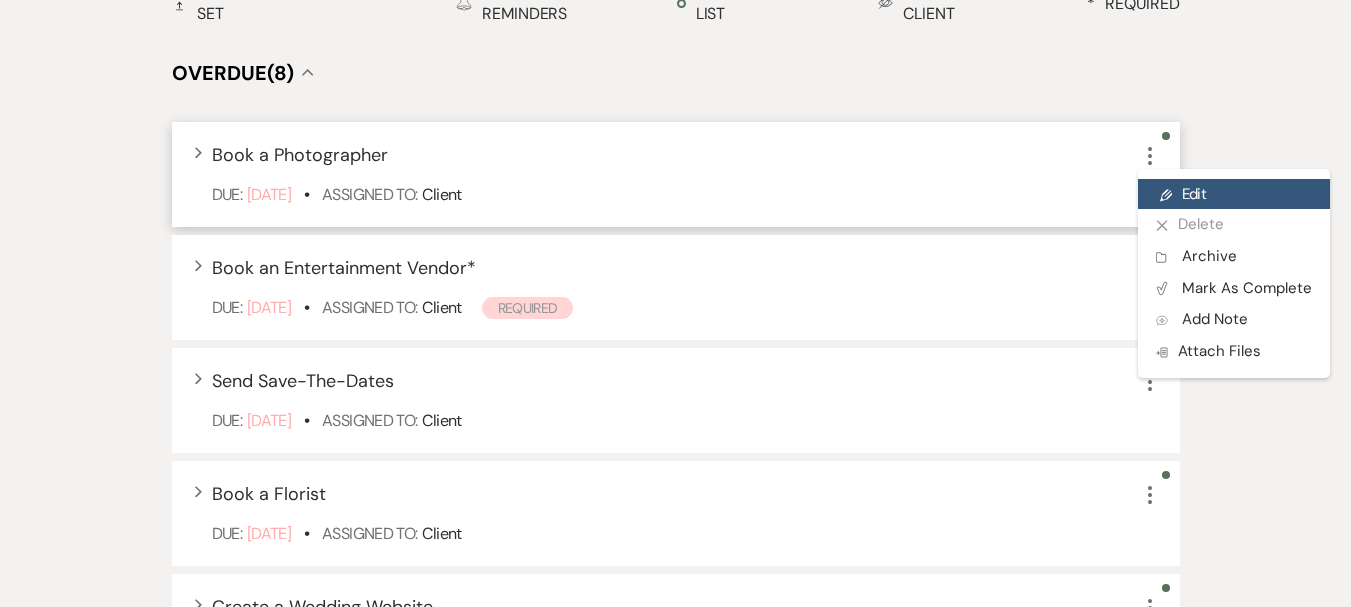 select on "false" 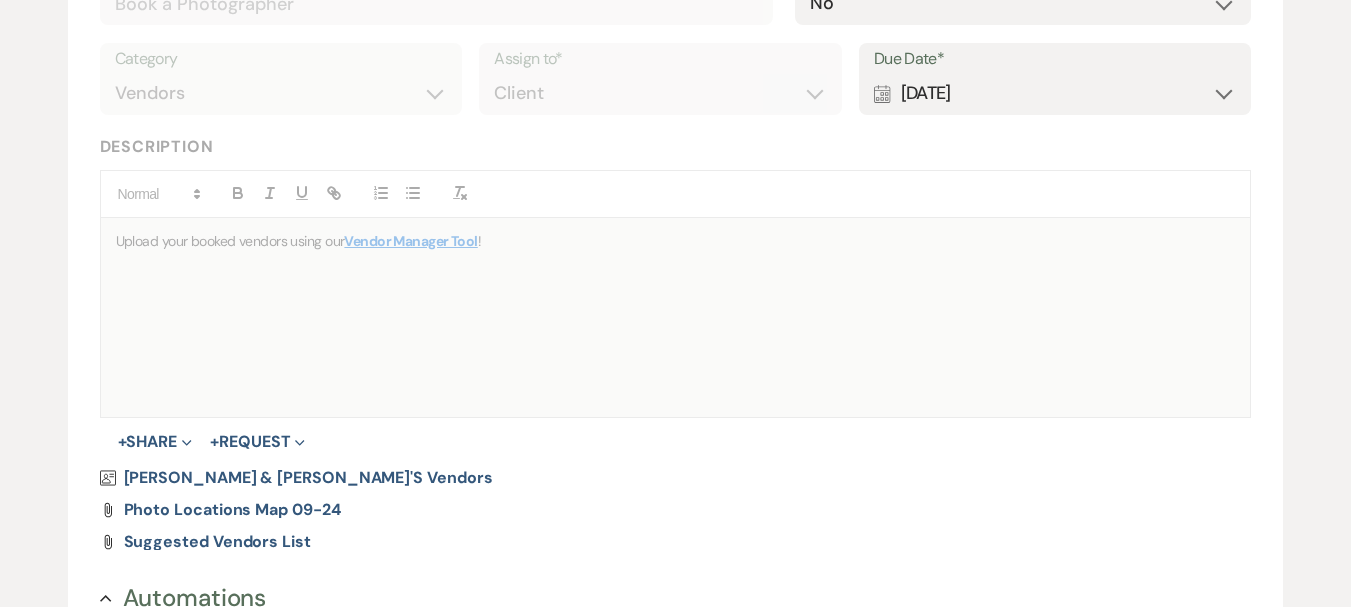 scroll, scrollTop: 400, scrollLeft: 0, axis: vertical 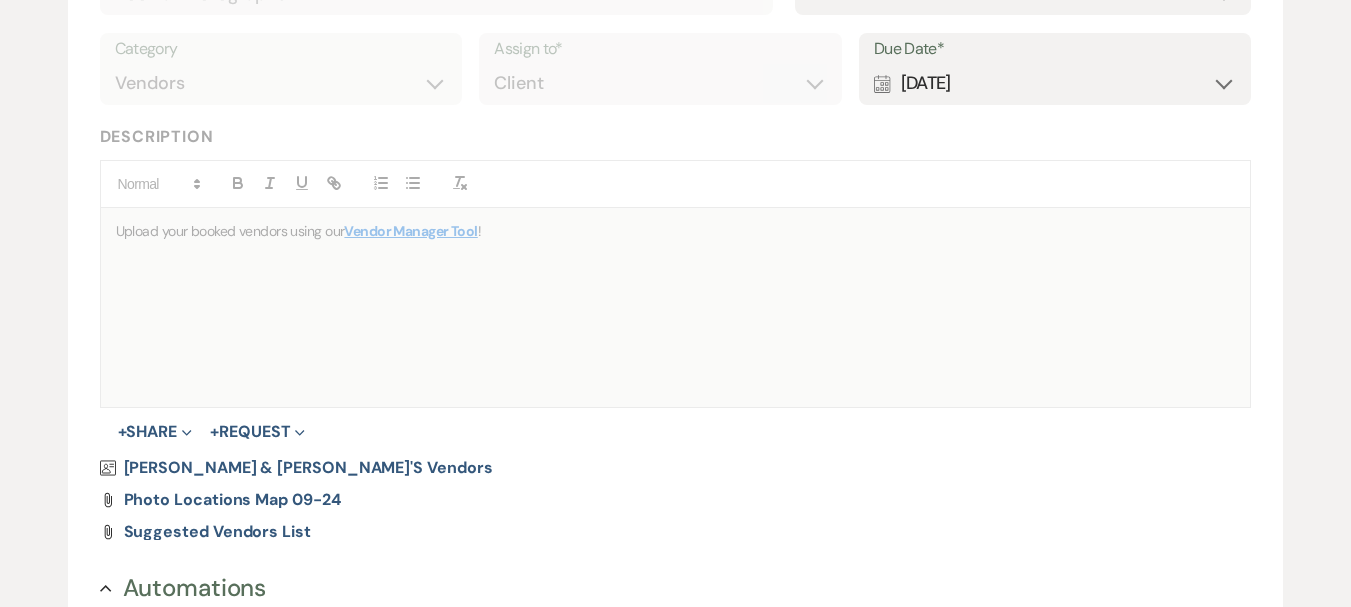 click on "Calendar [DATE] Expand" at bounding box center (1055, 83) 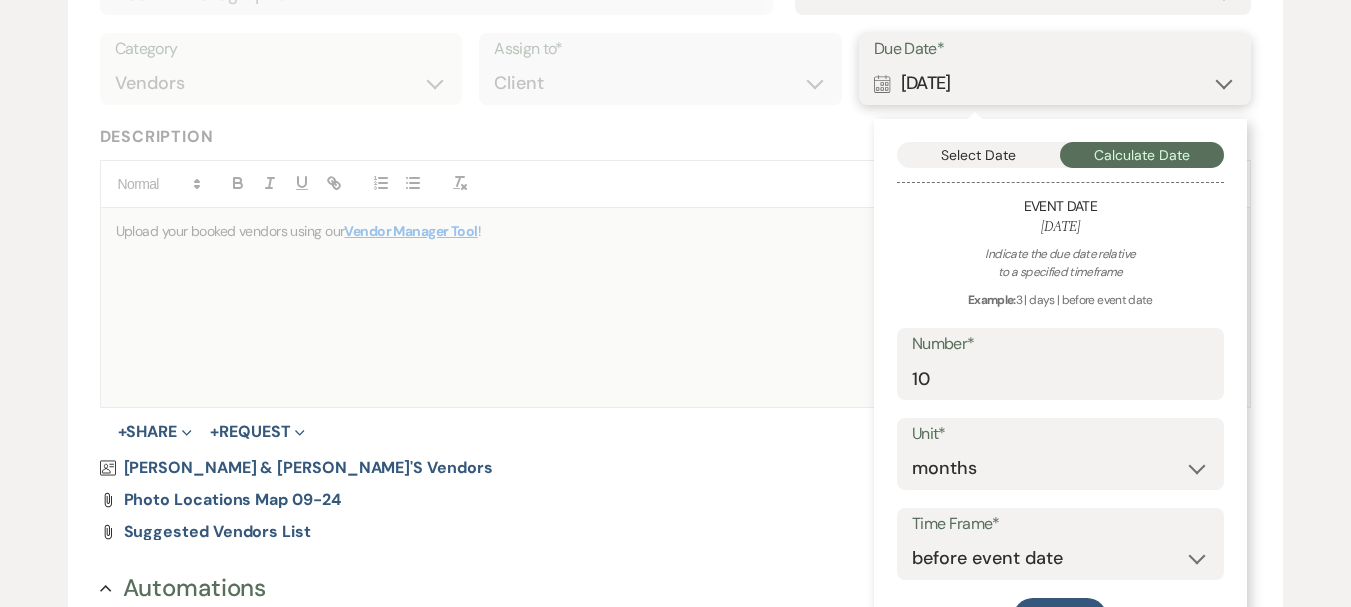click on "Select Date" at bounding box center (979, 155) 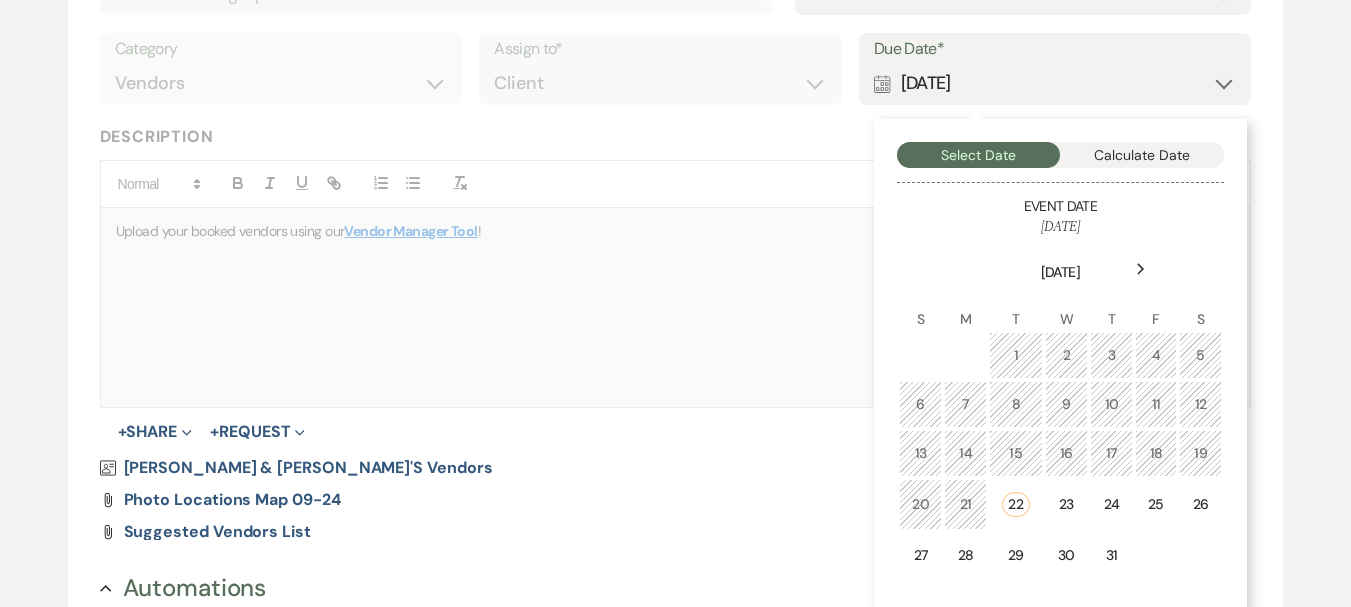 click on "Next" 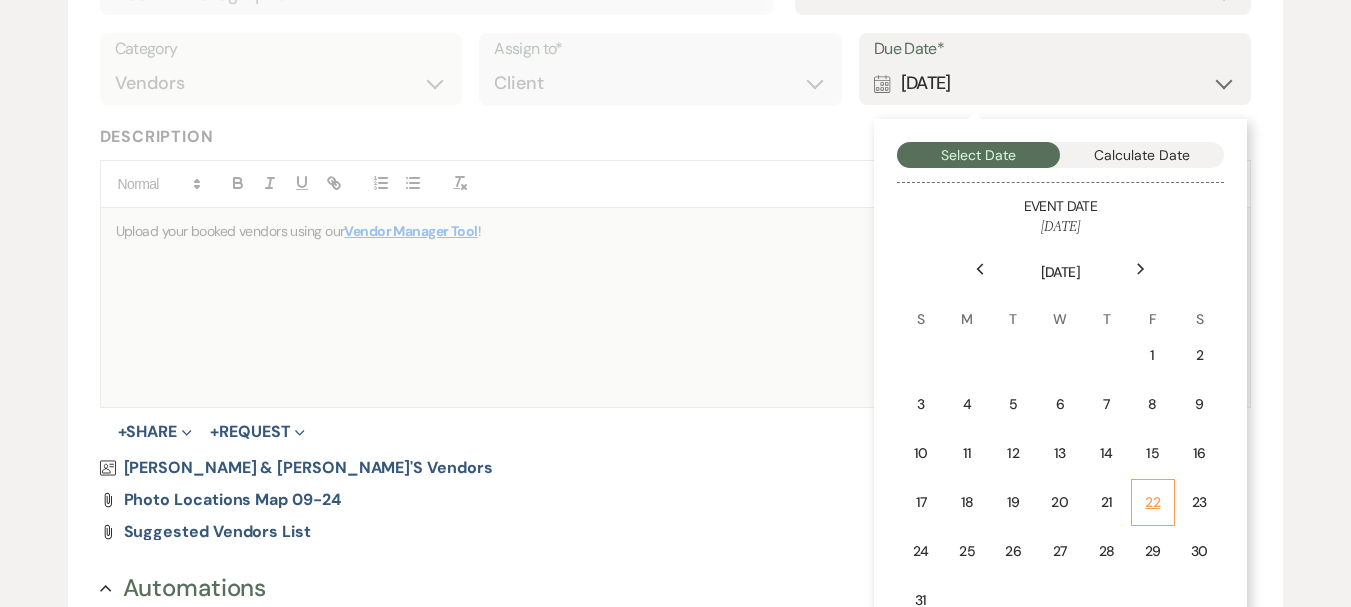 click on "22" at bounding box center (1153, 502) 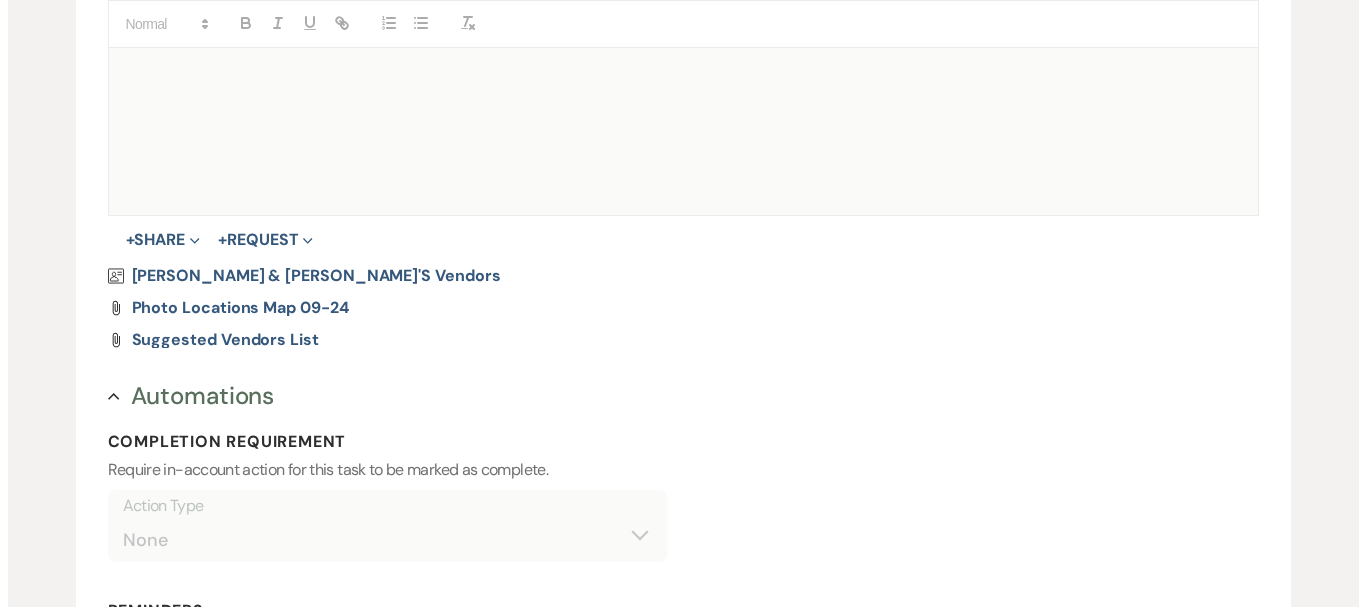scroll, scrollTop: 900, scrollLeft: 0, axis: vertical 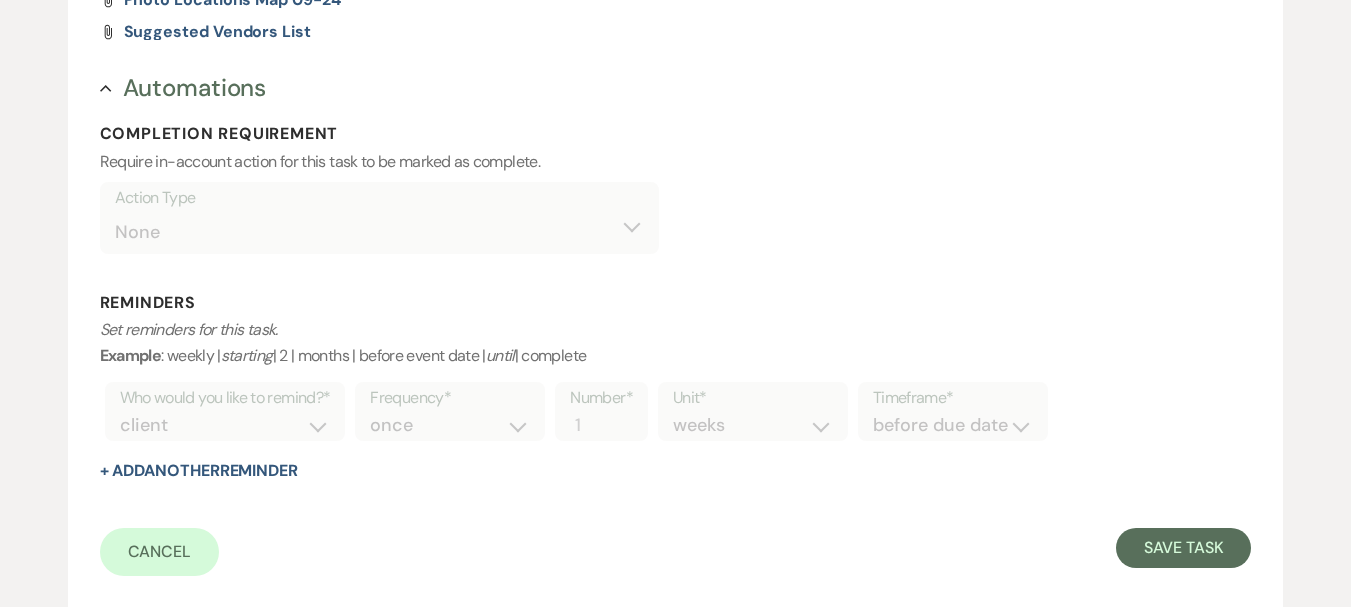 click on "Edit Task Important :  Changes made will only apply to this event. Details* * Required Title* Book a Photographer Is this task required?* Yes No Category Venue Vendors Guests Details Finalize & Share Assign to* Venue Client Due Date* Calendar [DATE] Expand Description                                                                             Upload your booked vendors using our  Vendor Manager Tool ! +  Share Expand Doc Upload Documents Add Photo Images Pref Vendors Preferred vendors +  Request Expand Doc Upload Document upload Vendor List [PERSON_NAME] & [PERSON_NAME]'s Vendors Attach File Photo Locations Map 09-24   Attach File Suggested Vendors List   Collapse Automations Completion Requirement Require in-account action for this task to be marked as complete. Action Type None Add Vendor Add File Reminders Set reminders for this task. Example : weekly |  starting  | 2 | months | before event date |  until  | complete Who would you like to remind?* client venue both Frequency* once daily weekly monthly Number*" at bounding box center (676, -49) 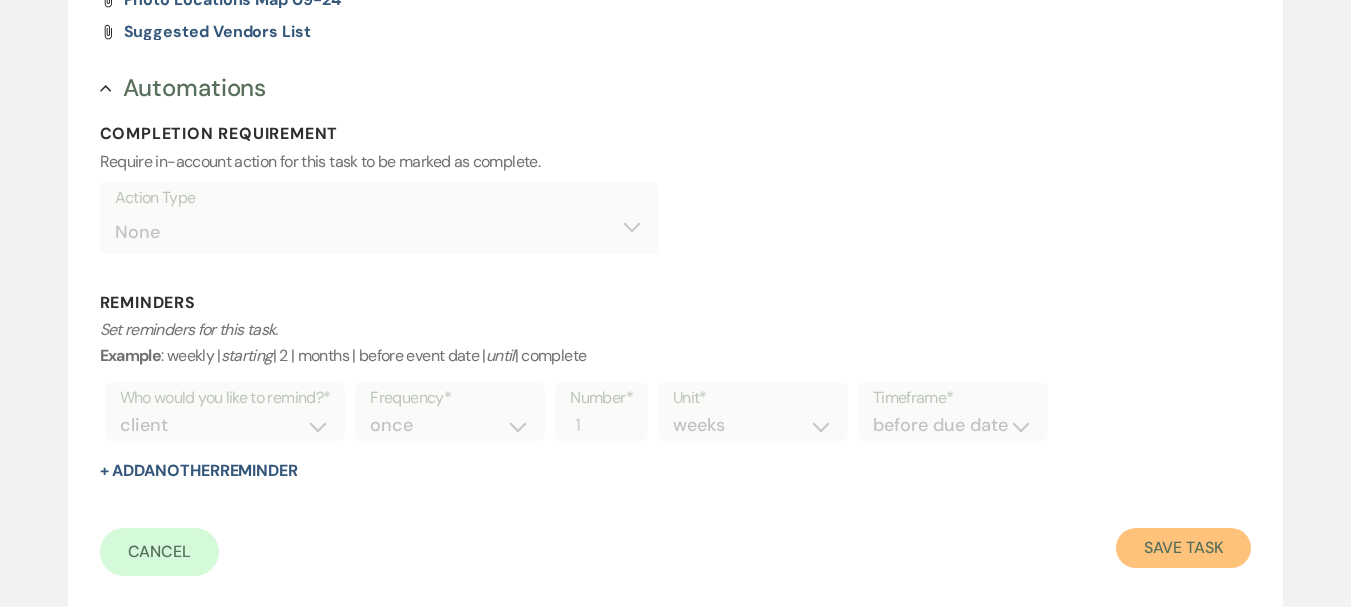 click on "Save Task" at bounding box center [1183, 548] 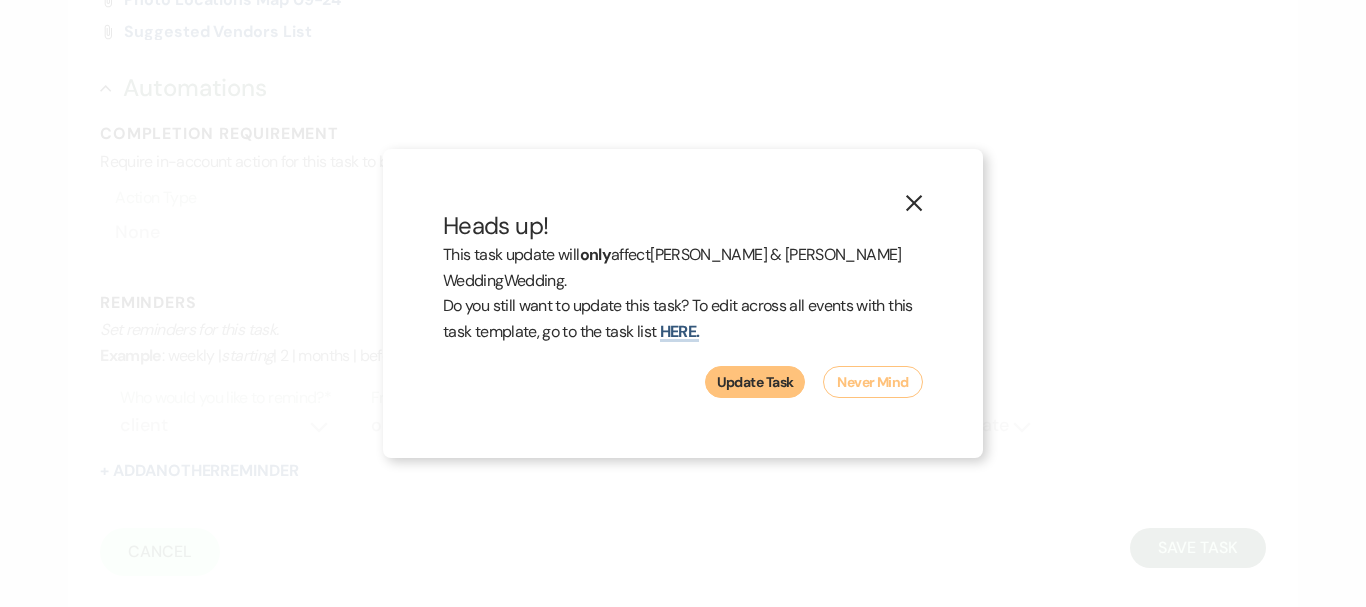 click on "Update Task" at bounding box center [755, 382] 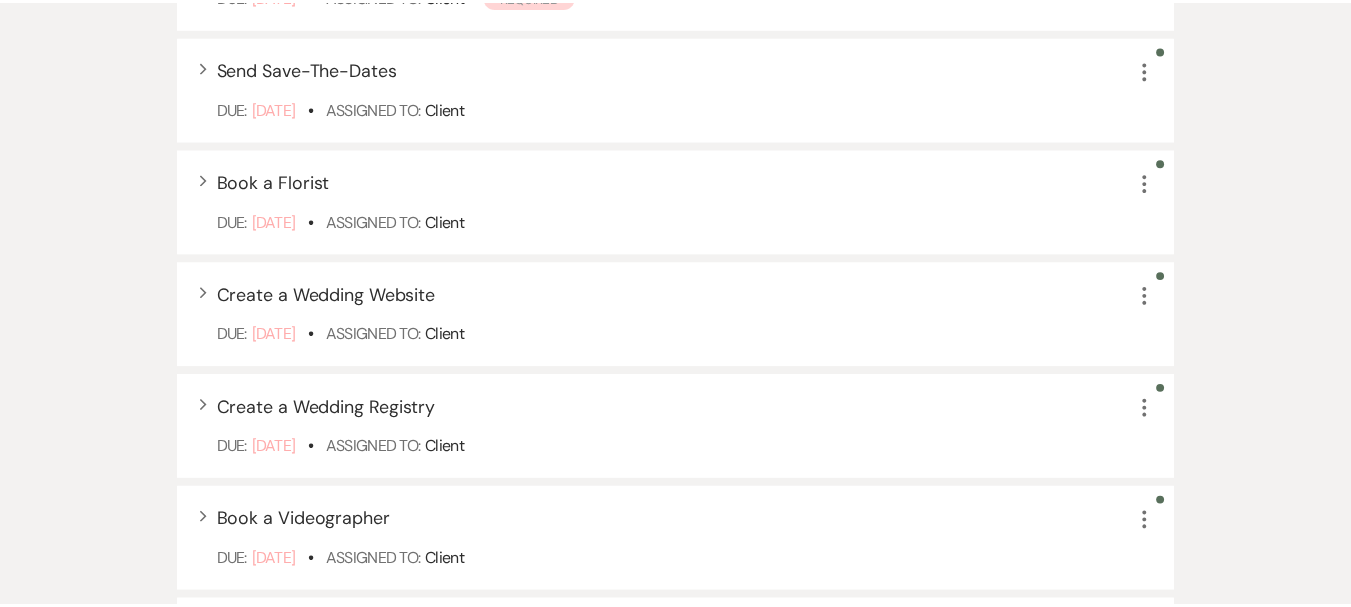 scroll, scrollTop: 588, scrollLeft: 0, axis: vertical 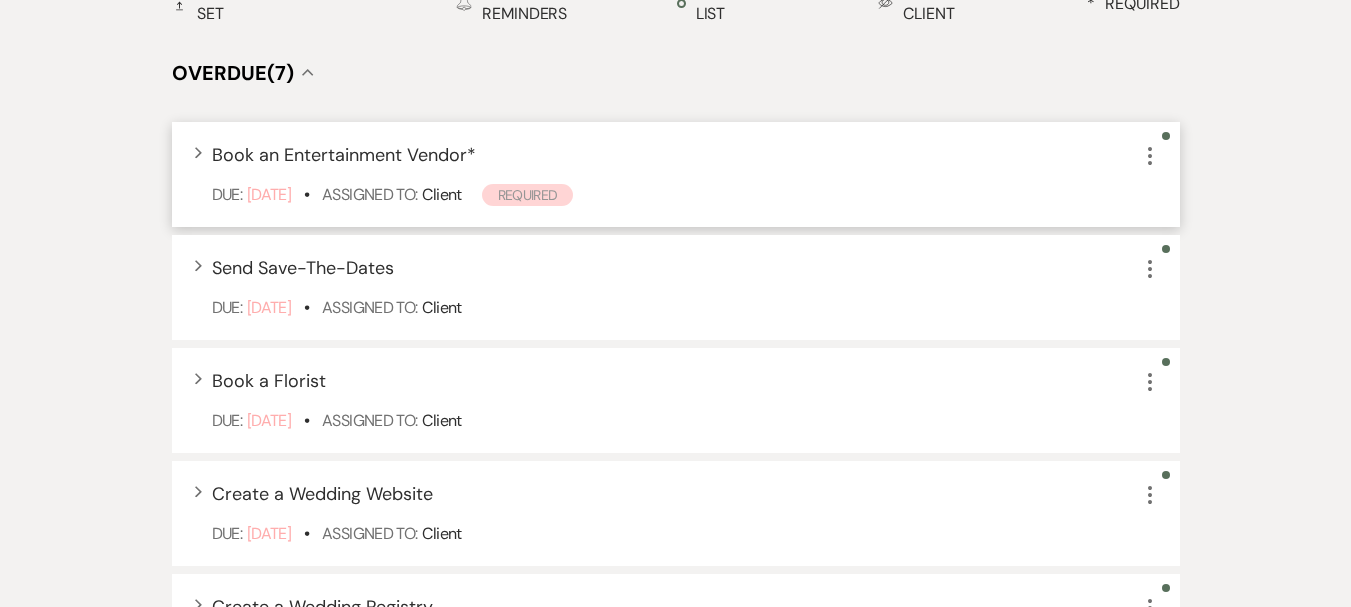click on "More" 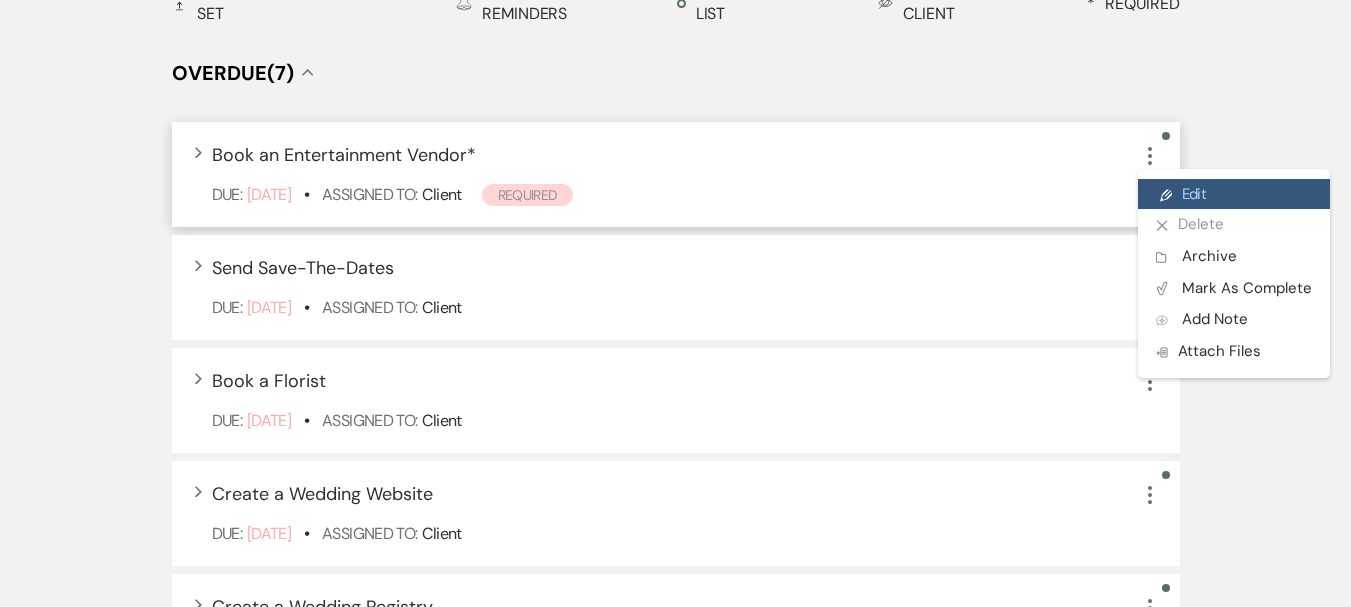 click on "Pencil" 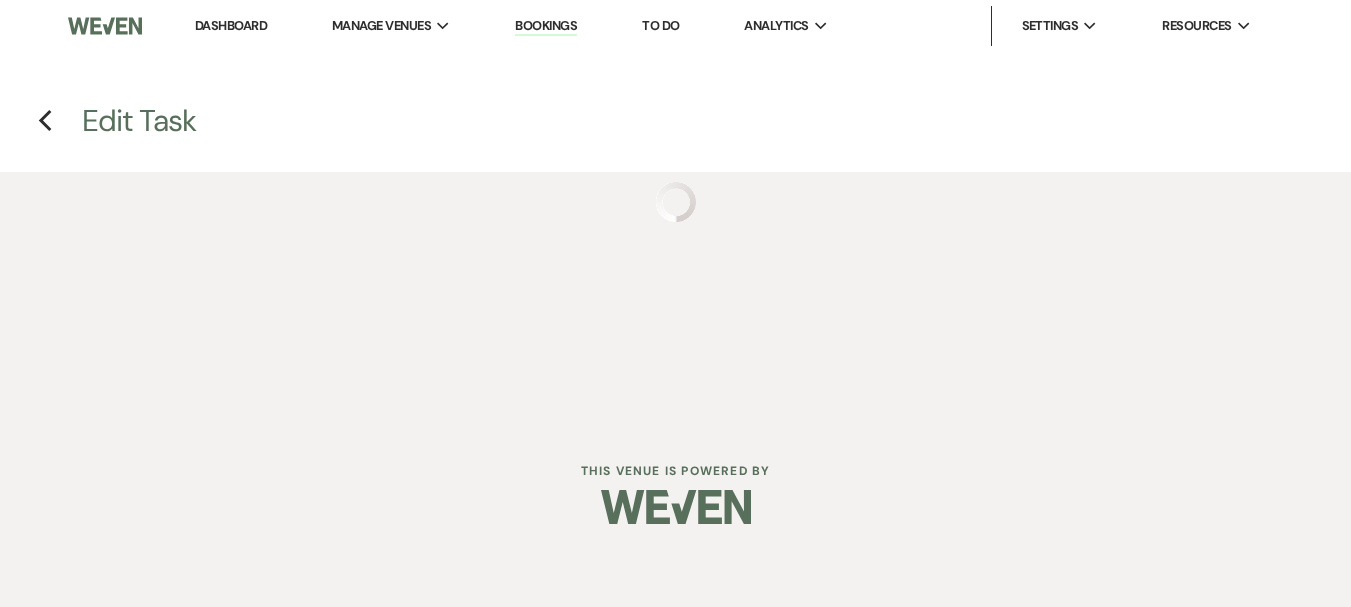 scroll, scrollTop: 0, scrollLeft: 0, axis: both 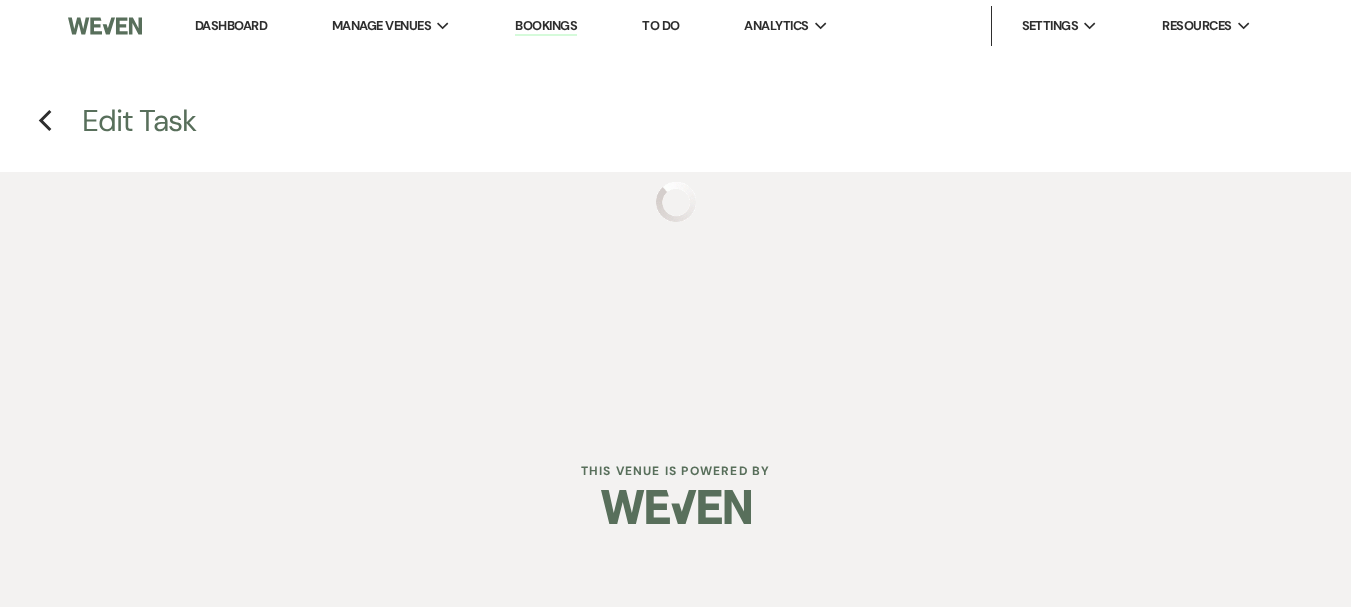 select on "true" 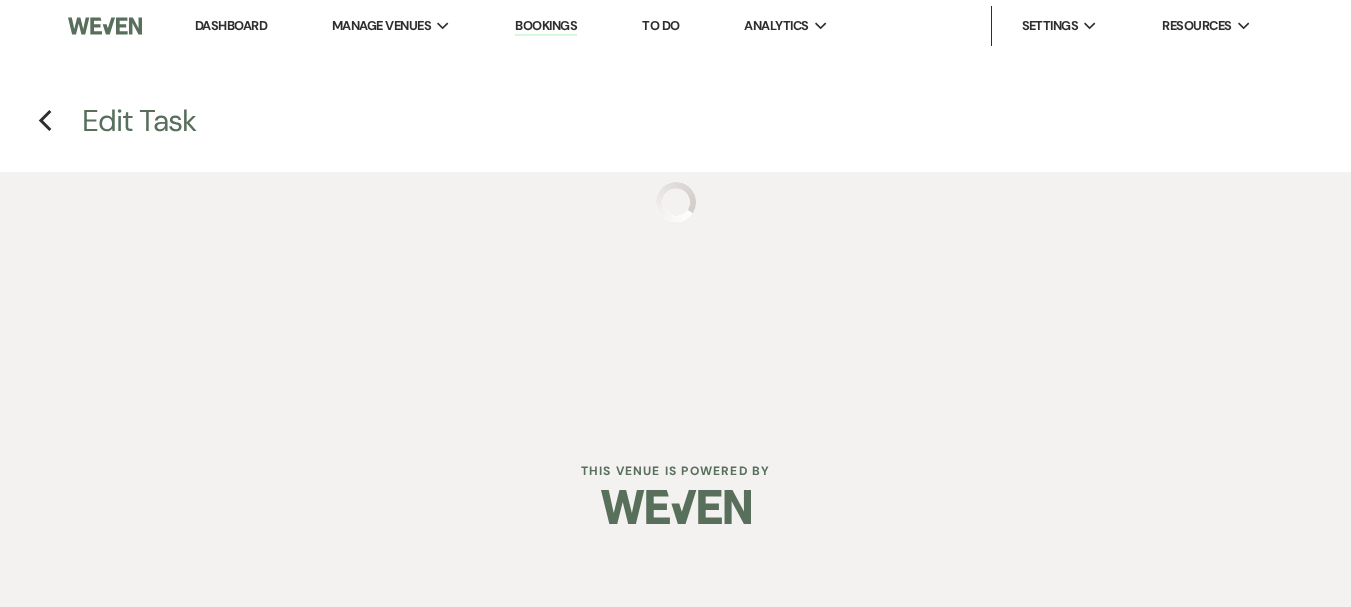 select on "32" 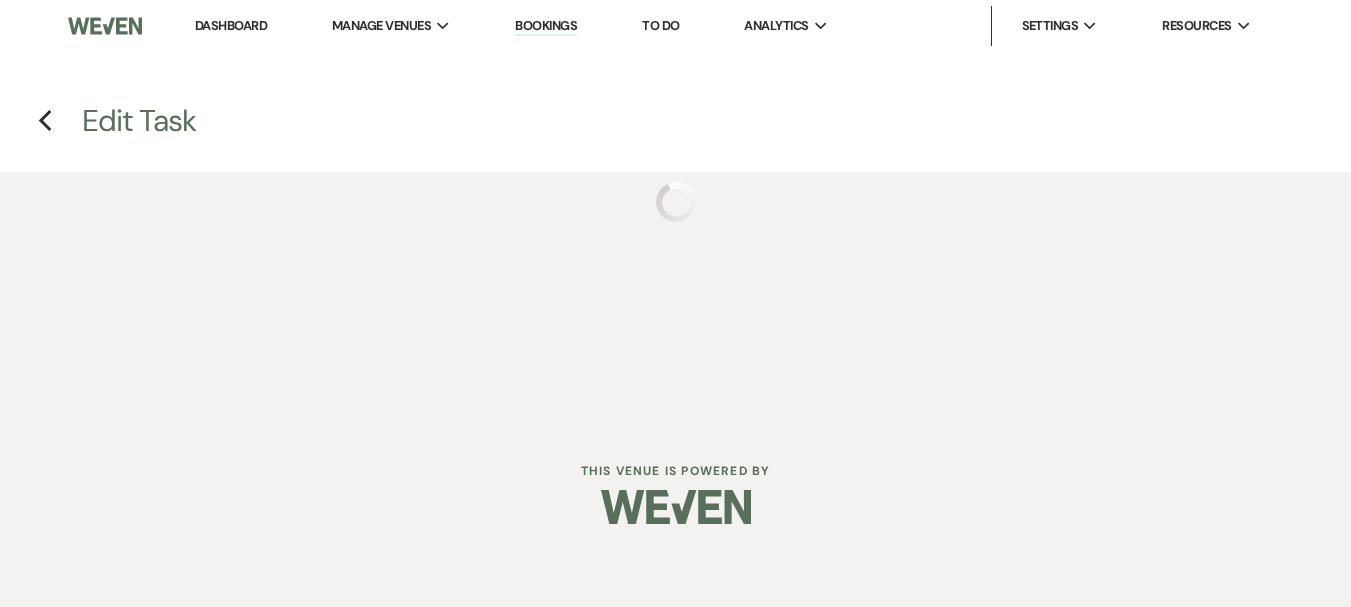 select on "planningToolsAccount" 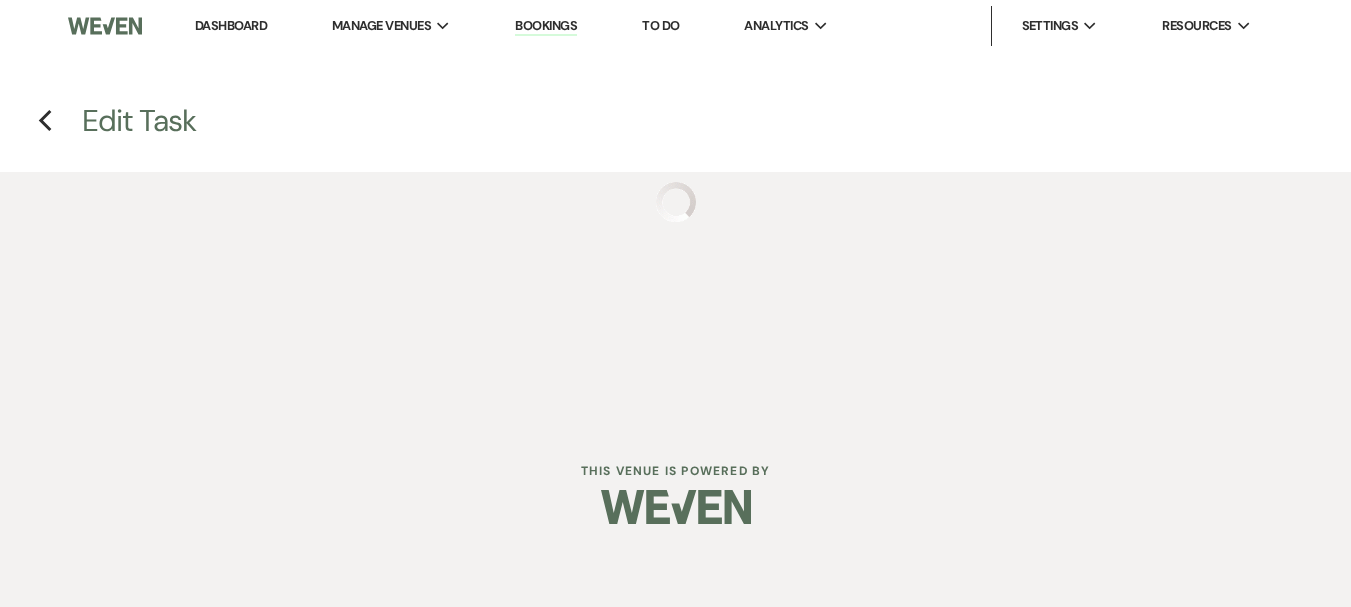 select on "client" 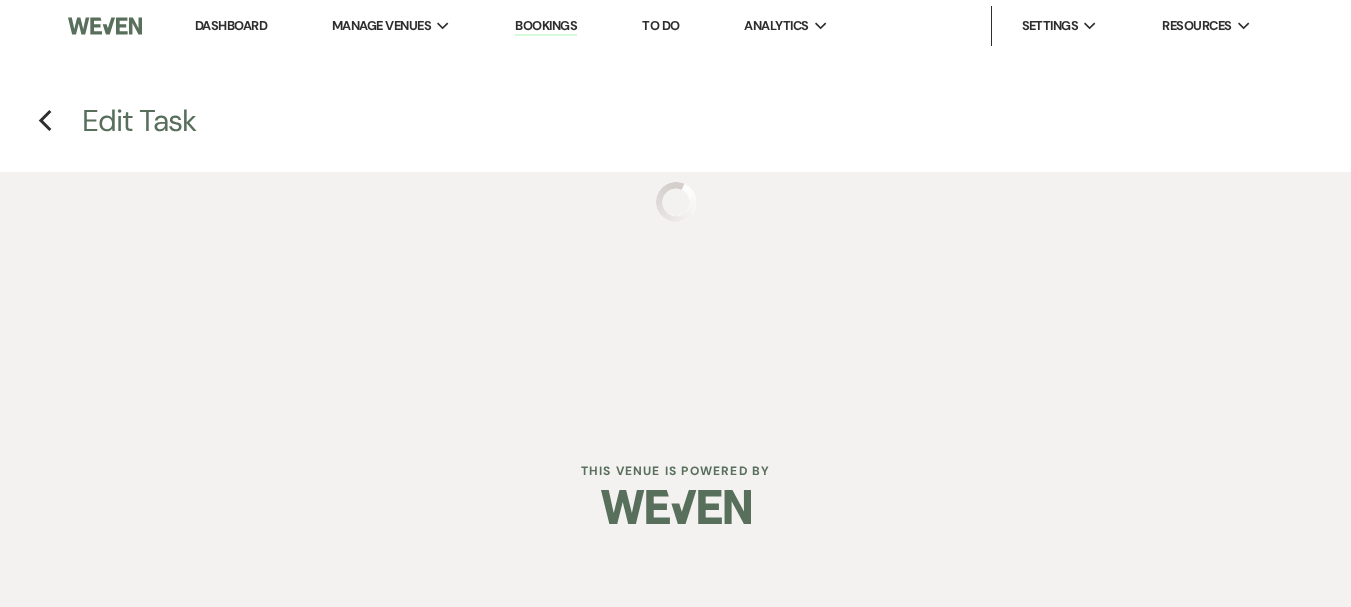 select on "weeks" 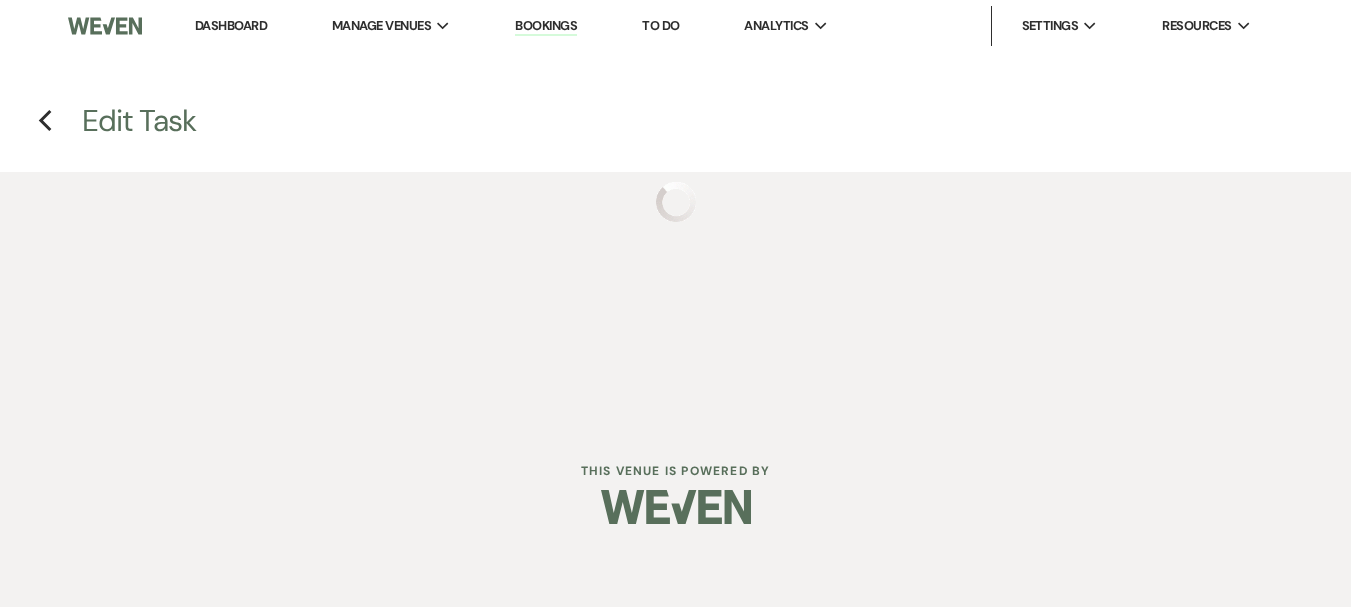 select on "client" 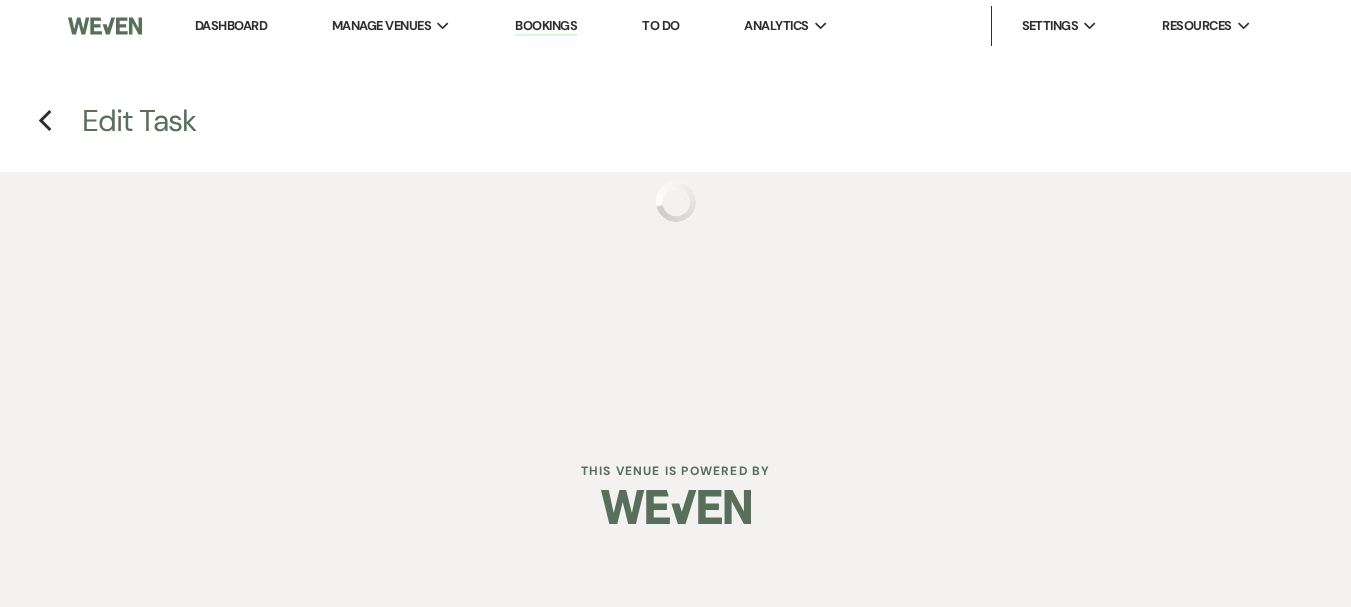 select on "months" 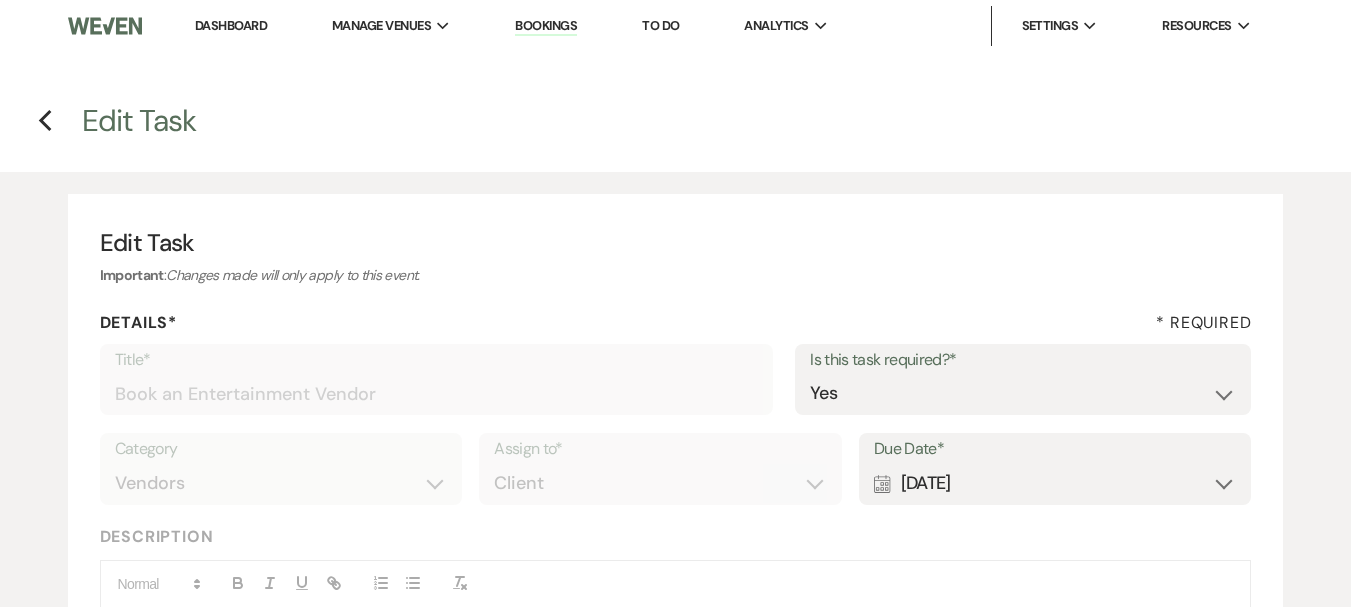 click on "Calendar [DATE] Expand" at bounding box center (1055, 483) 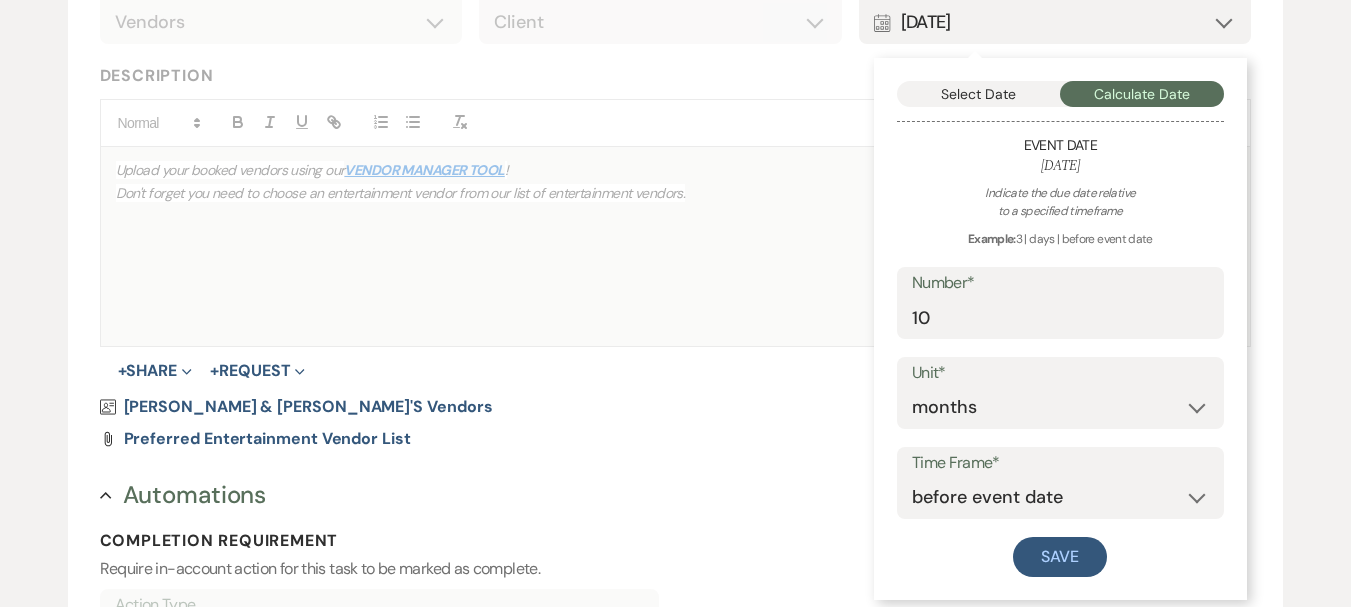 scroll, scrollTop: 500, scrollLeft: 0, axis: vertical 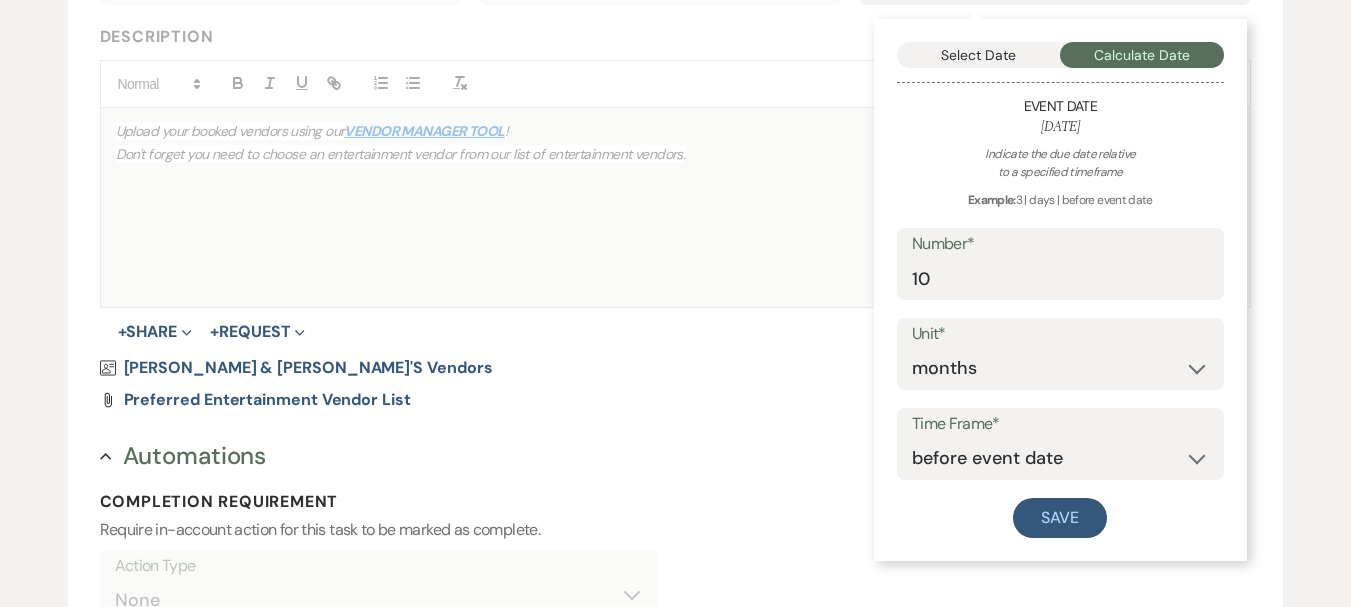 click on "Select Date Calculate Date Event Date [DATE] Indicate the due date relative to a specified timeframe Example:  3 | days | before event date Number* 10 Unit* days weeks months Time Frame* before event date after event date after event is booked after [DATE] date Save" at bounding box center [1060, 290] 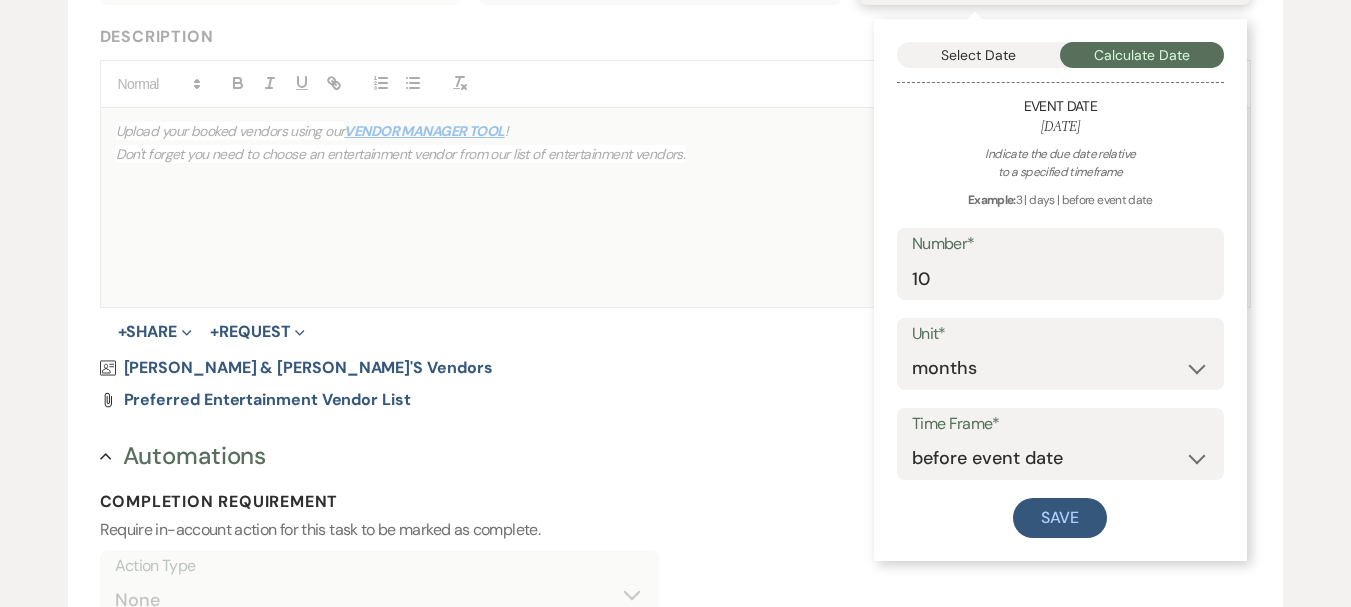 click on "Select Date" at bounding box center (979, 55) 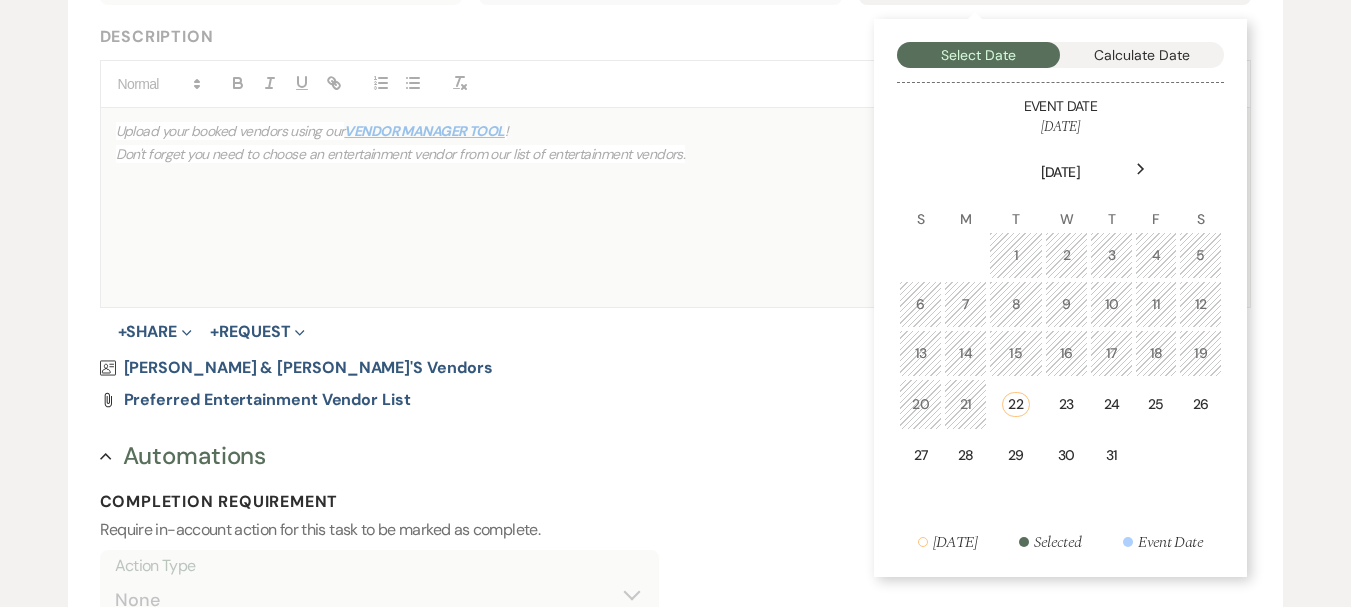 click on "Next" 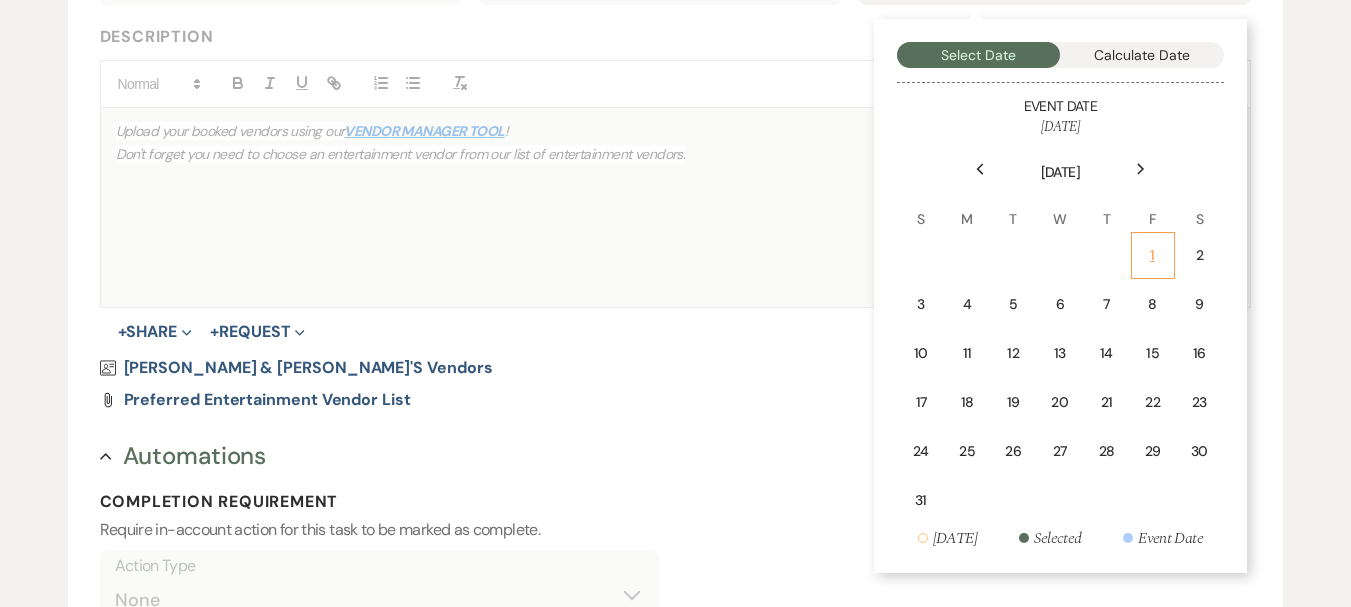 click on "1" at bounding box center [1153, 255] 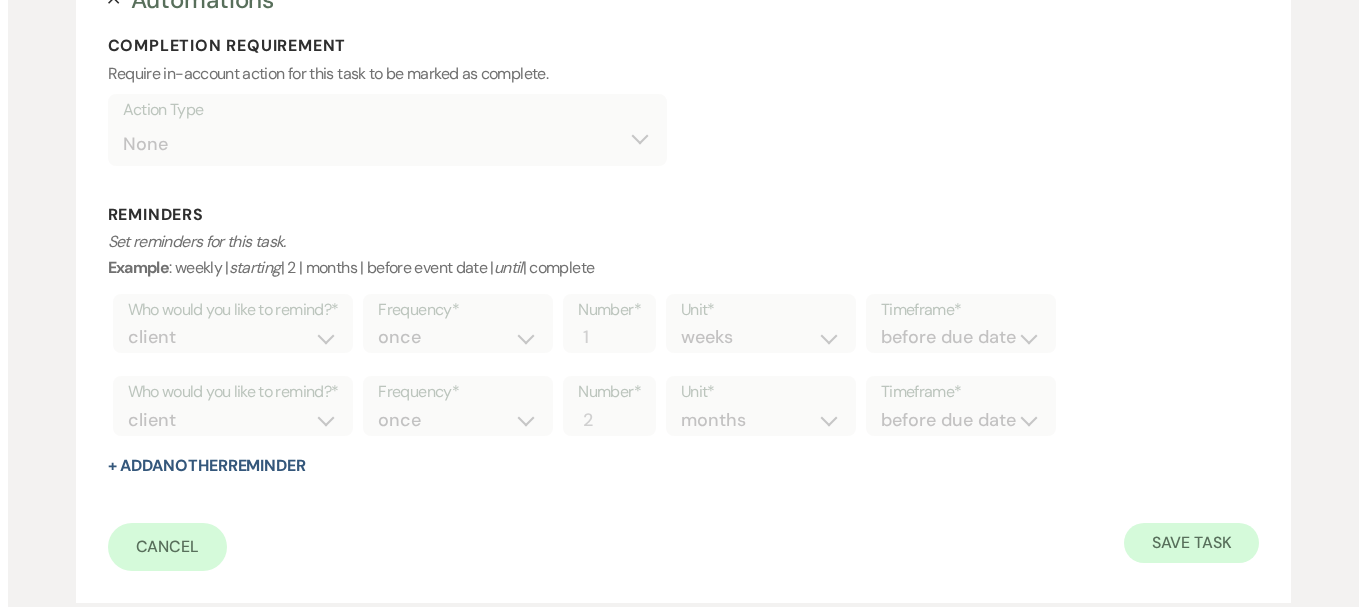 scroll, scrollTop: 1000, scrollLeft: 0, axis: vertical 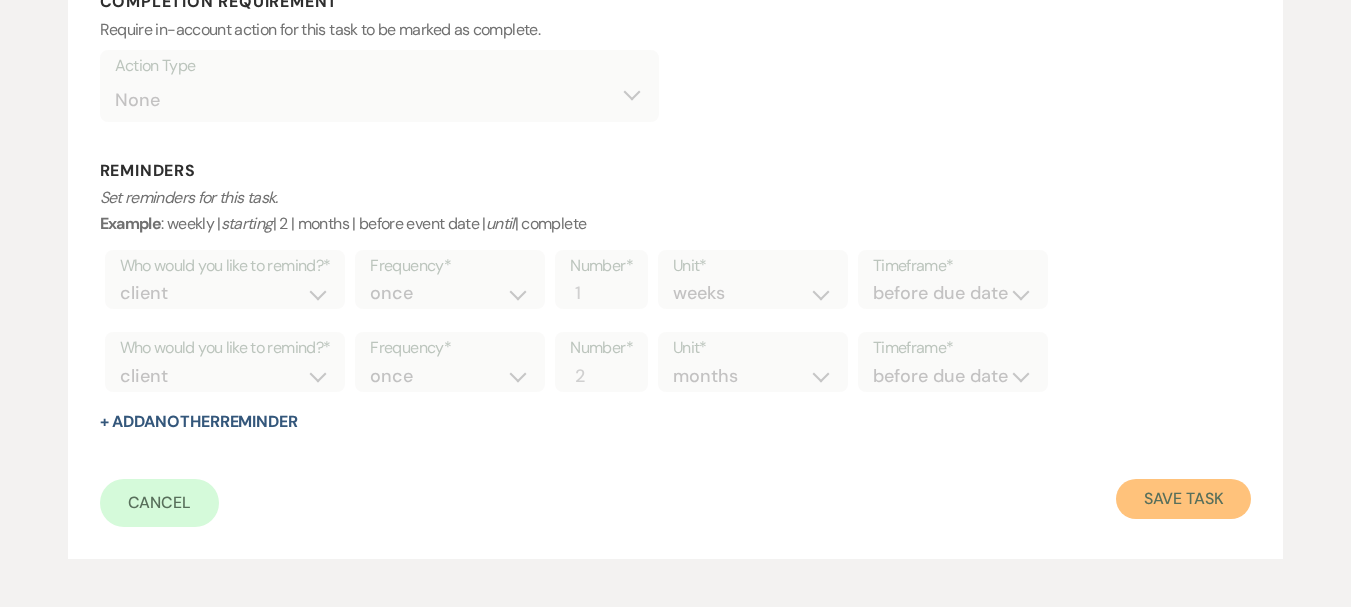 click on "Save Task" at bounding box center [1183, 499] 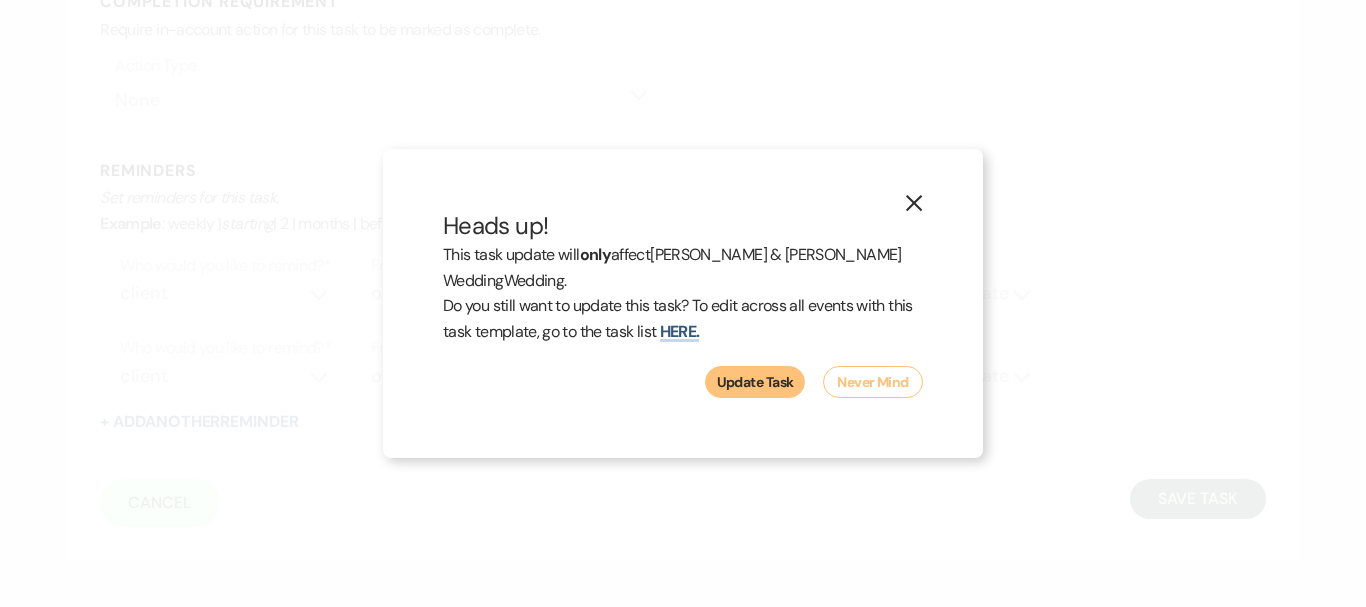 click on "X Heads up! This task update will  only  affect  [PERSON_NAME] & [PERSON_NAME] Wedding  Wedding. Do you still want to update this task? To edit across all events with this task template, go to the task list   here. Update Task Never Mind" at bounding box center [683, 304] 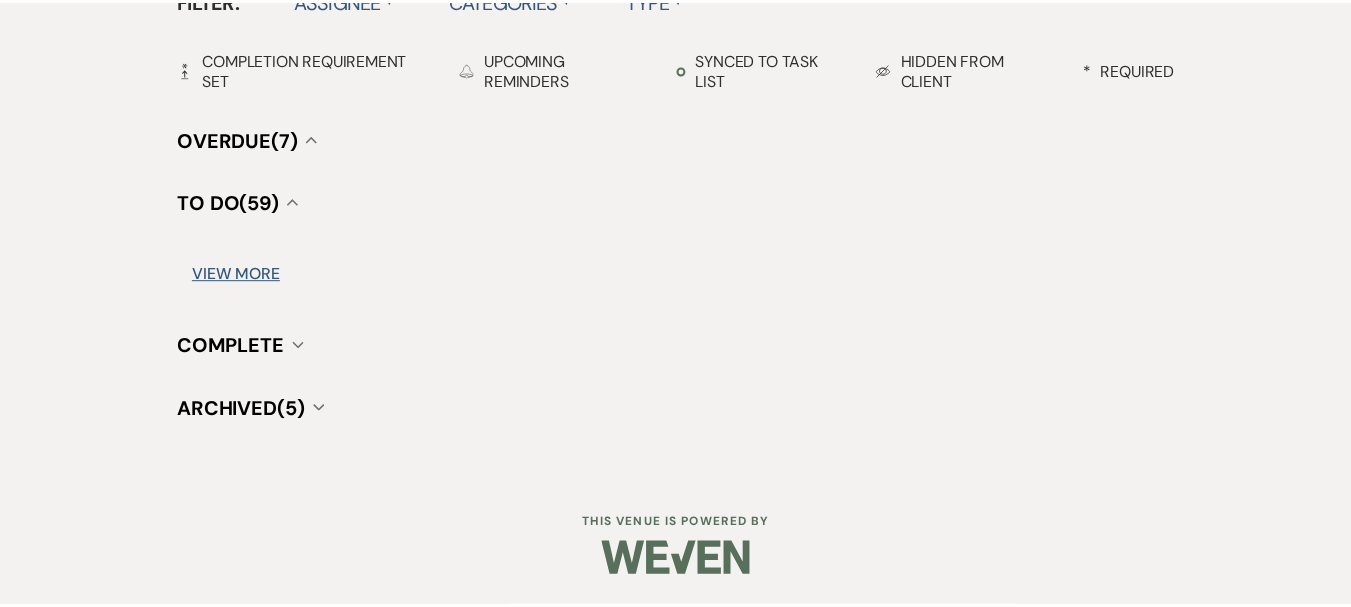 scroll, scrollTop: 588, scrollLeft: 0, axis: vertical 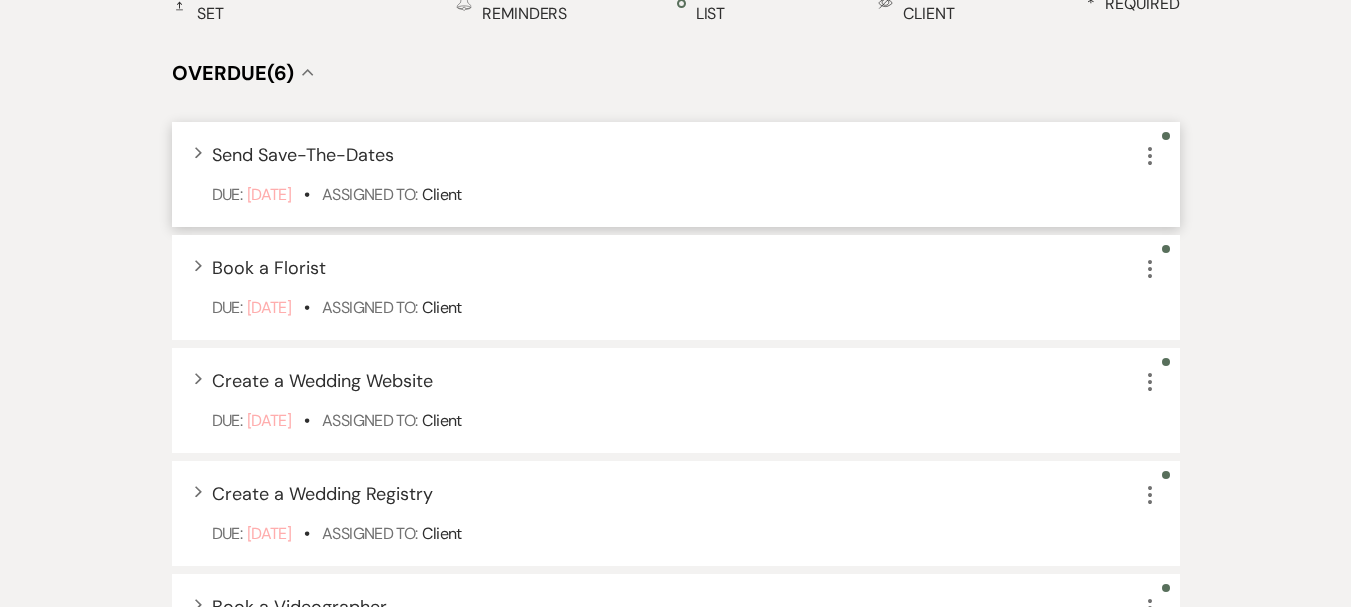 click on "More" 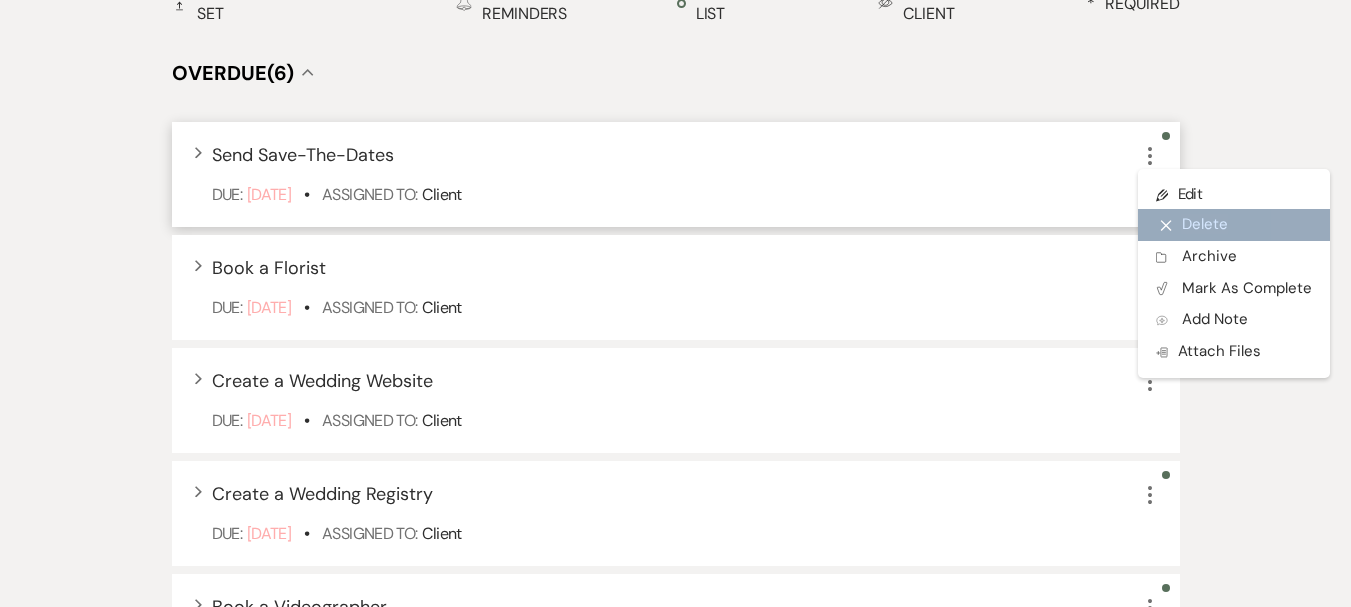 click on "X Delete" at bounding box center (1234, 225) 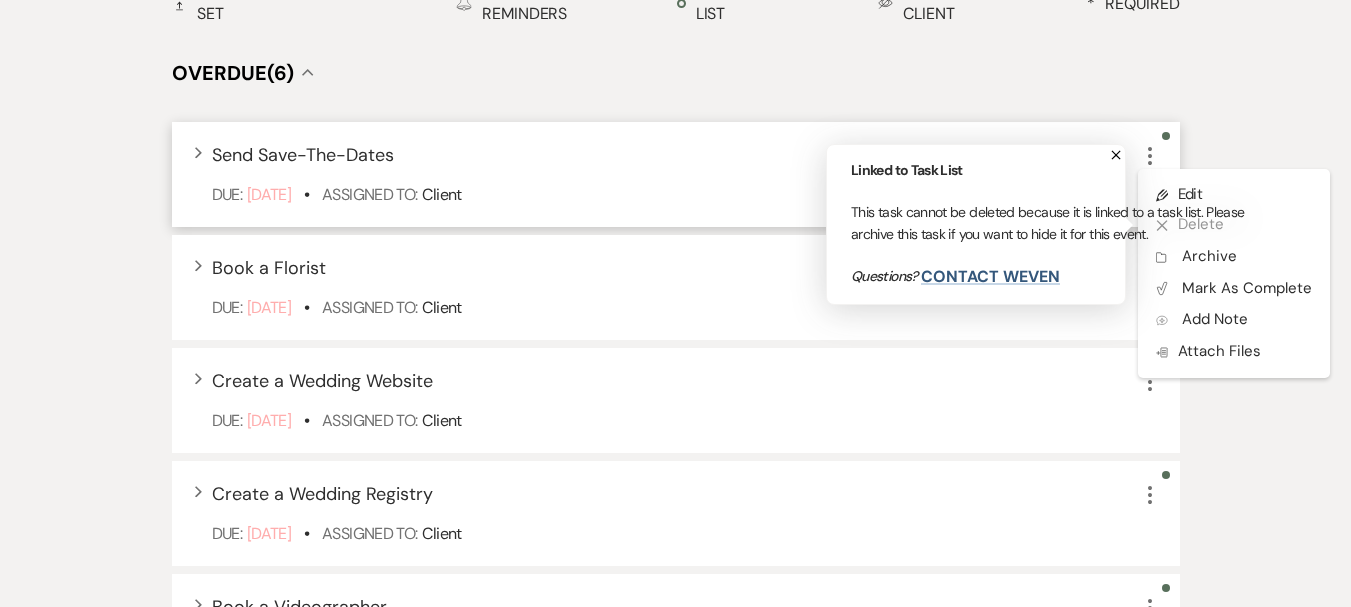 click on "Linked to Task List  This task cannot be deleted because it is linked to a task list. Please archive this task if you want to hide it for this event. Questions?       Contact Weven" at bounding box center [1051, 224] 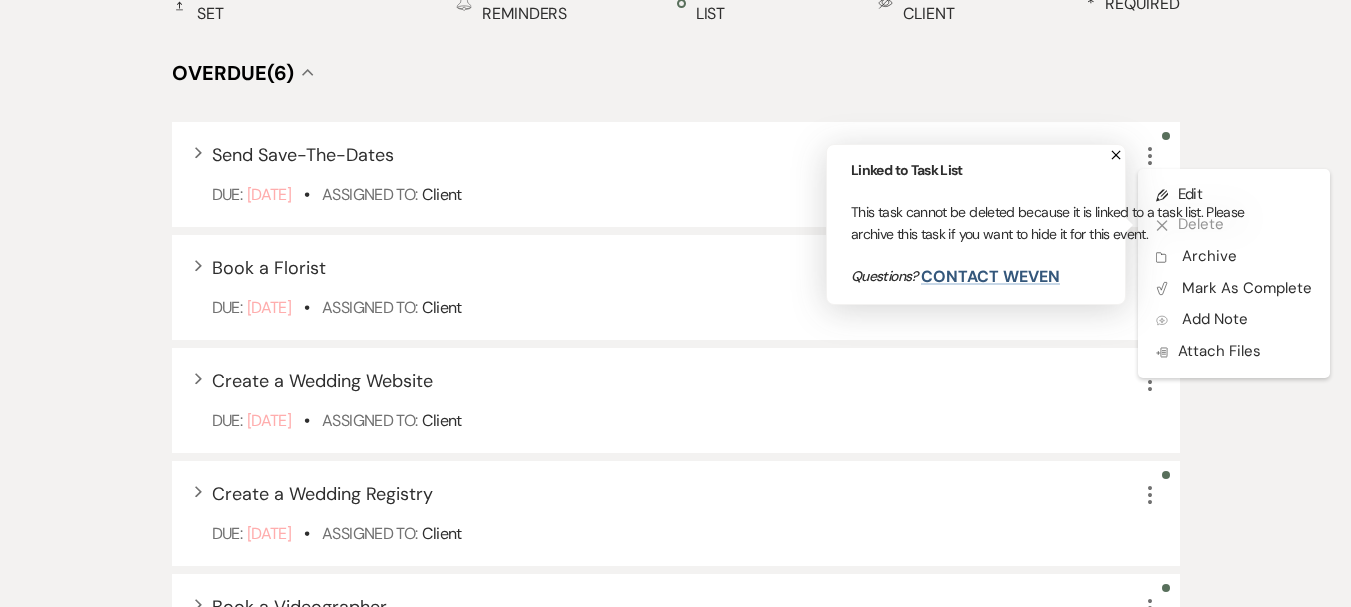 click on "Messages Tasks Payments Vendors Rental Overview Timeline Docs & Files Contacts Notes +  Add Task Tasks Create and manage all tasks for this event. Filter: Assignee   ▲ Categories   ▲ Type   ▲ Completion Requirement Completion Requirement Set Reminder Bell Upcoming Reminders Synced to task list Hidden Eye Hidden from Client * Required Overdue  (6) Collapse Expand Send Save-The-Dates More Pencil  Edit X Delete Linked to Task List  This task cannot be deleted because it is linked to a task list. Please archive this task if you want to hide it for this event. Questions?       Contact Weven X Archive   Archive Plan Portal Link   Mark As Complete Add Note   Add Note Doc Upload Attach Files Due:  [DATE] • Assigned To:  Client Expand Book a Florist More Due:  [DATE] • Assigned To:  Client Expand Create a Wedding Website More Due:  [DATE] • Assigned To:  Client Expand Create a Wedding Registry More Due:  [DATE] • Assigned To:  Client Expand Book a Videographer More Due:  [DATE] • Client" at bounding box center (675, 994) 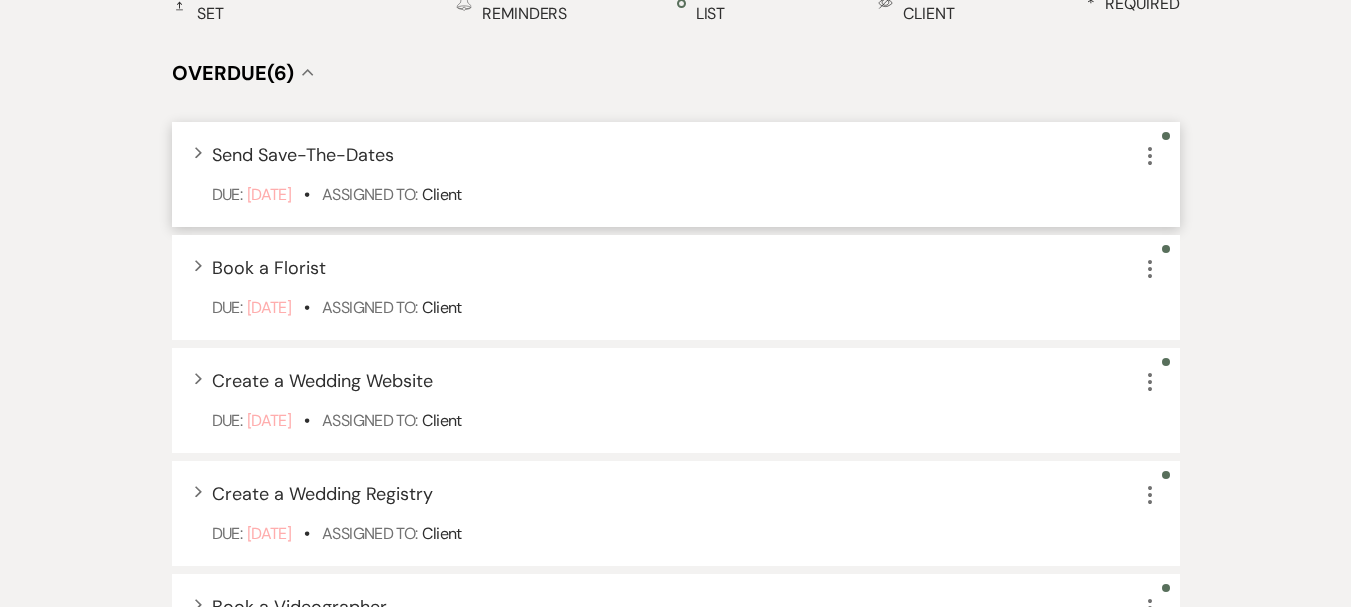 click on "More" 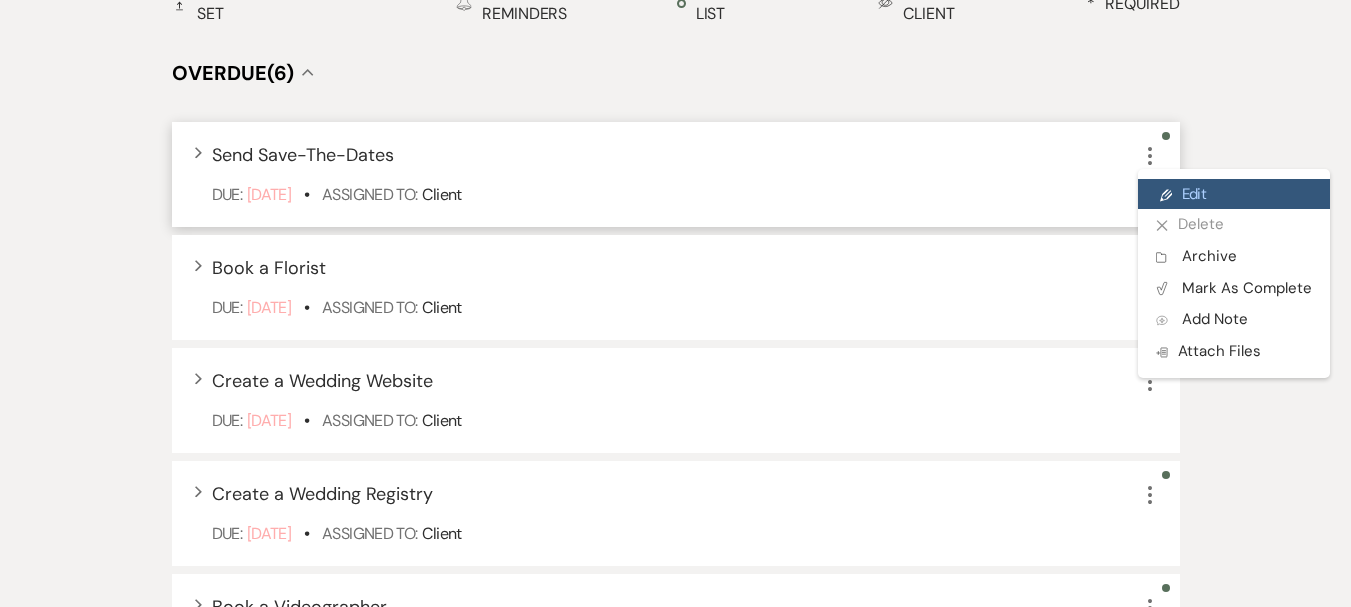 click on "Pencil  Edit" at bounding box center (1234, 194) 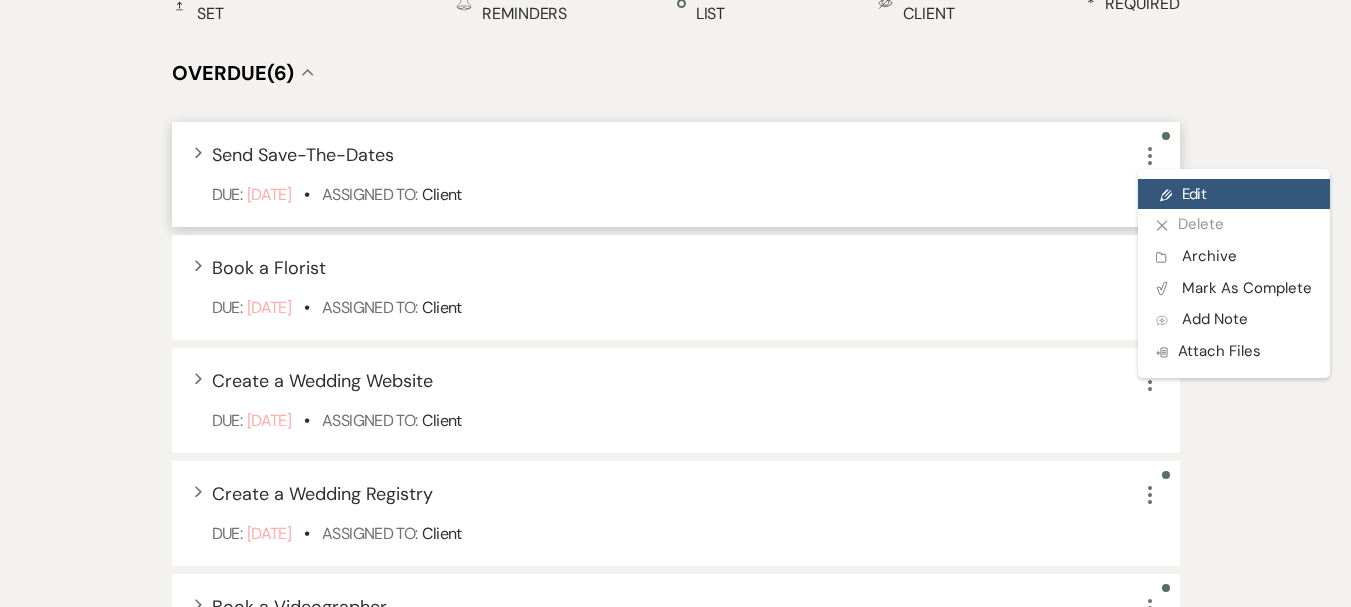 scroll, scrollTop: 0, scrollLeft: 0, axis: both 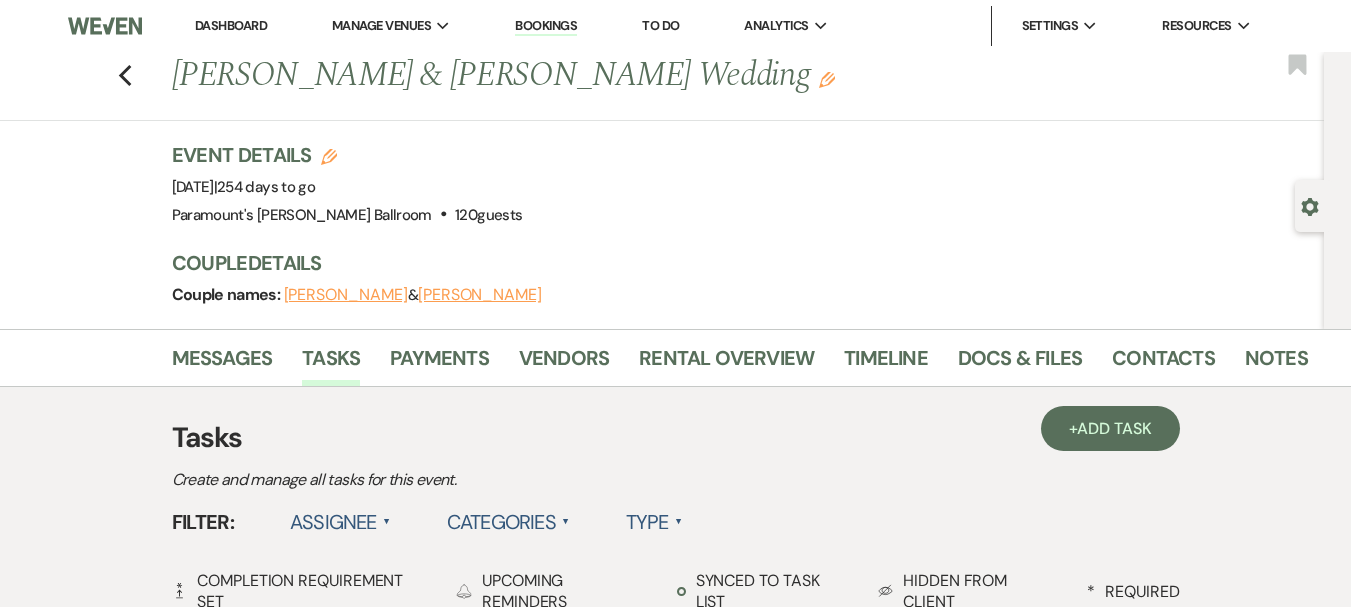 select on "false" 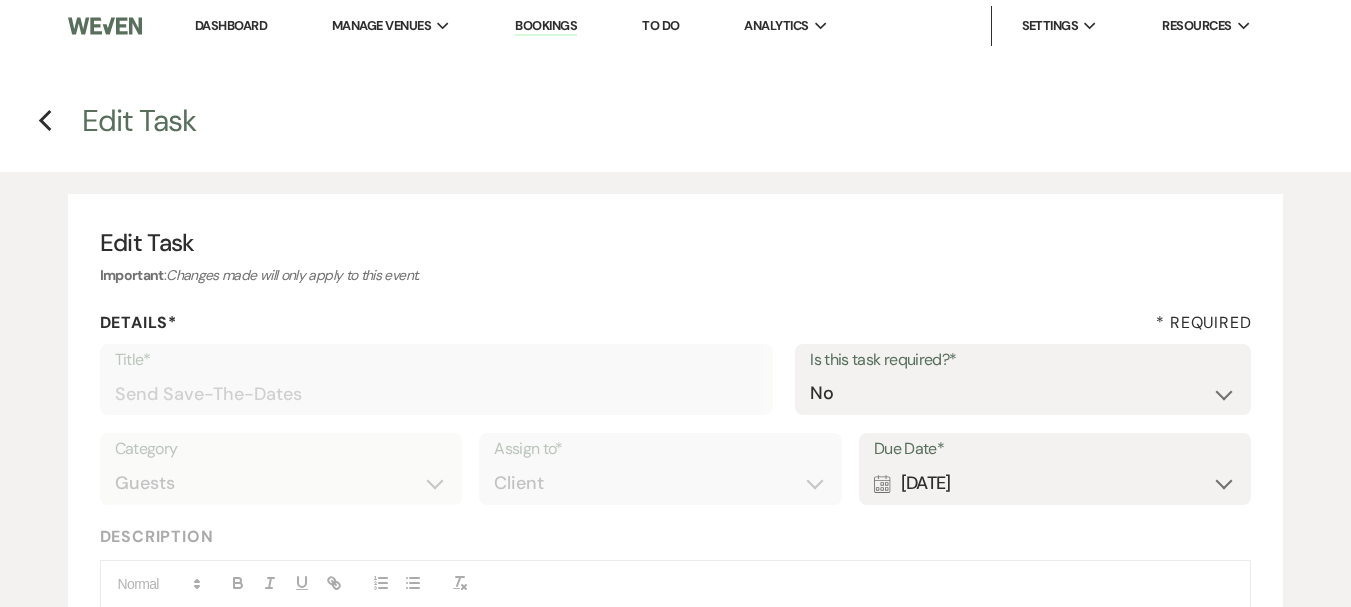 click on "Calendar [DATE] Expand" at bounding box center (1055, 483) 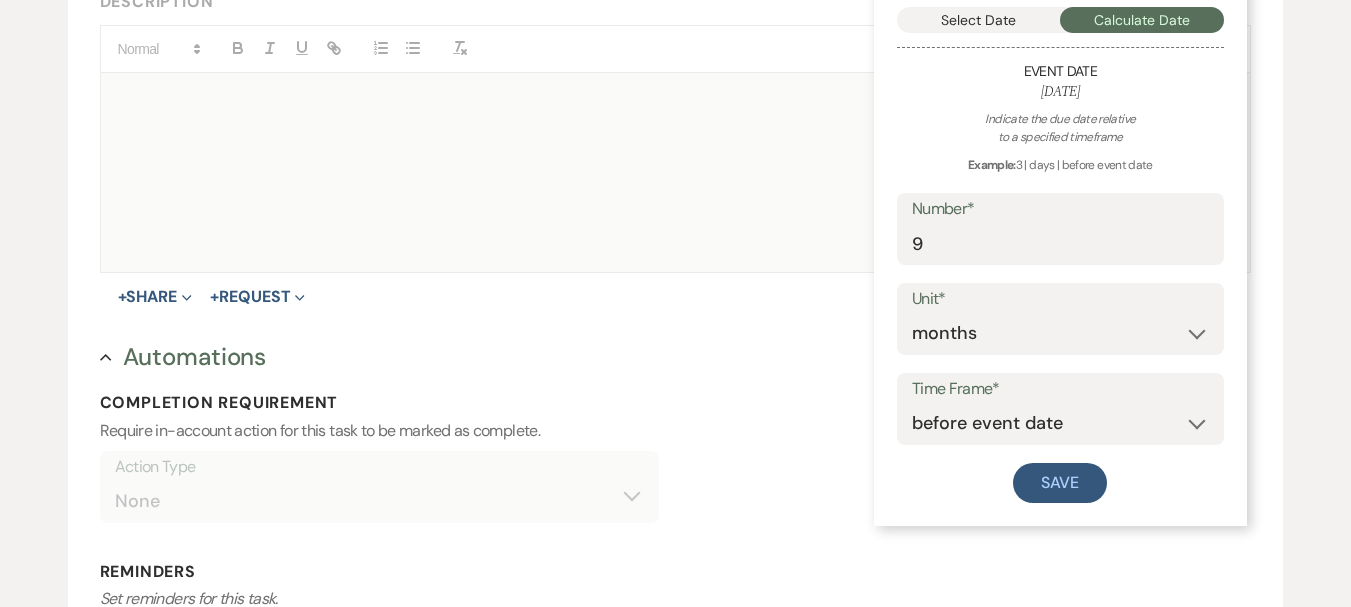 scroll, scrollTop: 500, scrollLeft: 0, axis: vertical 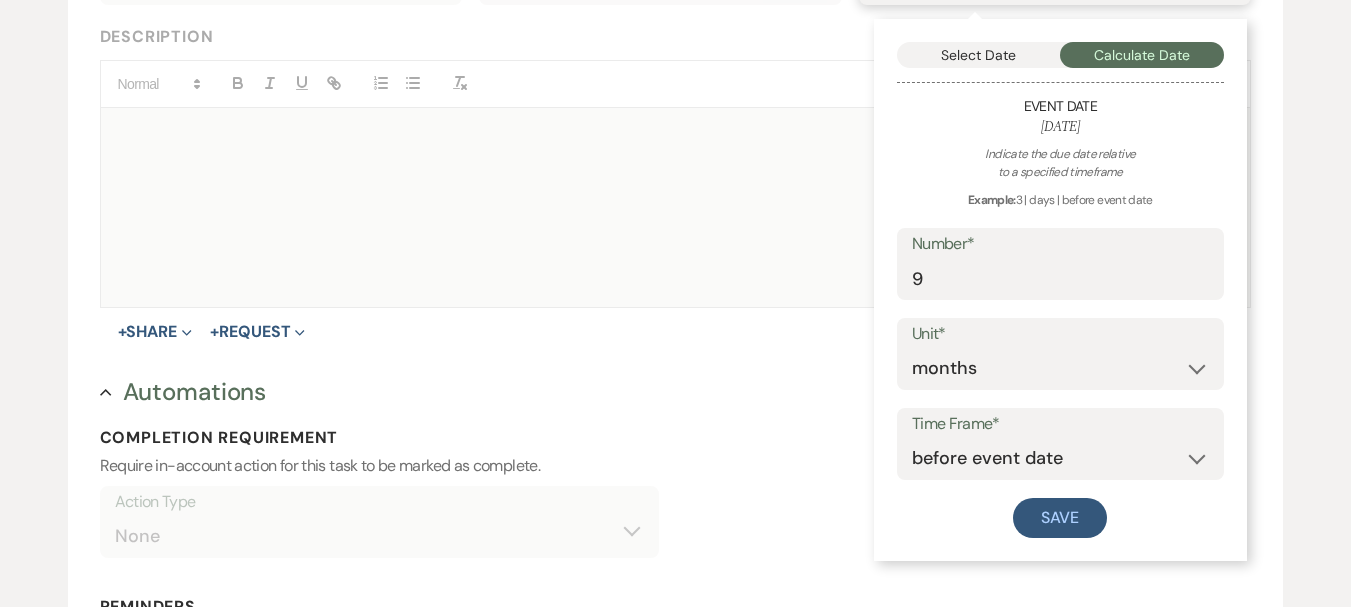 click on "Select Date" at bounding box center (979, 55) 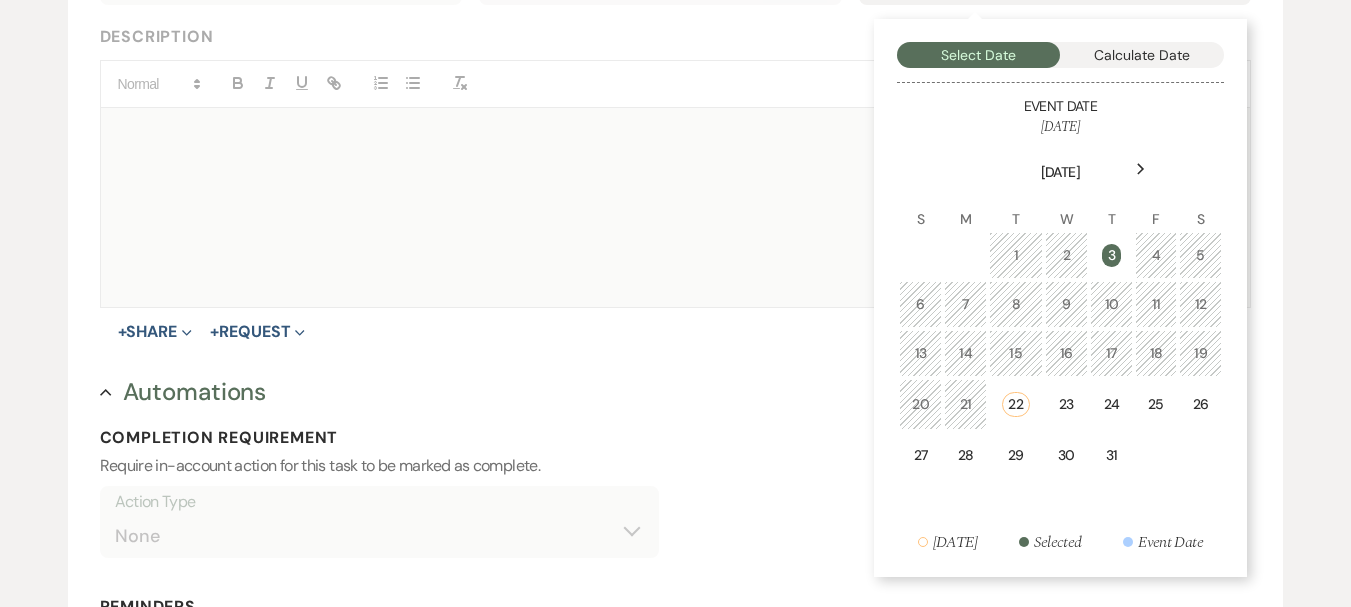 click on "Next" 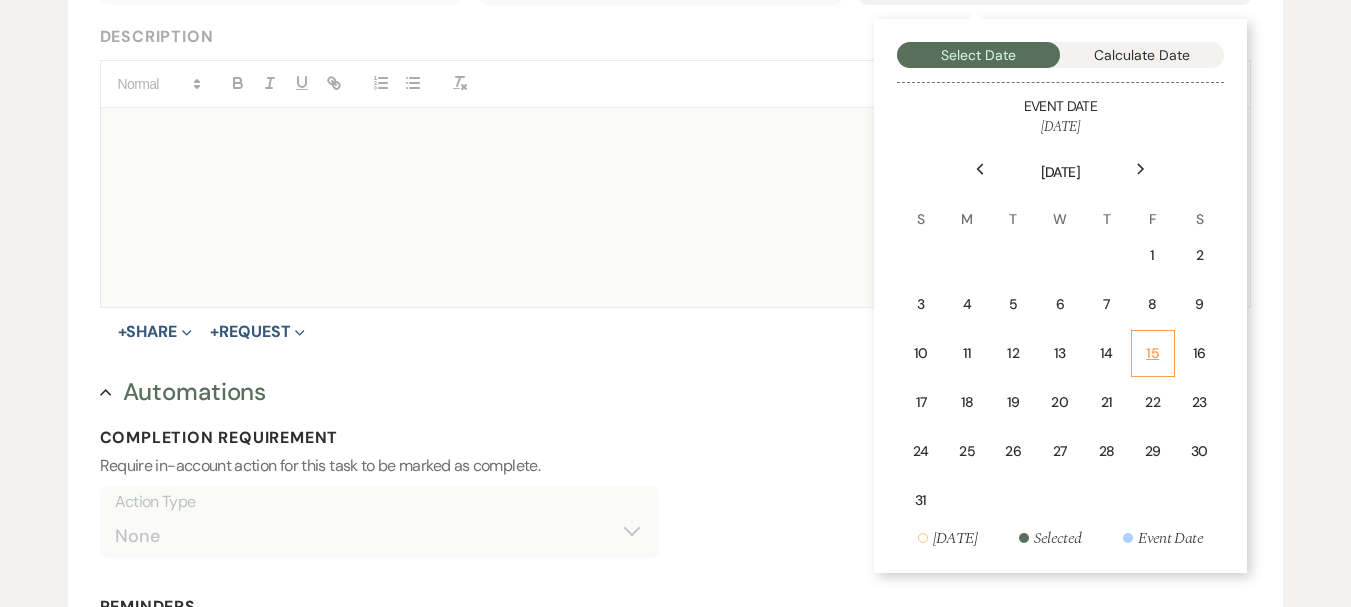 click on "15" at bounding box center [1153, 353] 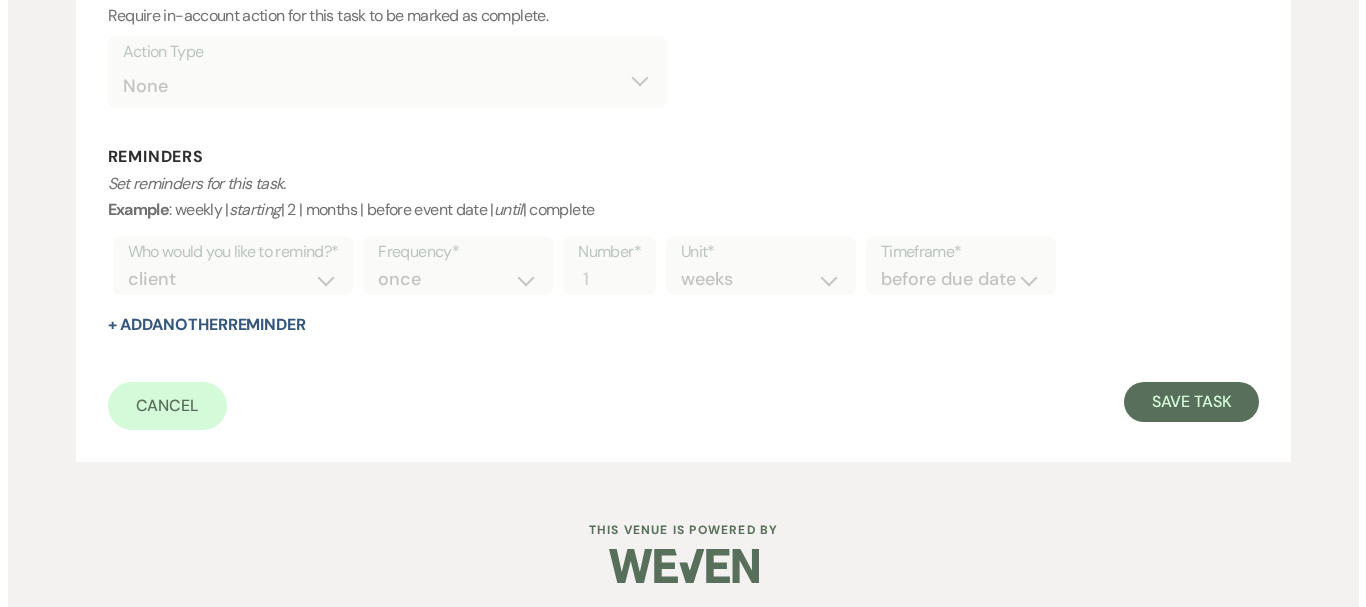 scroll, scrollTop: 956, scrollLeft: 0, axis: vertical 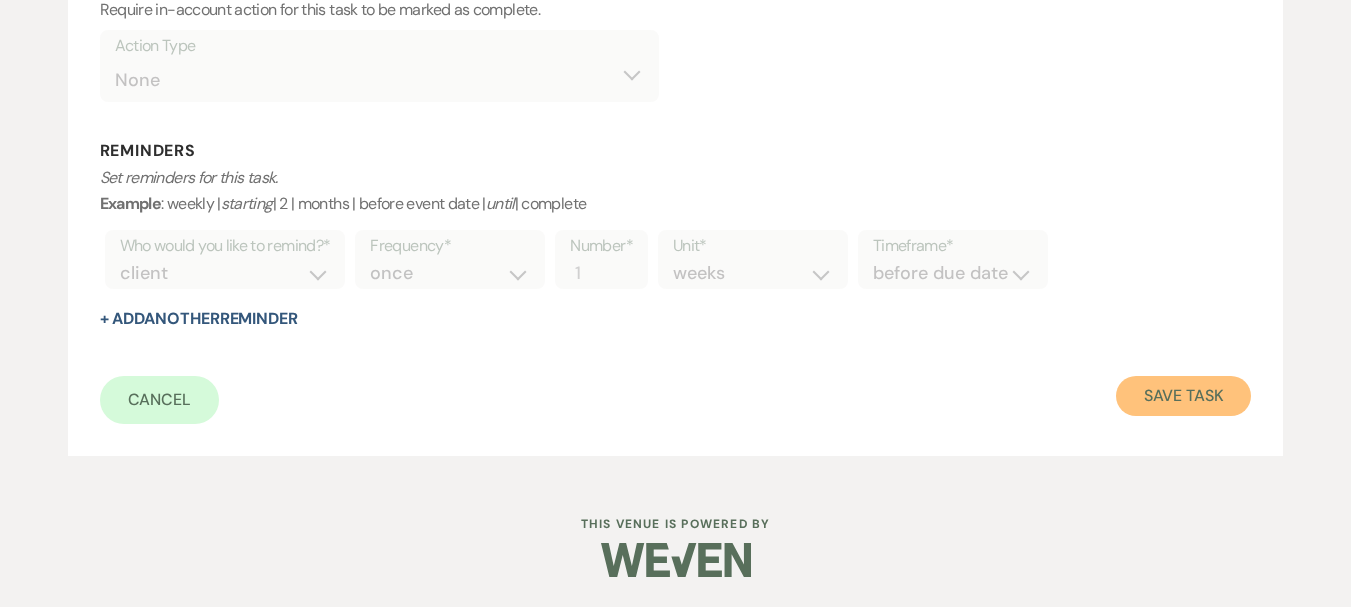 click on "Save Task" at bounding box center (1183, 396) 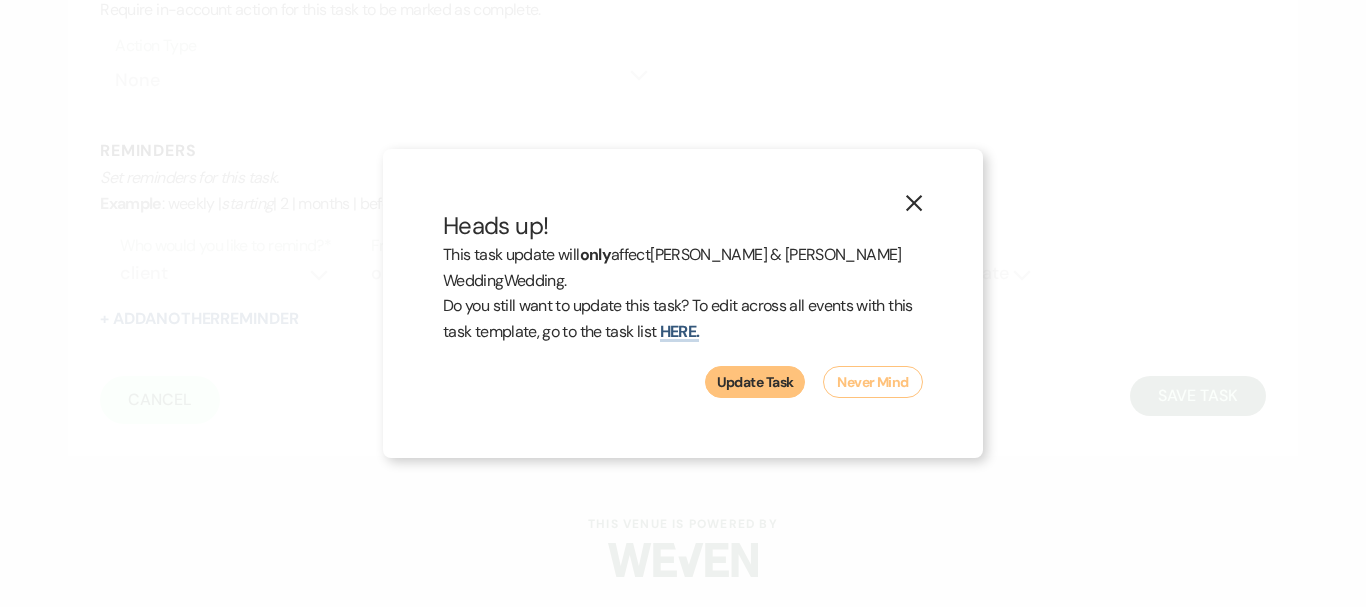 click on "Update Task" at bounding box center [755, 382] 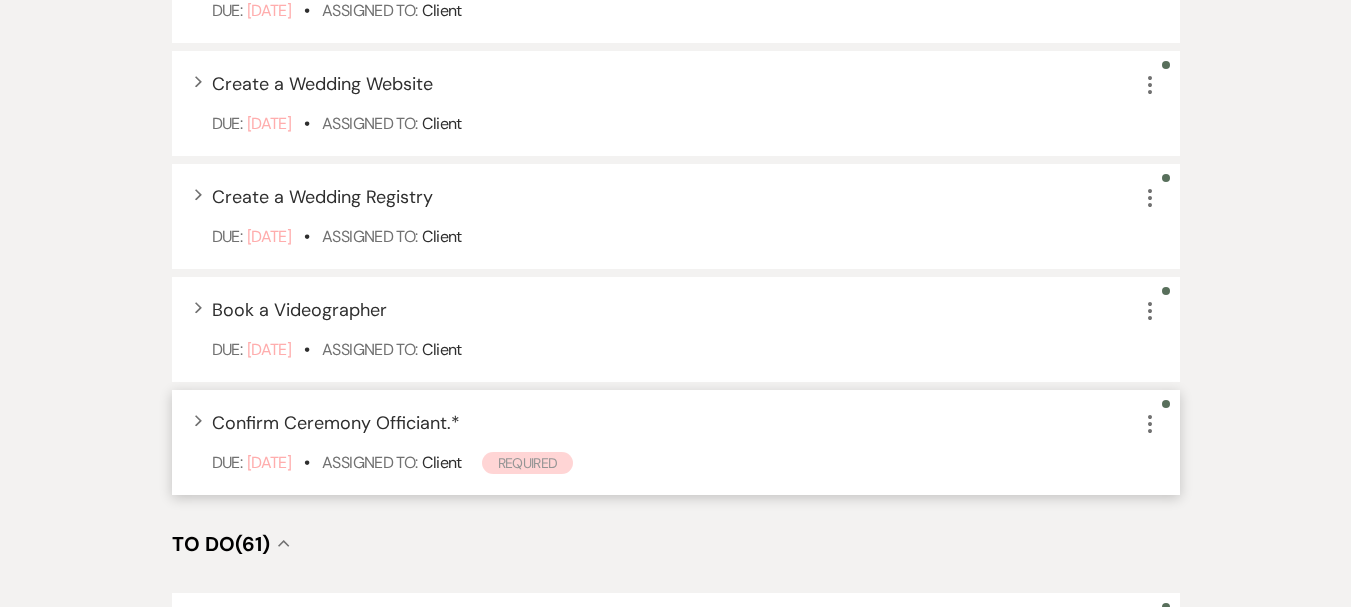 scroll, scrollTop: 1088, scrollLeft: 0, axis: vertical 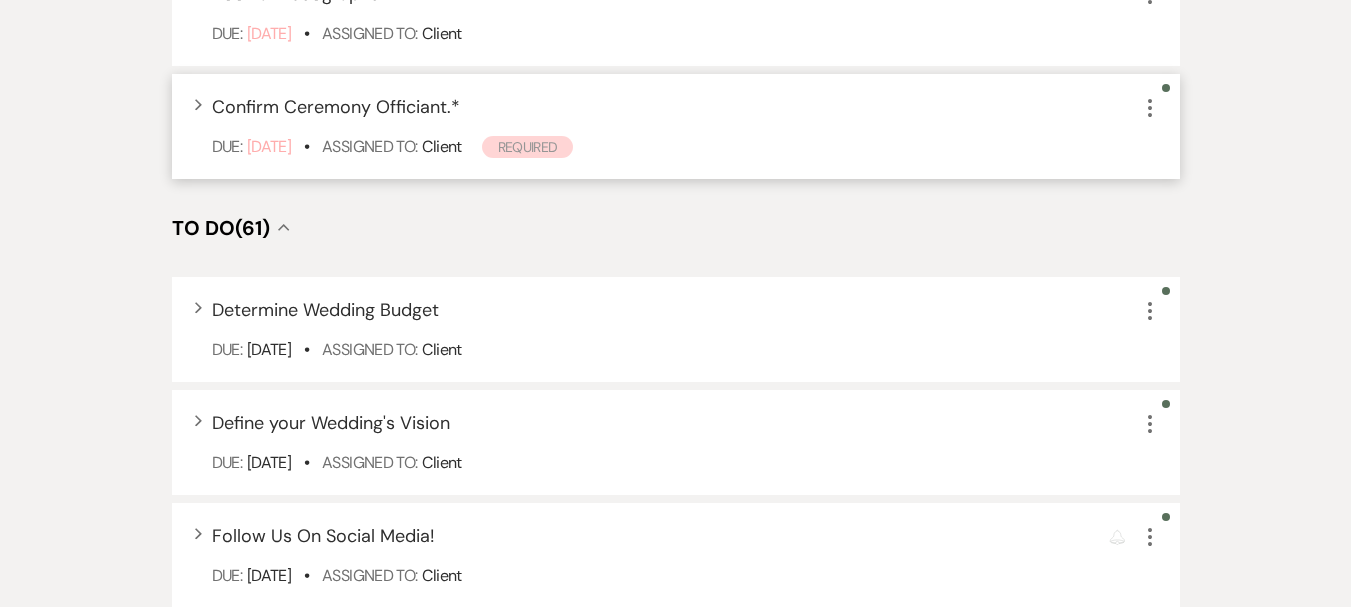 click on "More" 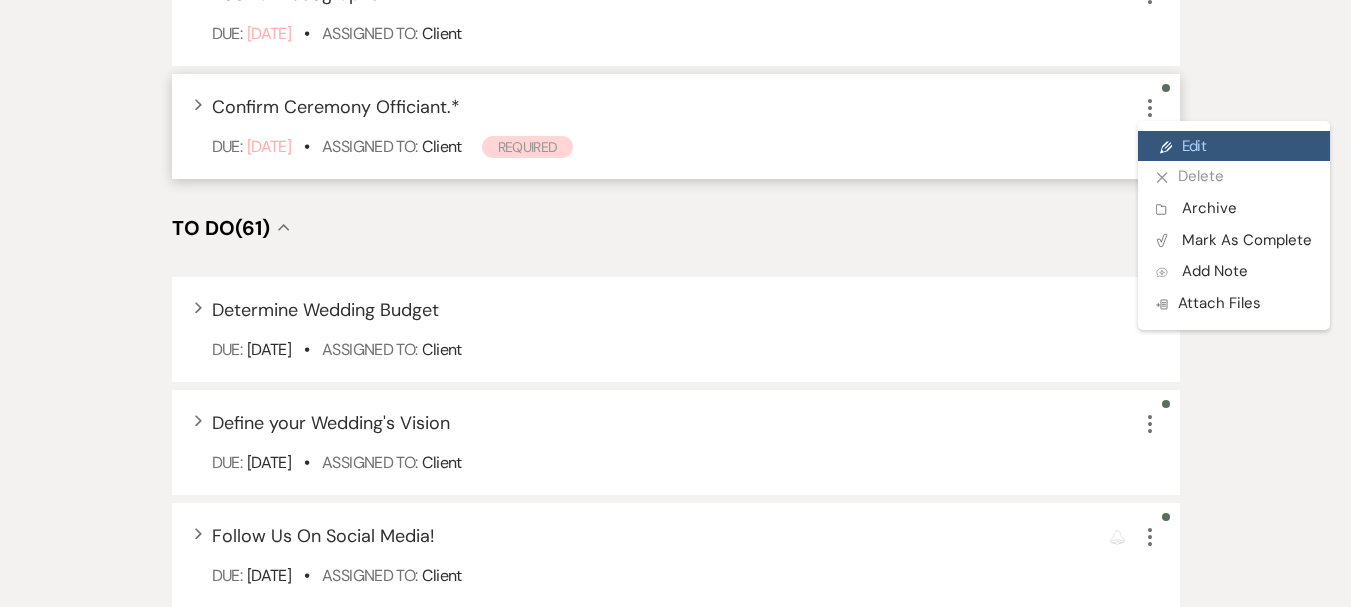 click on "Pencil  Edit" at bounding box center (1234, 146) 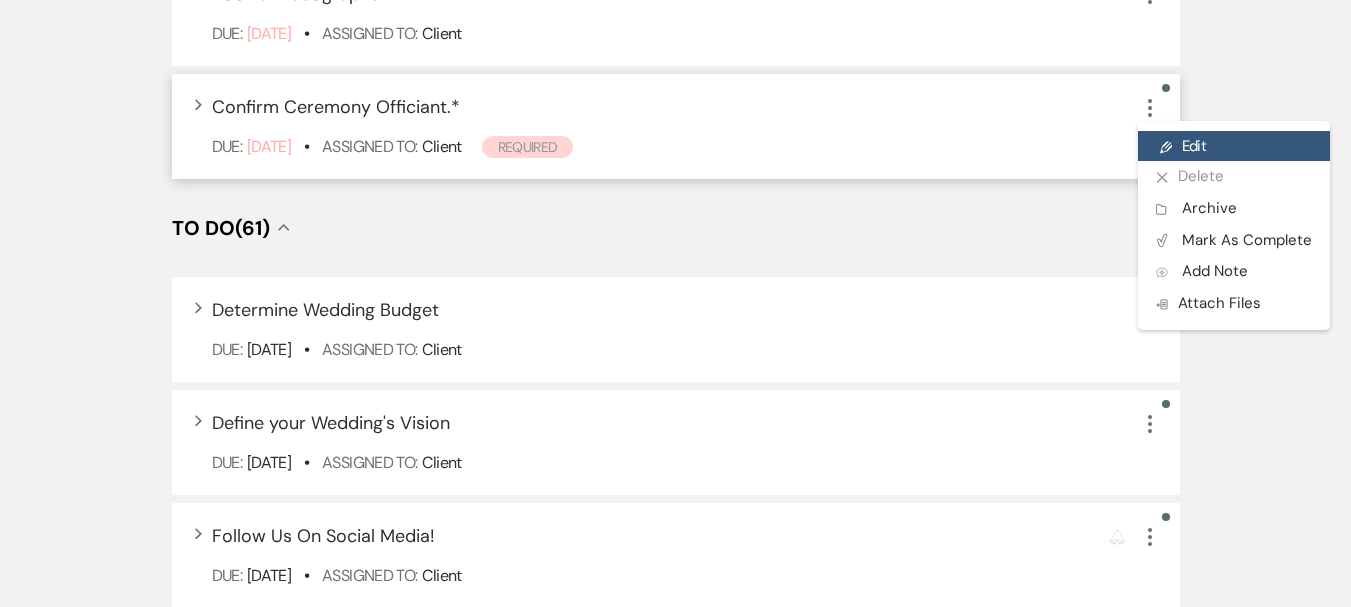 scroll, scrollTop: 0, scrollLeft: 0, axis: both 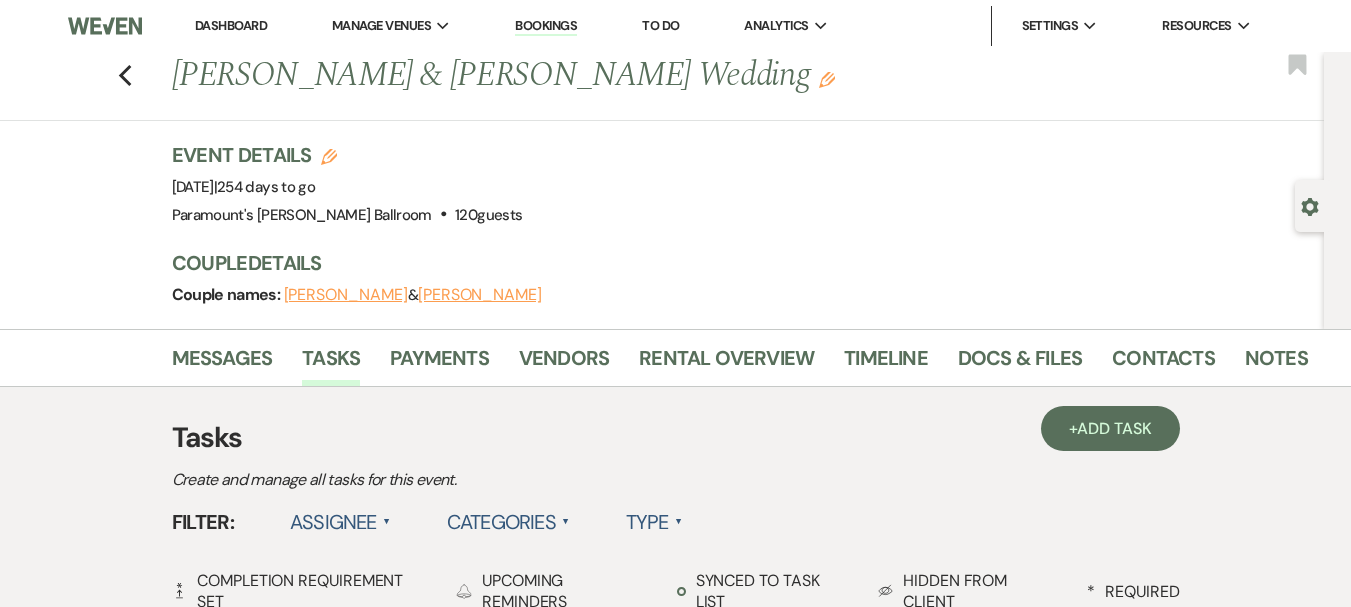 select on "true" 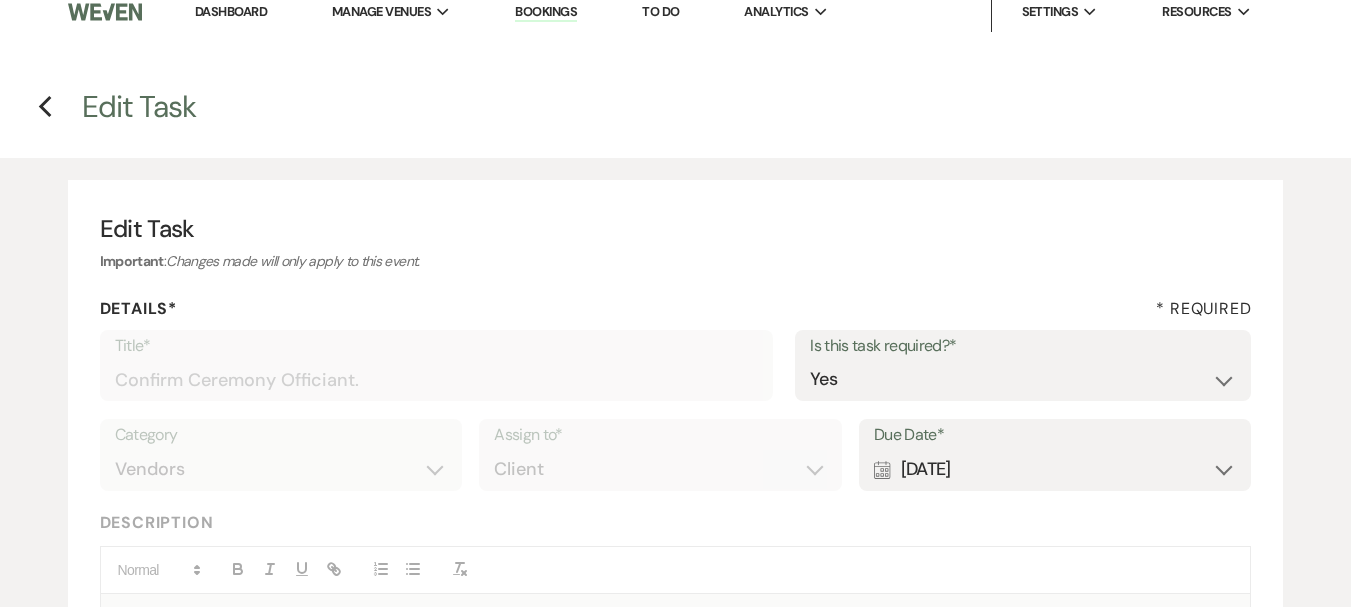 scroll, scrollTop: 200, scrollLeft: 0, axis: vertical 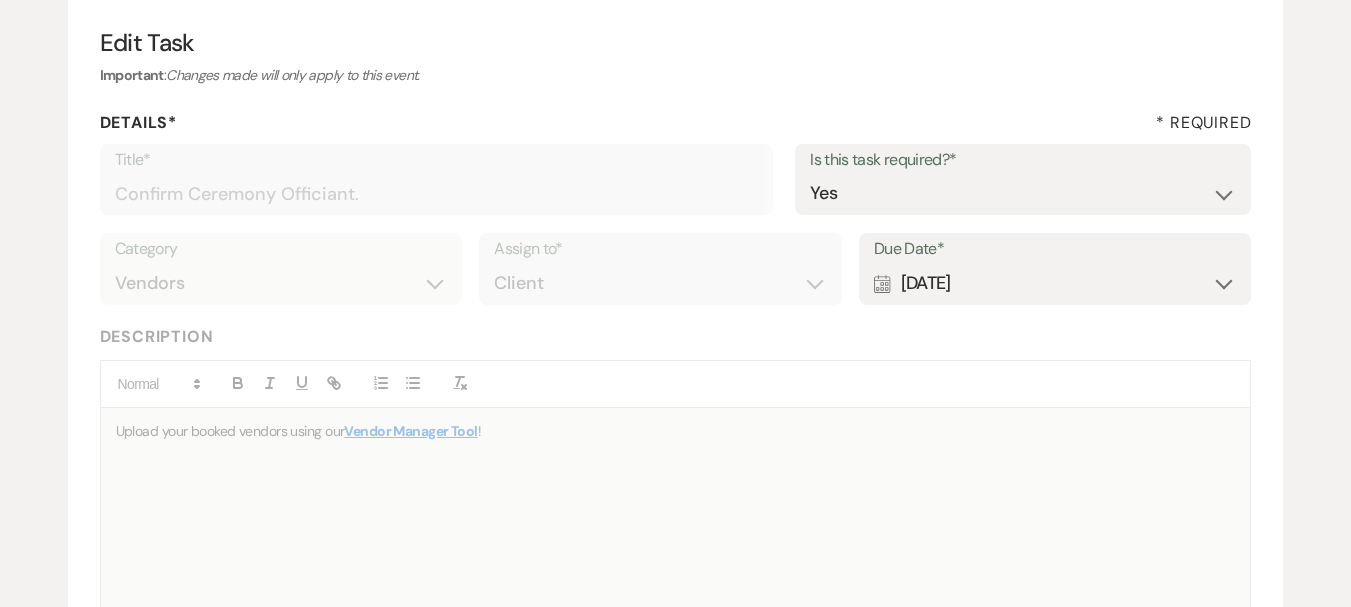click on "Calendar [DATE] Expand" at bounding box center (1055, 283) 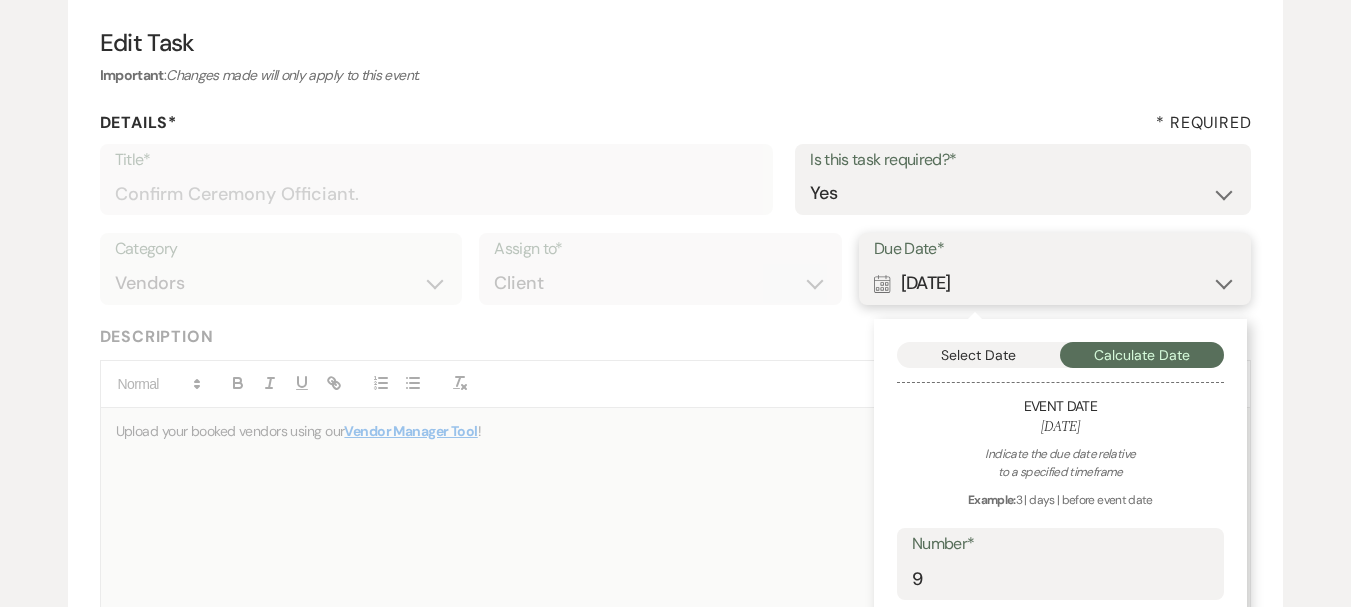 click on "Select Date" at bounding box center (979, 355) 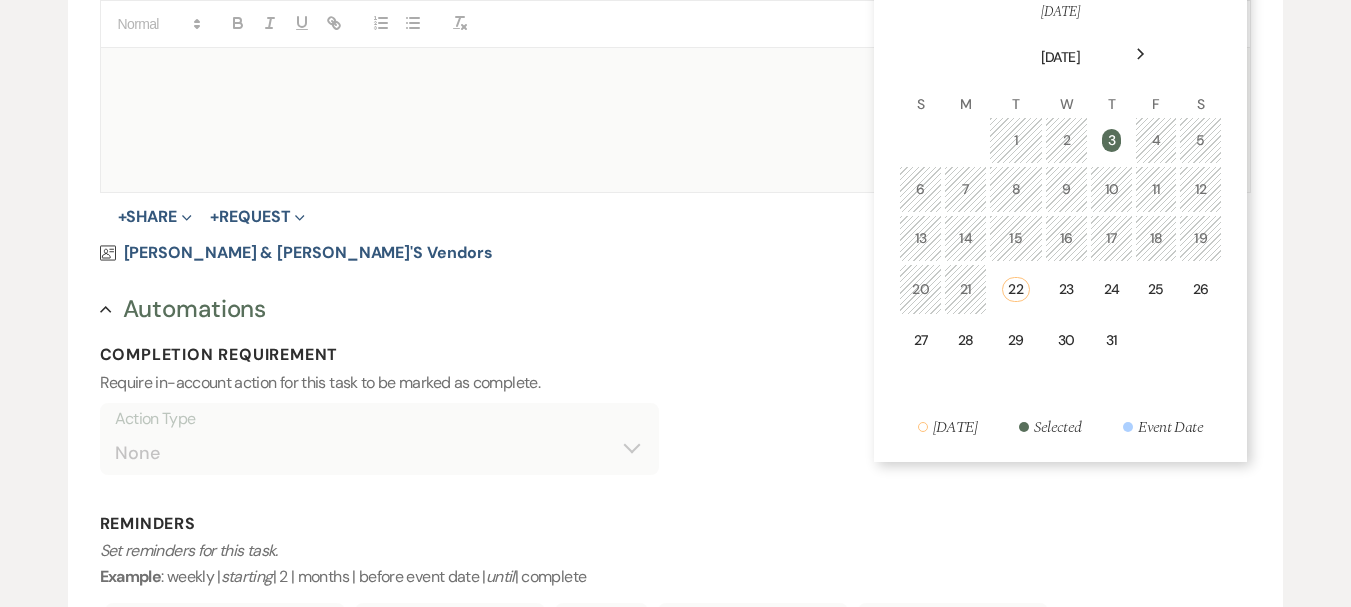 scroll, scrollTop: 500, scrollLeft: 0, axis: vertical 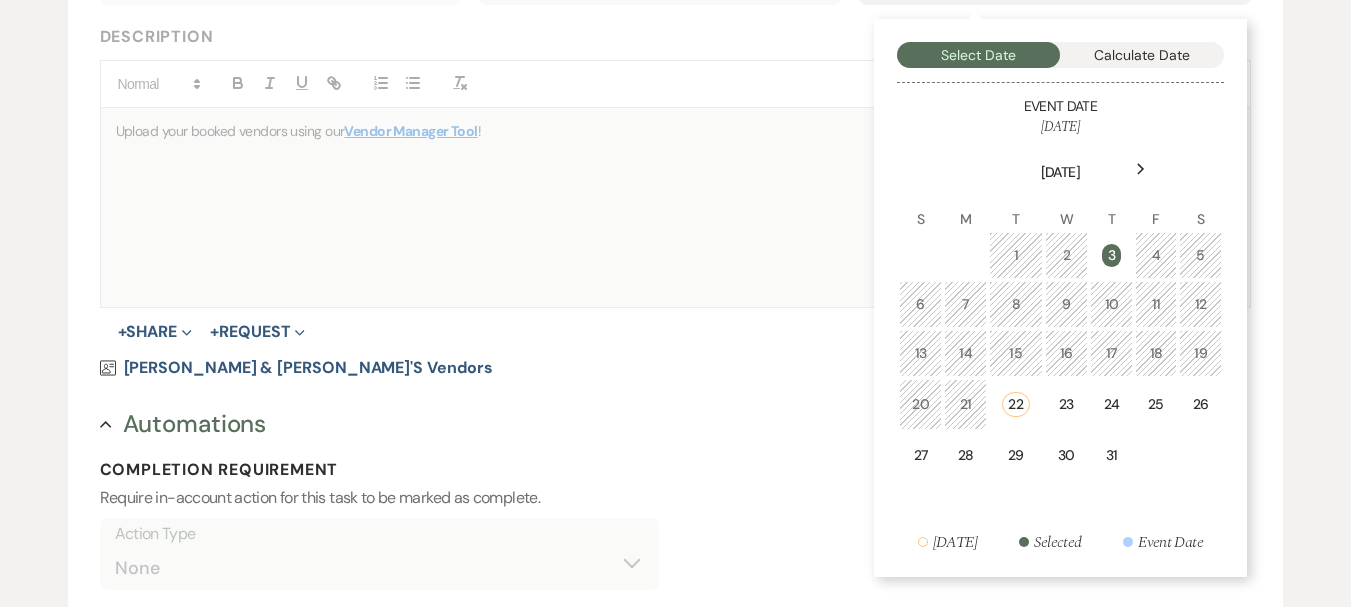 click on "Next" 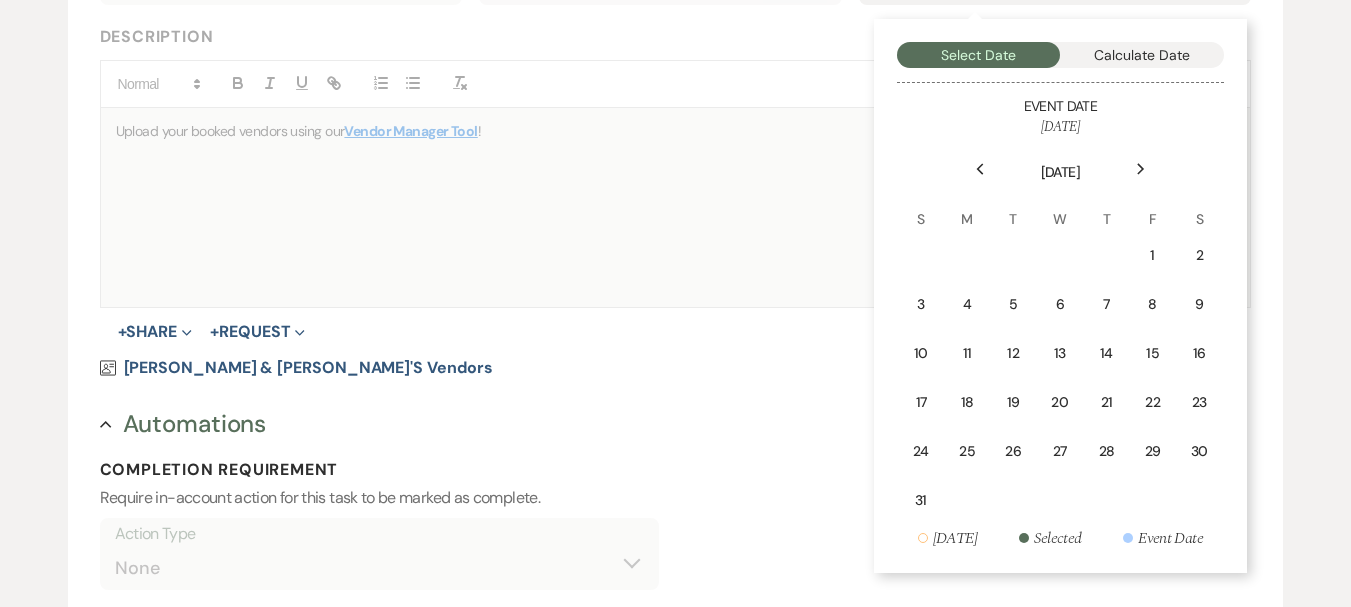 click on "Next" at bounding box center (1141, 169) 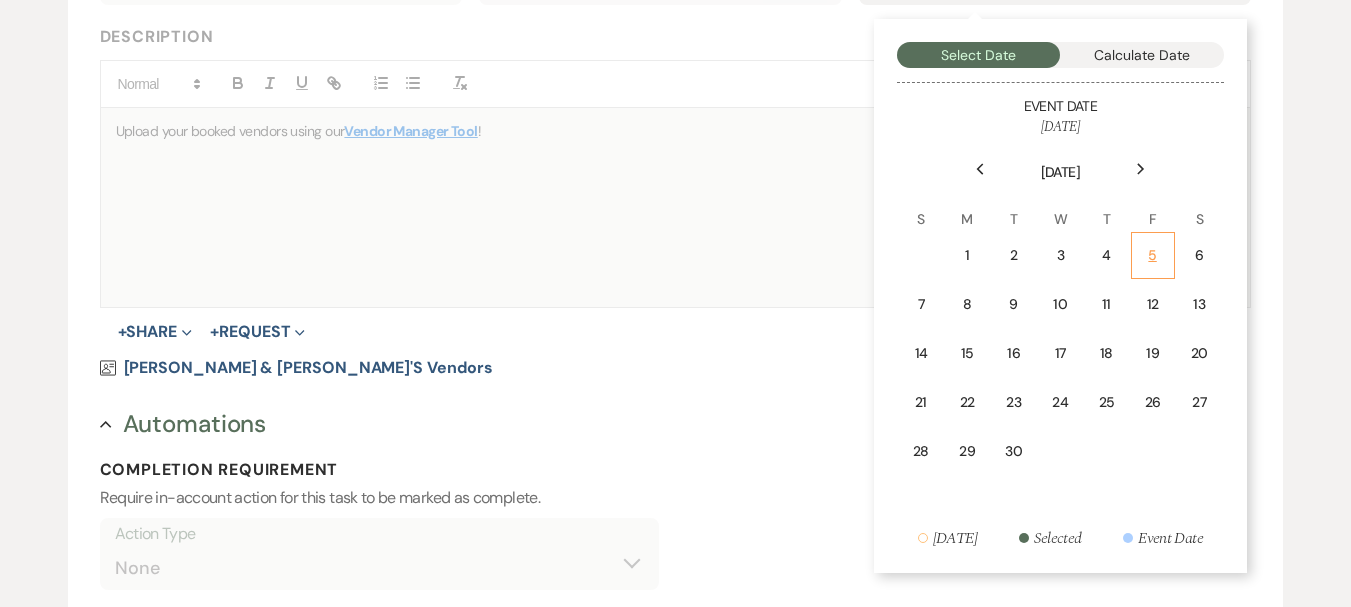 click on "5" at bounding box center [1153, 255] 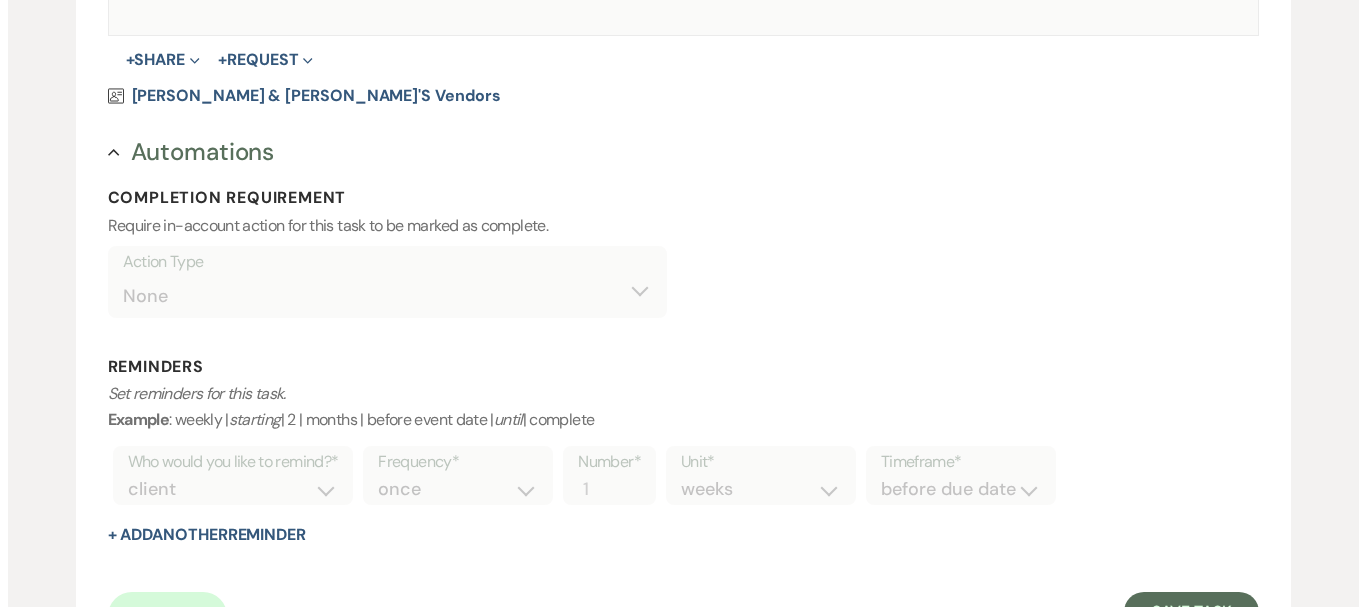 scroll, scrollTop: 988, scrollLeft: 0, axis: vertical 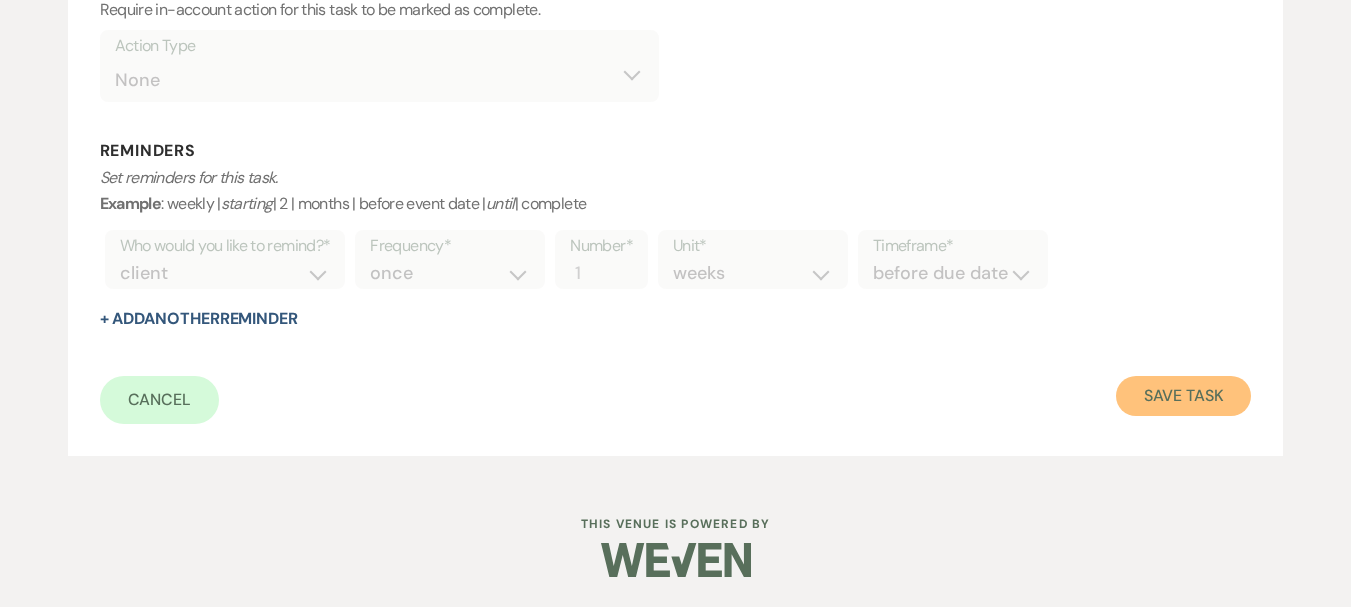 click on "Save Task" at bounding box center (1183, 396) 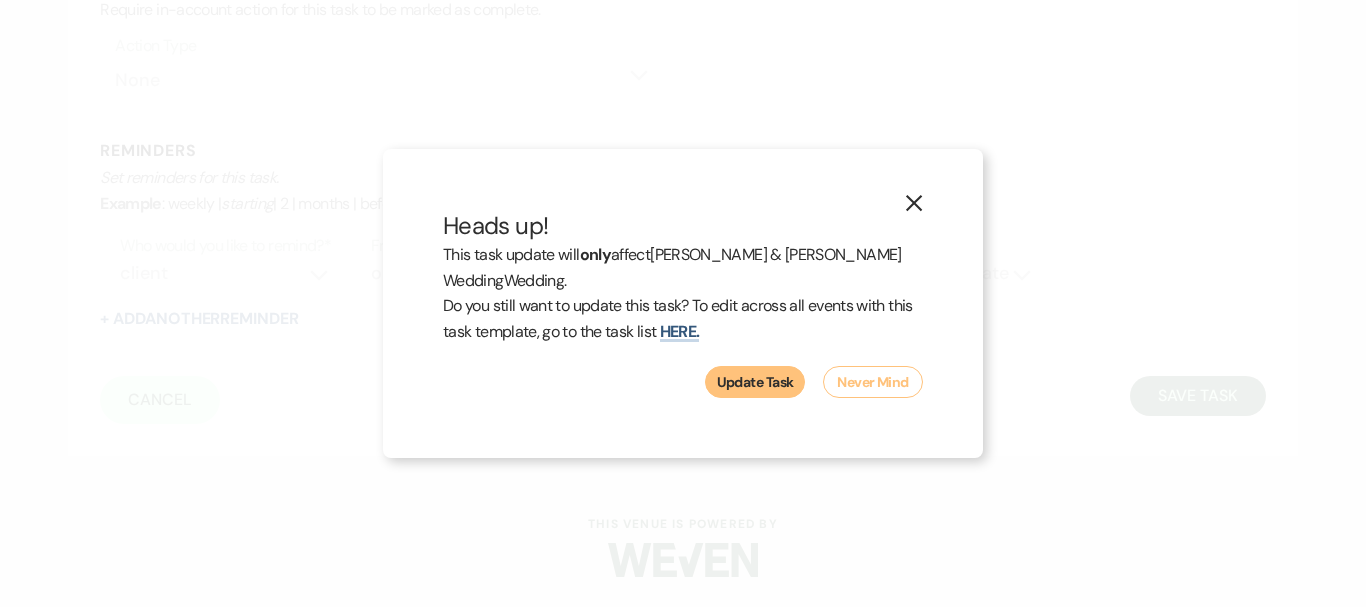 click on "Update Task" at bounding box center (755, 382) 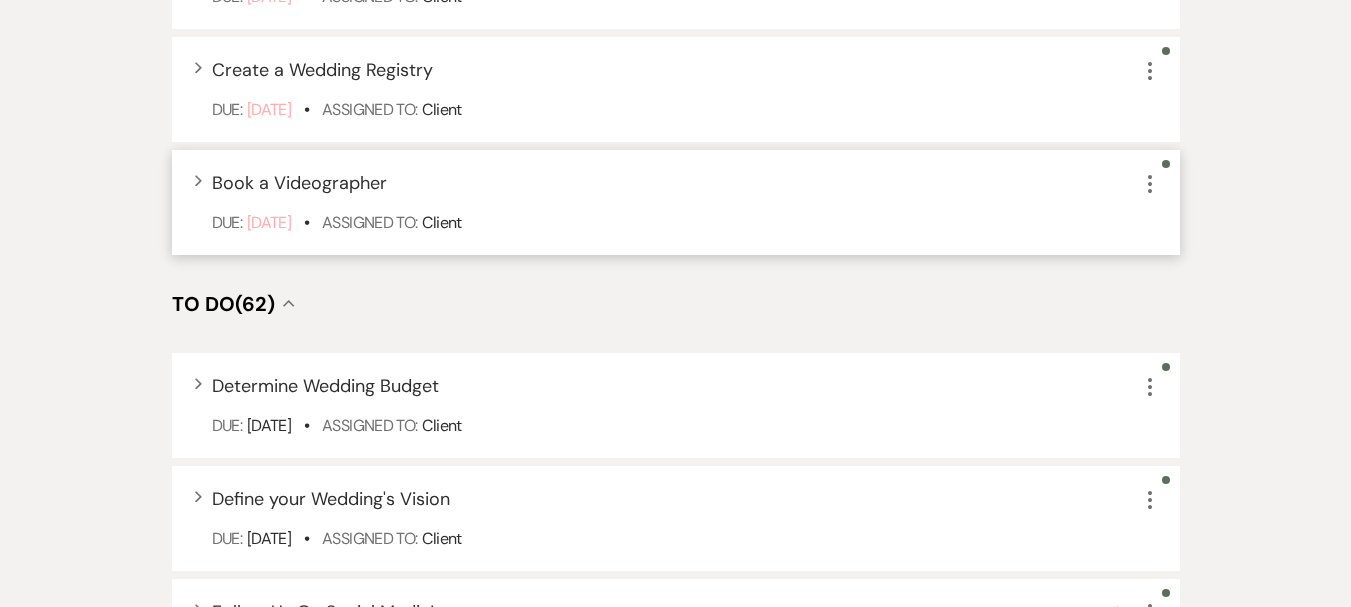 scroll, scrollTop: 775, scrollLeft: 0, axis: vertical 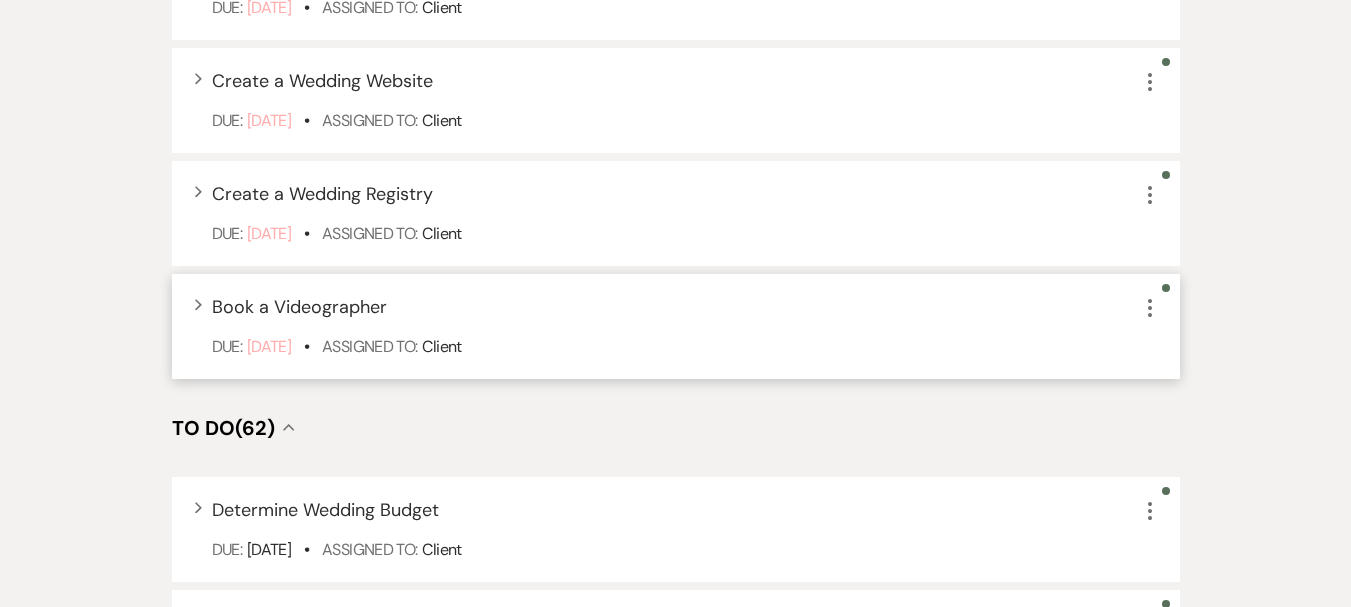 click on "More" 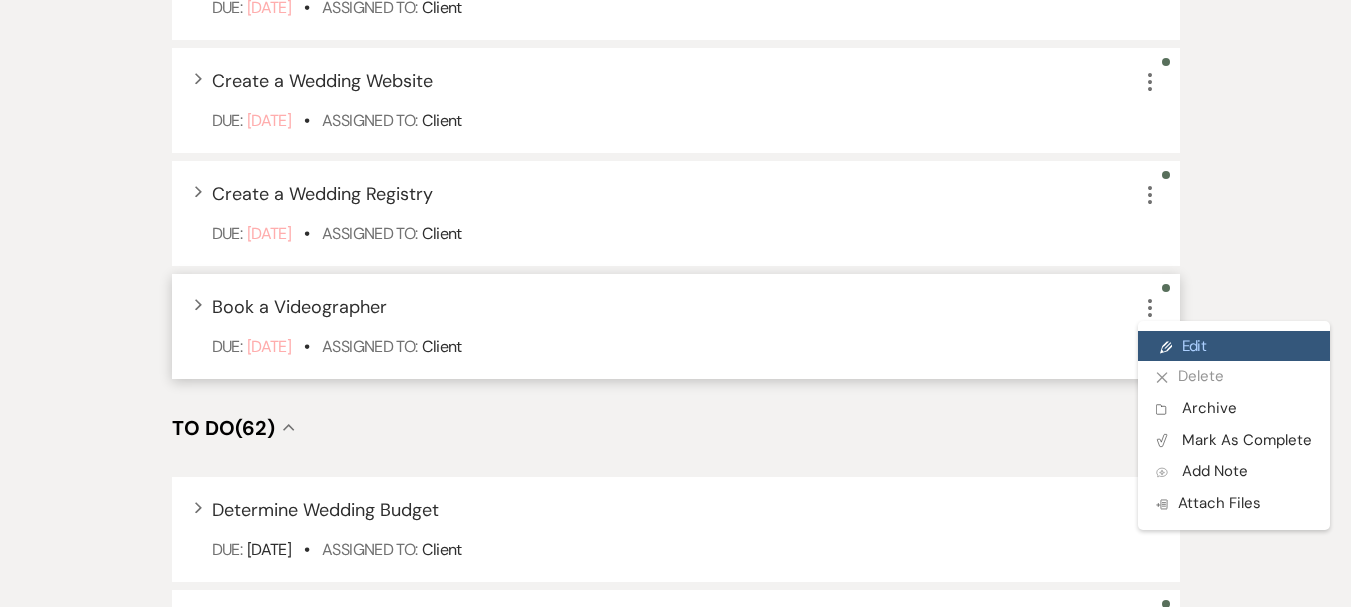 click on "Pencil  Edit" at bounding box center [1234, 346] 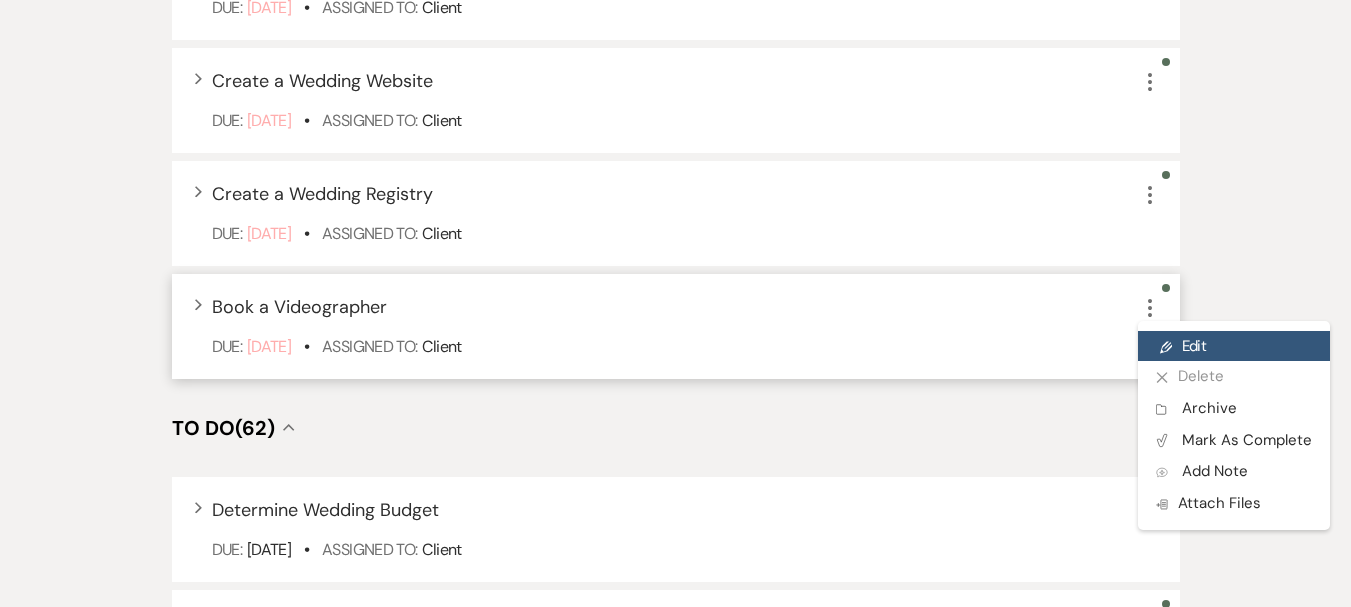 scroll, scrollTop: 0, scrollLeft: 0, axis: both 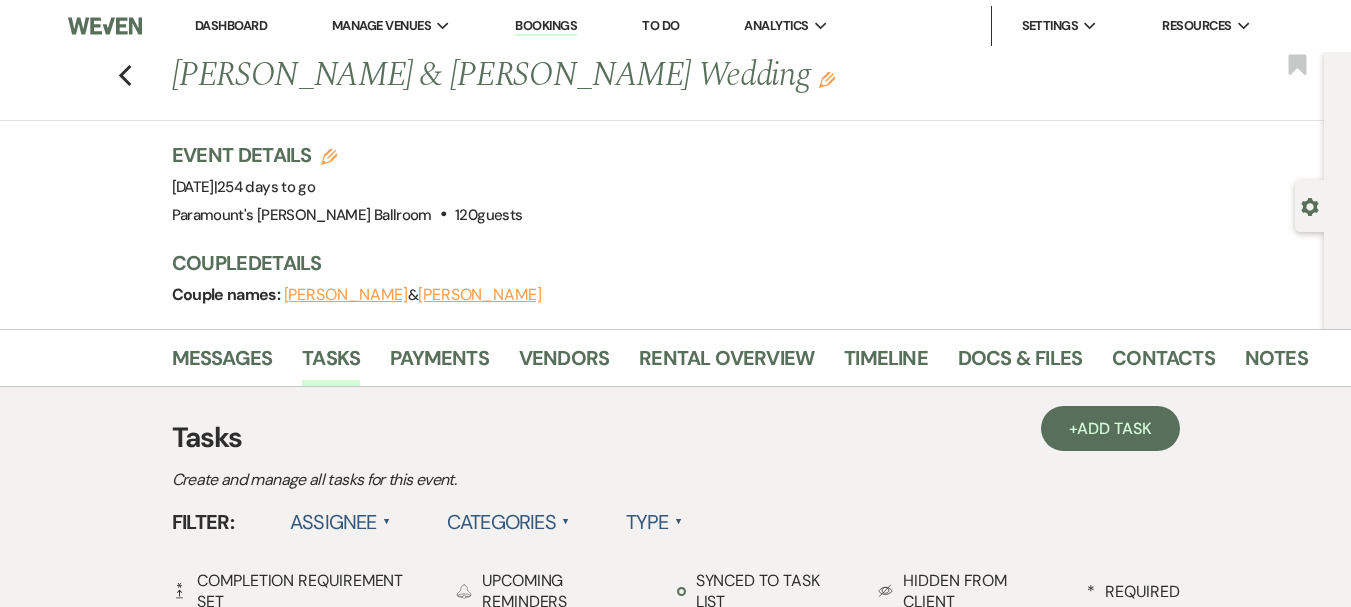 select on "false" 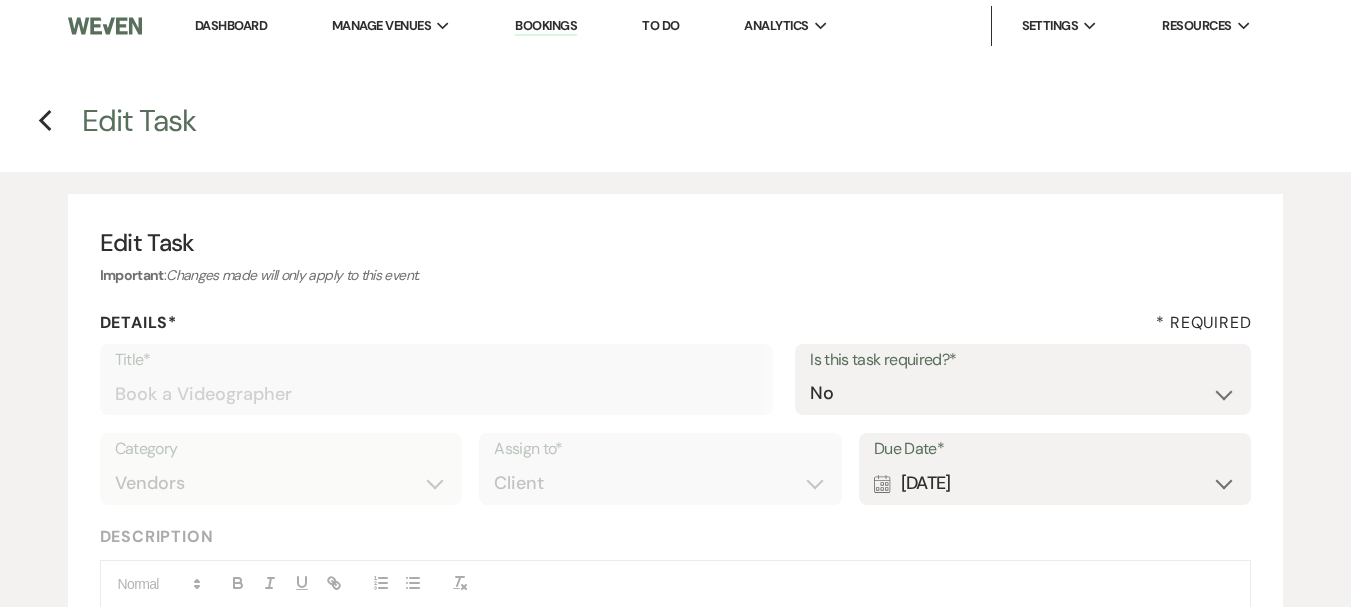 click on "Due Date*" at bounding box center [1055, 449] 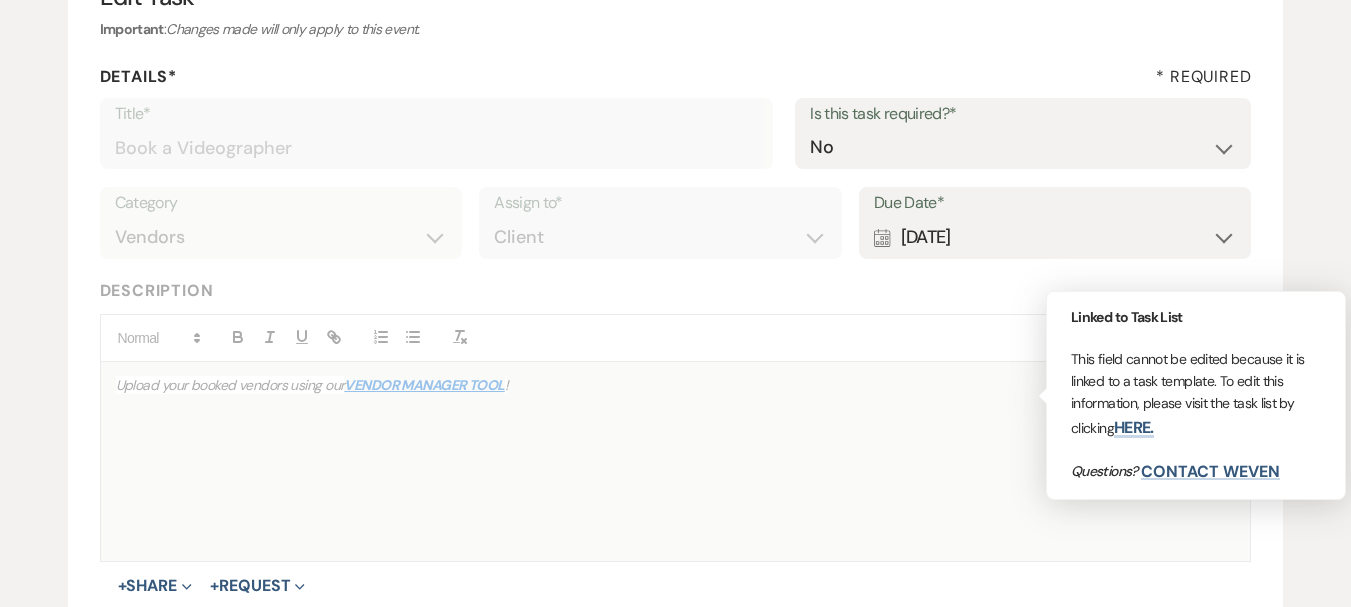scroll, scrollTop: 300, scrollLeft: 0, axis: vertical 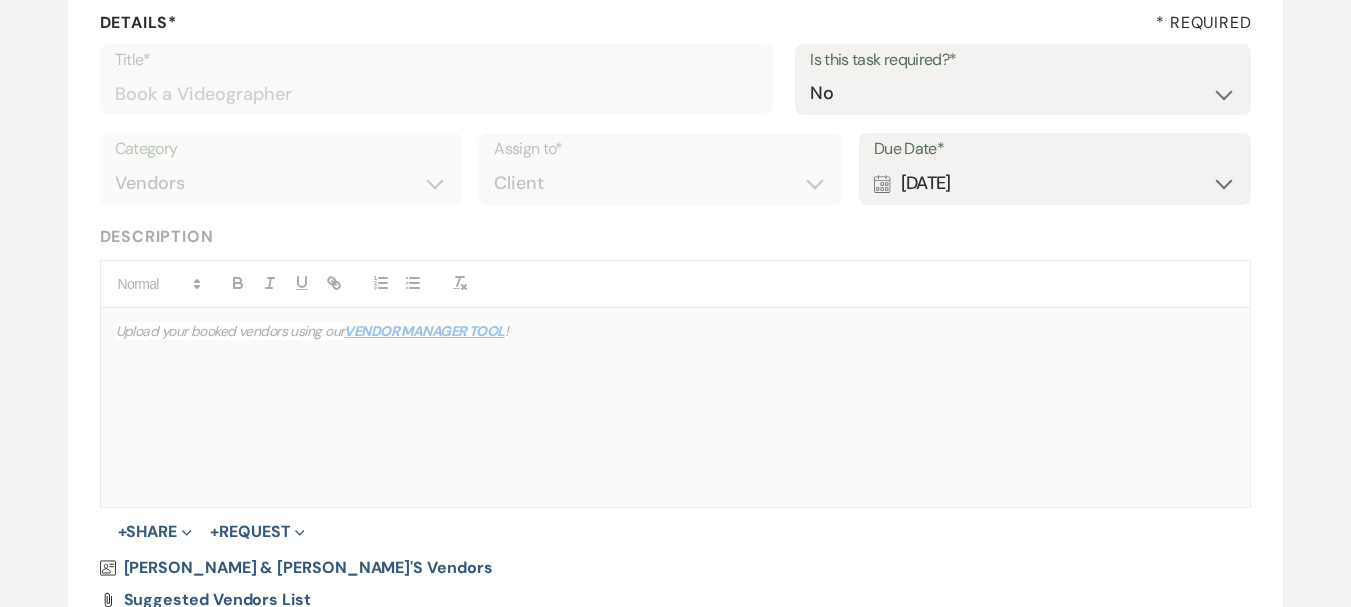 click on "Calendar [DATE] Expand" at bounding box center [1055, 183] 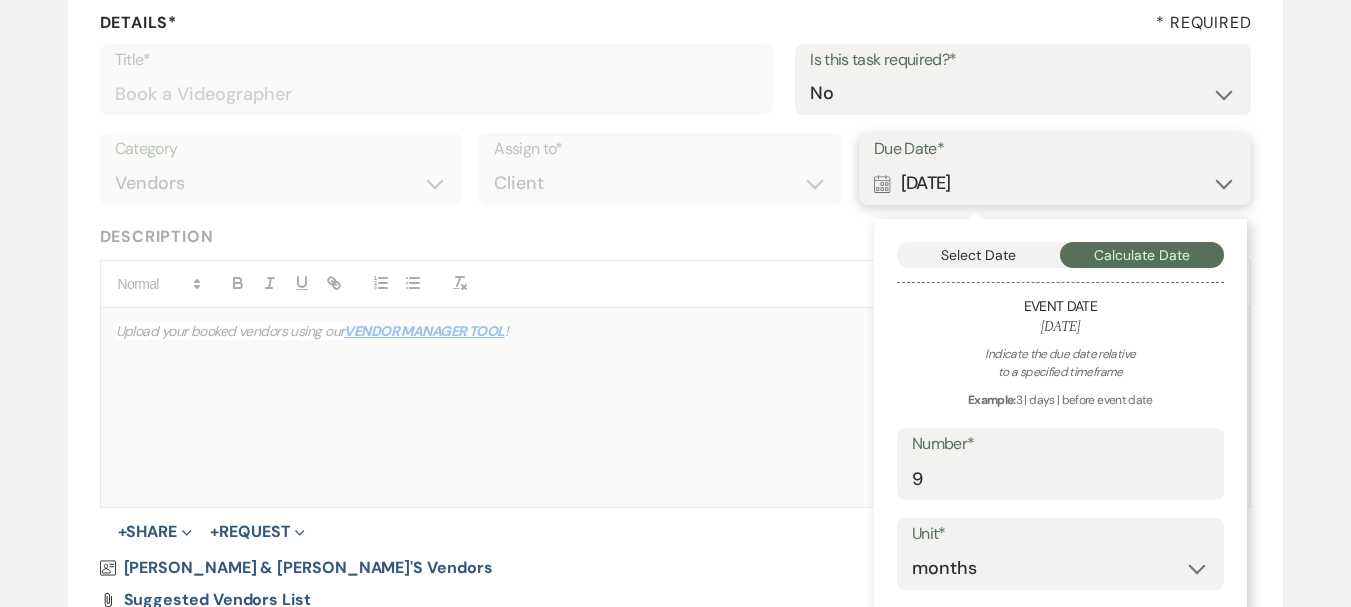 click on "Select Date" at bounding box center (979, 255) 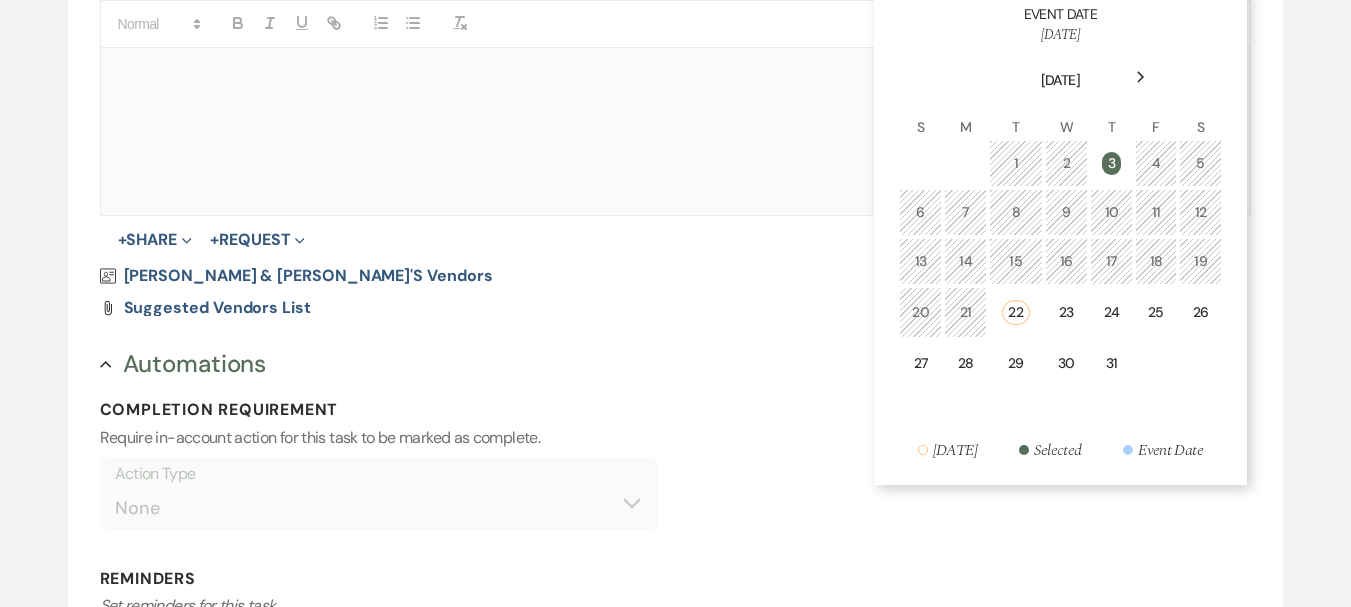 scroll, scrollTop: 600, scrollLeft: 0, axis: vertical 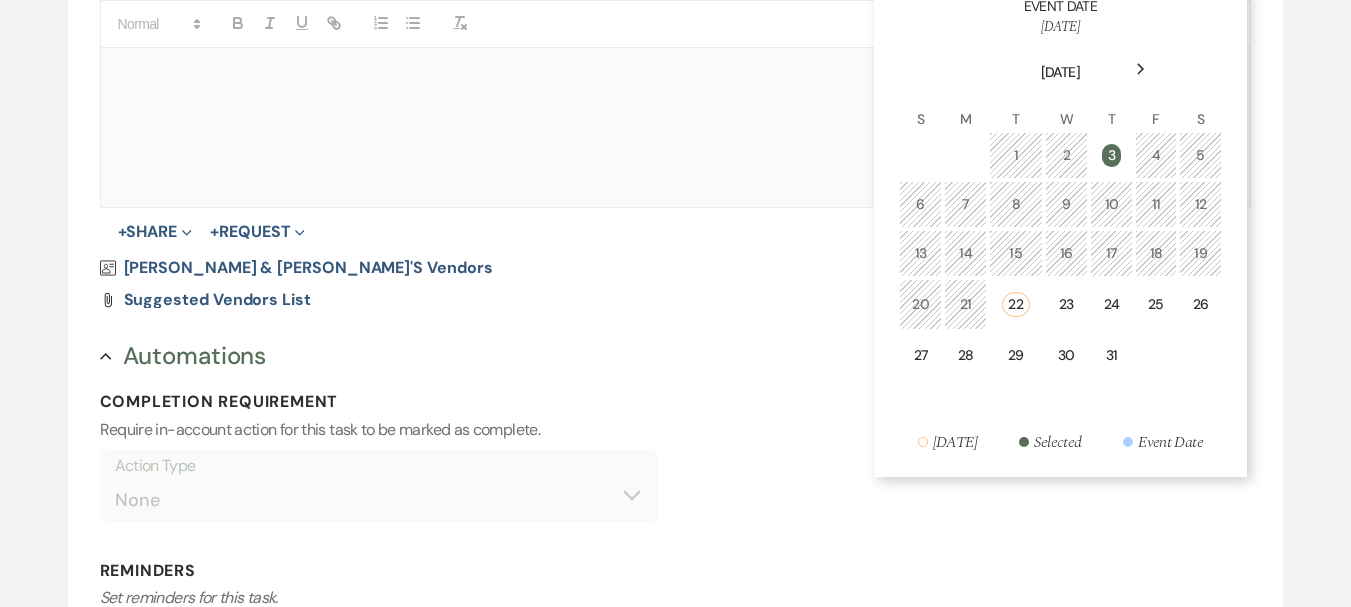 click on "Next" 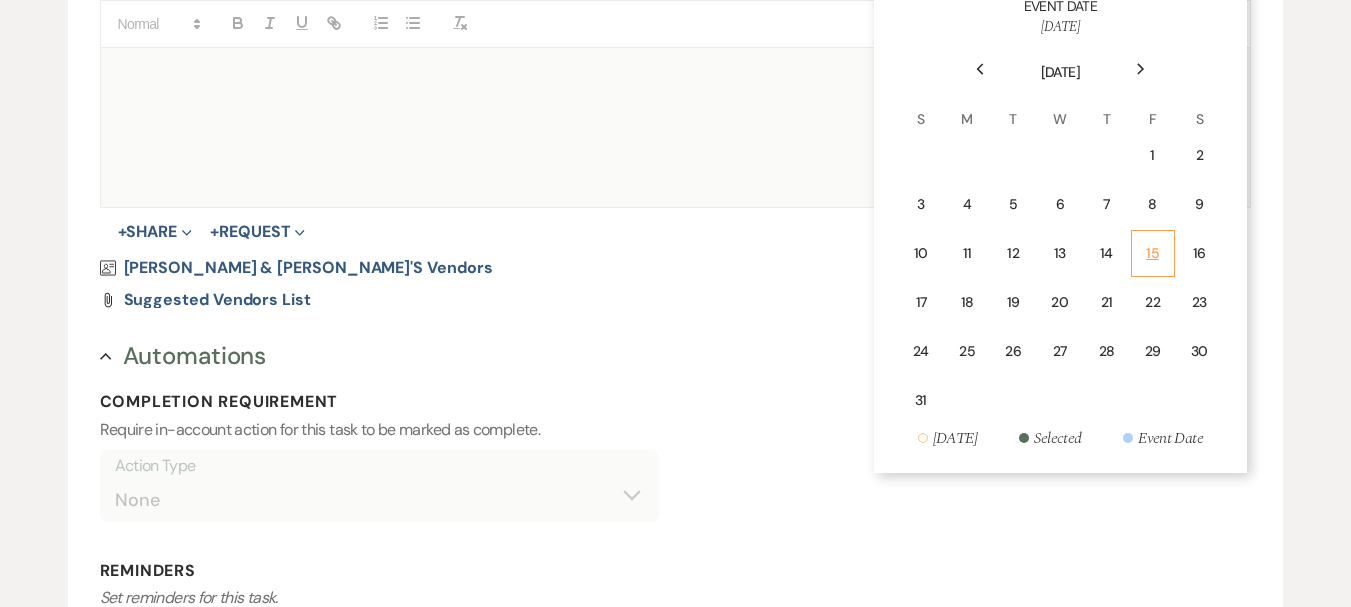 click on "15" at bounding box center (1153, 253) 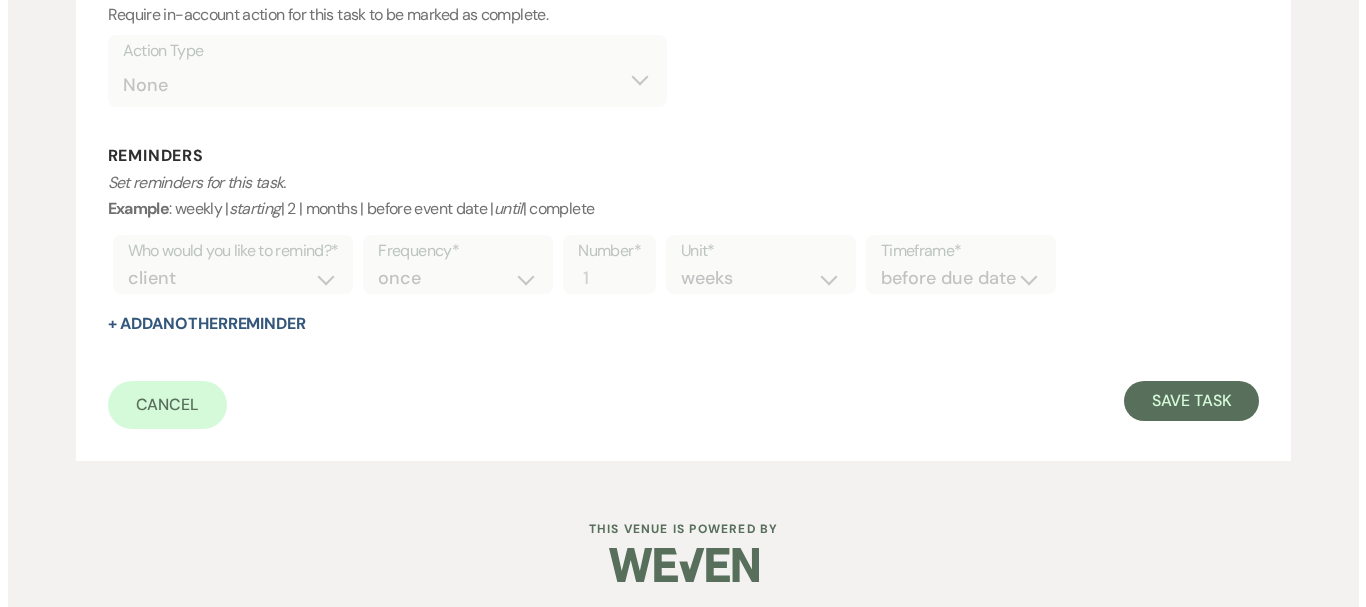 scroll, scrollTop: 1020, scrollLeft: 0, axis: vertical 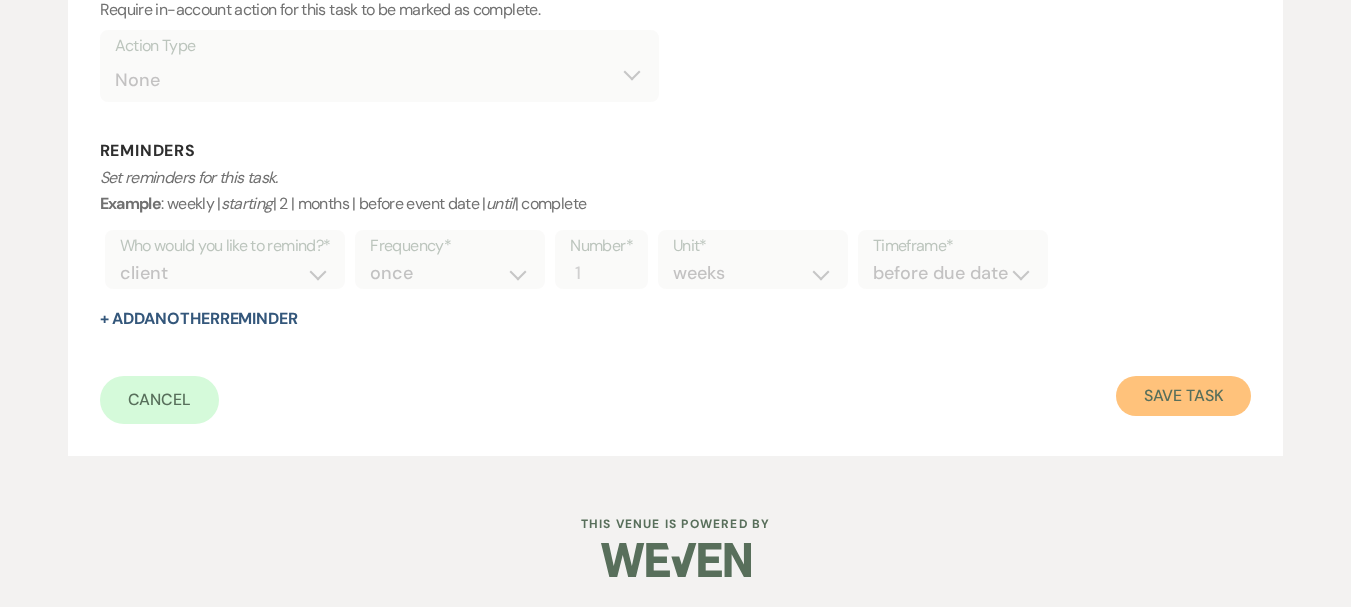 click on "Save Task" at bounding box center [1183, 396] 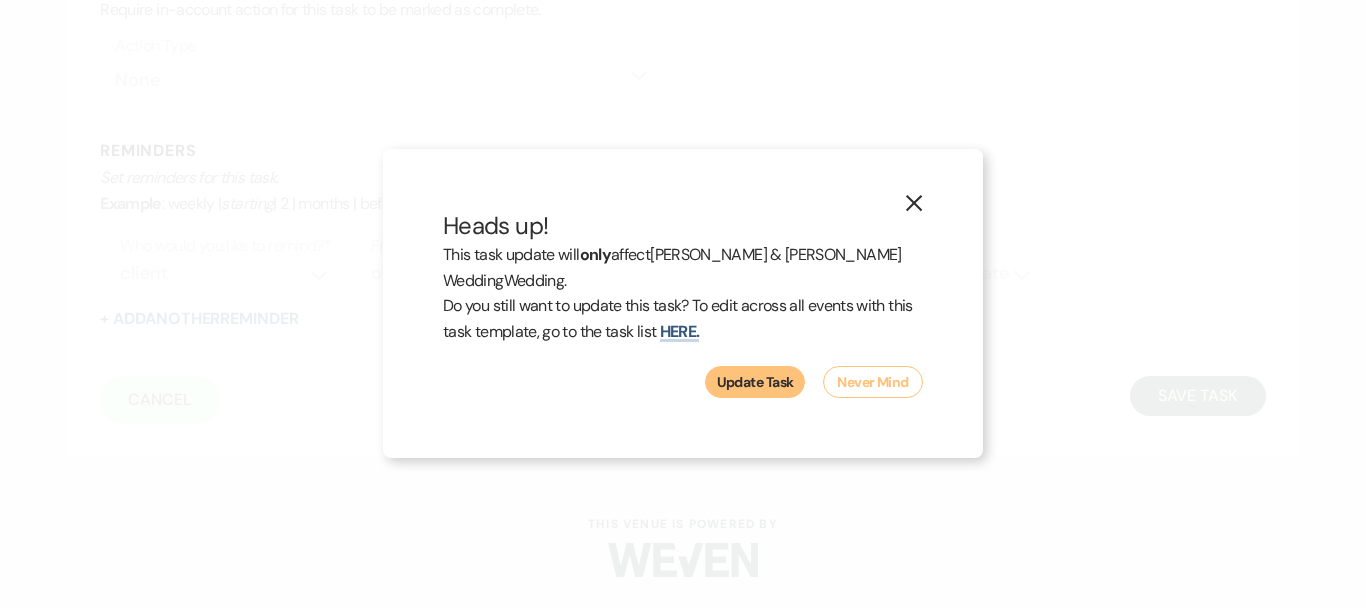 click on "Update Task" at bounding box center (755, 382) 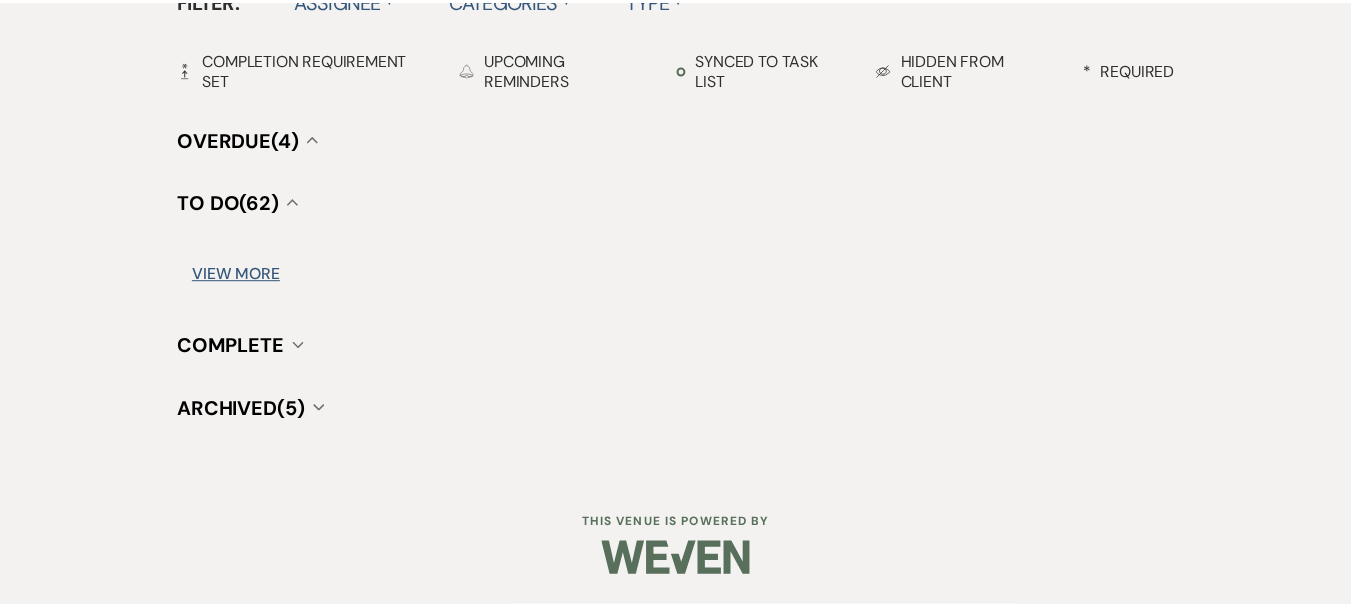 scroll, scrollTop: 662, scrollLeft: 0, axis: vertical 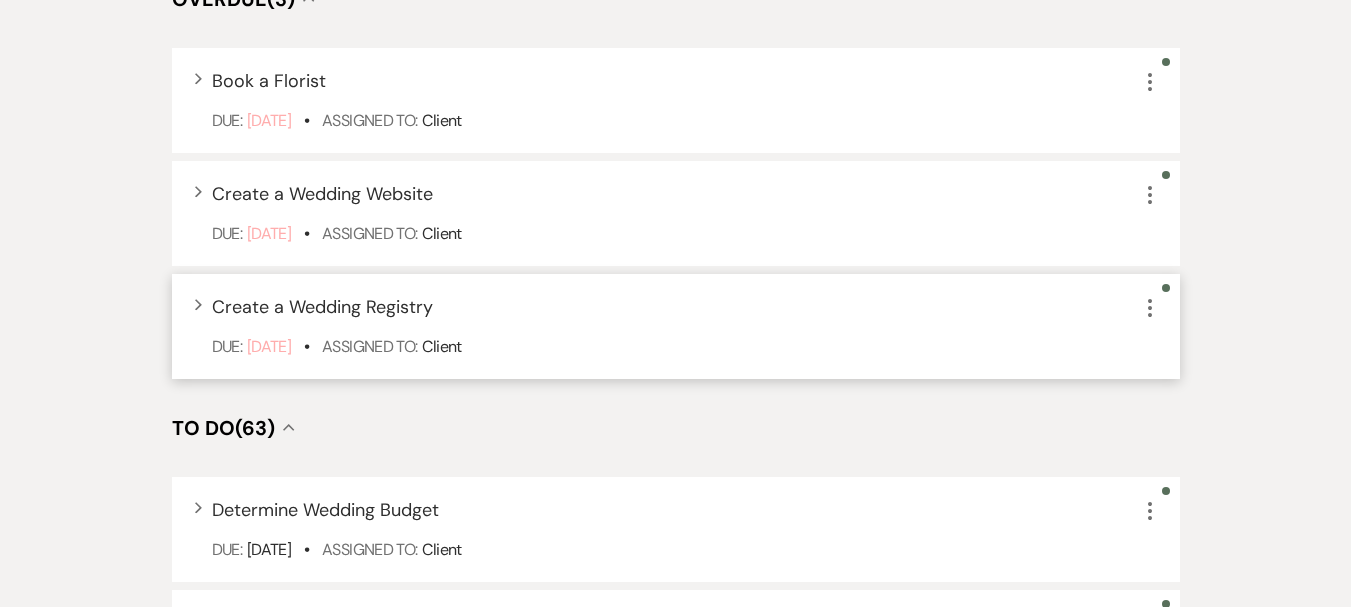 click 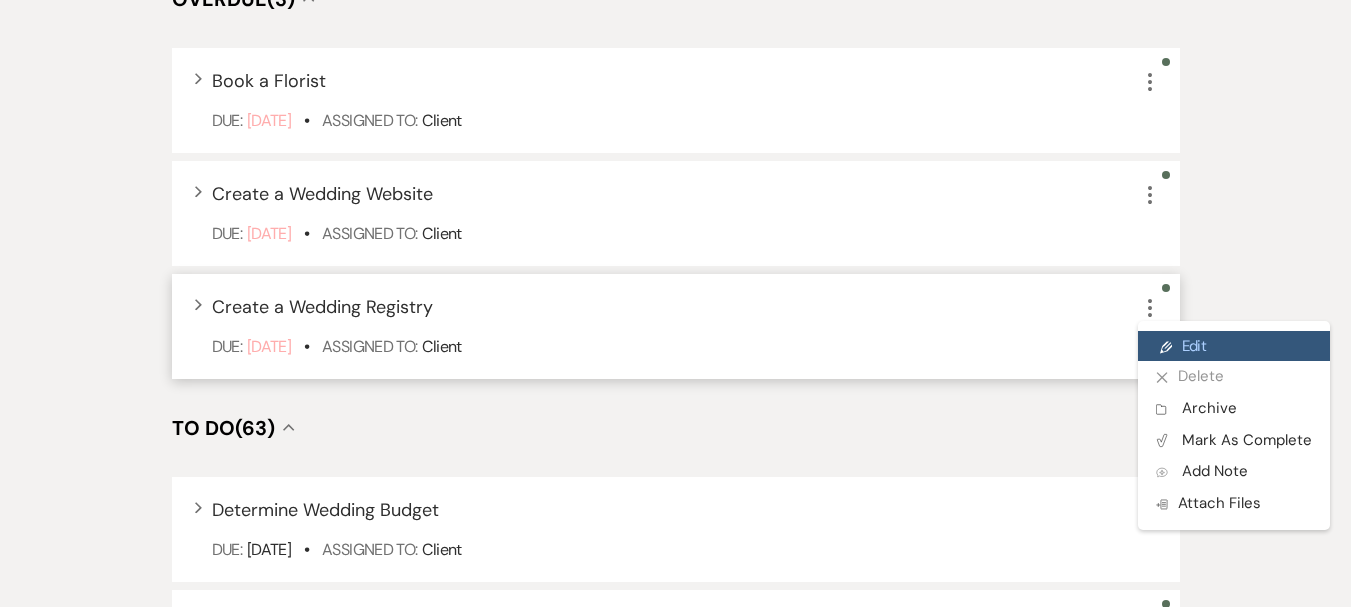 click on "Pencil  Edit" at bounding box center [1234, 346] 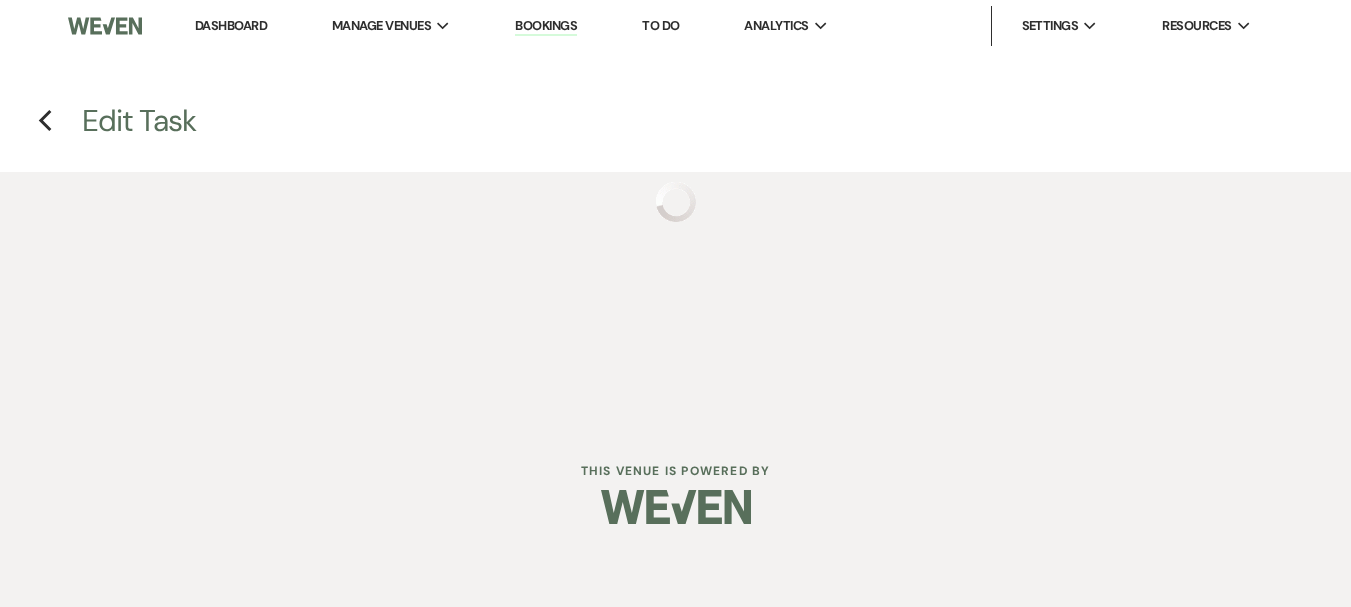 scroll, scrollTop: 0, scrollLeft: 0, axis: both 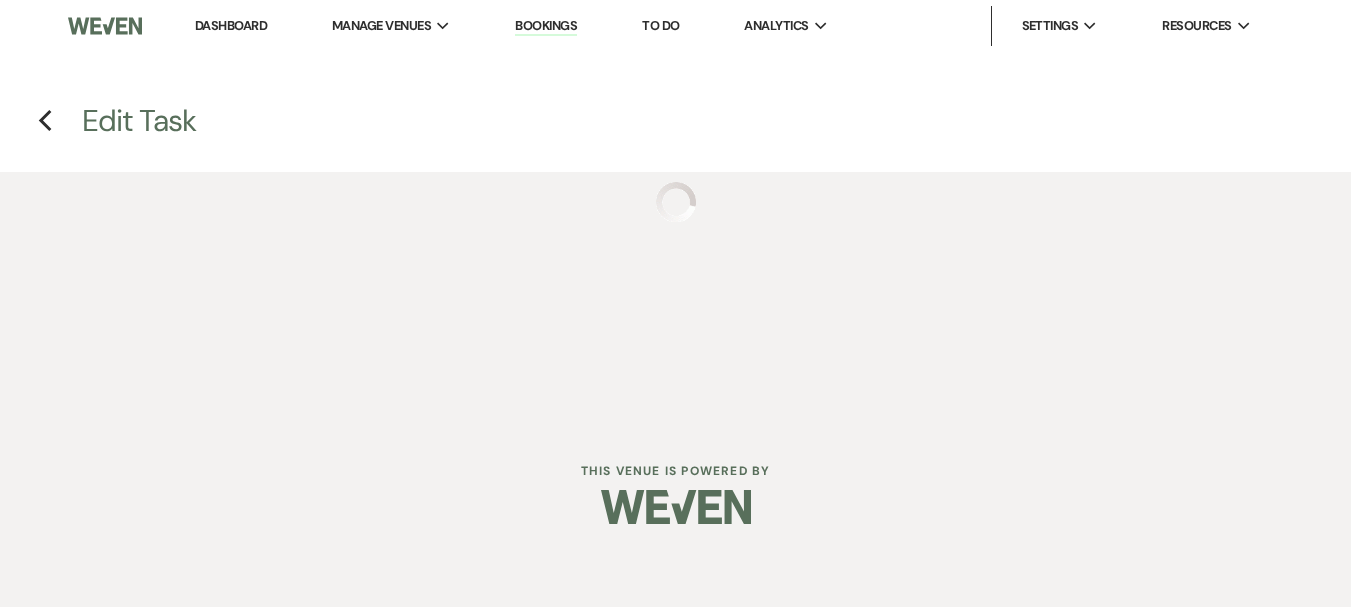 select on "false" 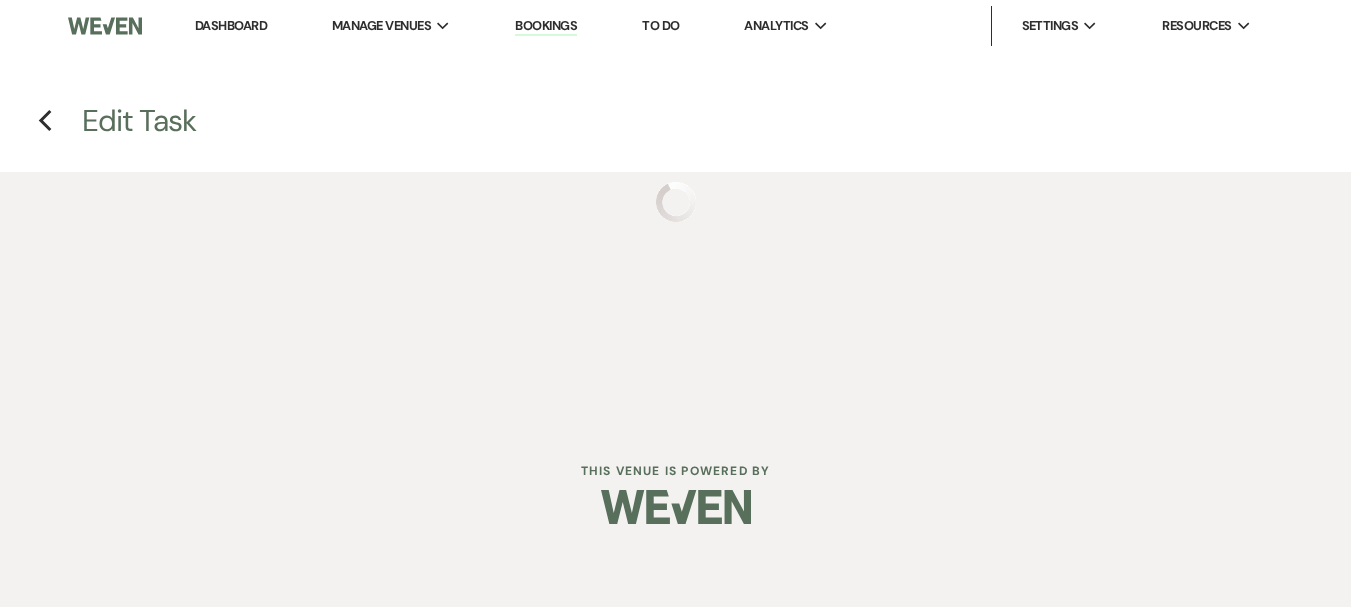 select on "33" 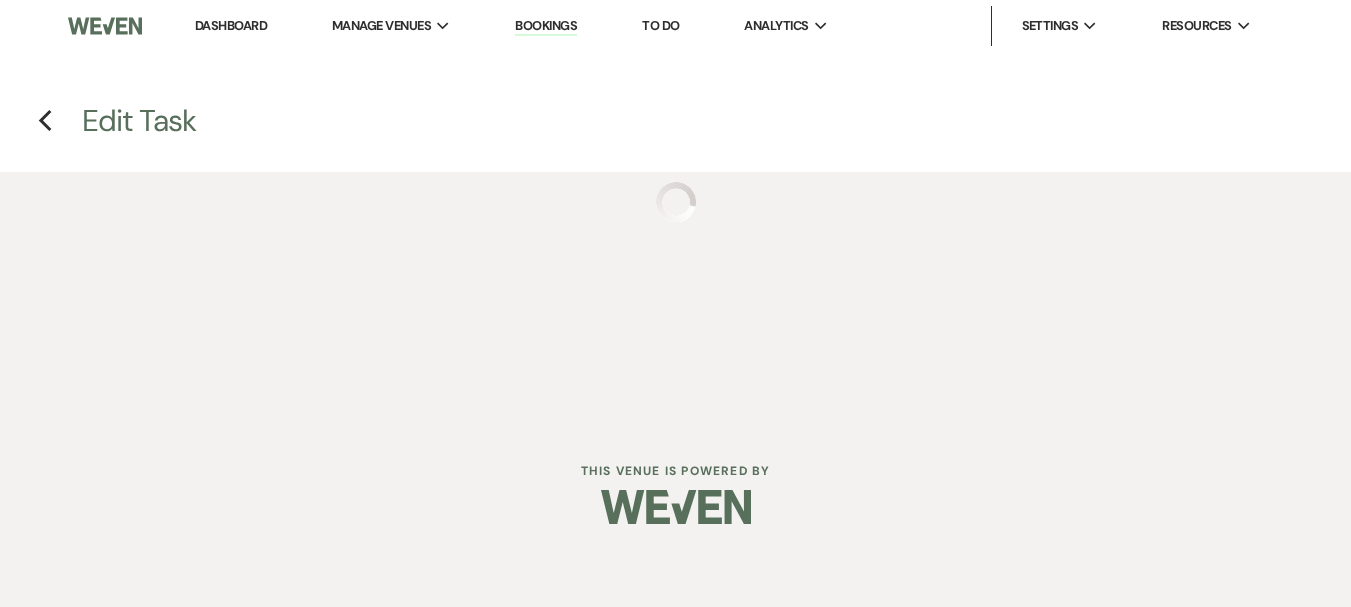 select on "planningToolsAccount" 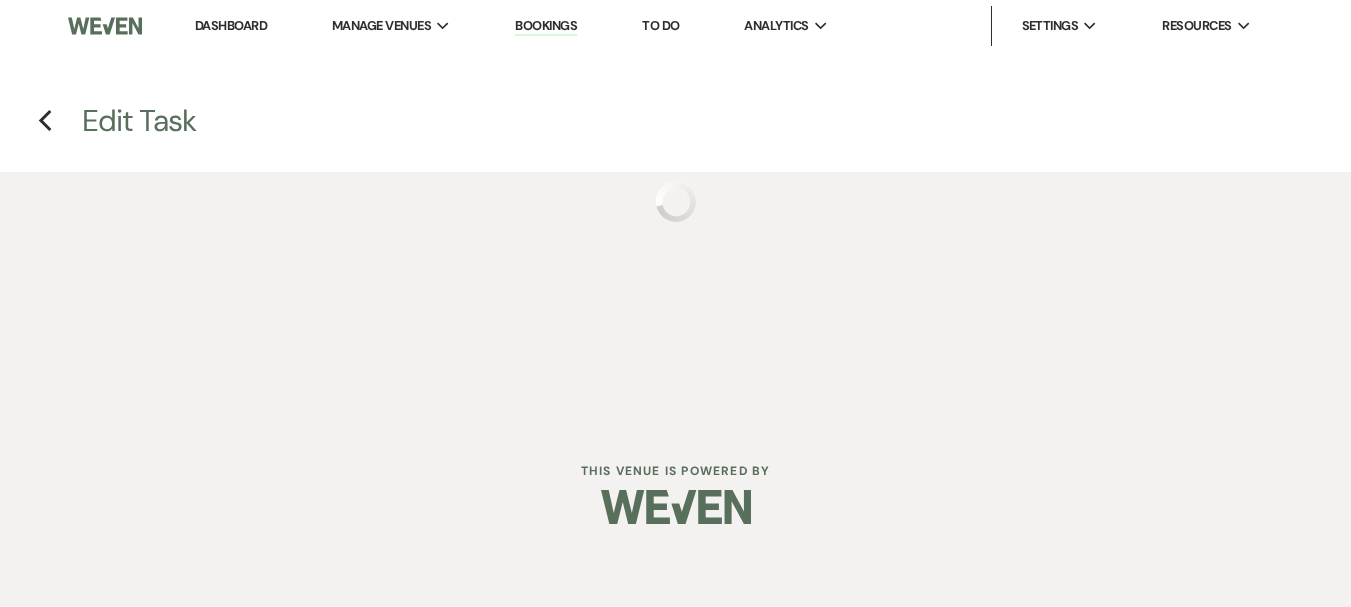 select on "client" 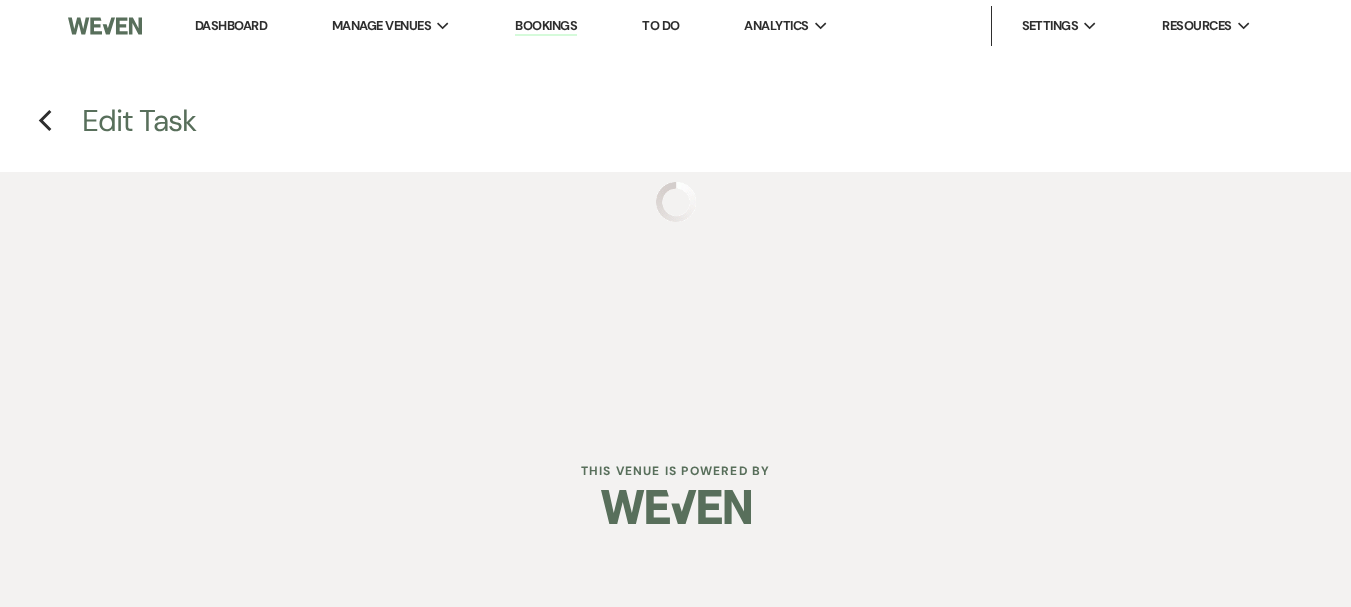 select on "weeks" 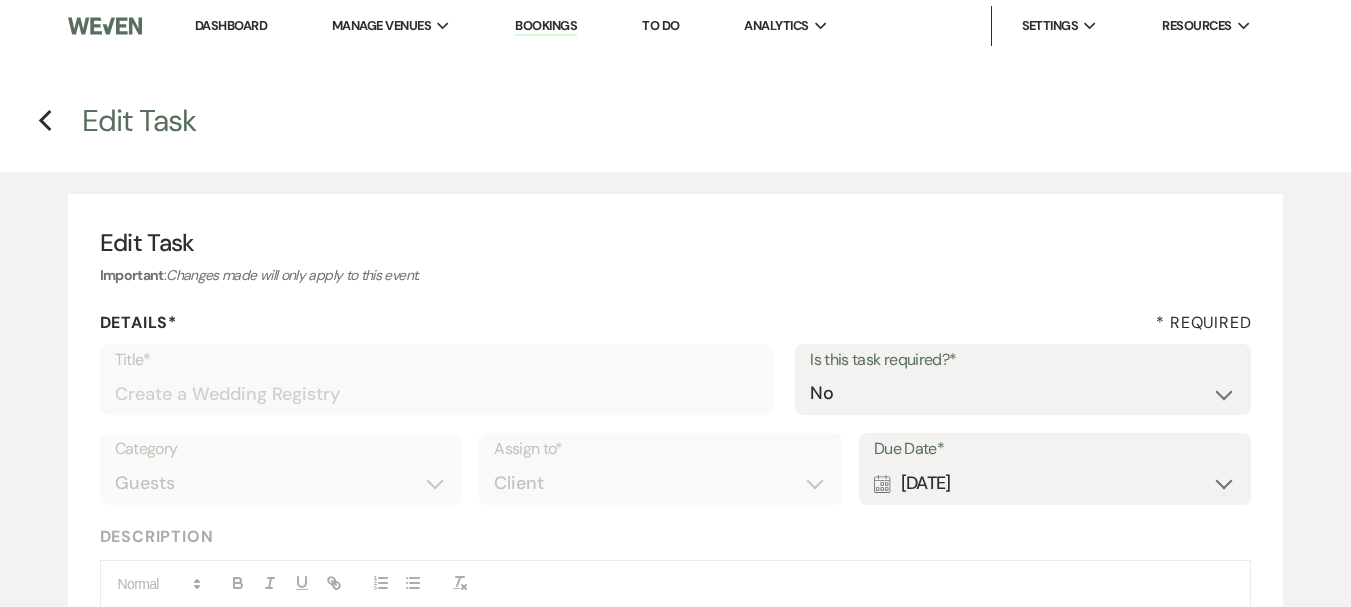 click on "Calendar [DATE] Expand" at bounding box center (1055, 483) 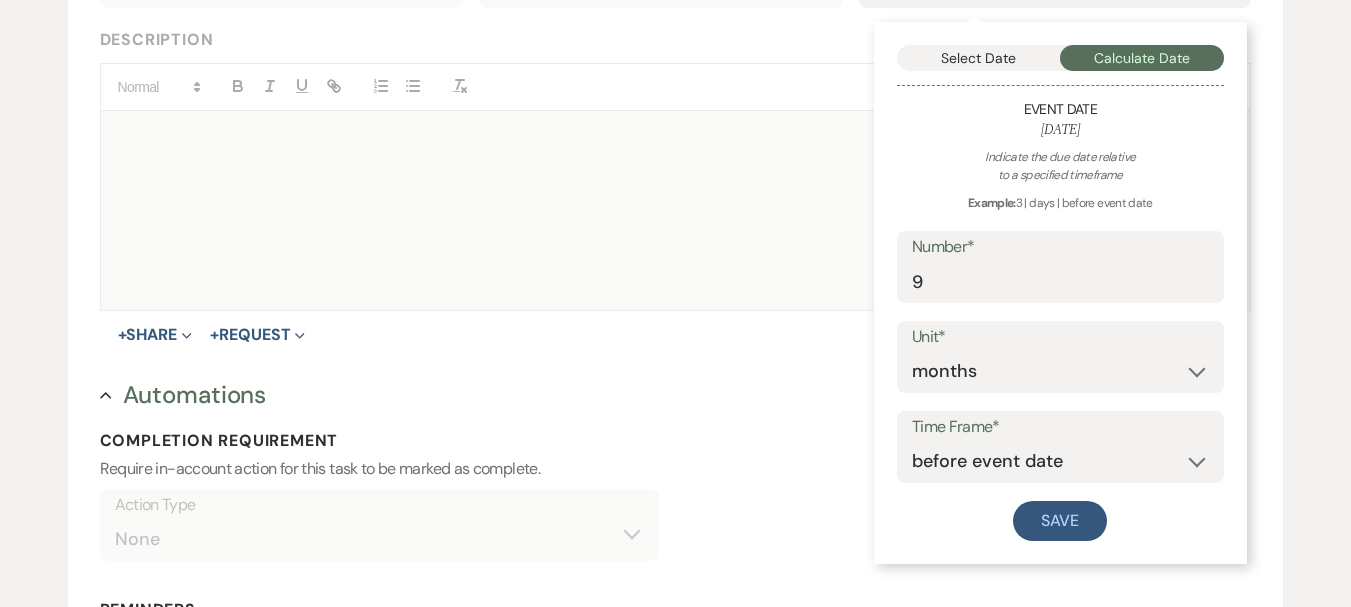 scroll, scrollTop: 500, scrollLeft: 0, axis: vertical 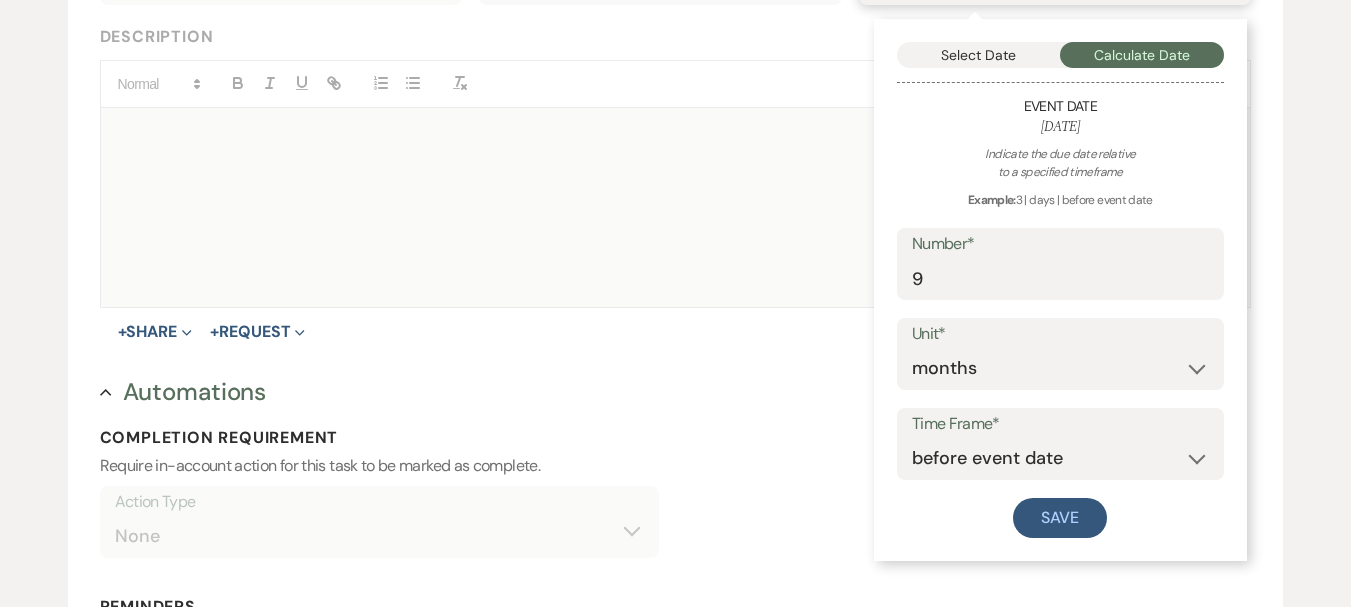 click on "Select Date" at bounding box center (979, 55) 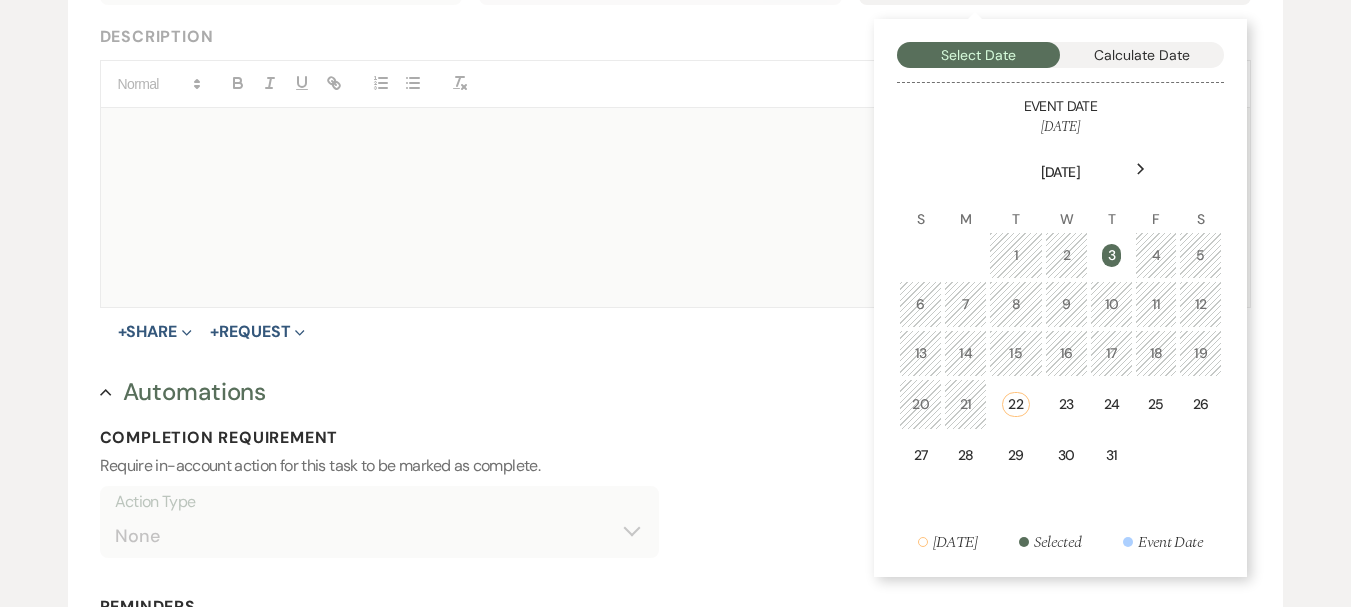 click on "Next" 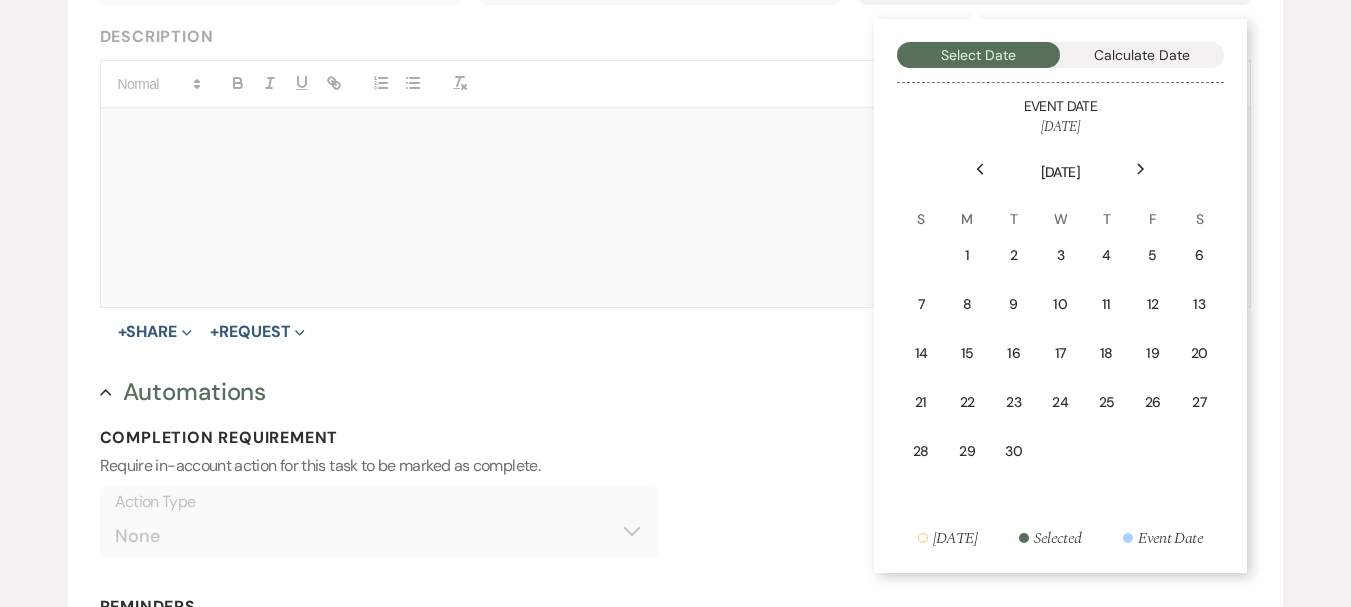 click on "Next" 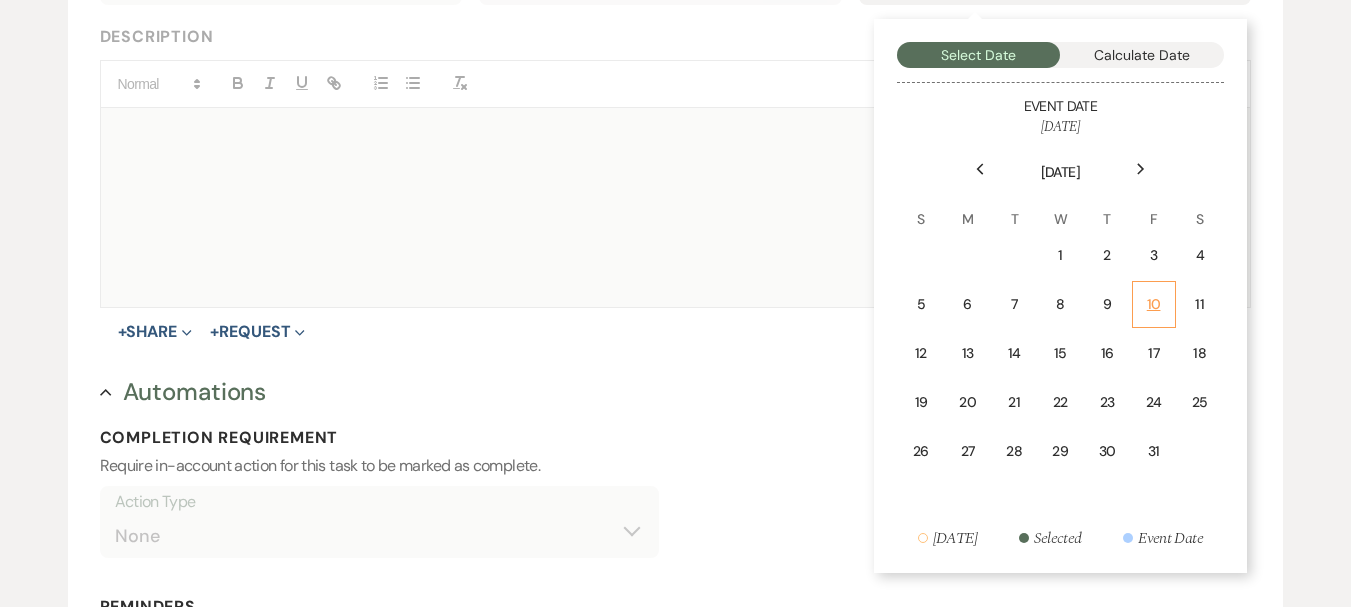 click on "10" at bounding box center (1154, 304) 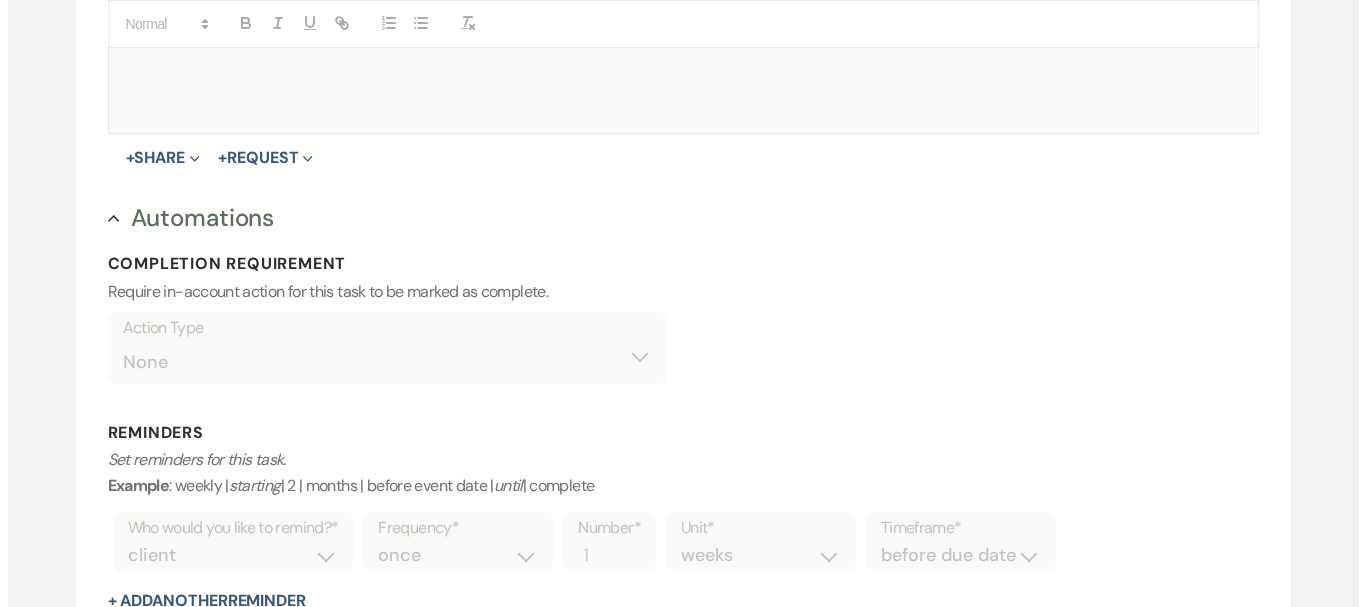 scroll, scrollTop: 956, scrollLeft: 0, axis: vertical 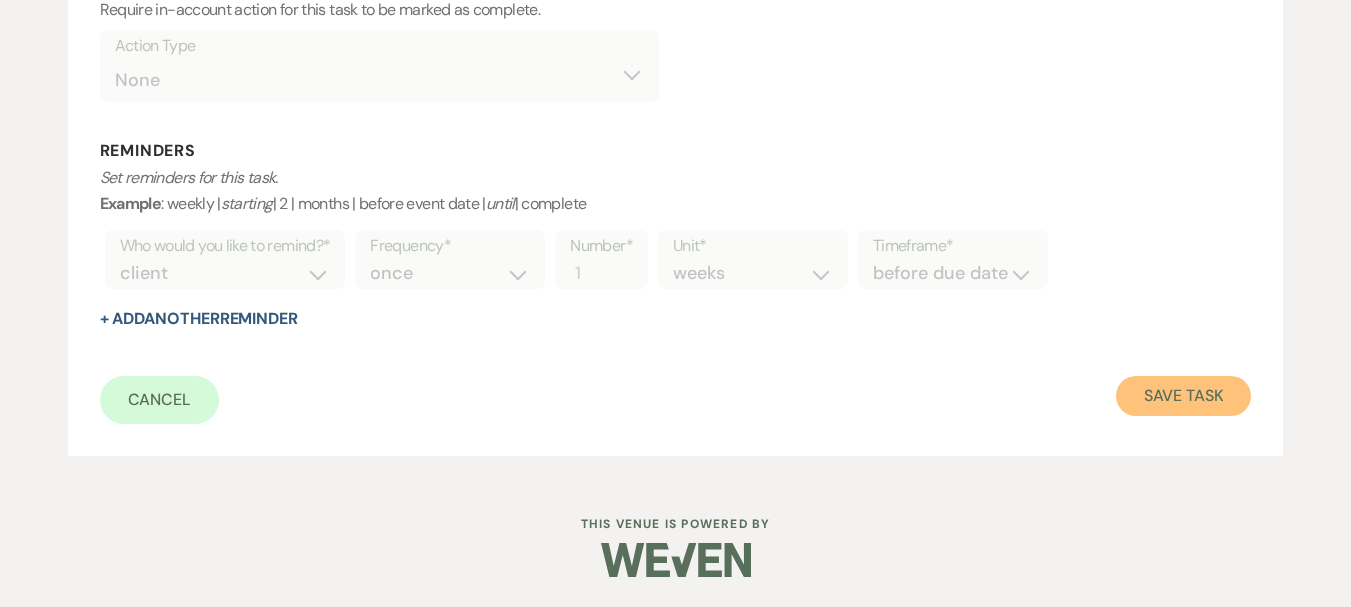 click on "Save Task" at bounding box center (1183, 396) 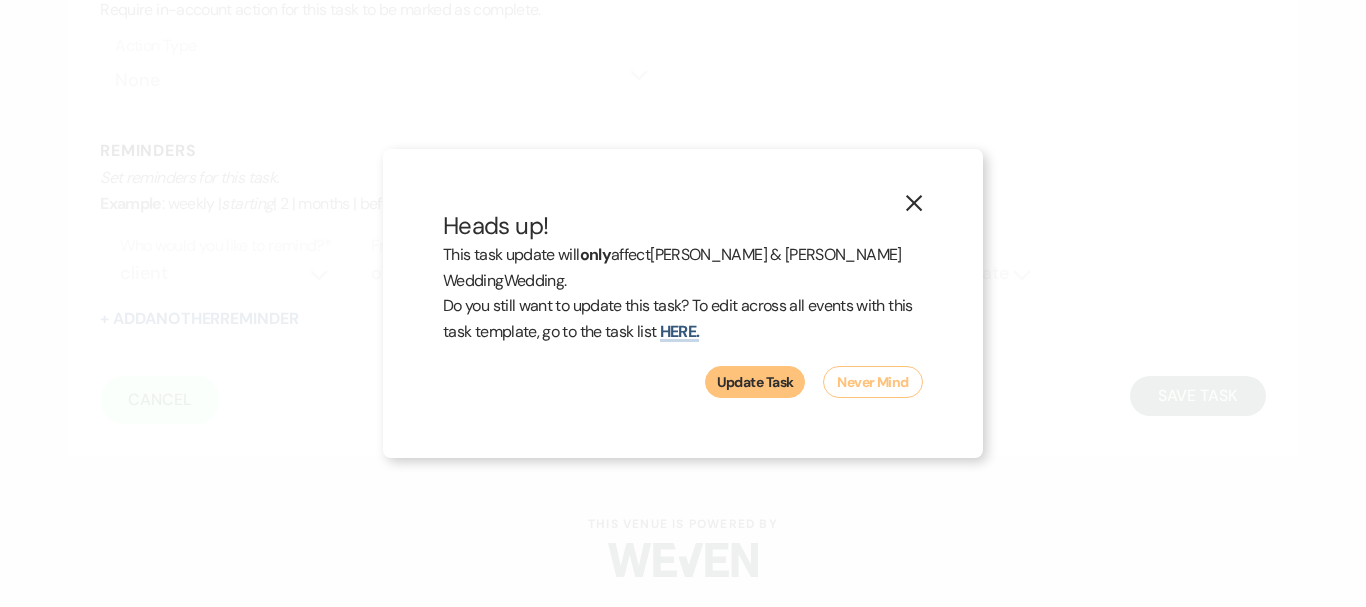 click on "Update Task" at bounding box center (755, 382) 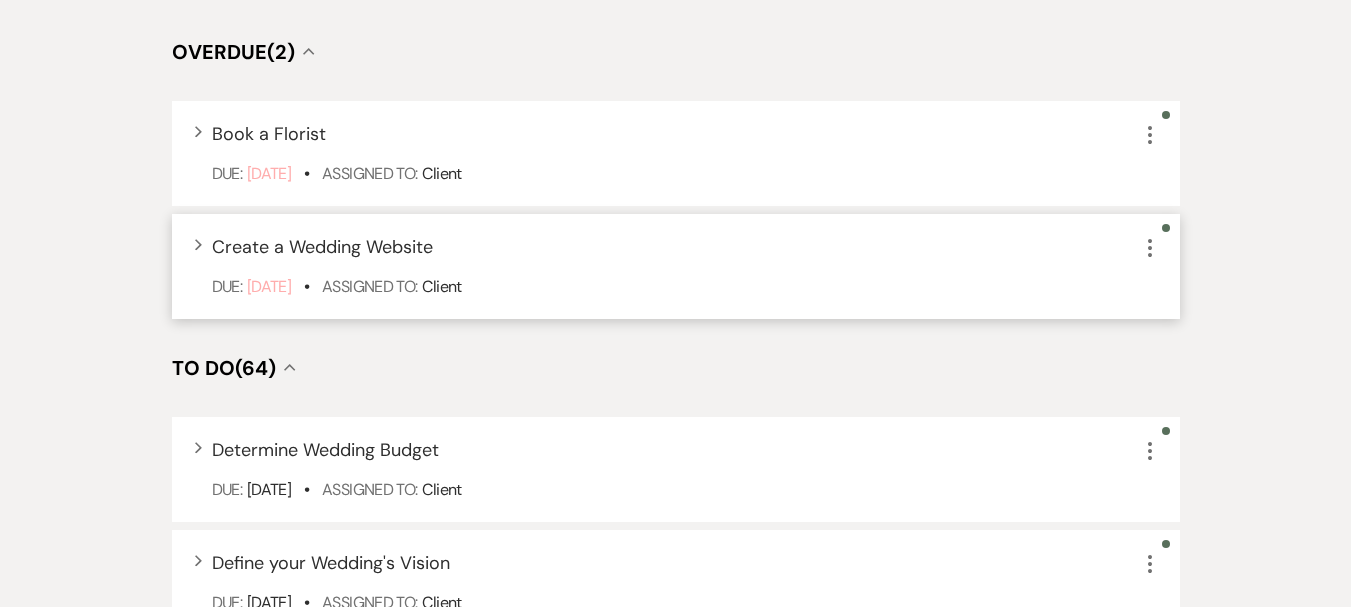 scroll, scrollTop: 562, scrollLeft: 0, axis: vertical 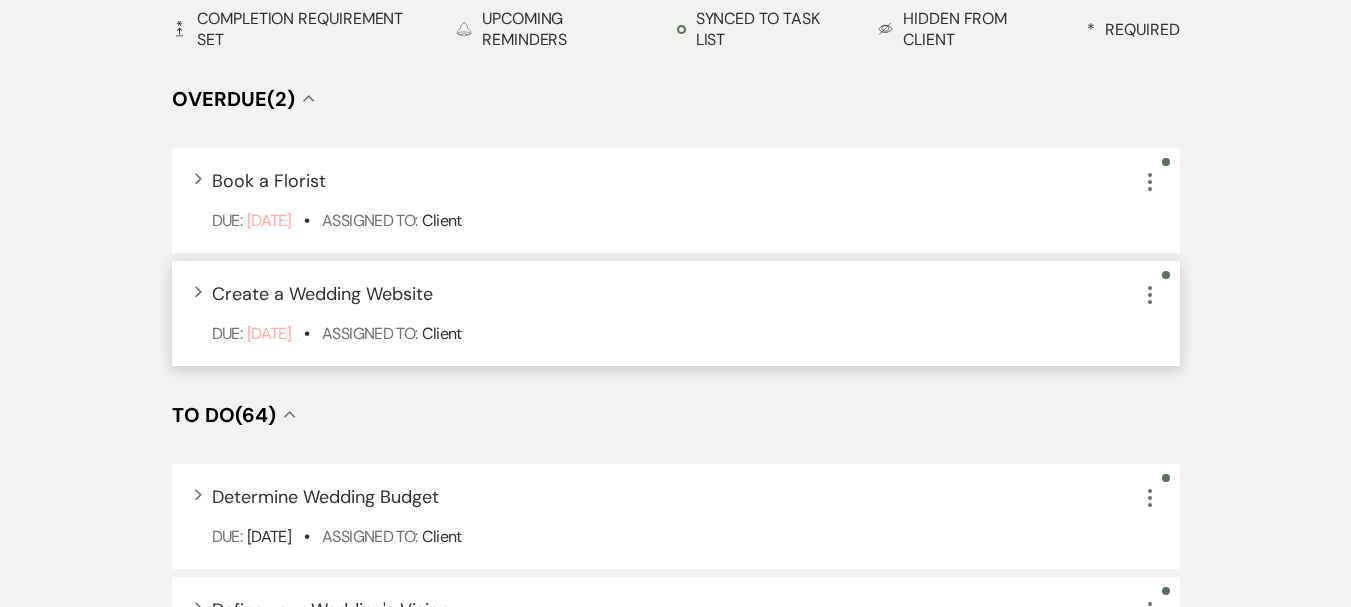 click on "More" 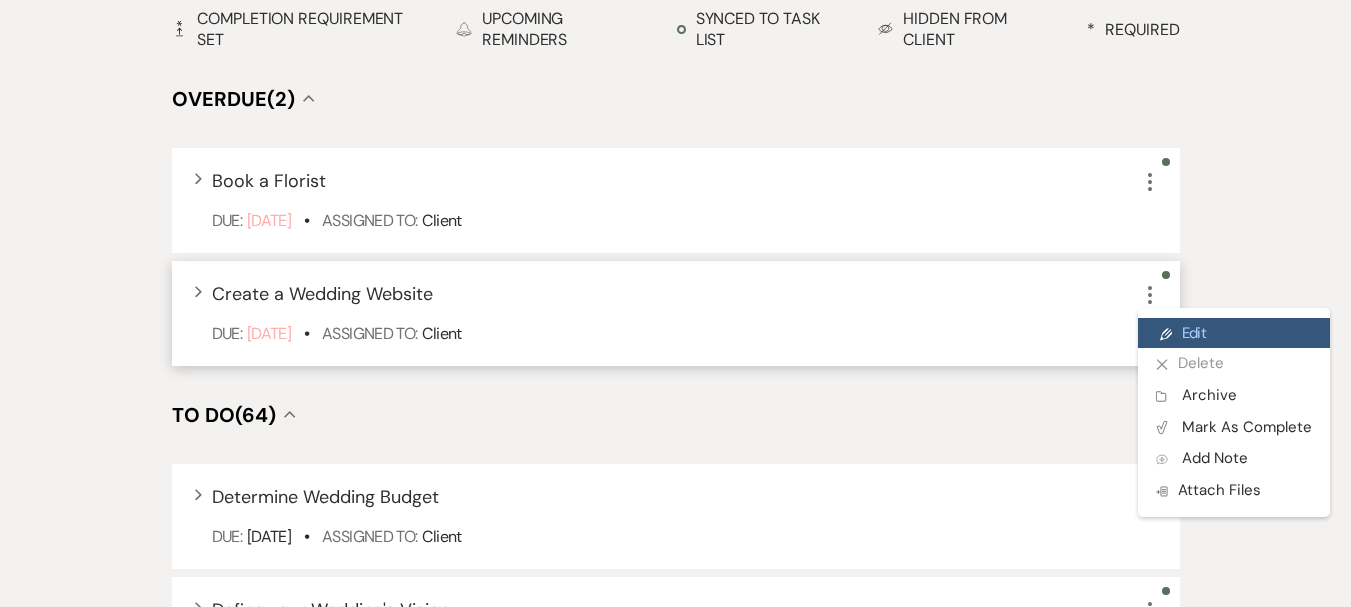 click on "Pencil  Edit" at bounding box center [1234, 333] 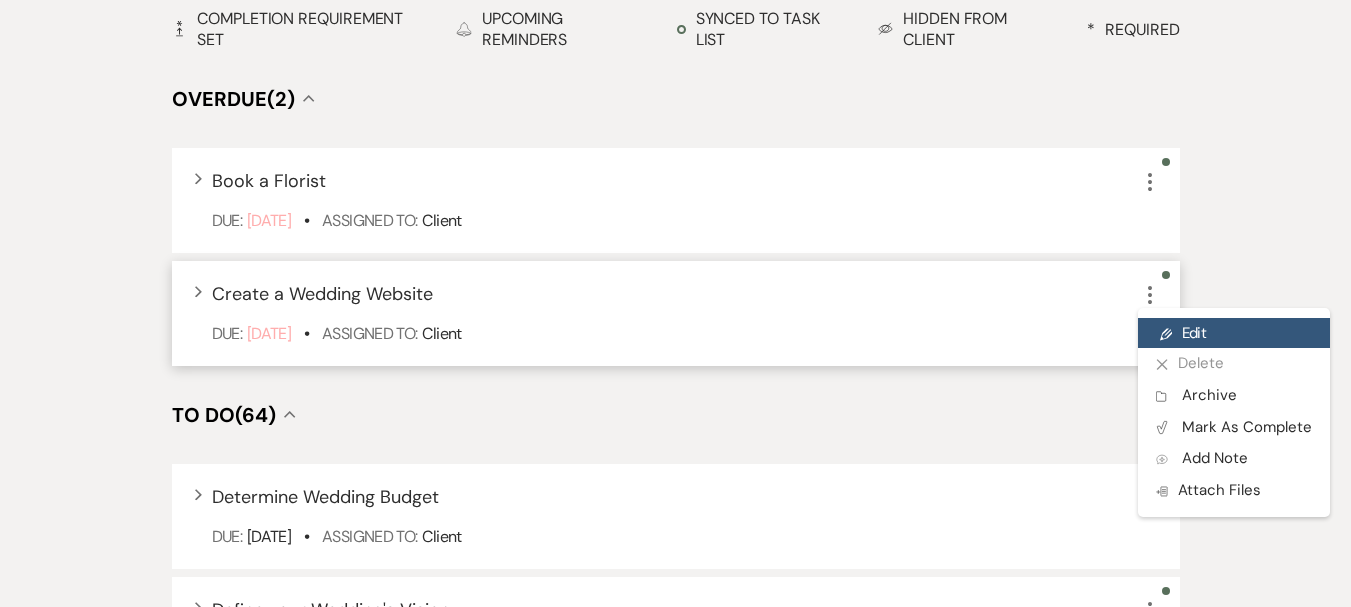 scroll, scrollTop: 0, scrollLeft: 0, axis: both 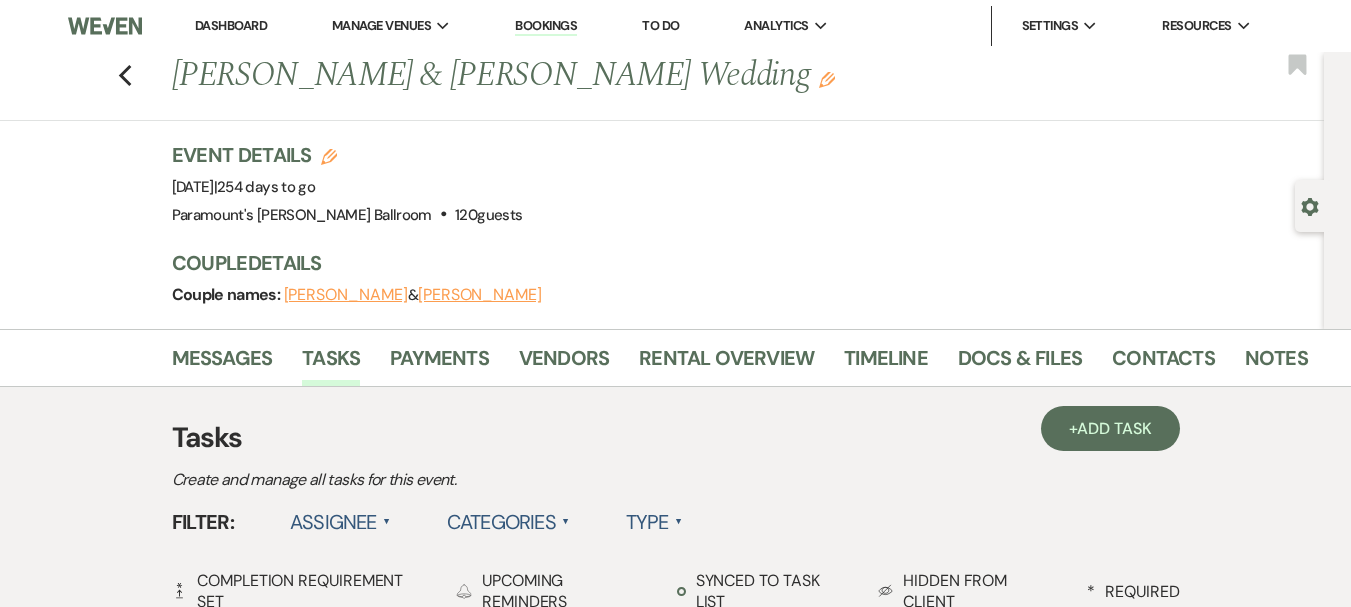 select on "false" 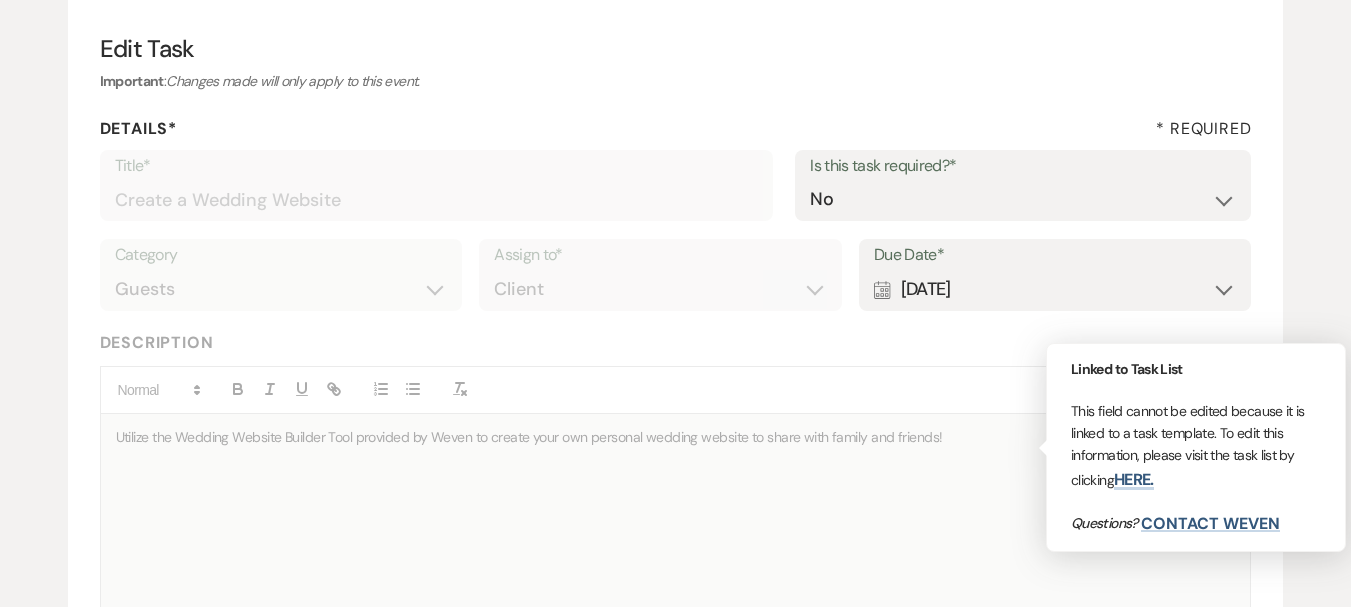 scroll, scrollTop: 200, scrollLeft: 0, axis: vertical 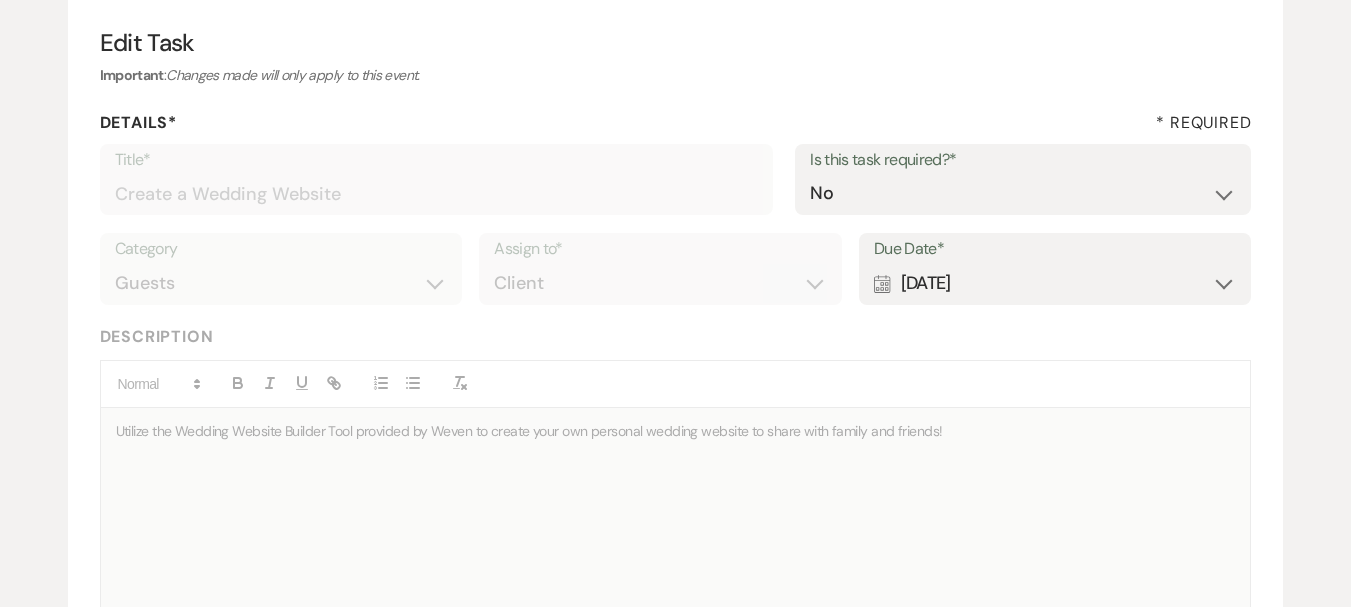 click on "Calendar [DATE] Expand" at bounding box center [1055, 283] 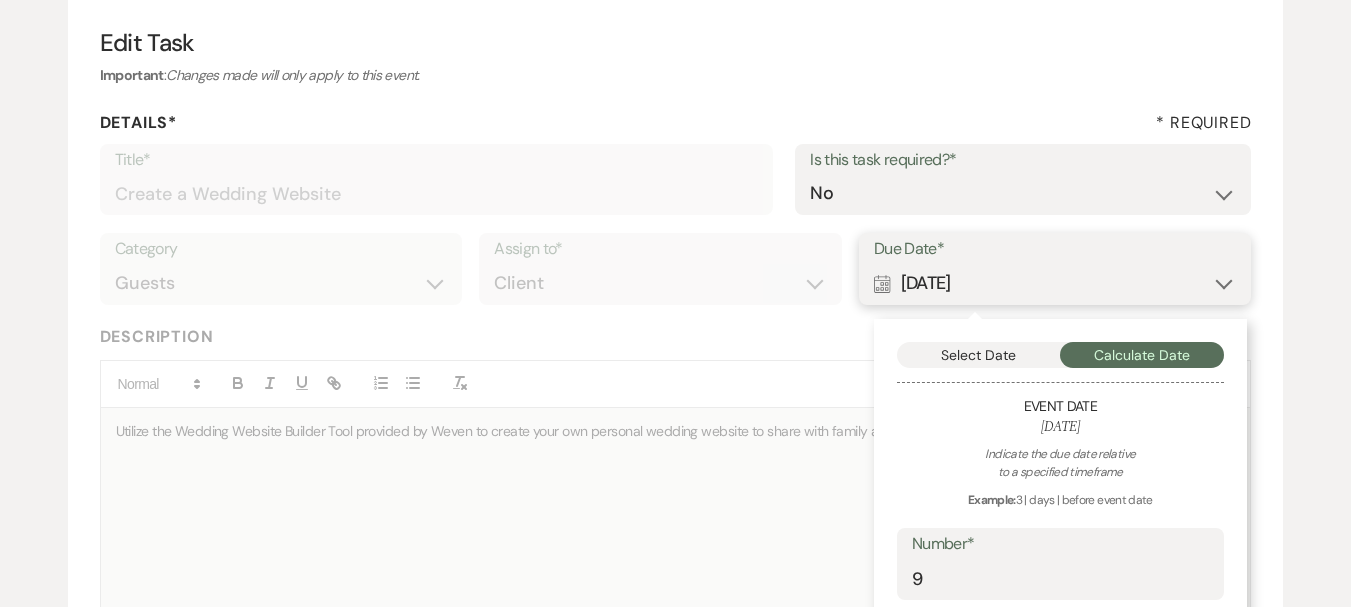 click on "Select Date" at bounding box center (979, 355) 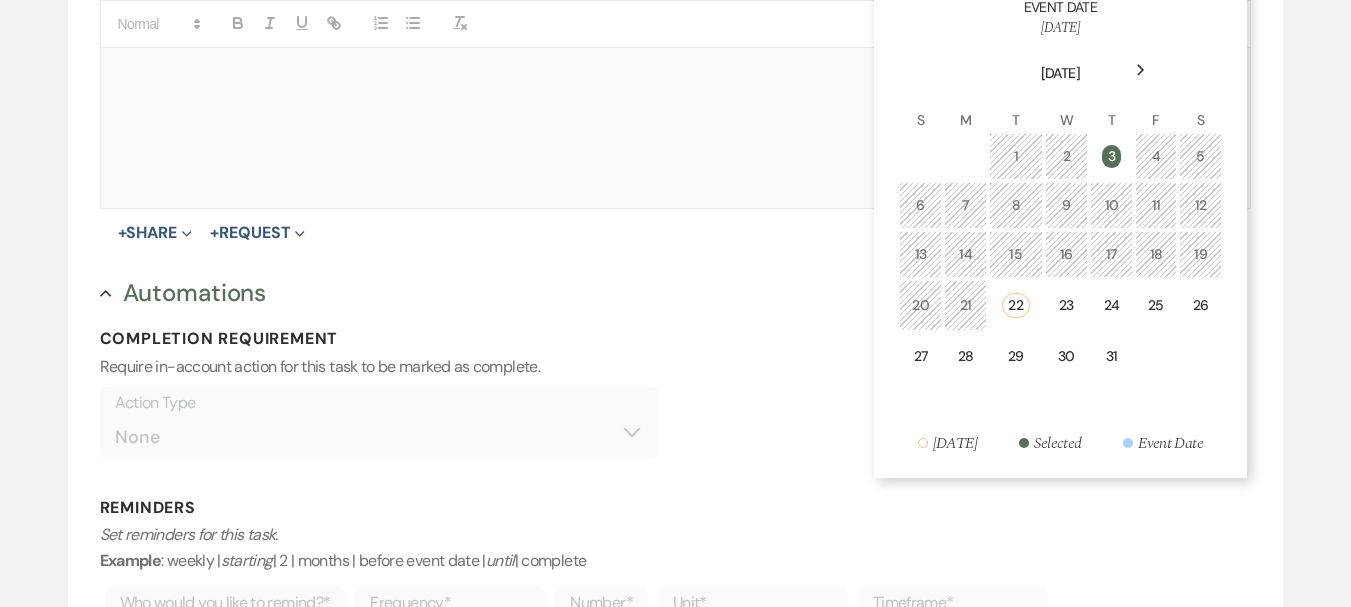 scroll, scrollTop: 600, scrollLeft: 0, axis: vertical 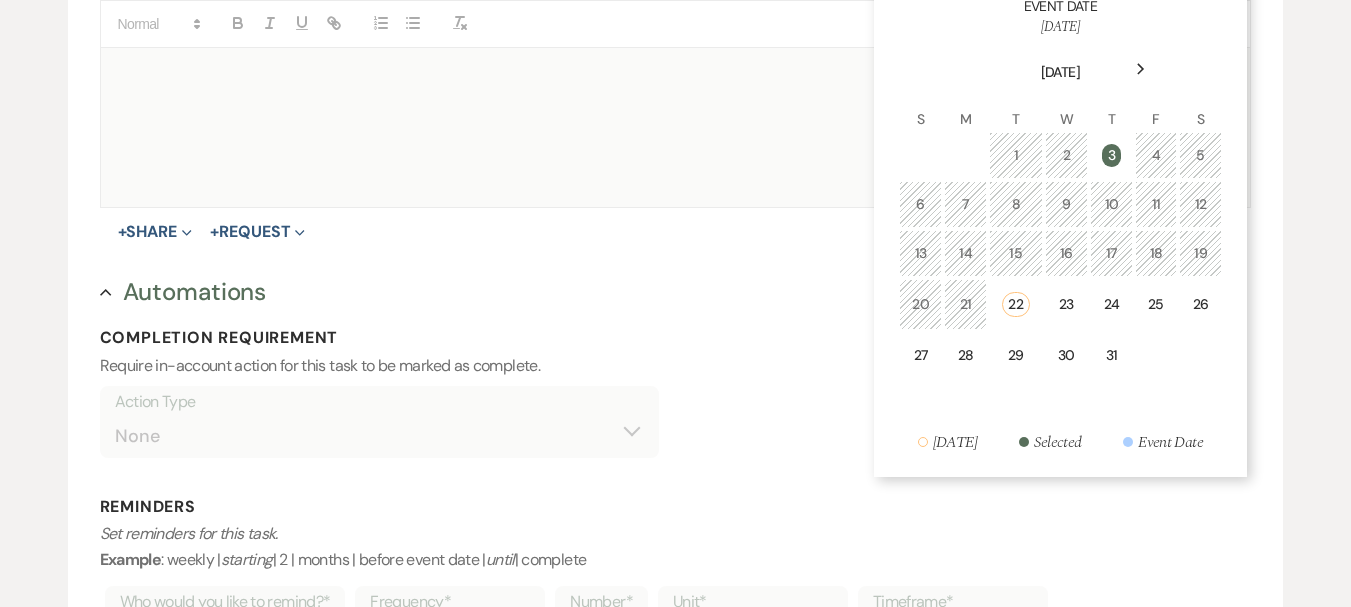 click on "Next" 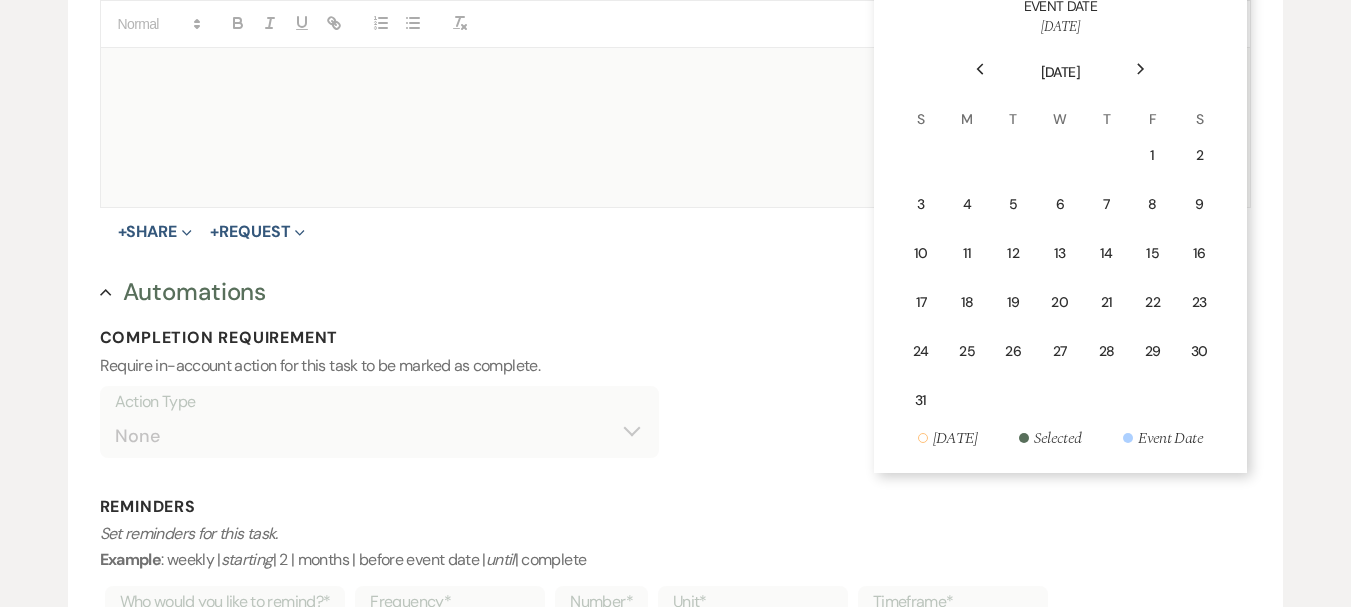 click on "Next" at bounding box center [1141, 69] 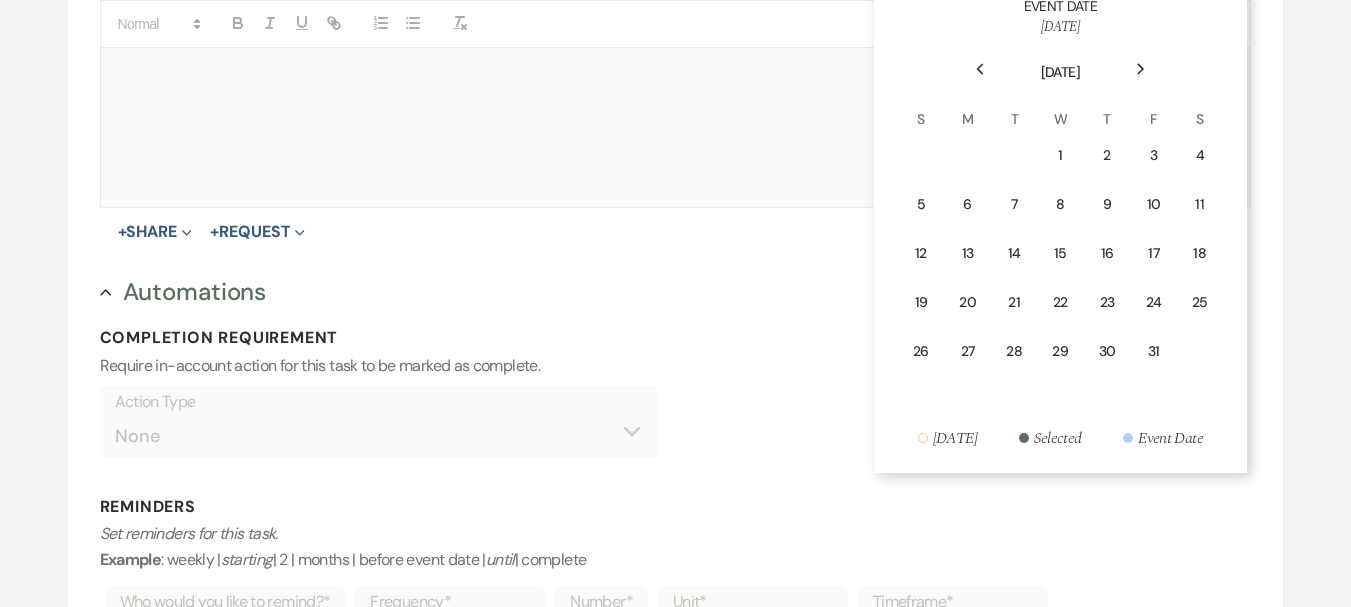 click on "Next" at bounding box center [1141, 69] 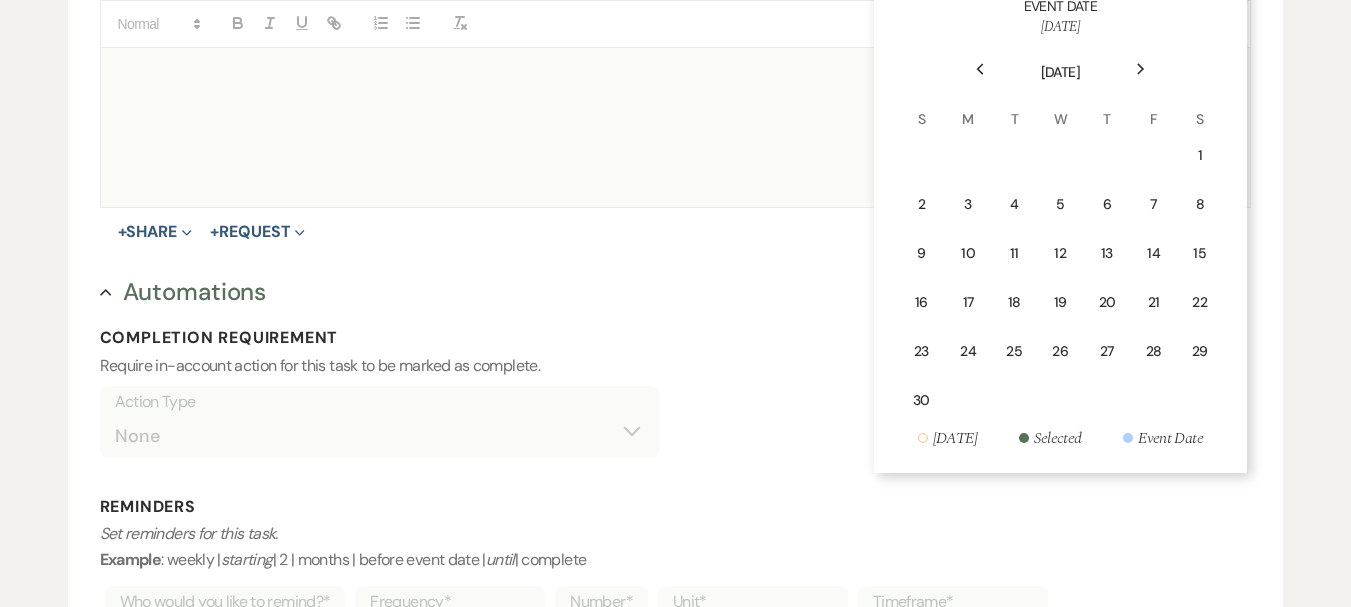 click 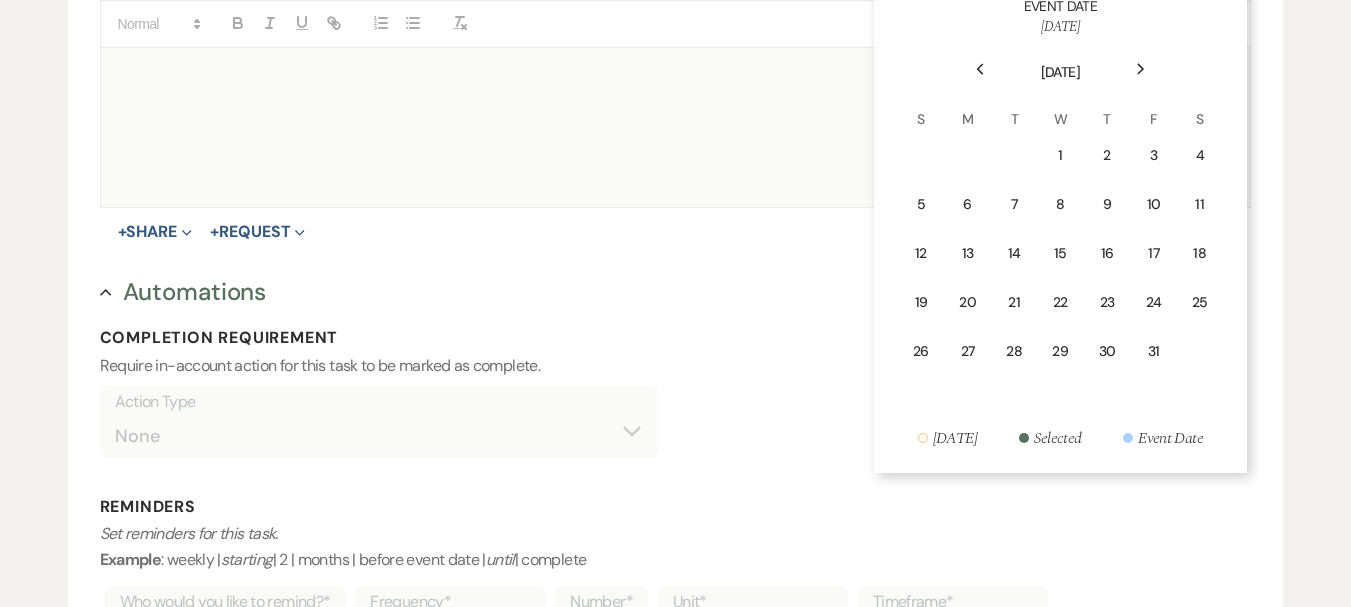 click 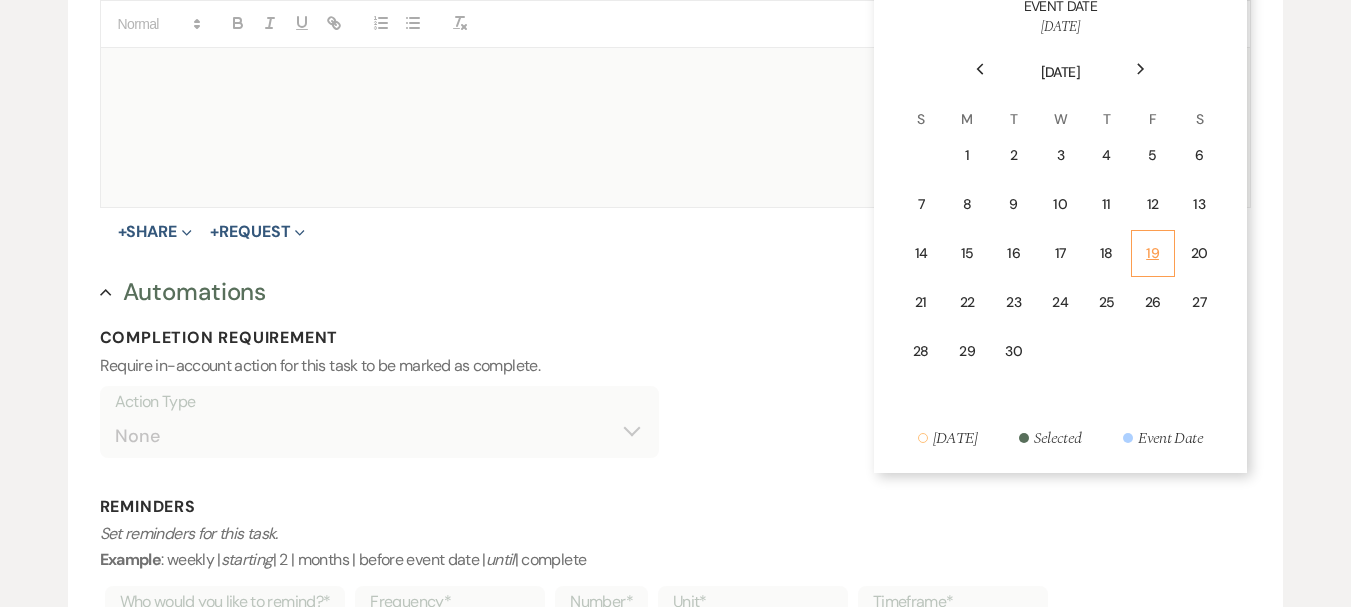 click on "19" at bounding box center (1153, 253) 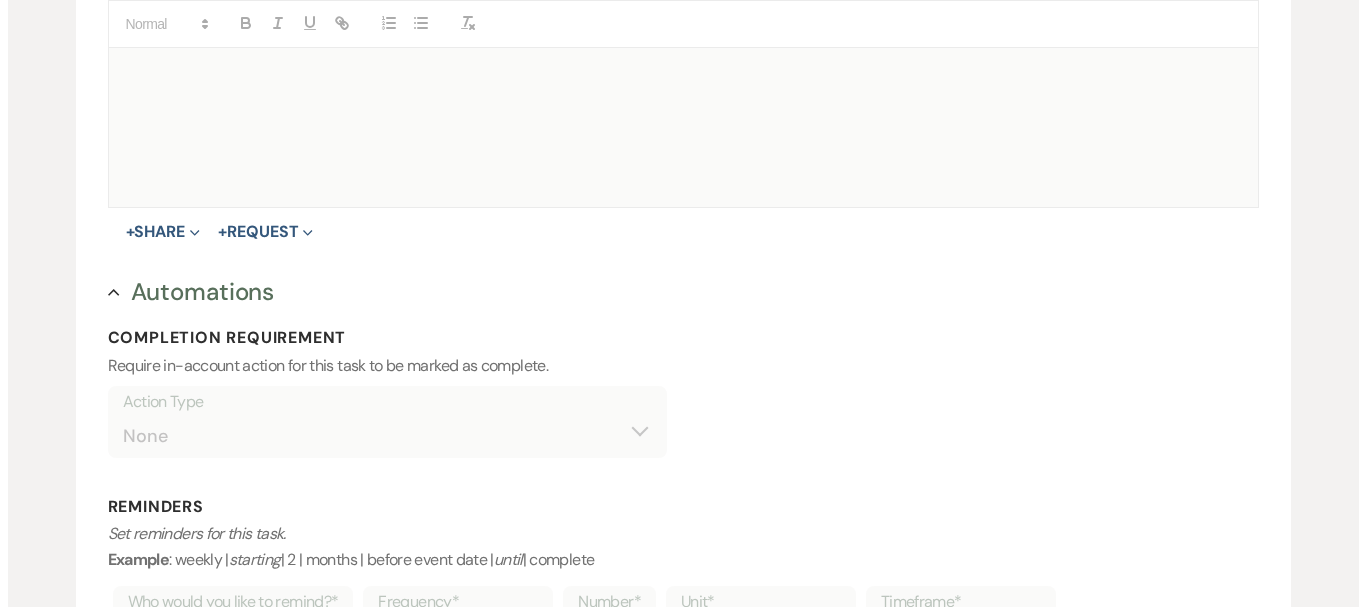 scroll, scrollTop: 956, scrollLeft: 0, axis: vertical 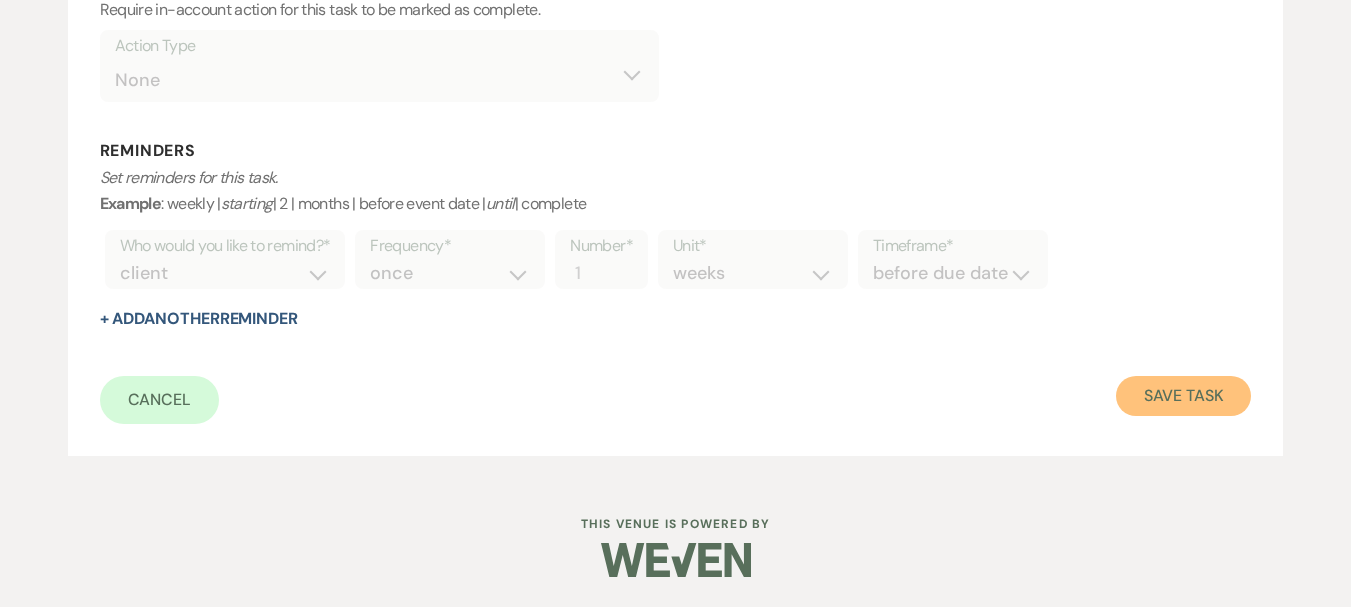 click on "Save Task" at bounding box center [1183, 396] 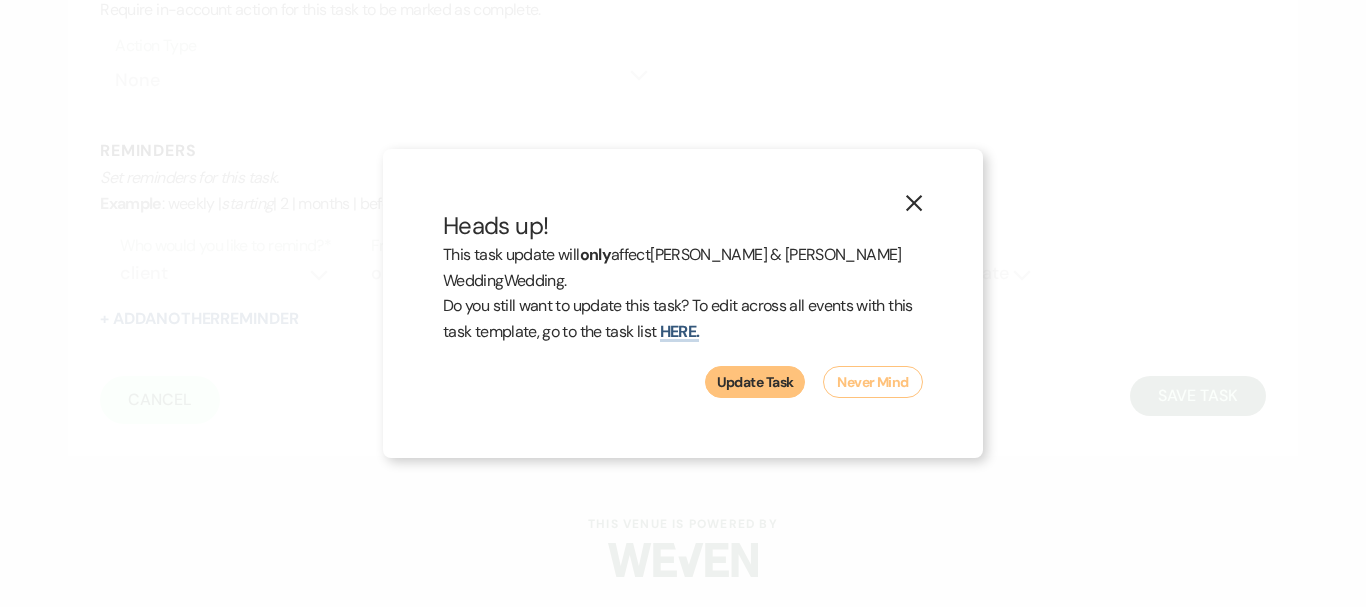 click on "Update Task" at bounding box center (755, 382) 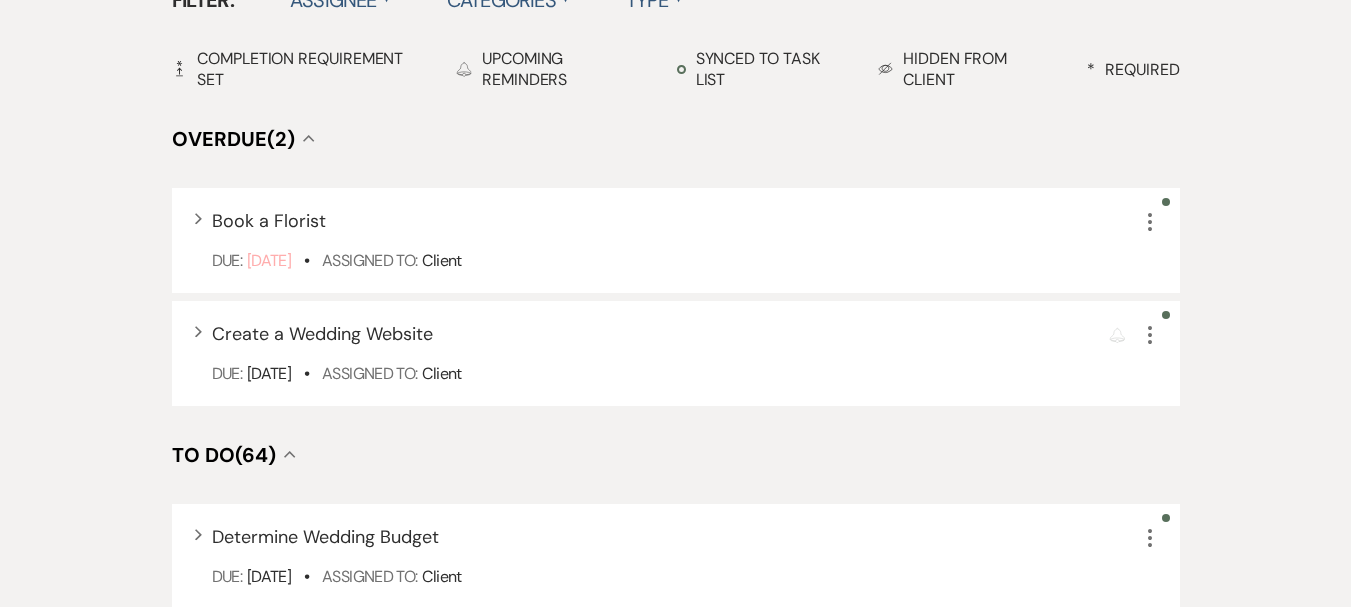 scroll, scrollTop: 562, scrollLeft: 0, axis: vertical 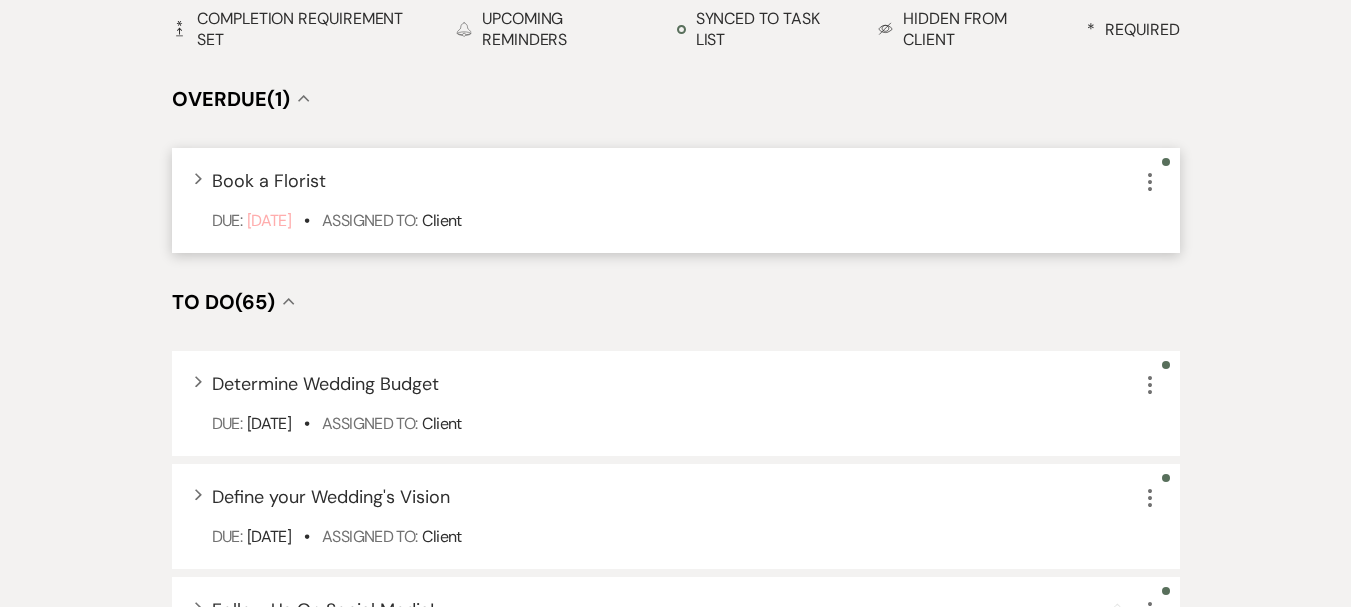 click on "More" 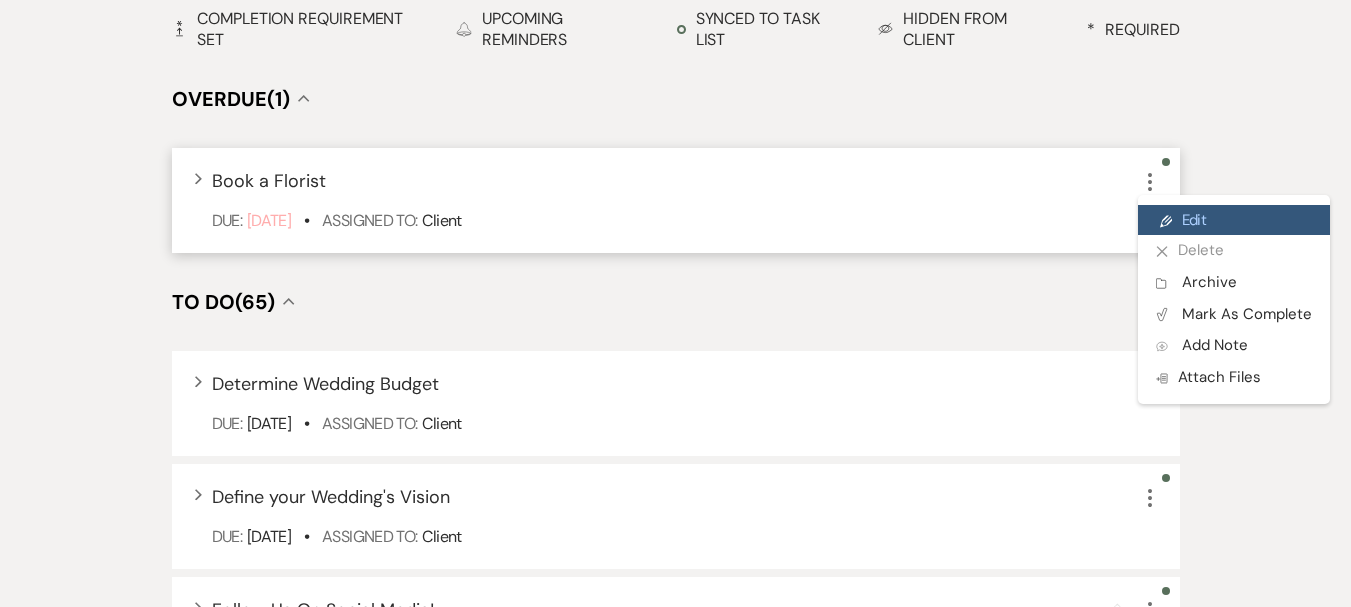 click on "Pencil  Edit" at bounding box center (1234, 220) 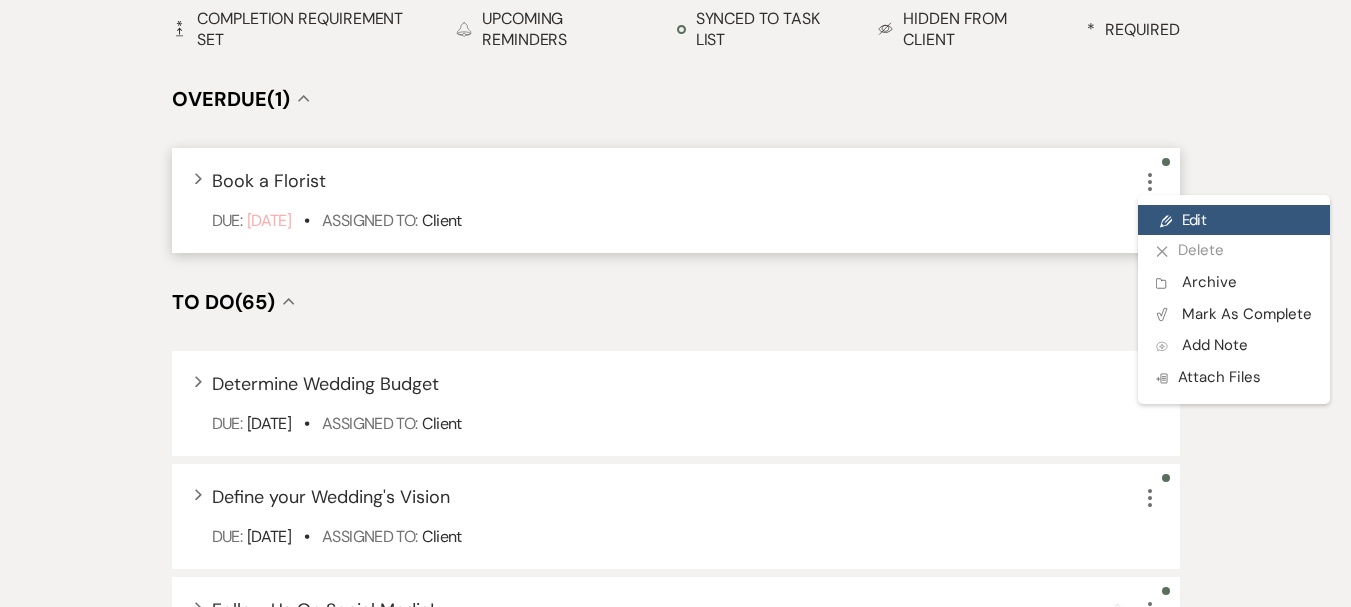 scroll, scrollTop: 0, scrollLeft: 0, axis: both 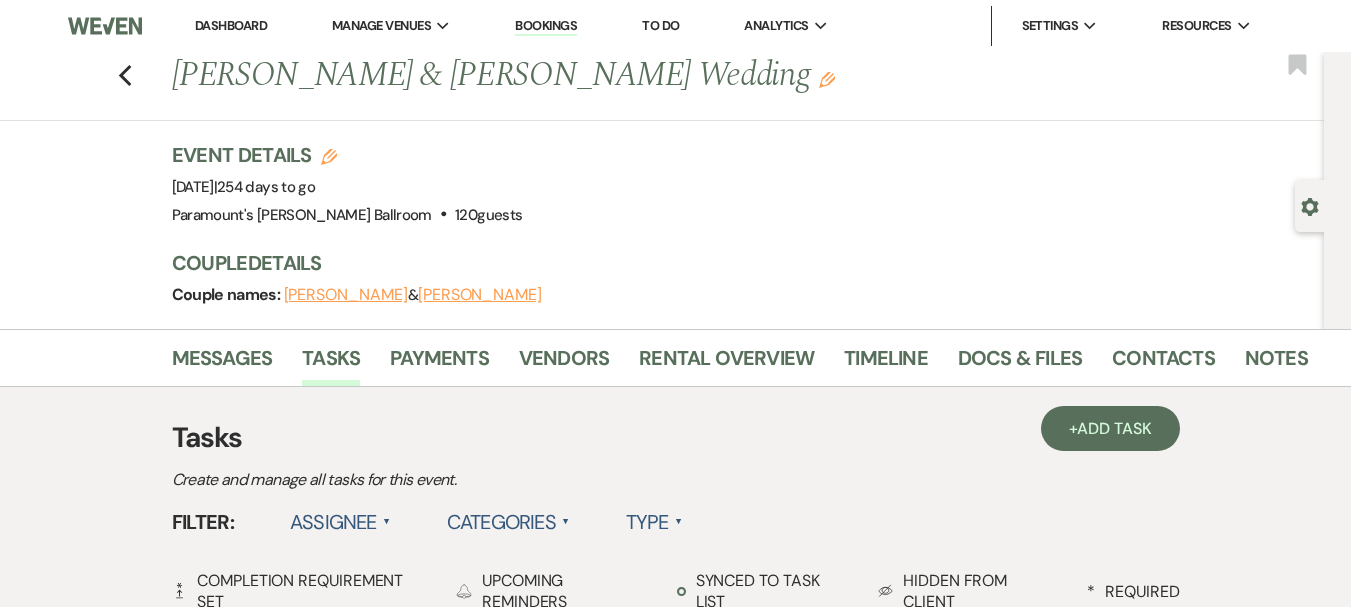 select on "false" 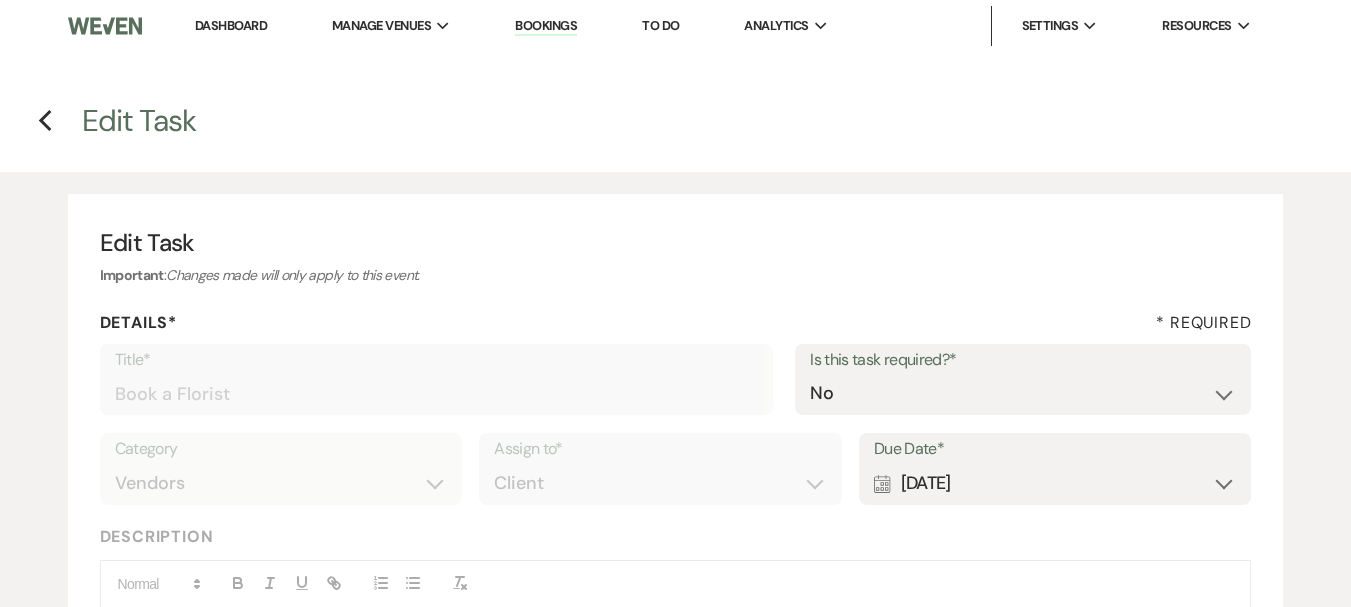 click on "Calendar [DATE] Expand" at bounding box center [1055, 483] 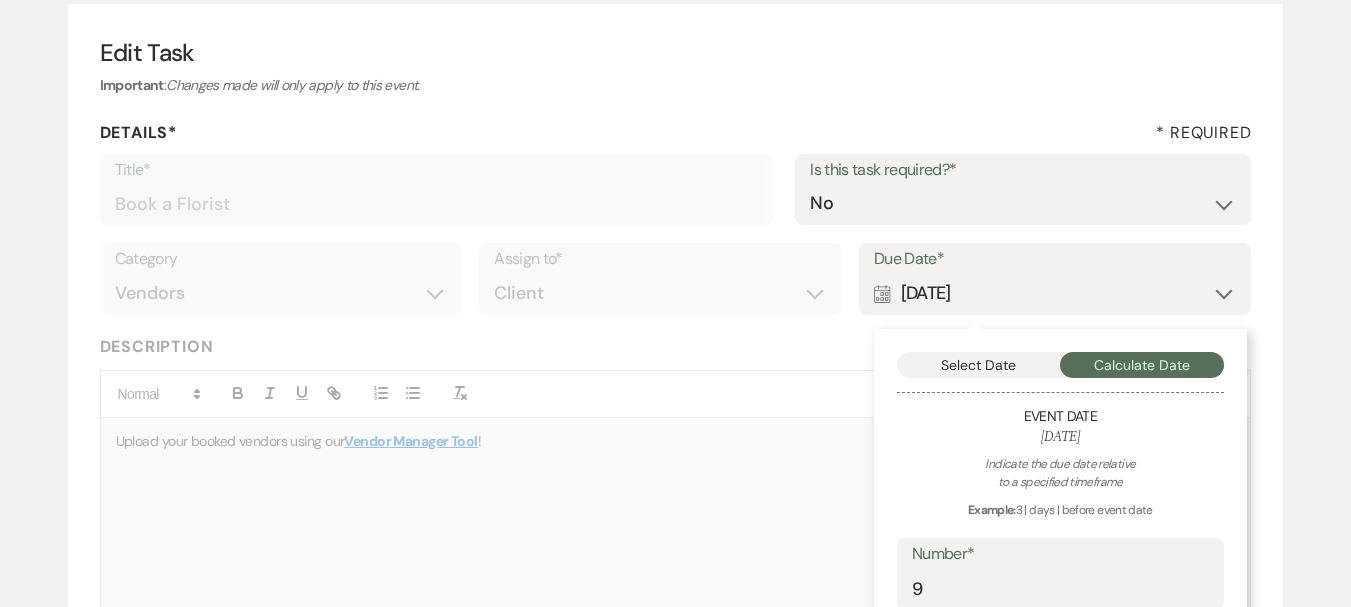 scroll, scrollTop: 500, scrollLeft: 0, axis: vertical 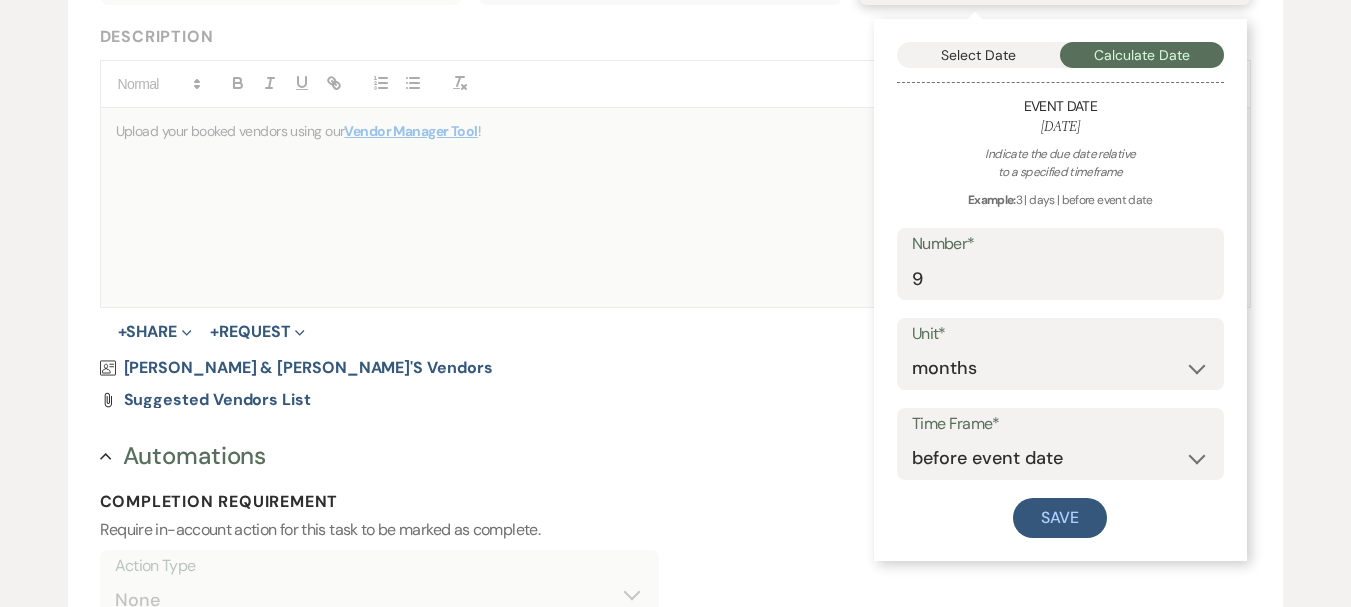 click on "Select Date" at bounding box center (979, 55) 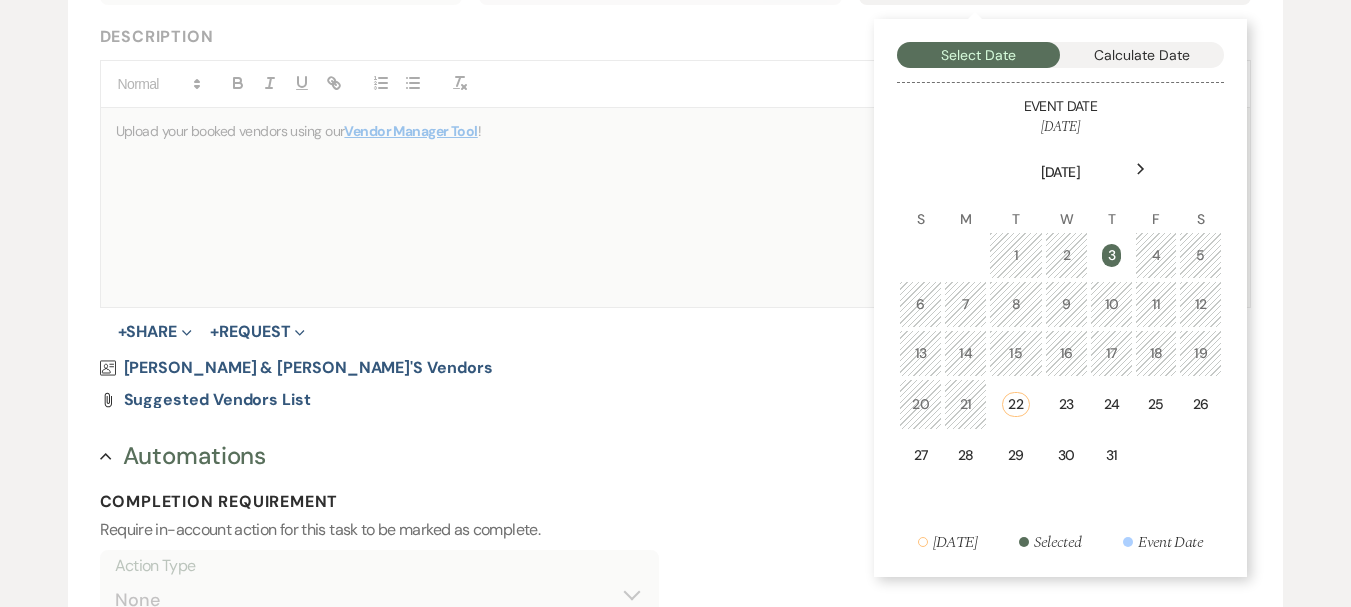 click on "Next" 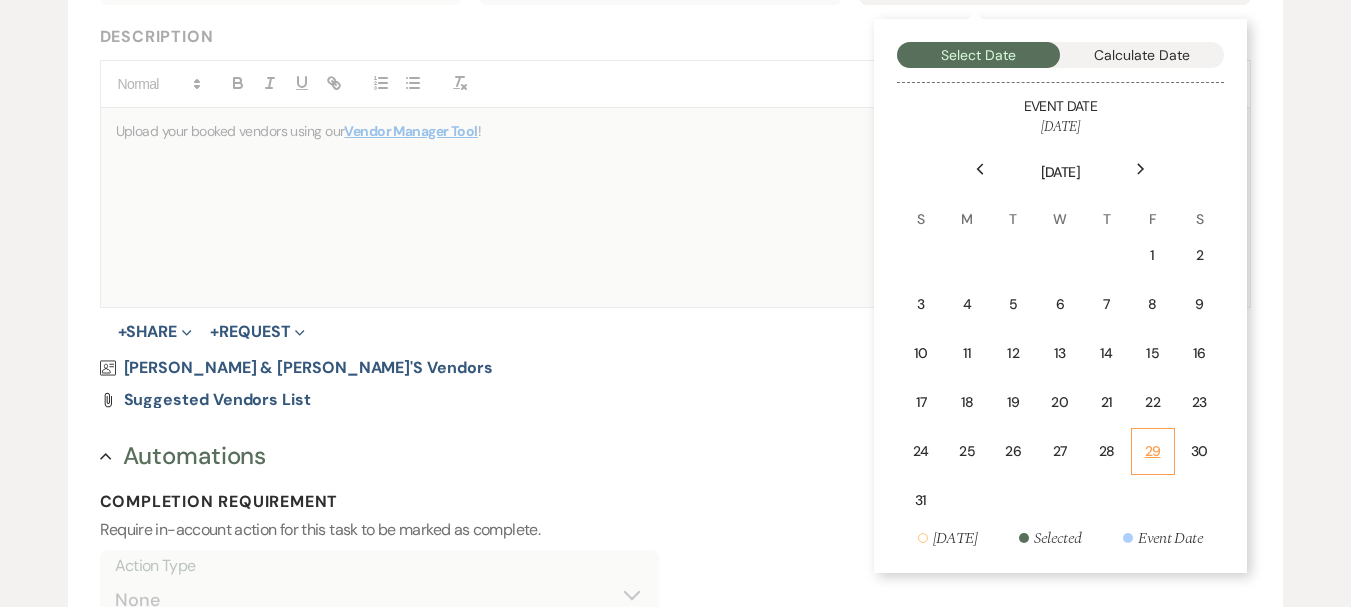 drag, startPoint x: 1155, startPoint y: 446, endPoint x: 1151, endPoint y: 434, distance: 12.649111 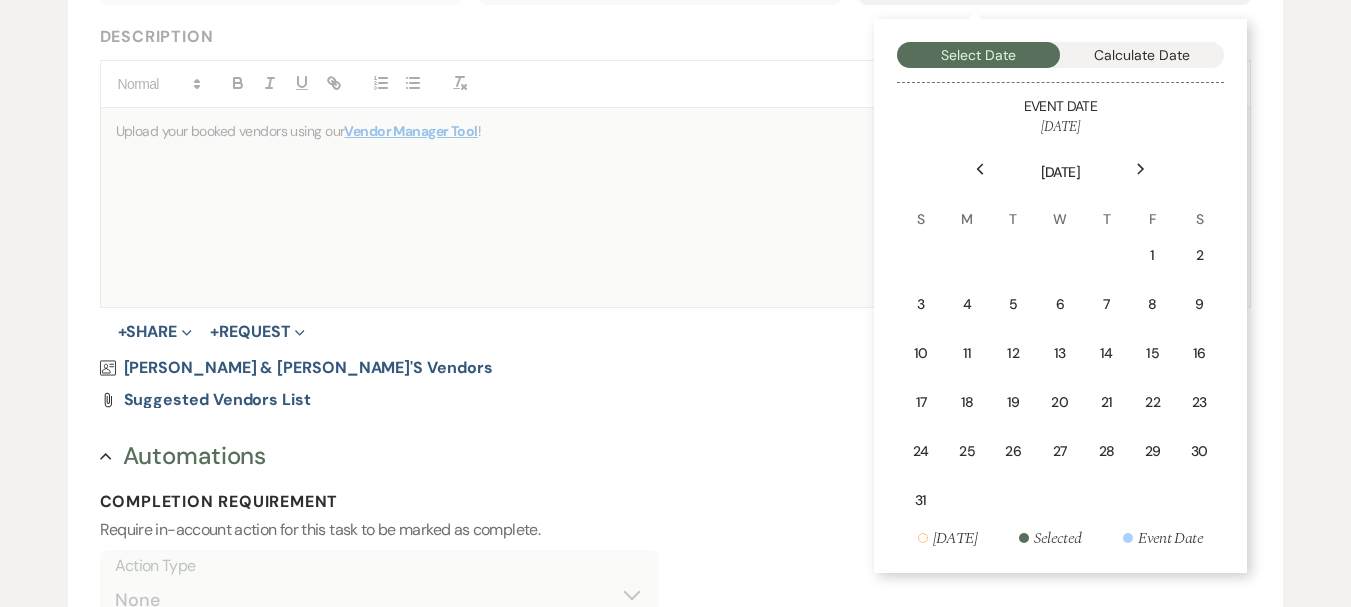 click on "29" at bounding box center (1153, 451) 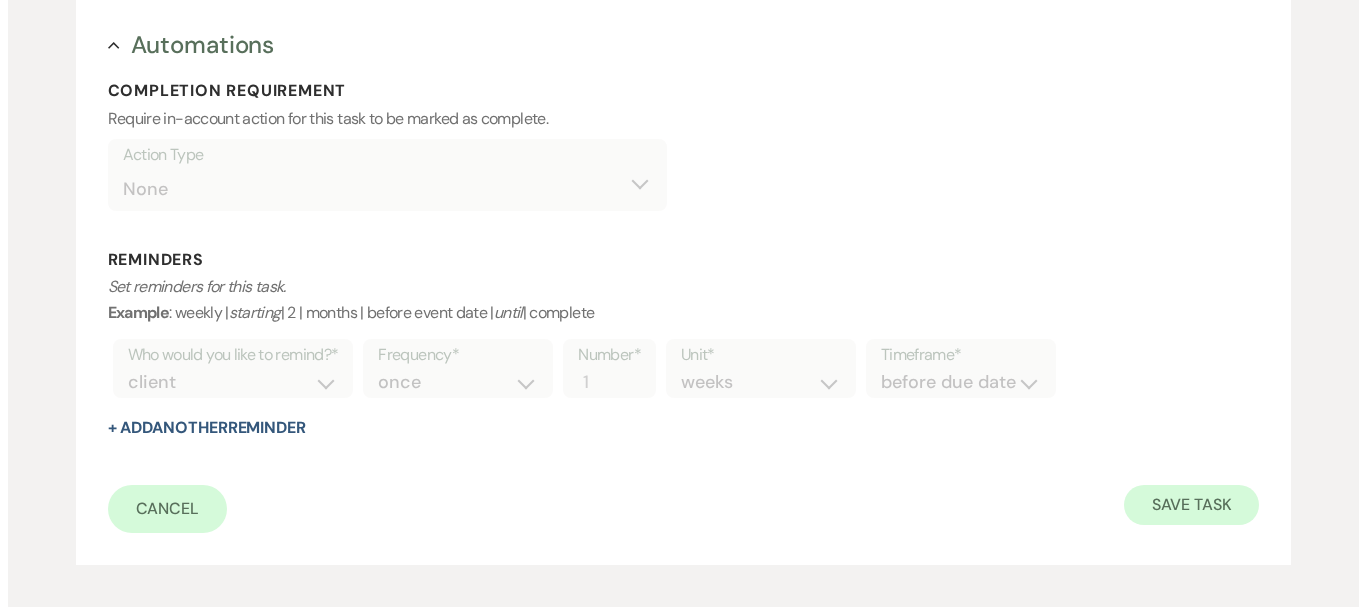 scroll, scrollTop: 1020, scrollLeft: 0, axis: vertical 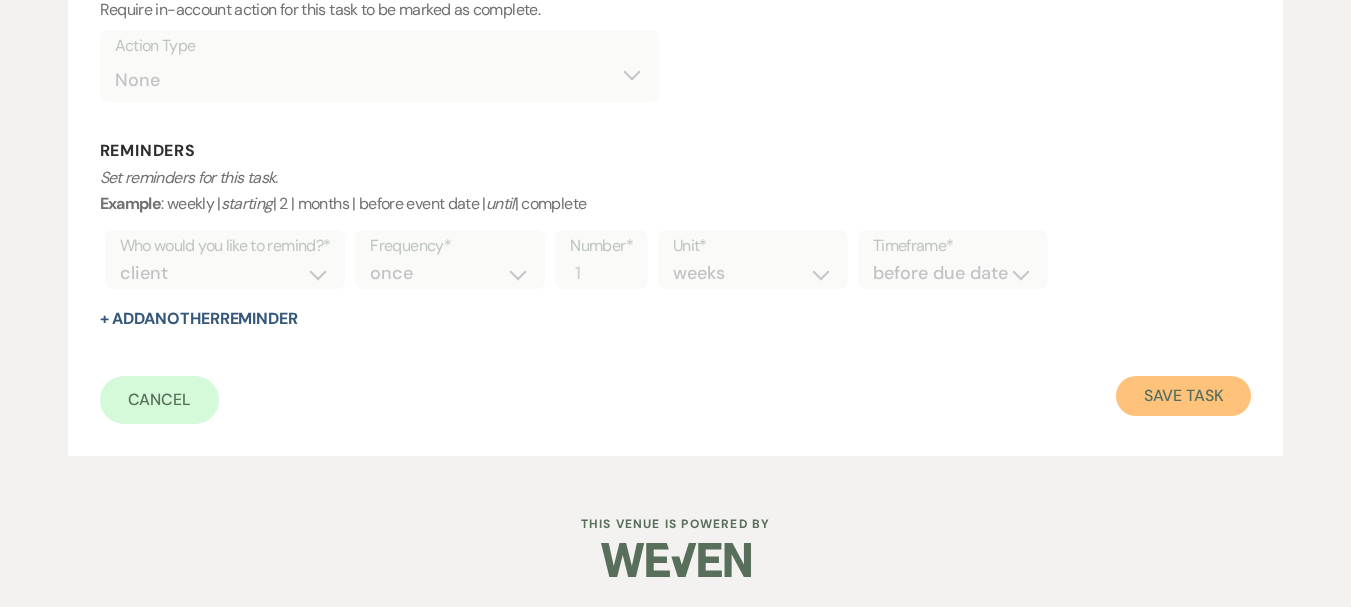 click on "Save Task" at bounding box center (1183, 396) 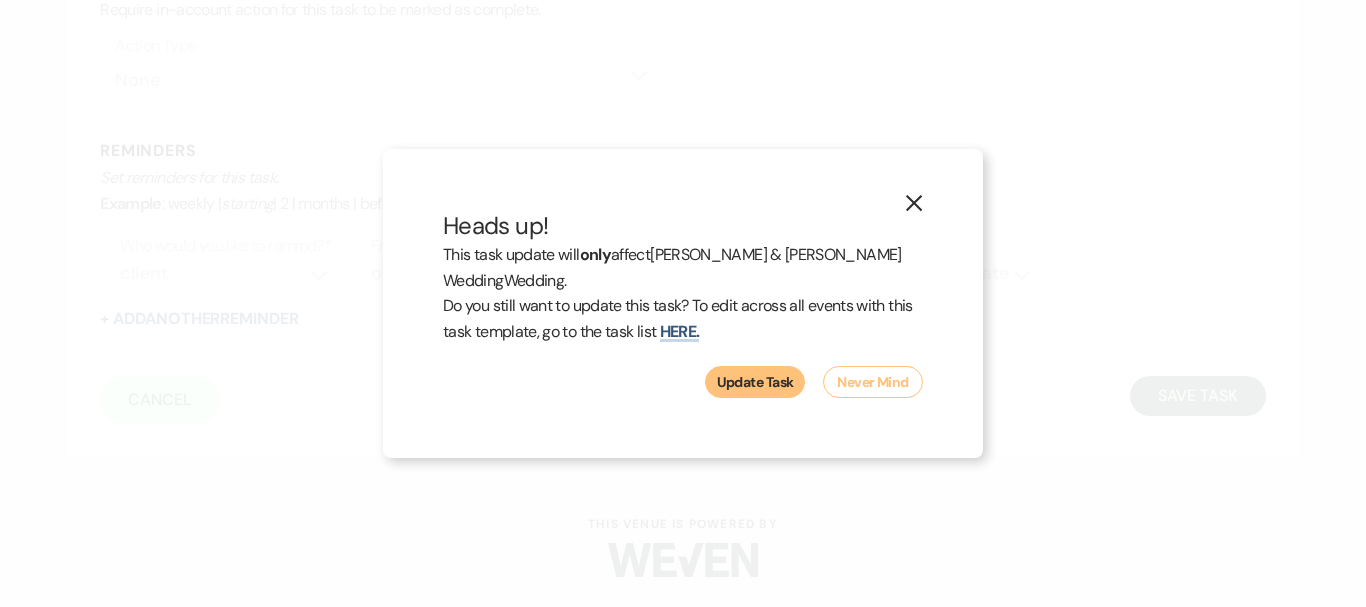 click on "Update Task" at bounding box center (755, 382) 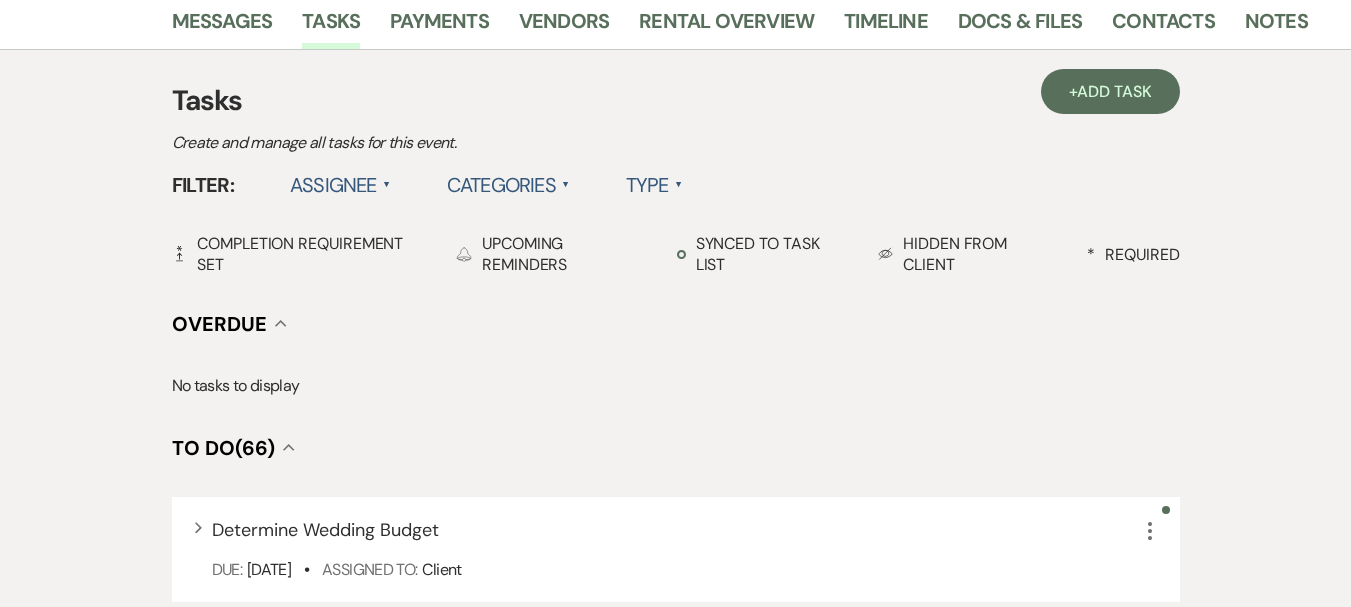 scroll, scrollTop: 0, scrollLeft: 0, axis: both 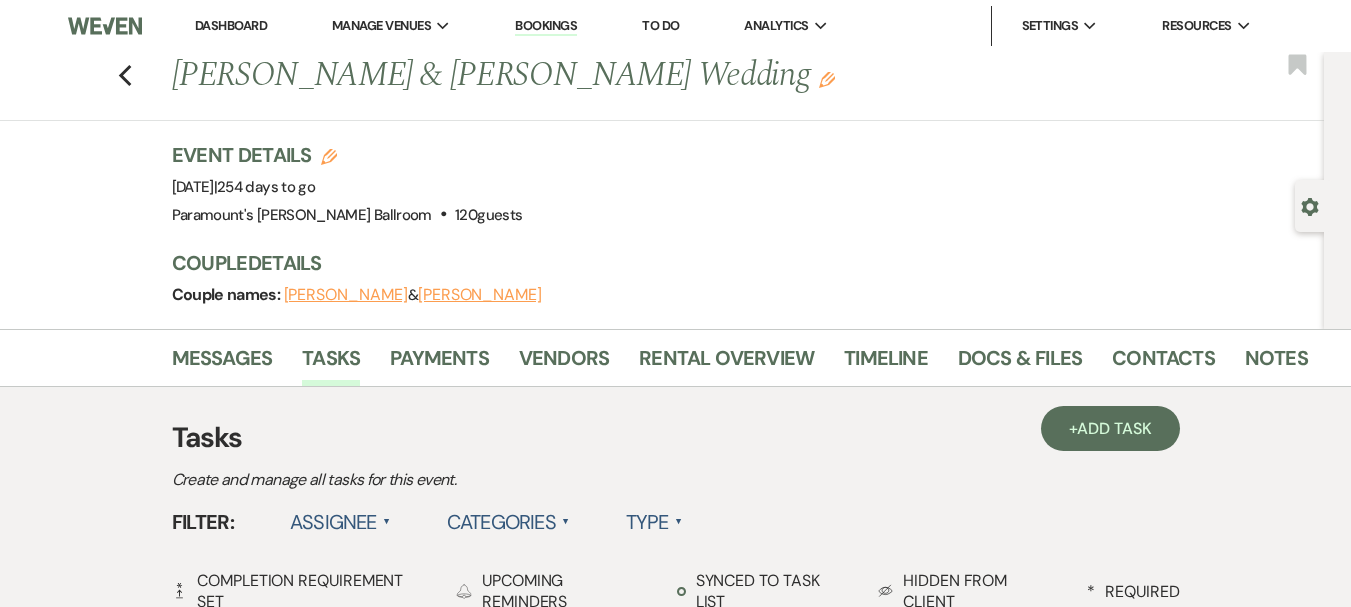 click on "Dashboard" at bounding box center [231, 25] 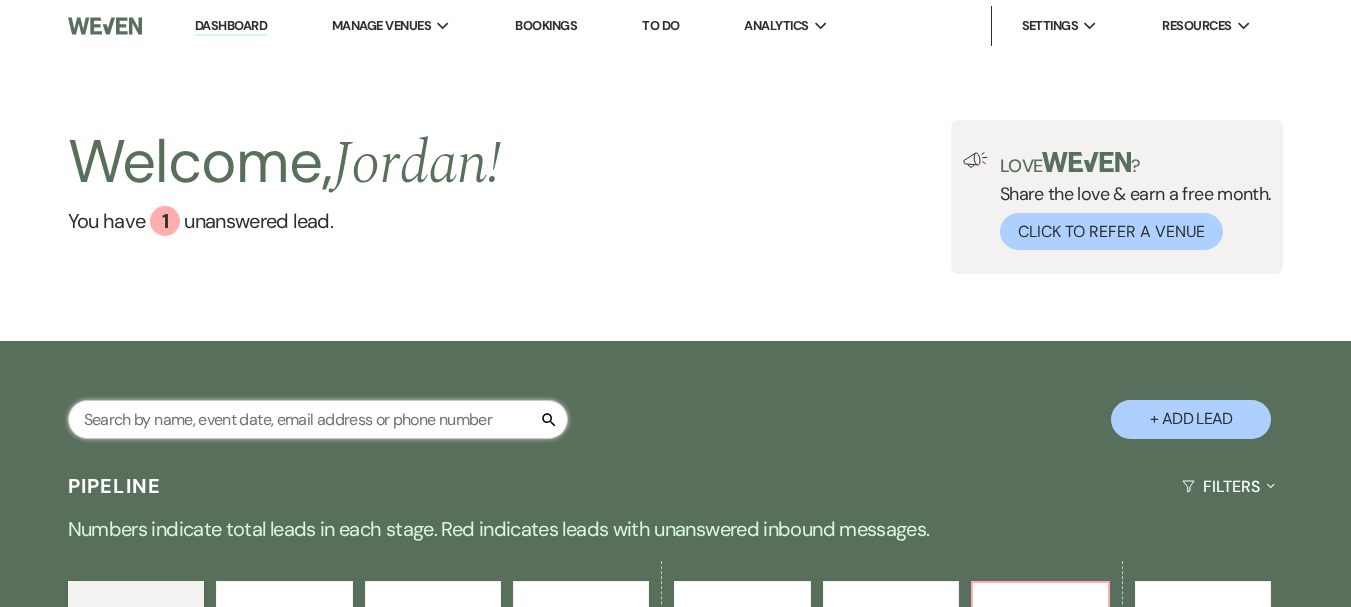 click at bounding box center (318, 419) 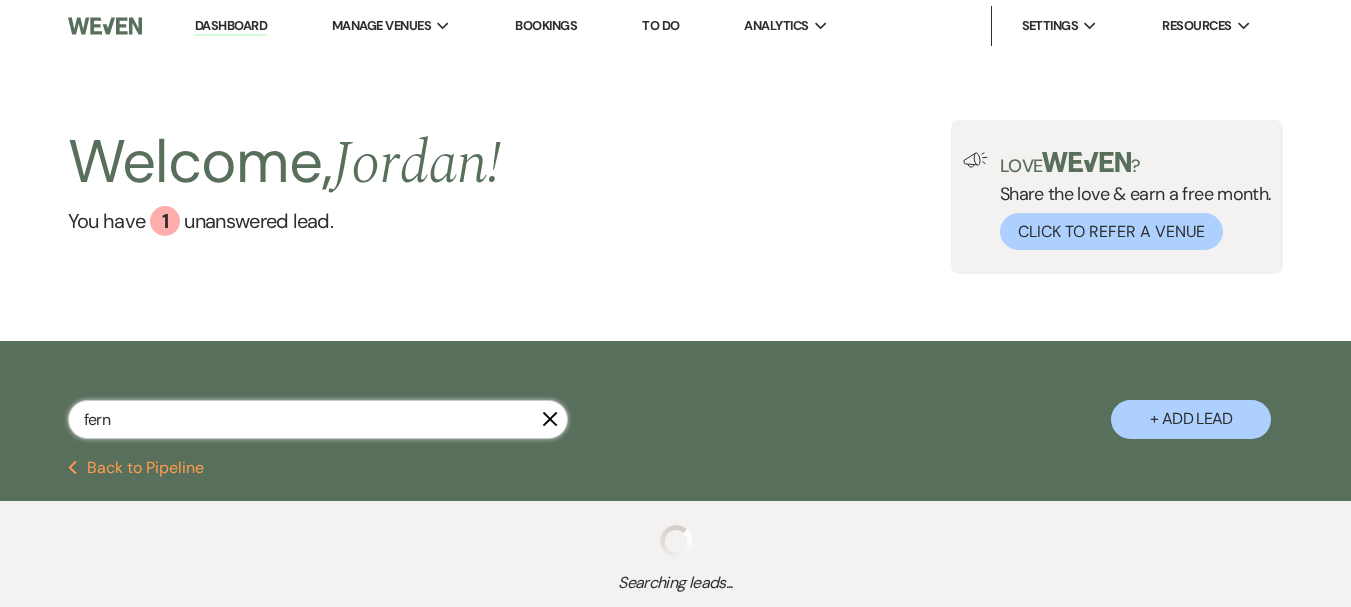 type on "fern" 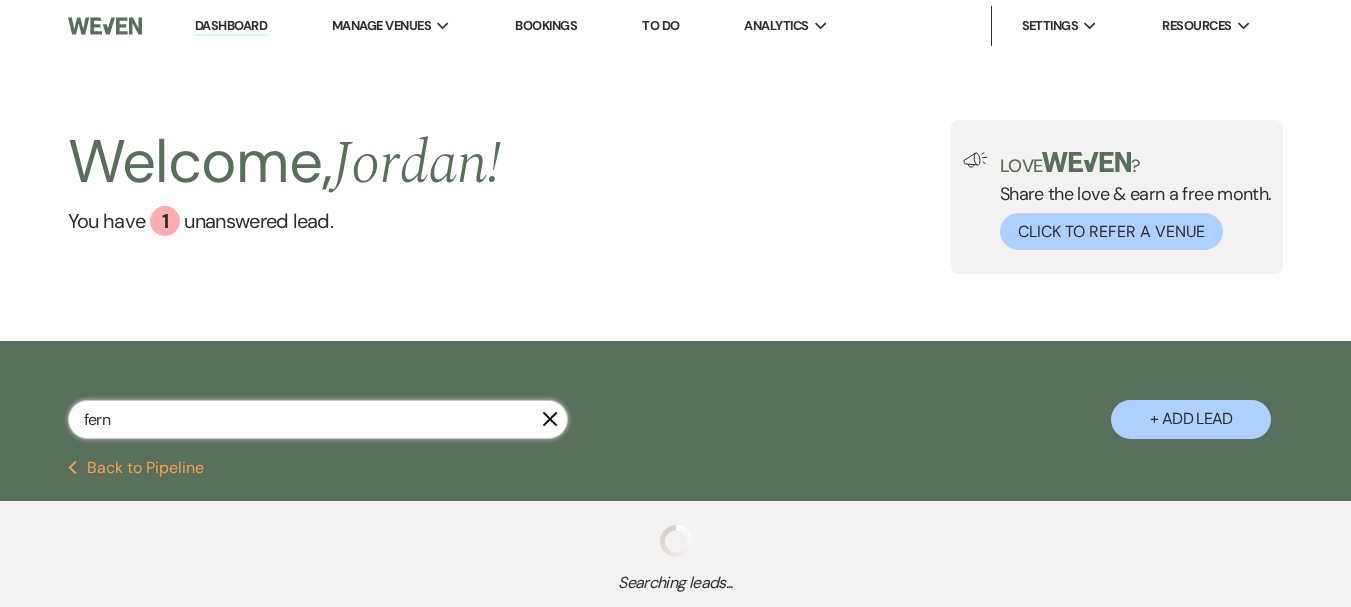 select on "6" 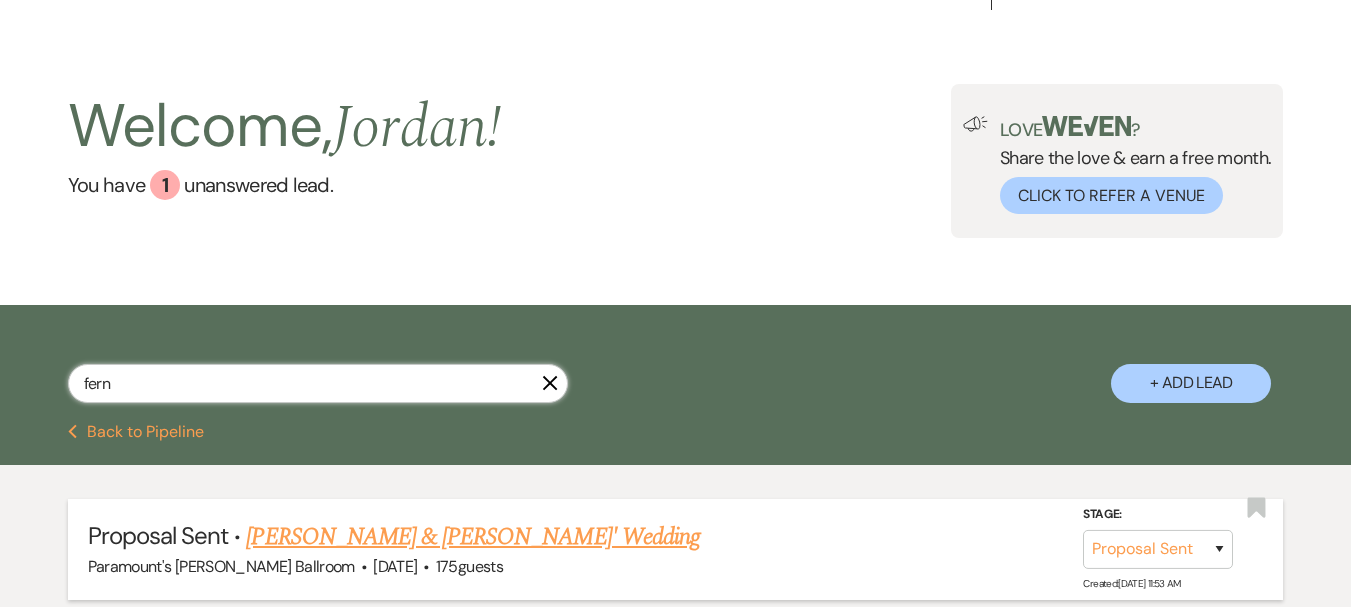 scroll, scrollTop: 100, scrollLeft: 0, axis: vertical 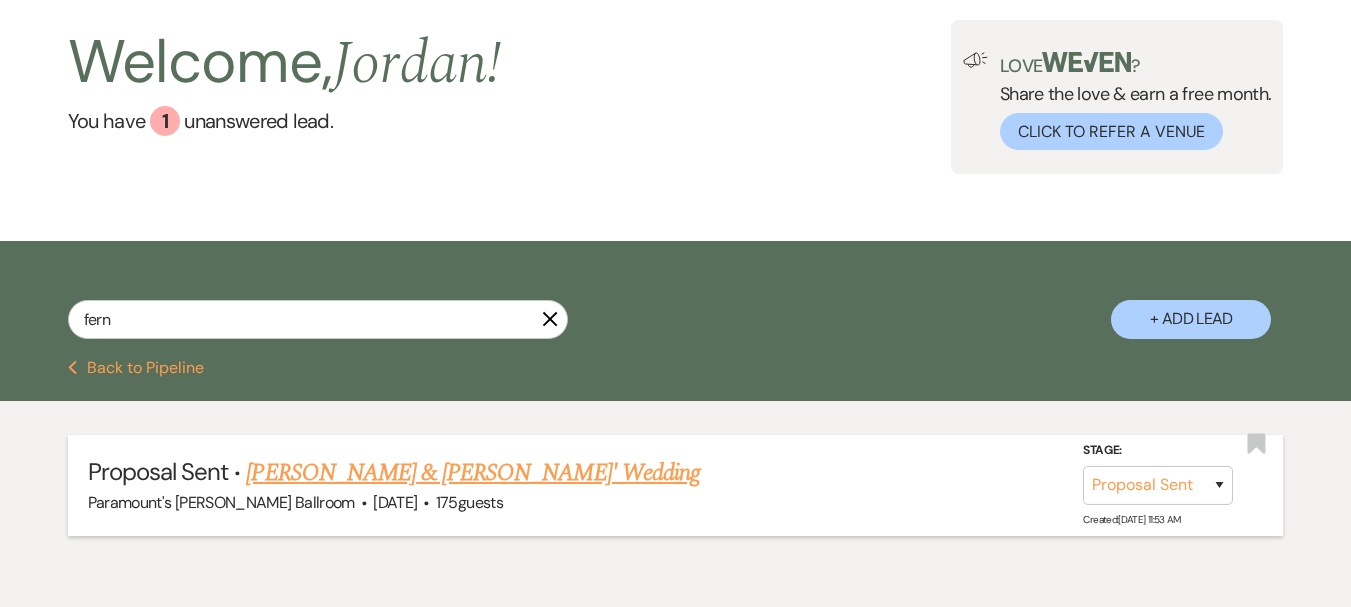 click on "[PERSON_NAME] & [PERSON_NAME]' Wedding" at bounding box center [473, 473] 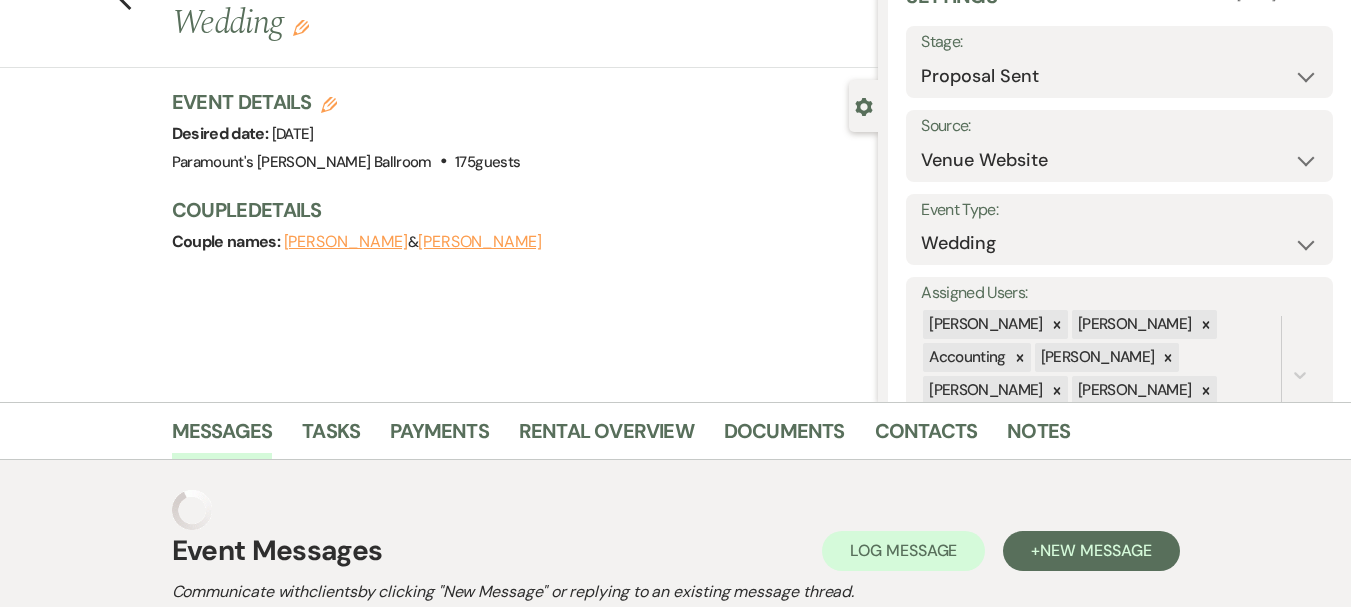 scroll, scrollTop: 0, scrollLeft: 0, axis: both 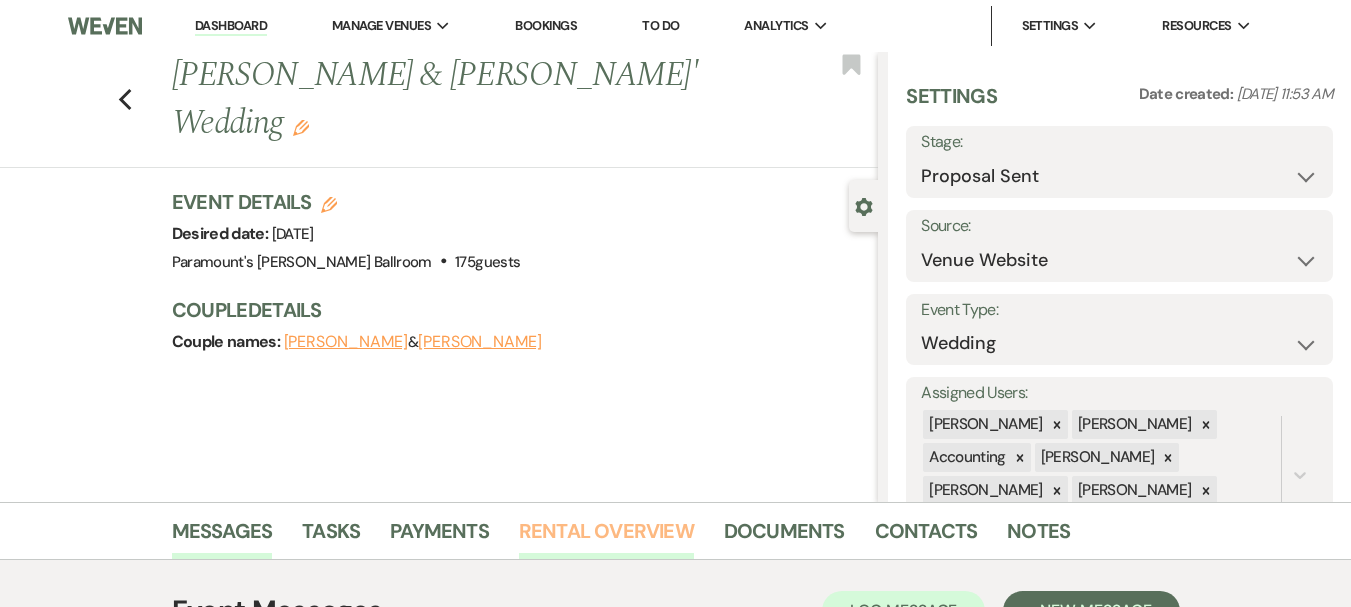 click on "Rental Overview" at bounding box center [606, 537] 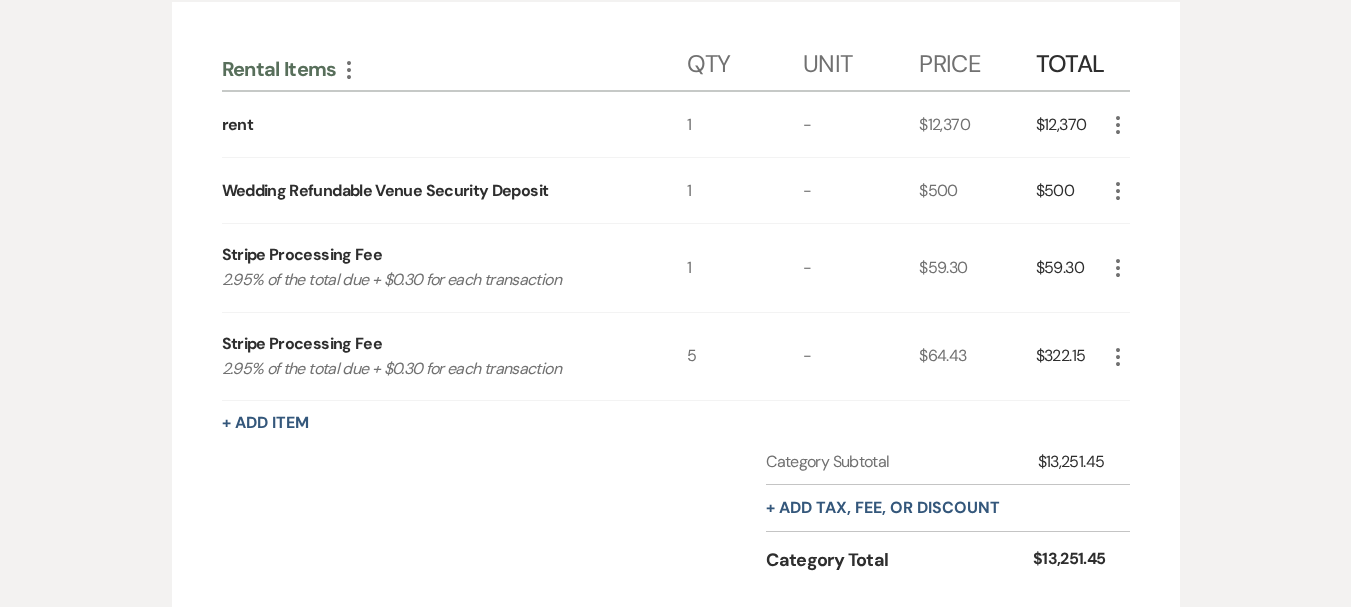 scroll, scrollTop: 800, scrollLeft: 0, axis: vertical 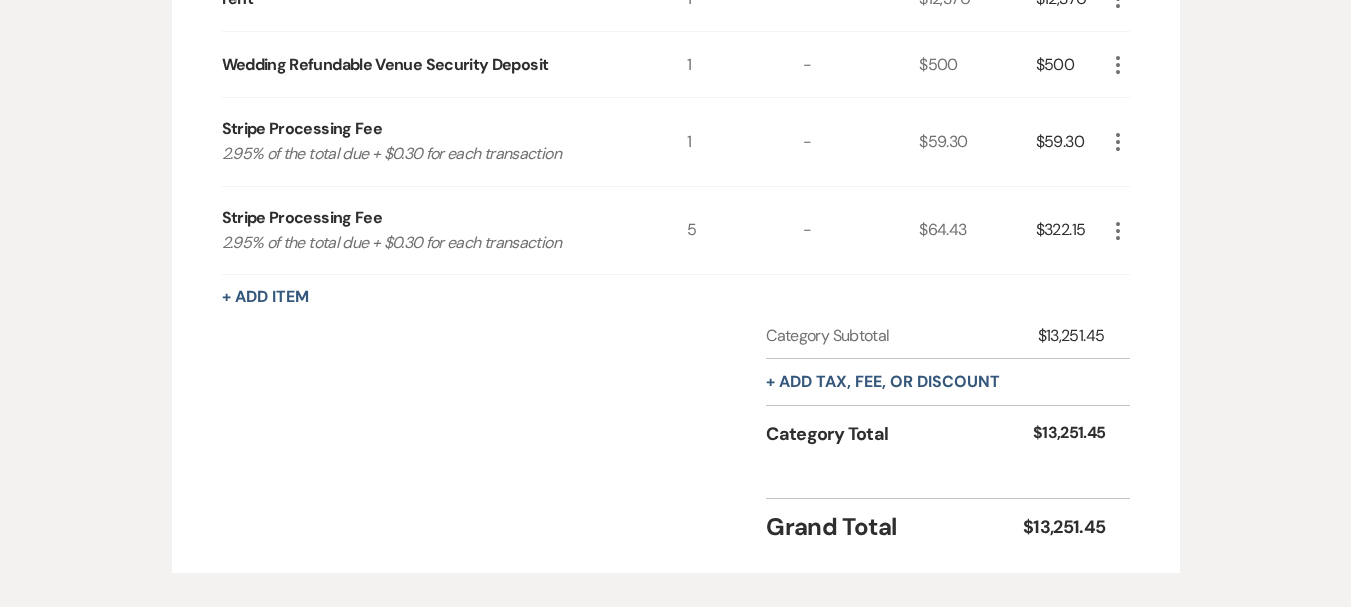 click on "+ Add tax, fee, or discount" at bounding box center (883, 382) 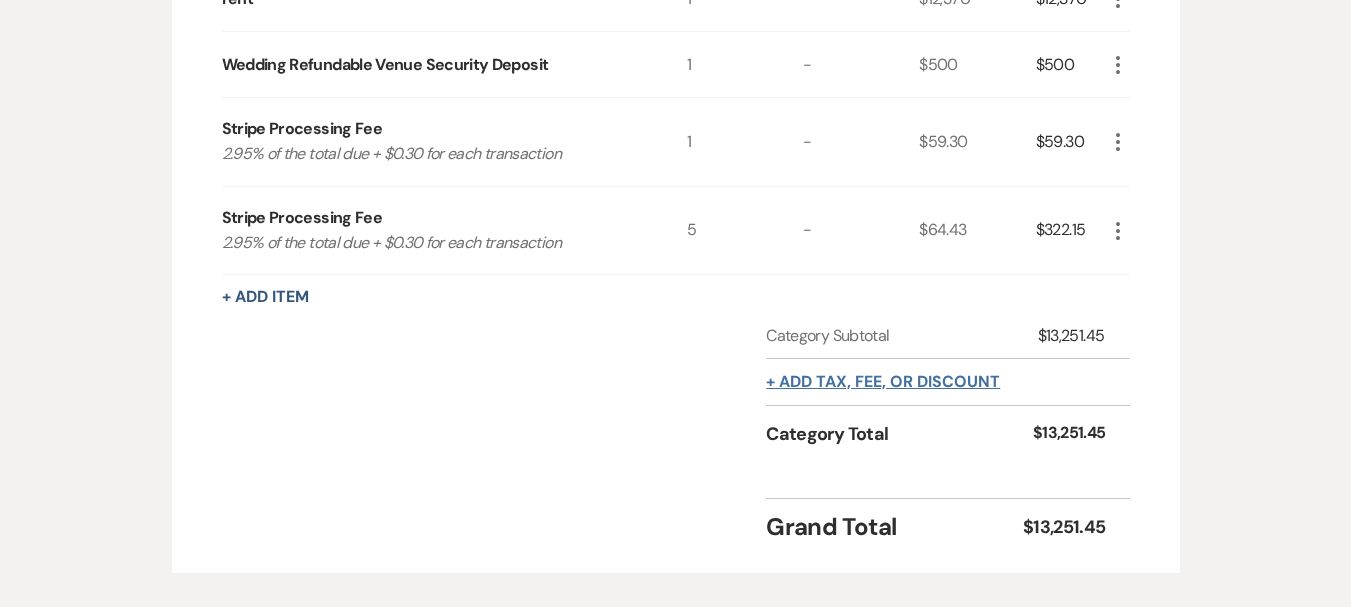 click on "+ Add tax, fee, or discount" at bounding box center (883, 382) 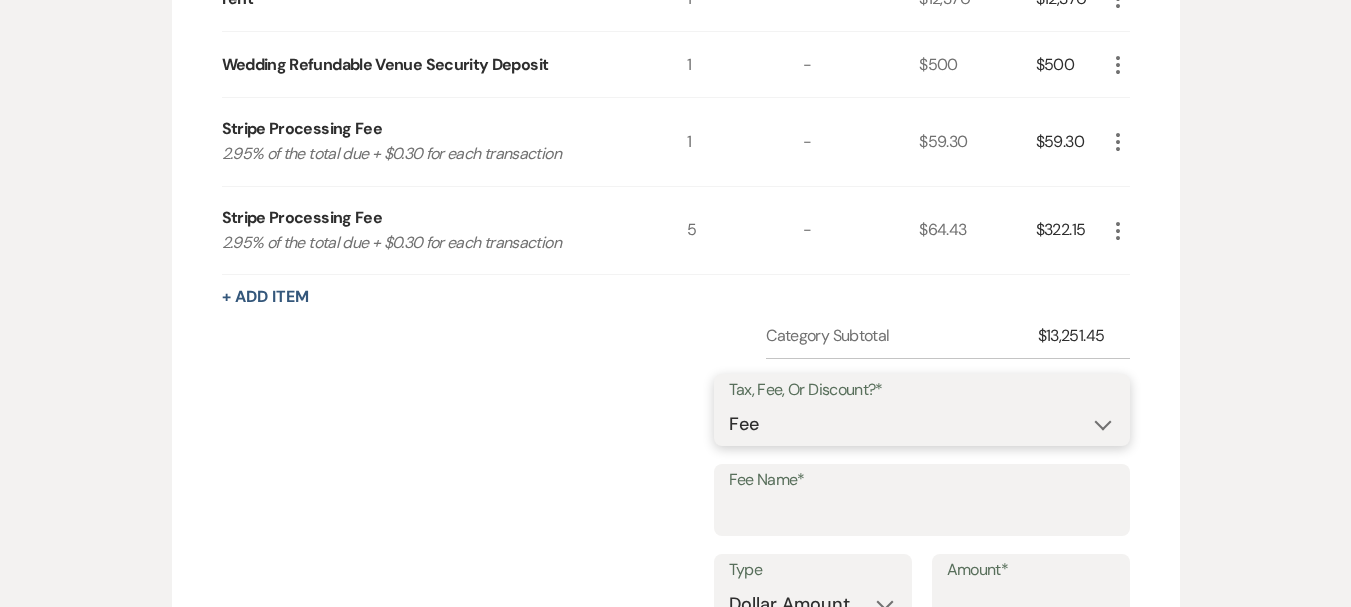 click on "Fee Discount Tax" at bounding box center (922, 424) 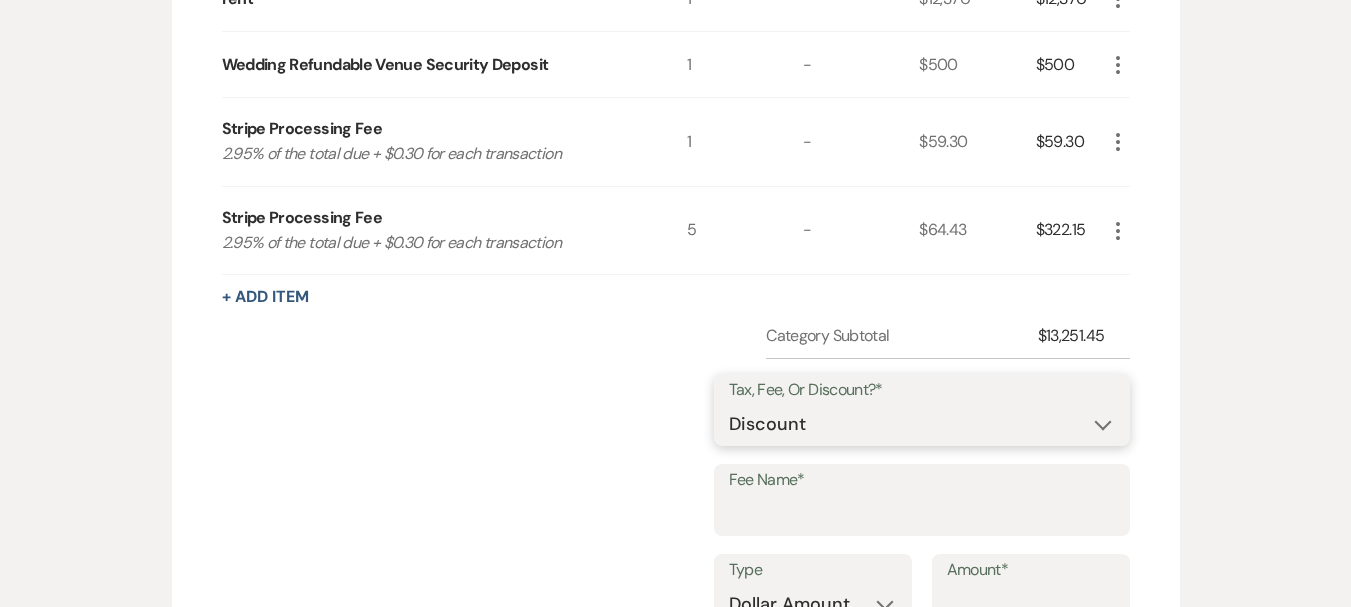 click on "Fee Discount Tax" at bounding box center (922, 424) 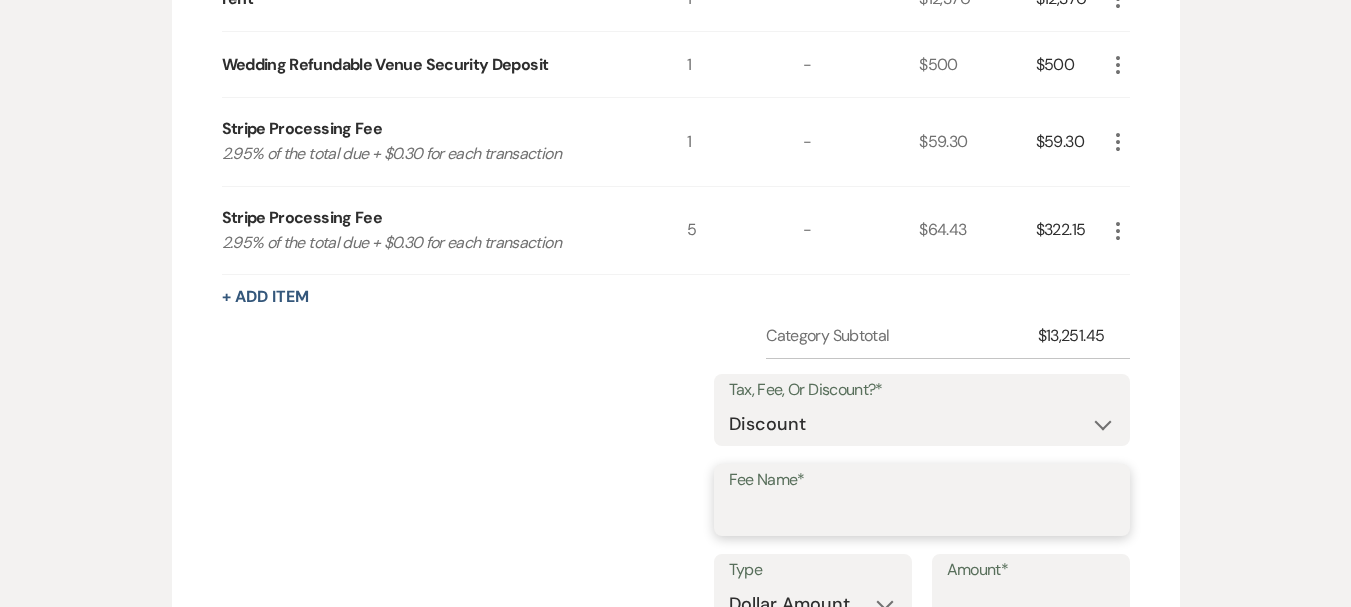 click on "Fee Name*" at bounding box center (922, 514) 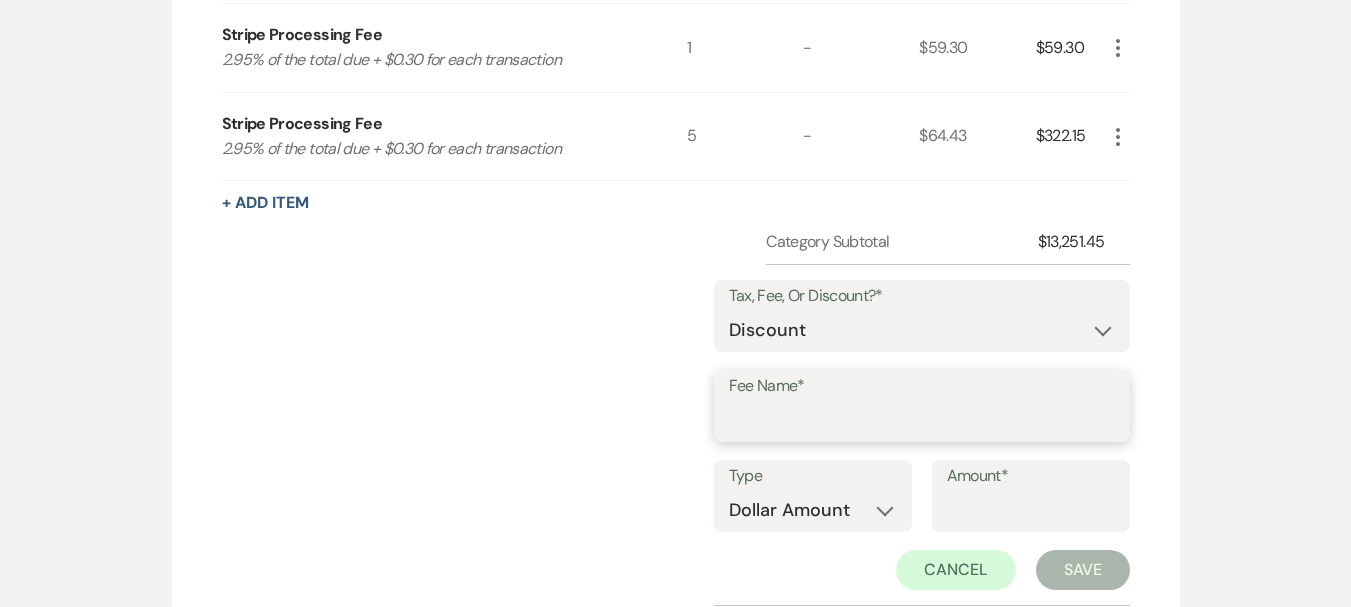scroll, scrollTop: 1000, scrollLeft: 0, axis: vertical 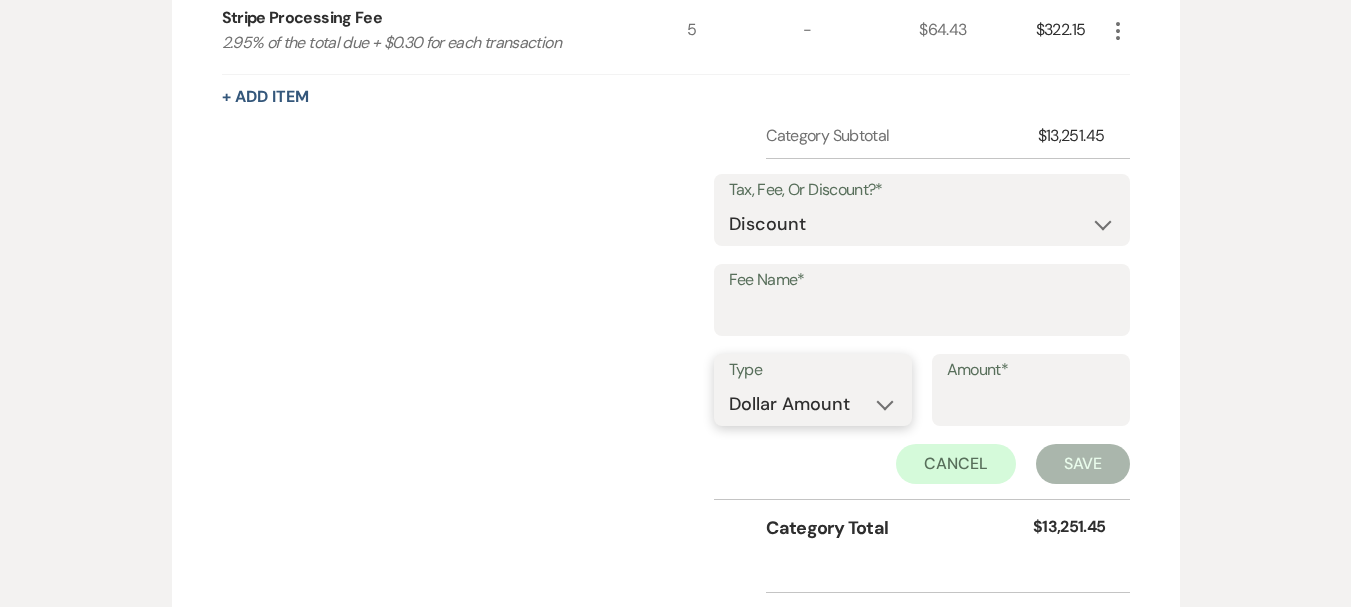 click on "Dollar Amount Percentage" at bounding box center (813, 404) 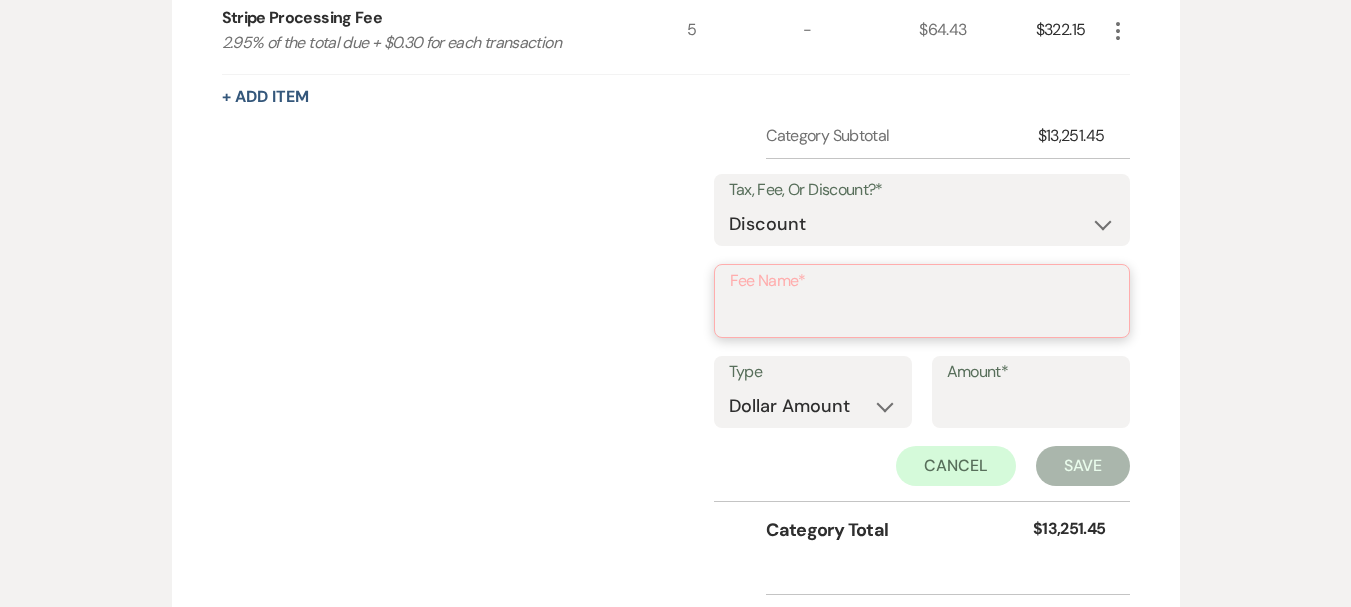 click on "Fee Name*" at bounding box center (922, 315) 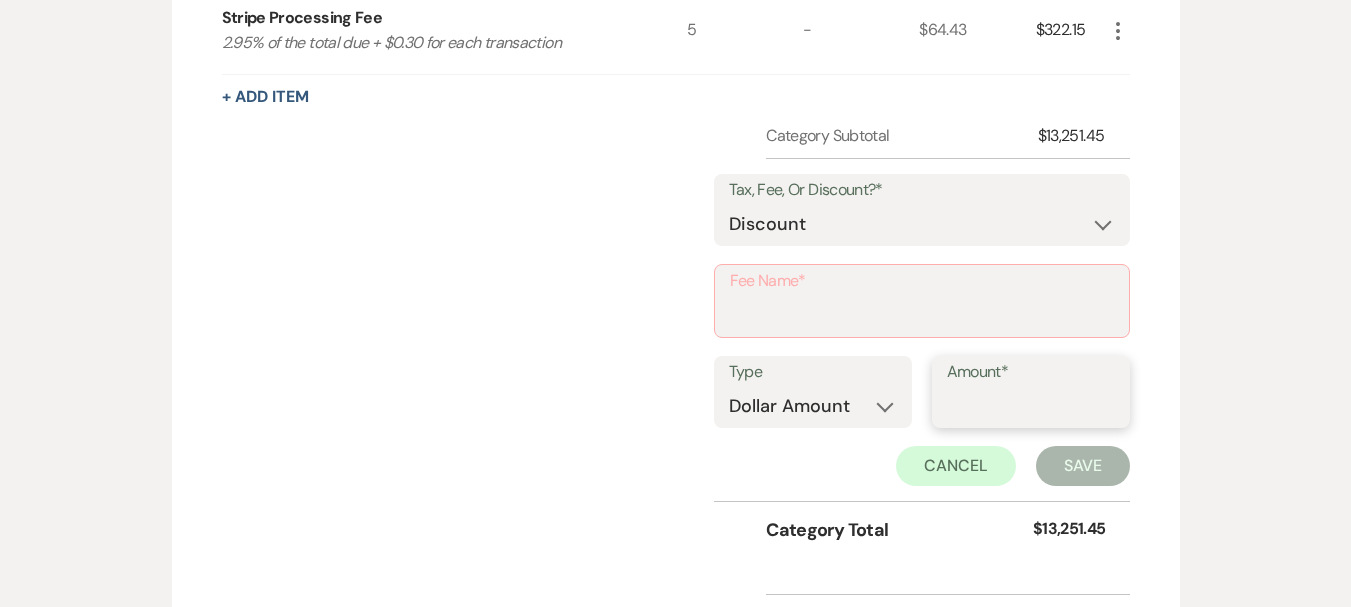 click on "Amount*" at bounding box center (1031, 406) 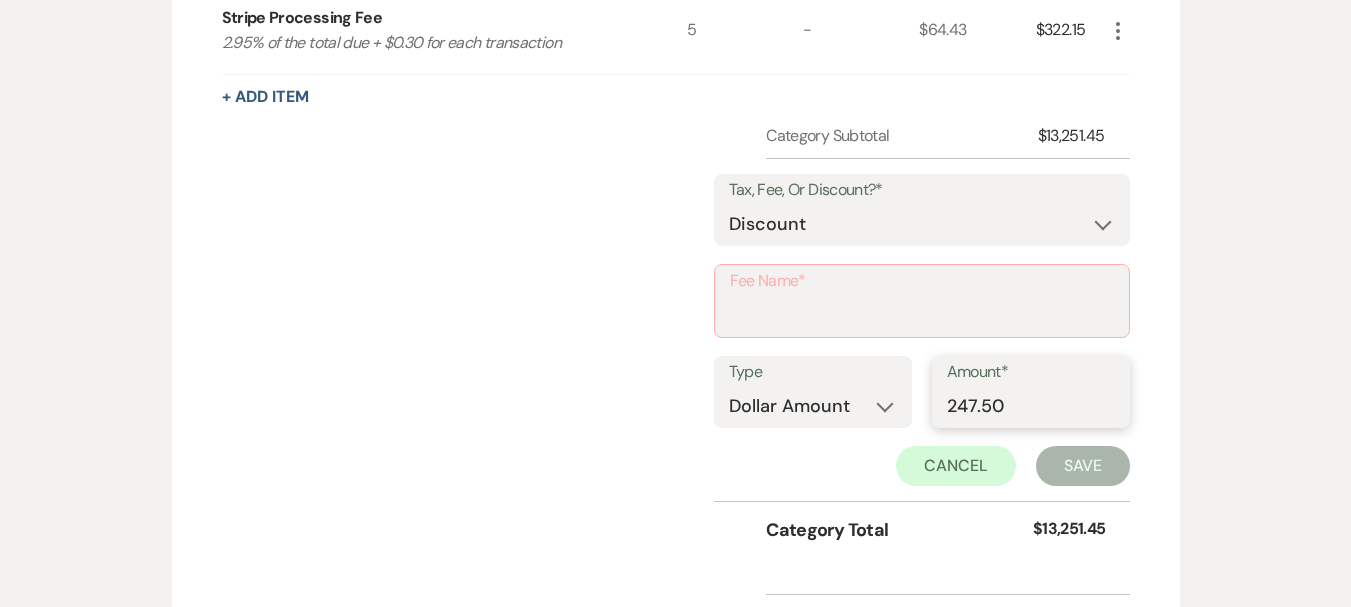 type on "247.50" 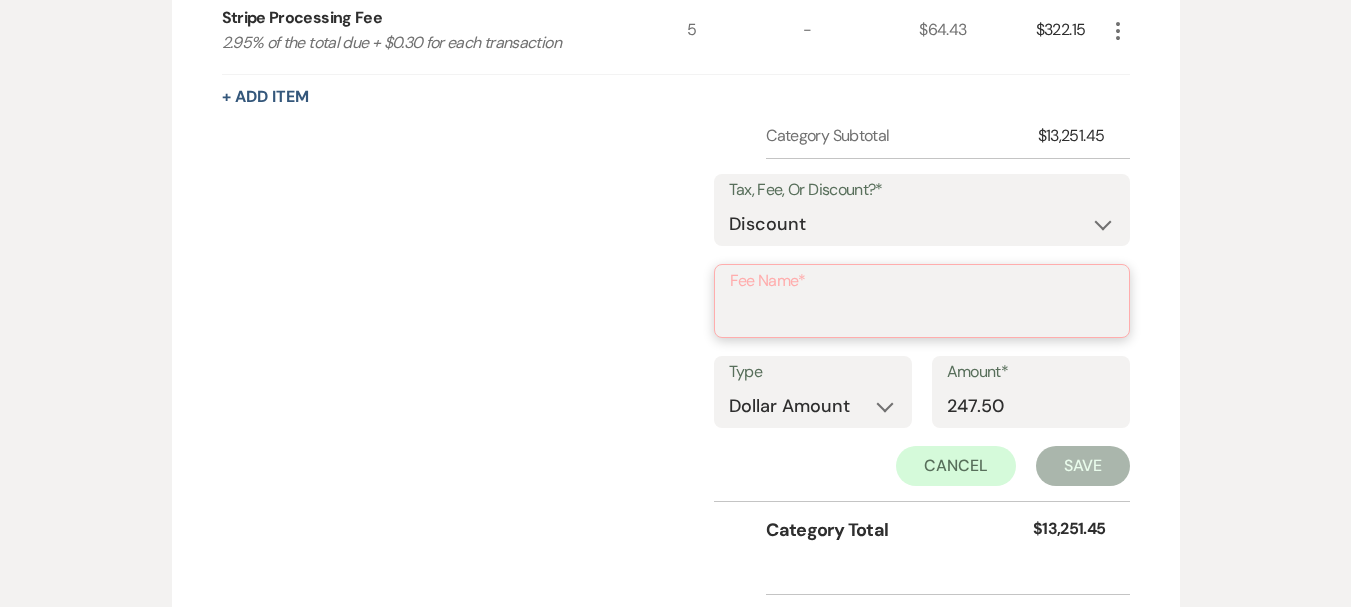 click on "Fee Name*" at bounding box center [922, 315] 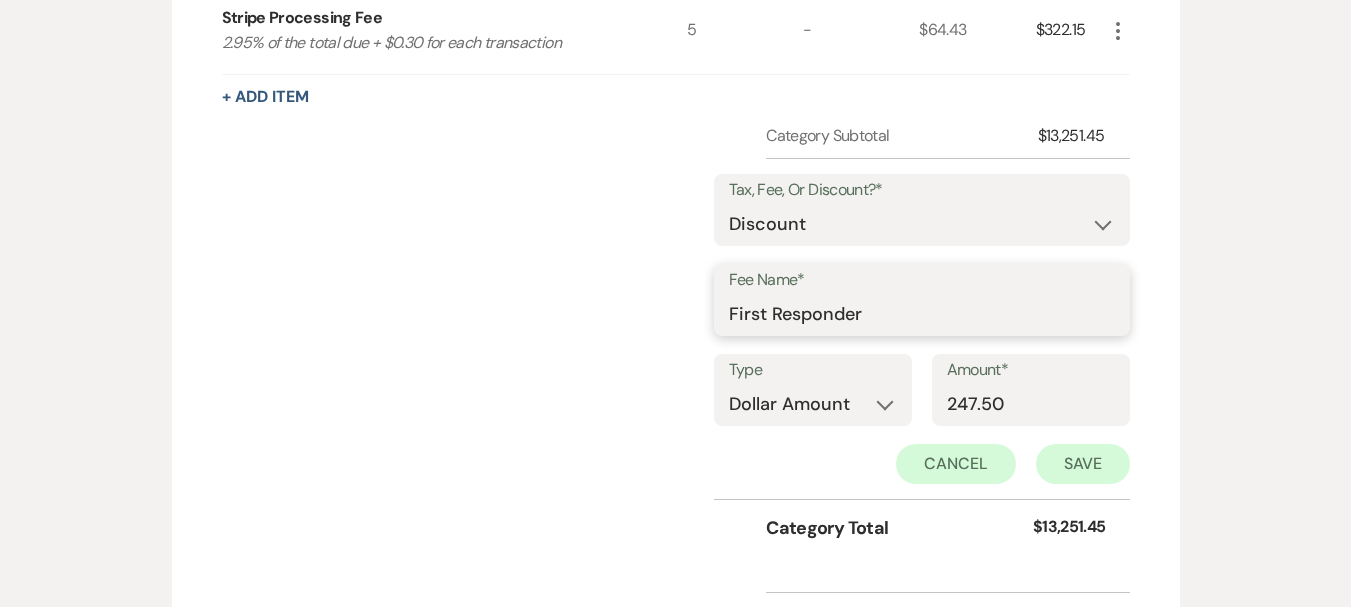 type on "First Responder" 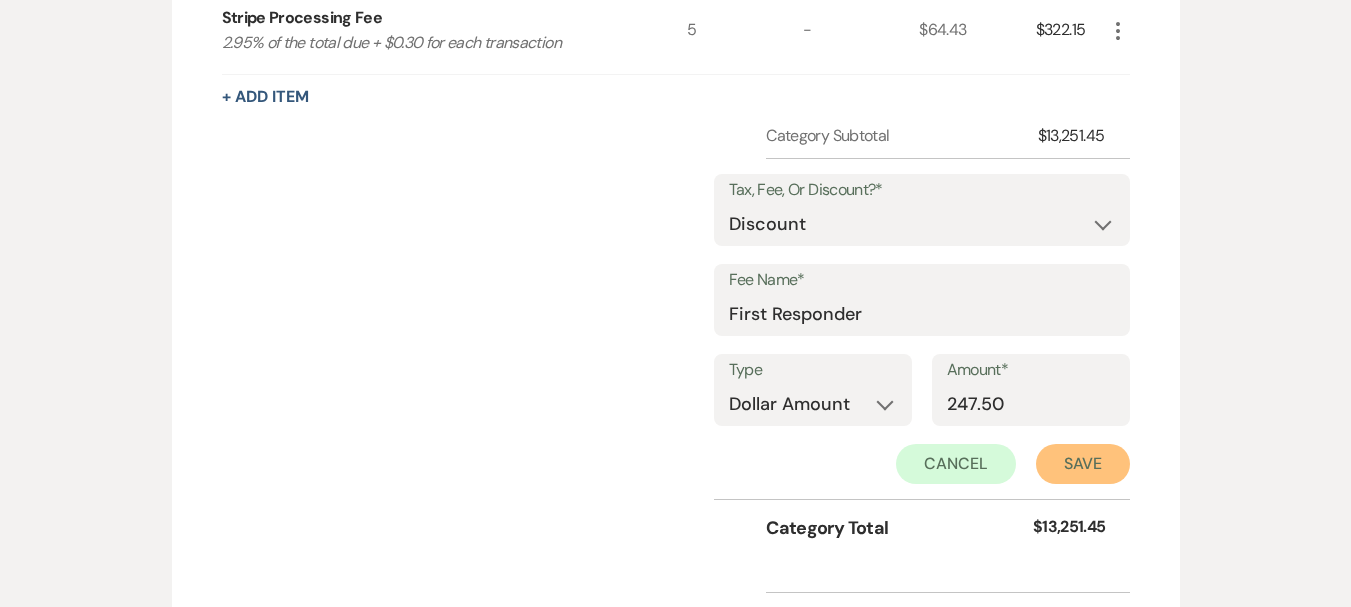 click on "Save" at bounding box center [1083, 464] 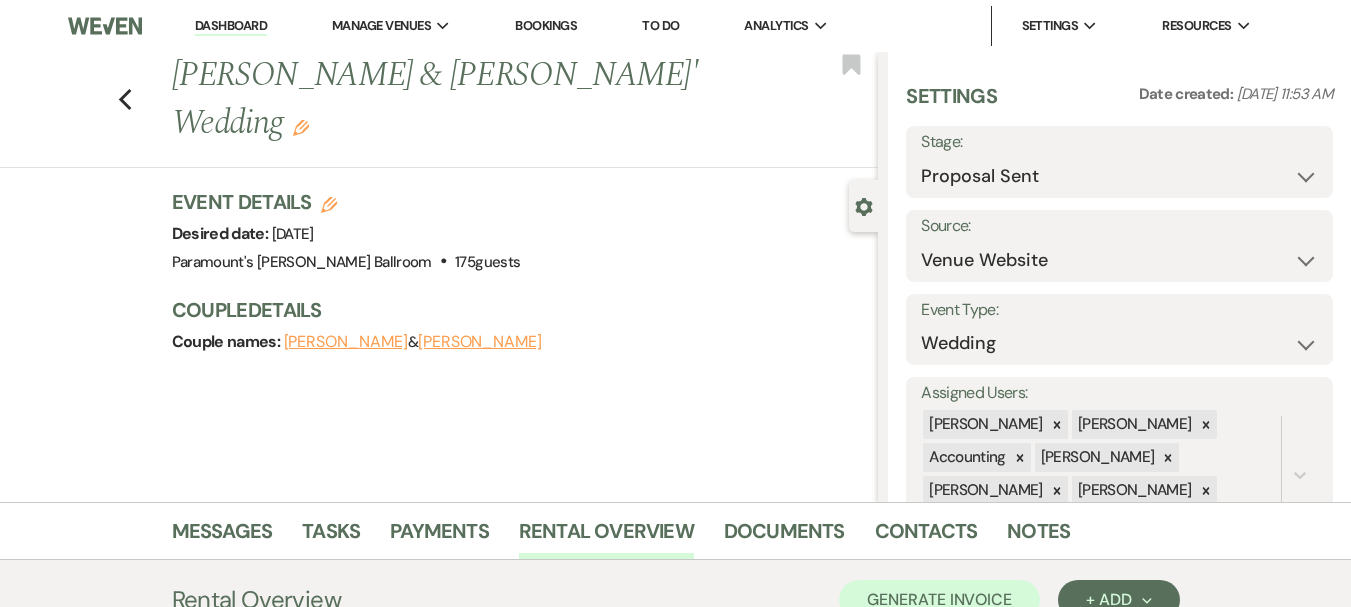 scroll, scrollTop: 200, scrollLeft: 0, axis: vertical 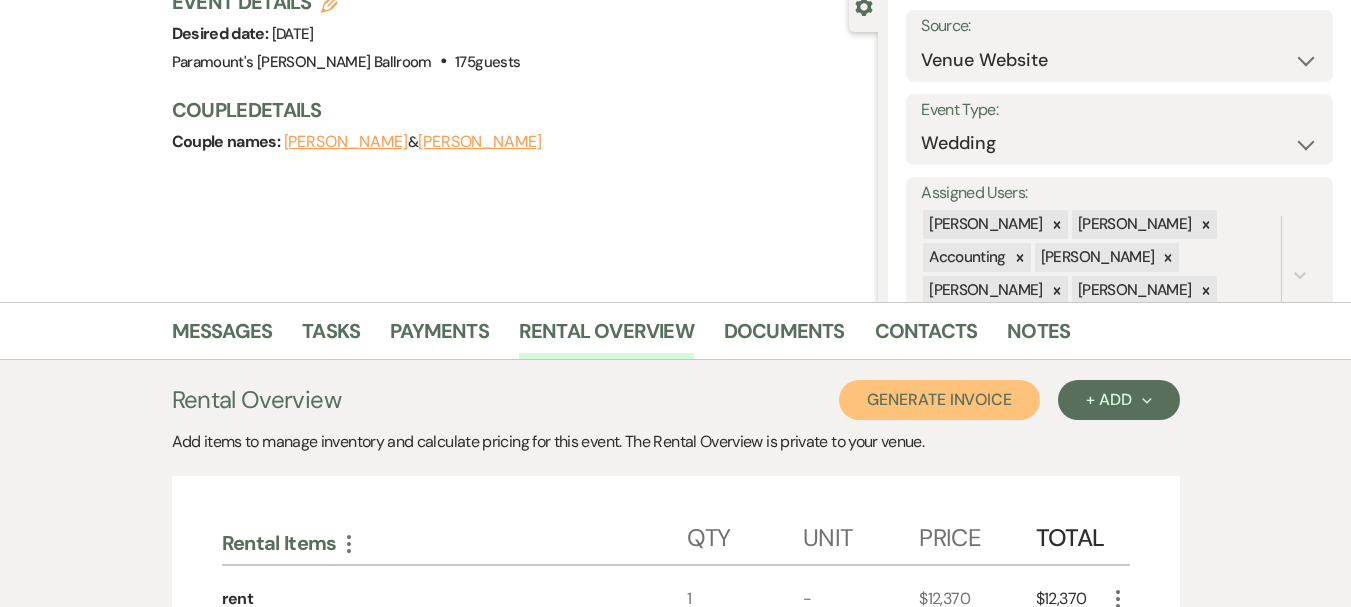 click on "Generate Invoice" at bounding box center [939, 400] 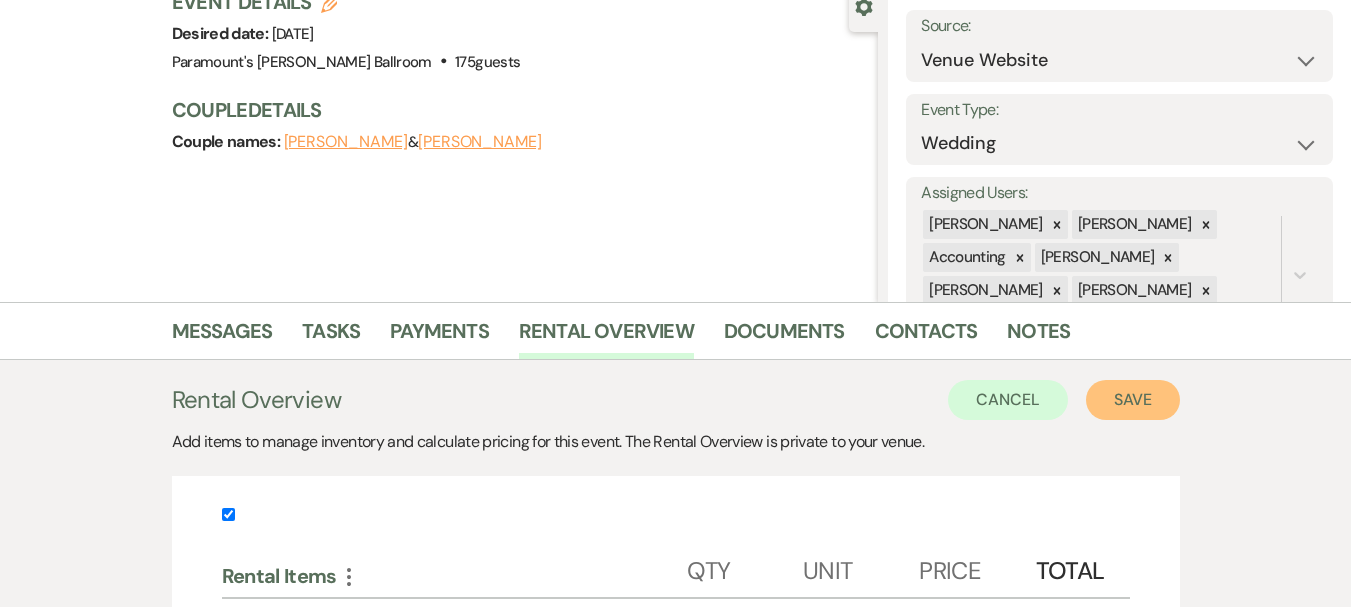 click on "Save" at bounding box center (1133, 400) 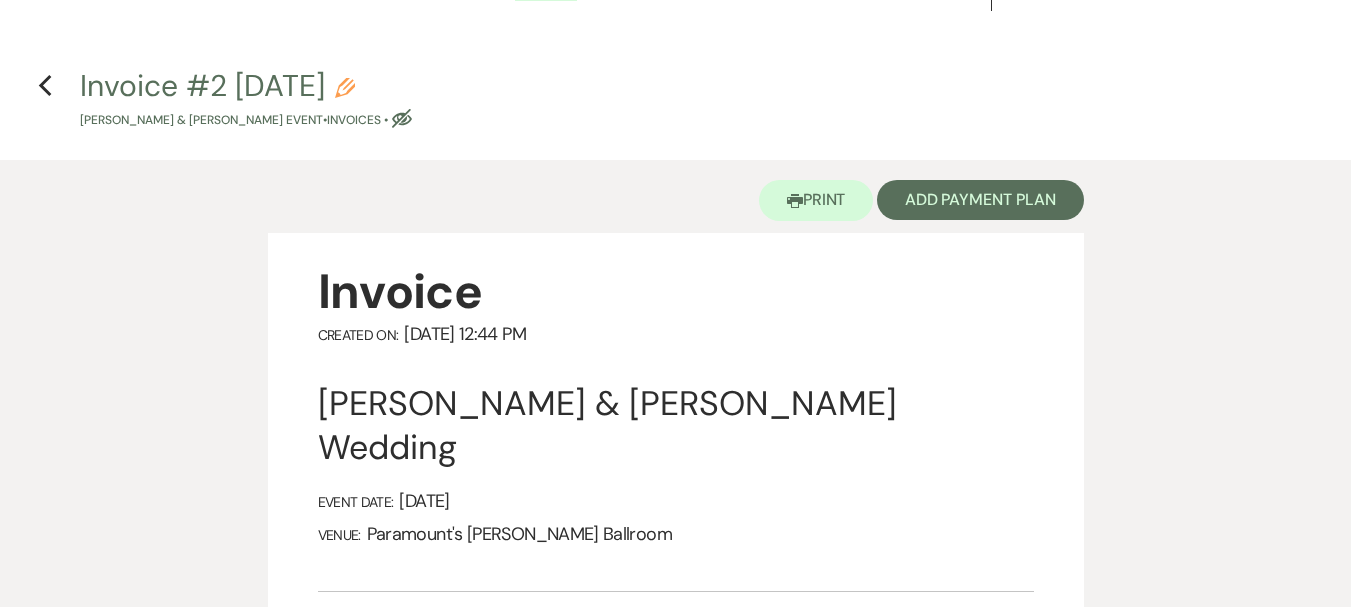 scroll, scrollTop: 0, scrollLeft: 0, axis: both 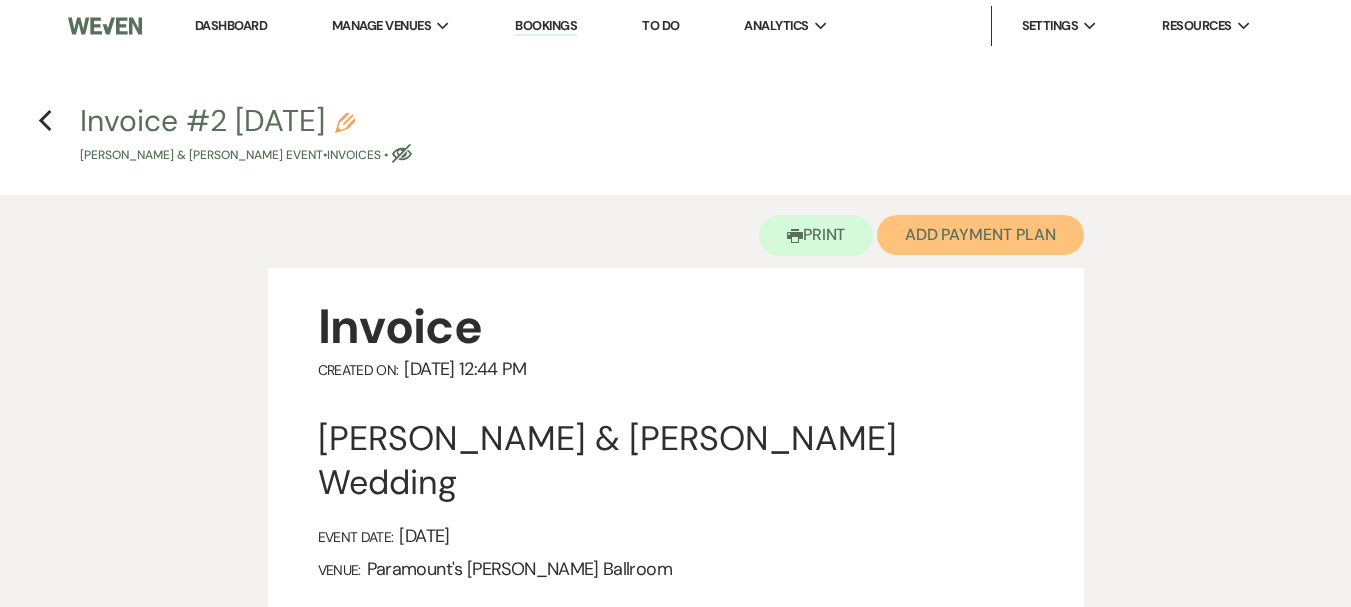 click on "Add Payment Plan" at bounding box center [980, 235] 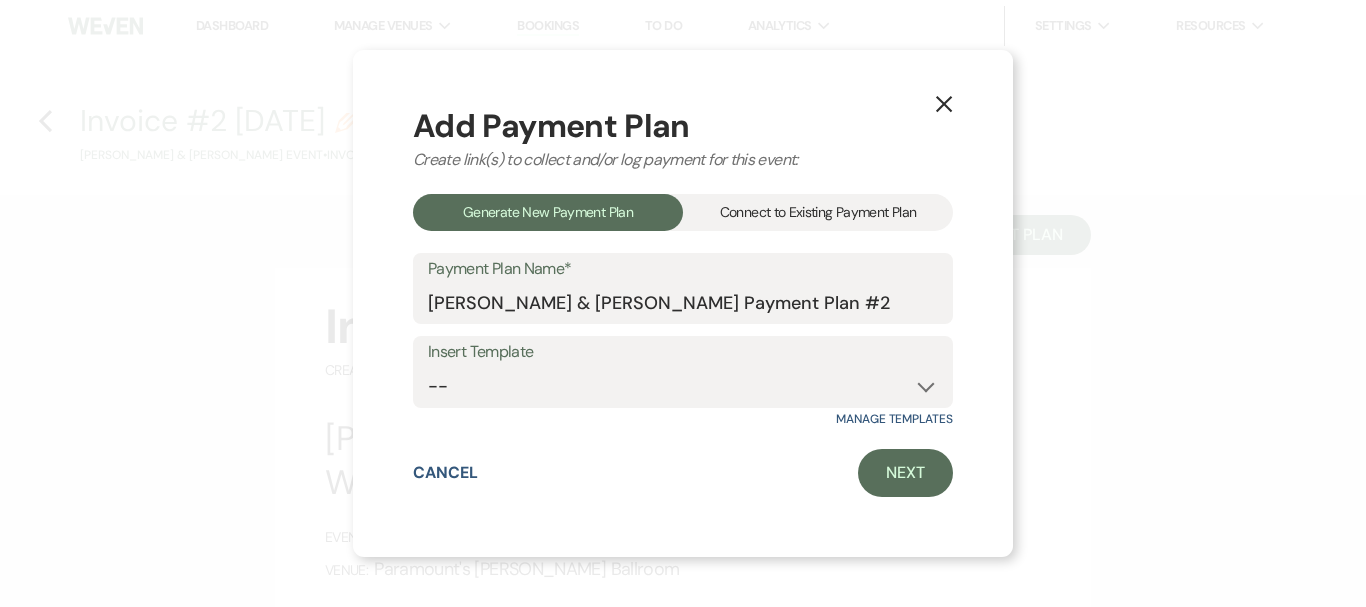 click on "Connect to Existing Payment Plan" at bounding box center (818, 212) 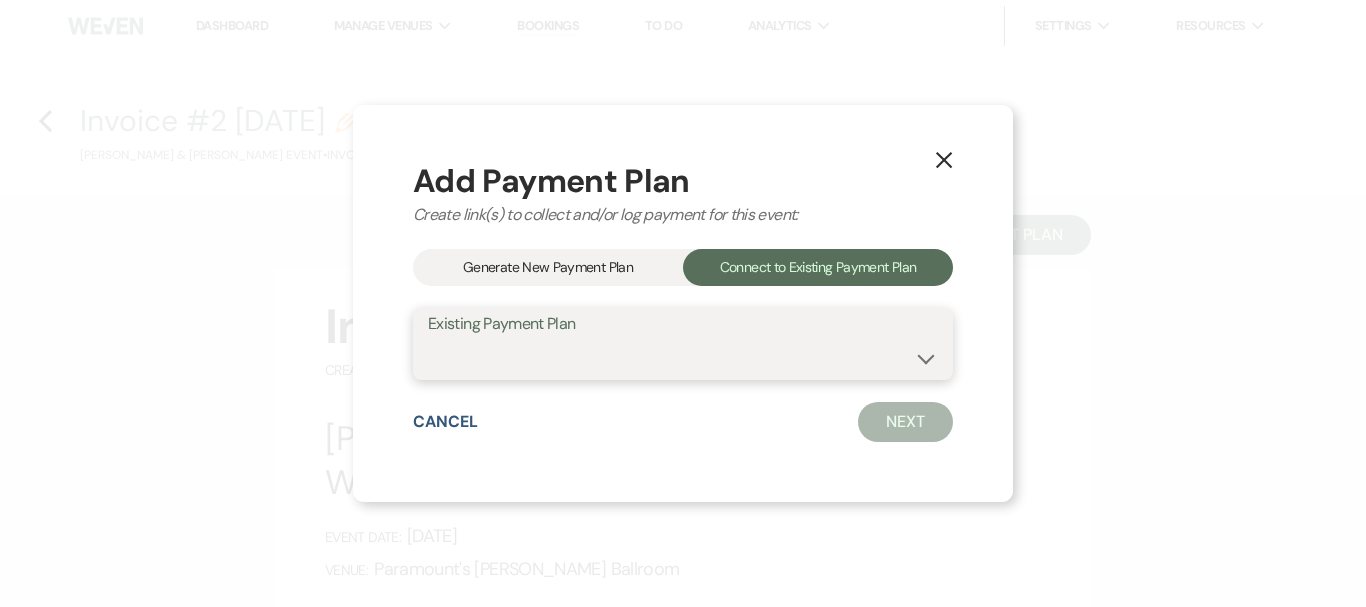 click on "[PERSON_NAME] & [PERSON_NAME] Payment Plan #1" at bounding box center [683, 358] 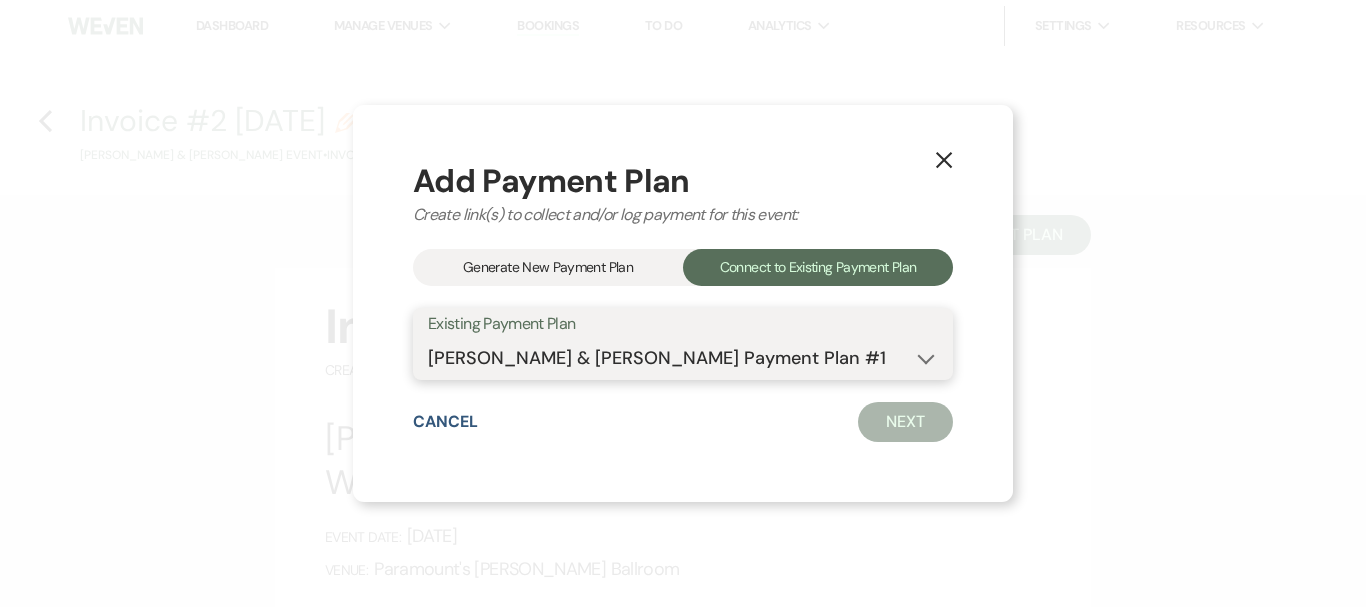 click on "[PERSON_NAME] & [PERSON_NAME] Payment Plan #1" at bounding box center (683, 358) 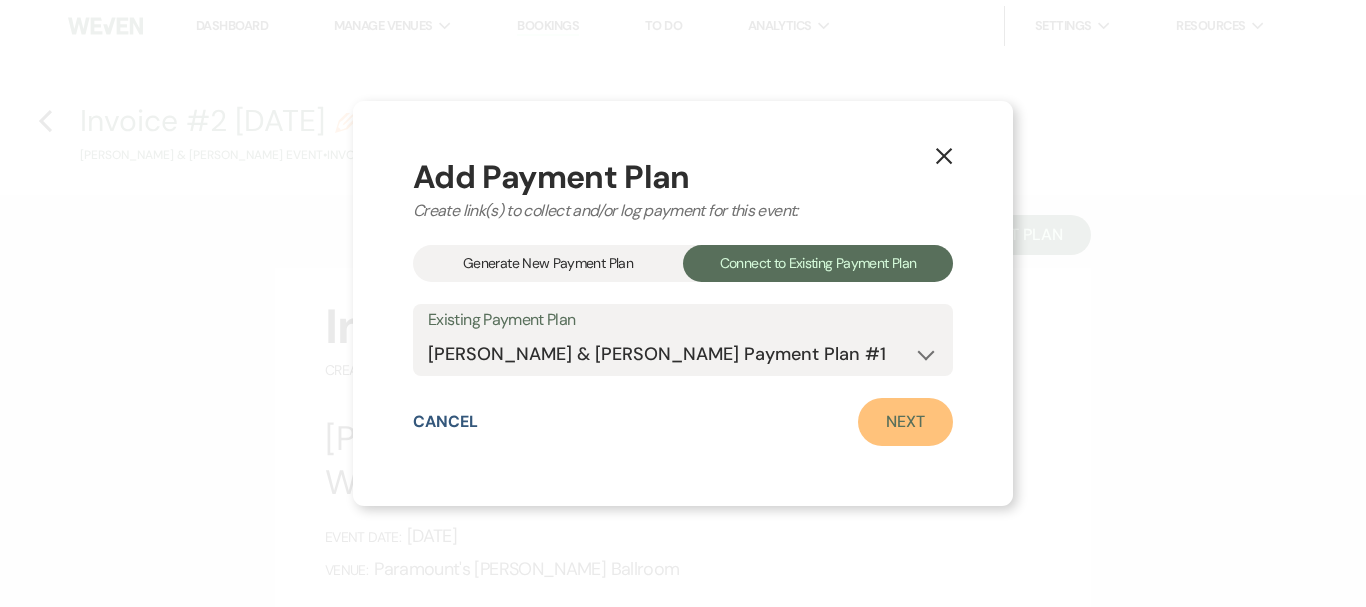 click on "Next" at bounding box center (905, 422) 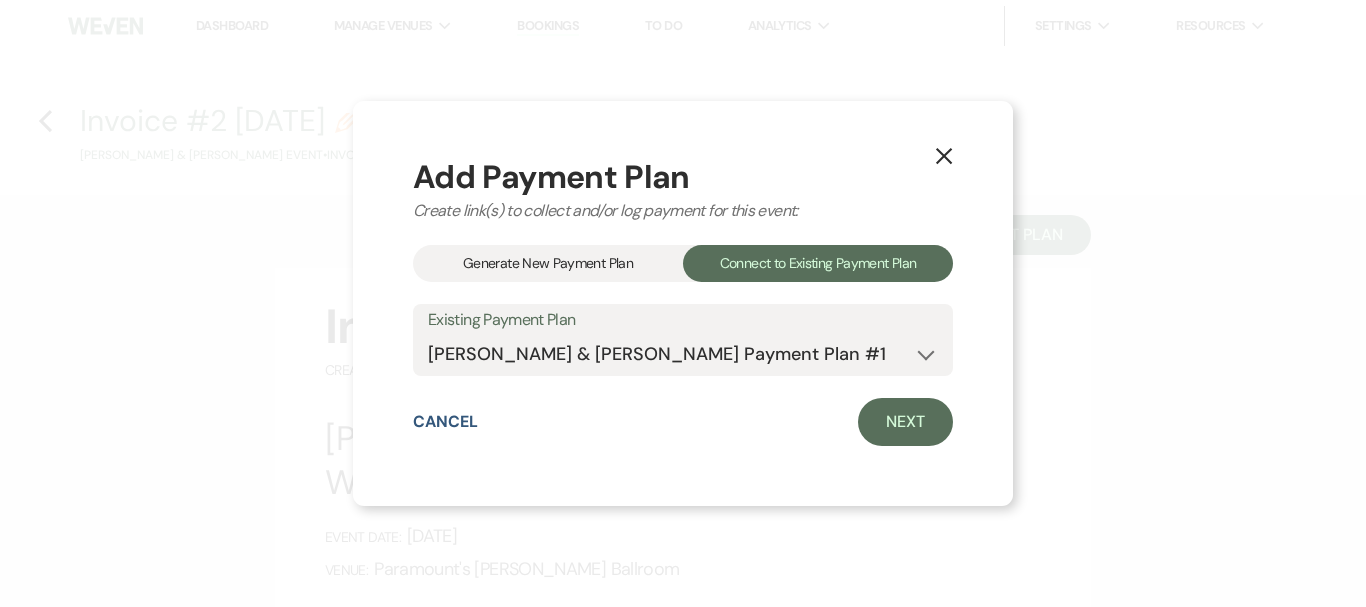 select on "26310" 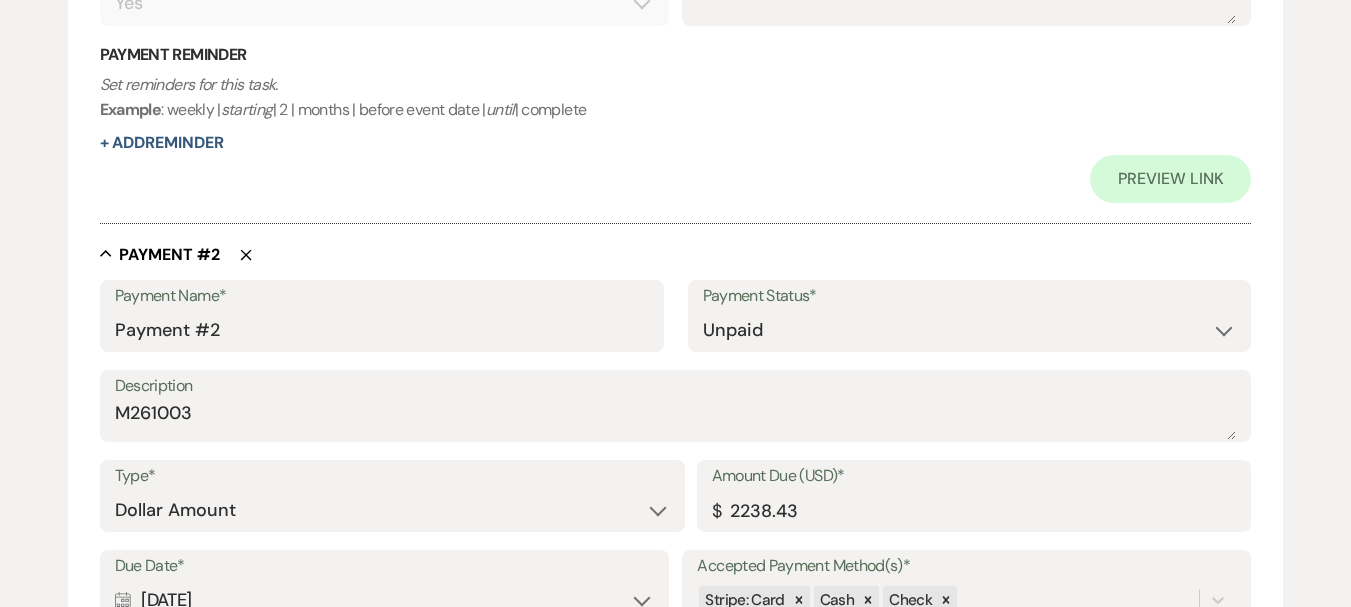 scroll, scrollTop: 1200, scrollLeft: 0, axis: vertical 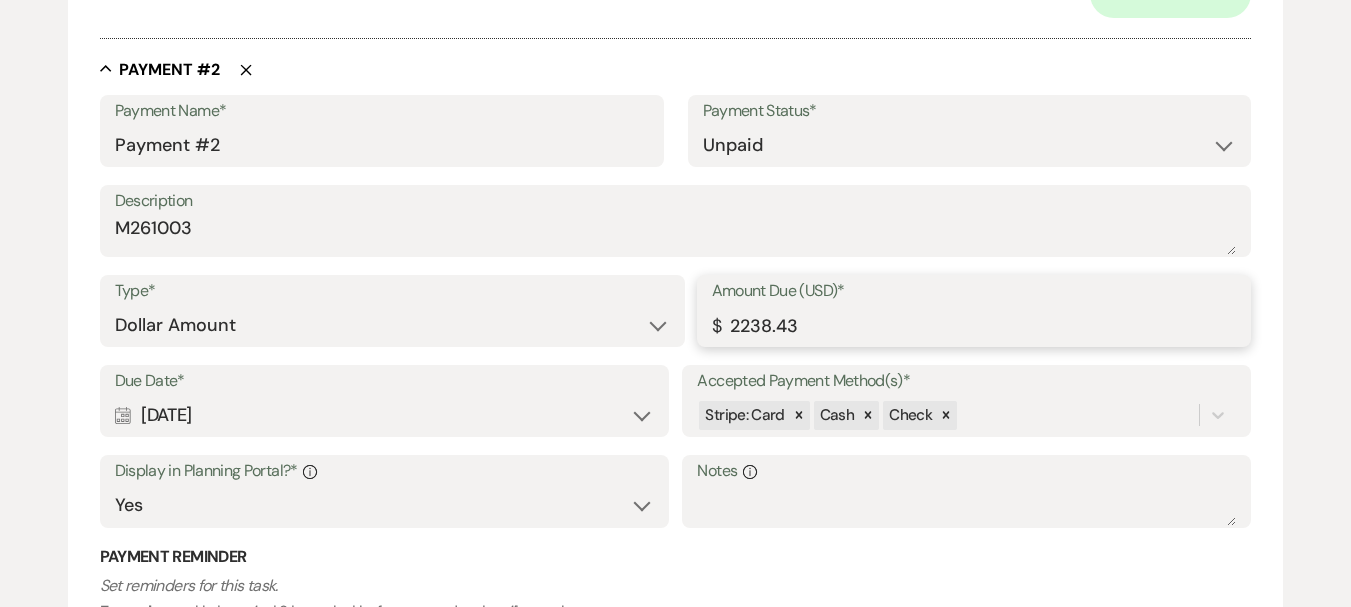 drag, startPoint x: 813, startPoint y: 330, endPoint x: 681, endPoint y: 329, distance: 132.00378 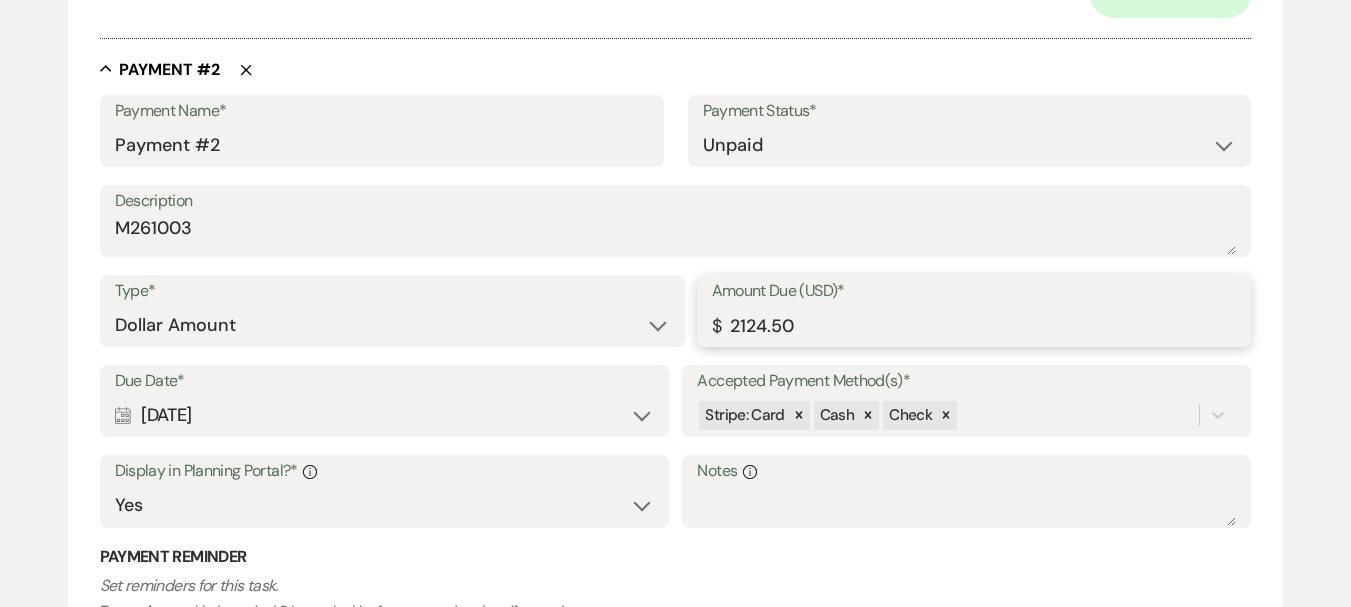 click on "2124.50" at bounding box center (974, 325) 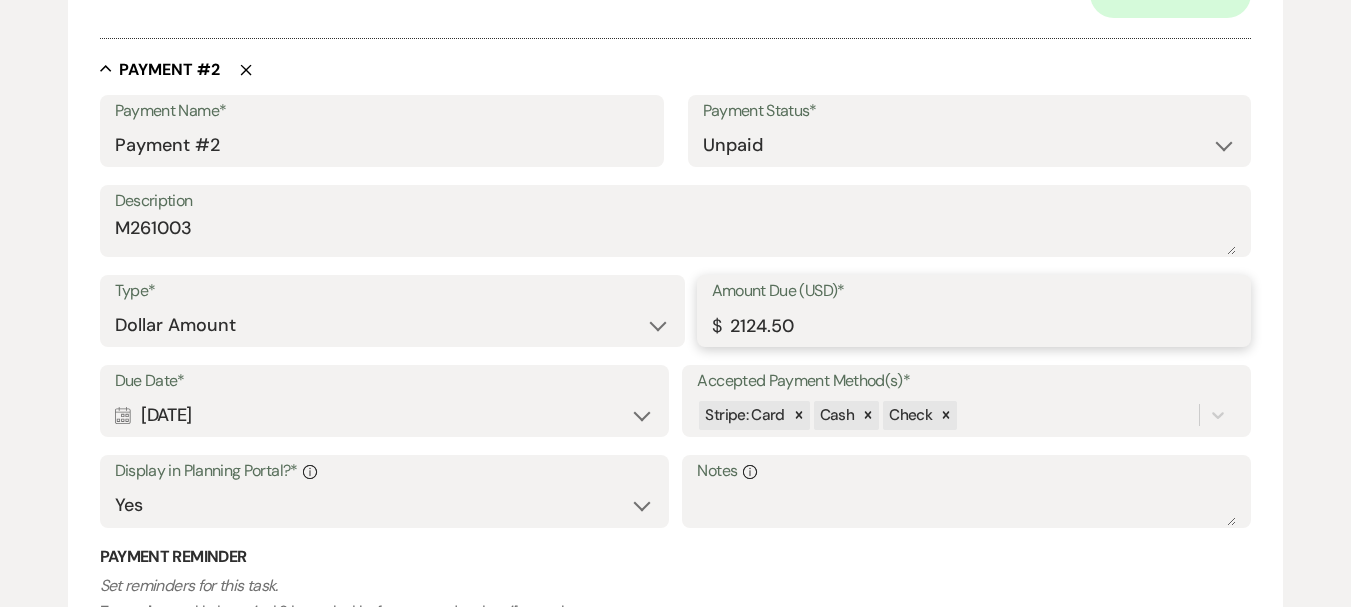 drag, startPoint x: 851, startPoint y: 328, endPoint x: 662, endPoint y: 318, distance: 189.26436 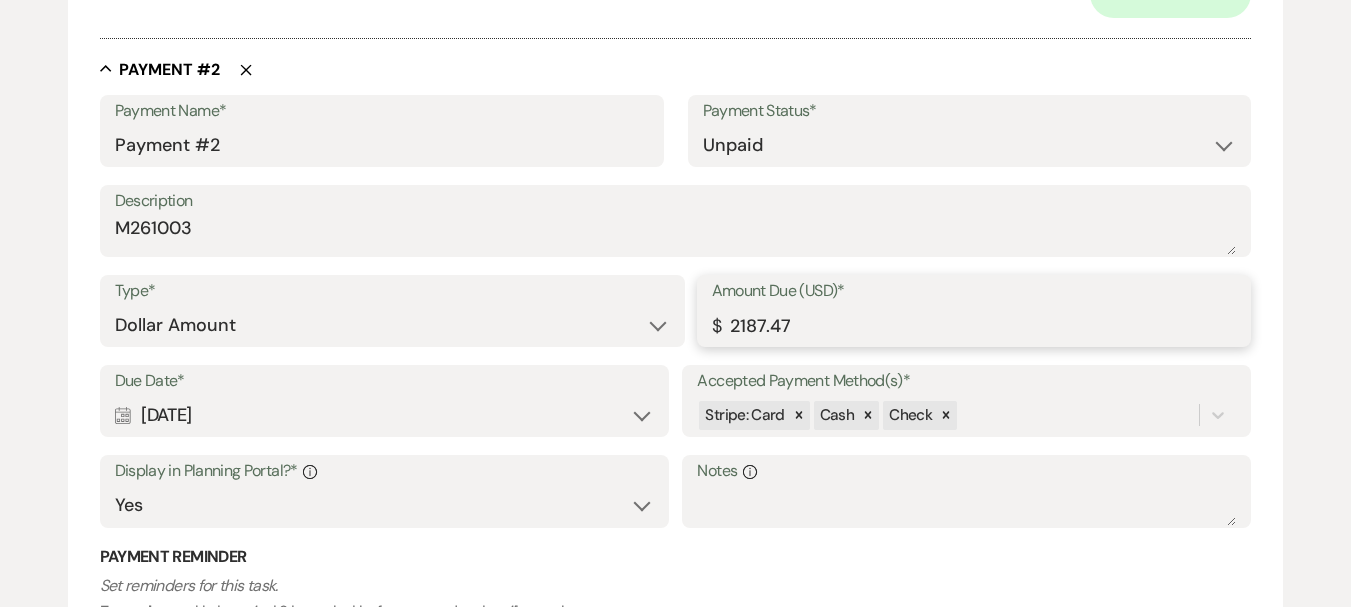drag, startPoint x: 801, startPoint y: 330, endPoint x: 674, endPoint y: 312, distance: 128.26924 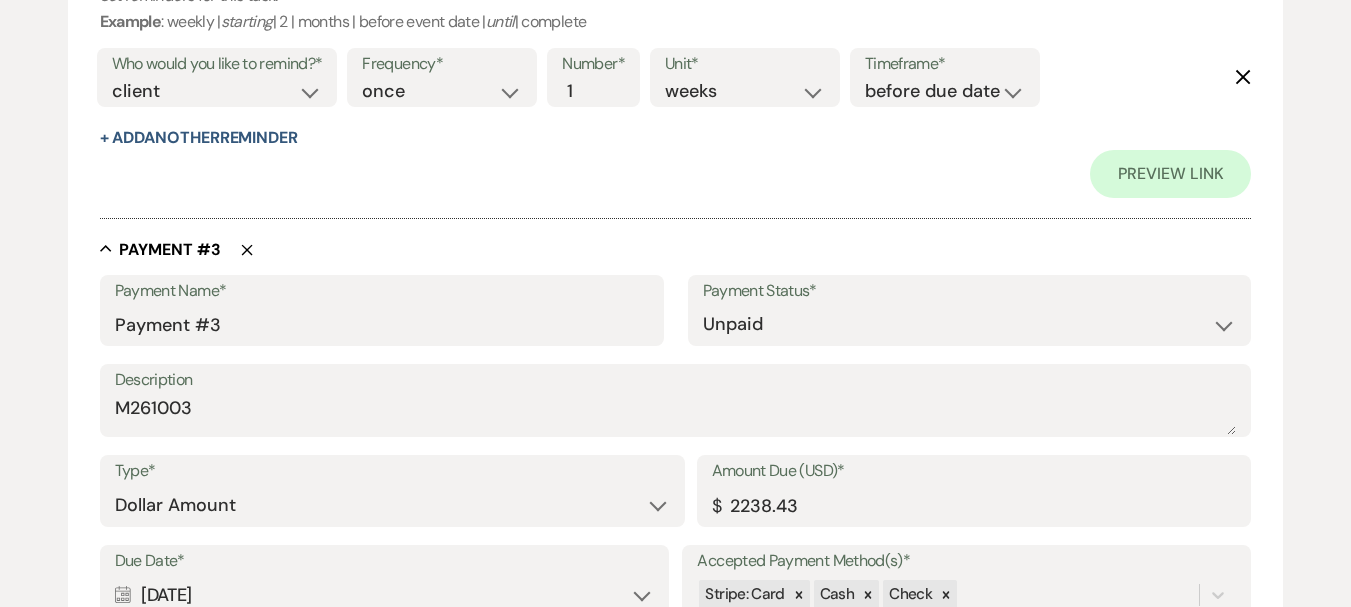 scroll, scrollTop: 1900, scrollLeft: 0, axis: vertical 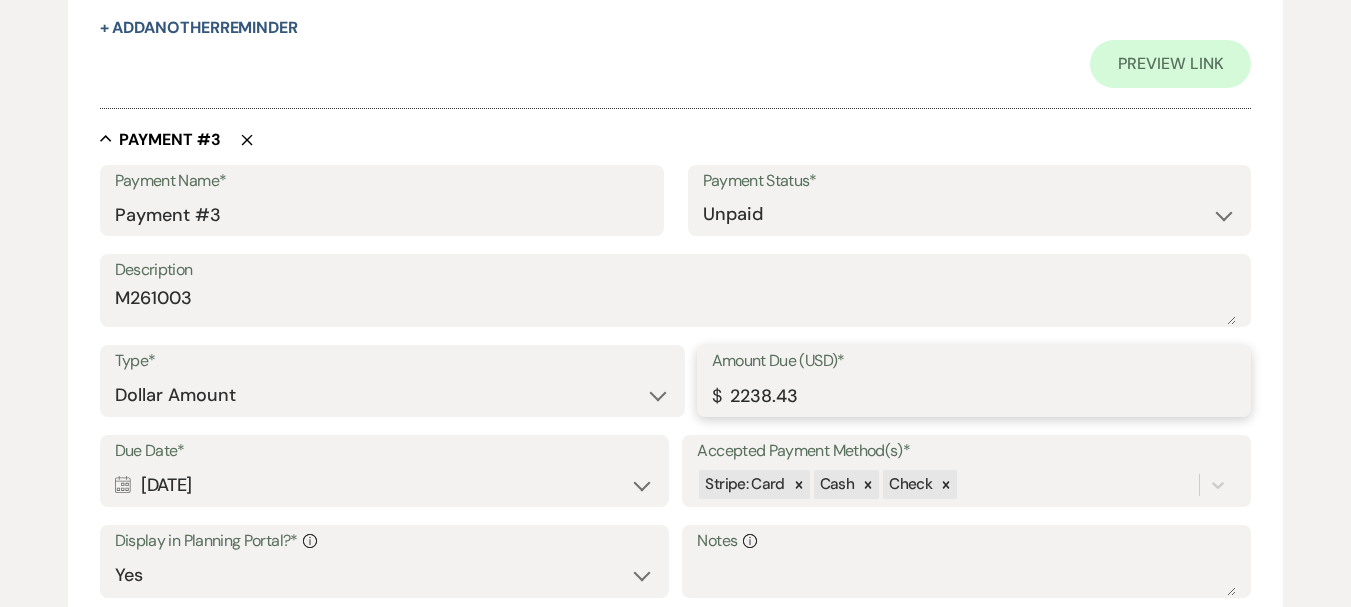 click on "2238.43" at bounding box center (974, 395) 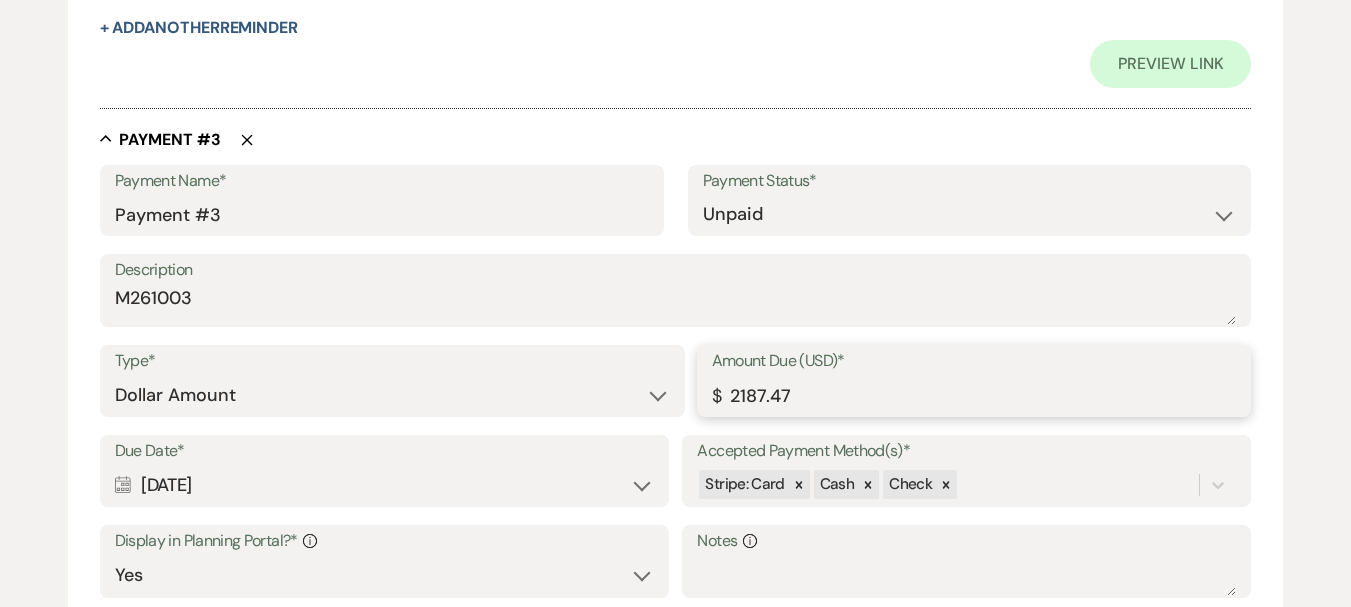 type on "2187.47" 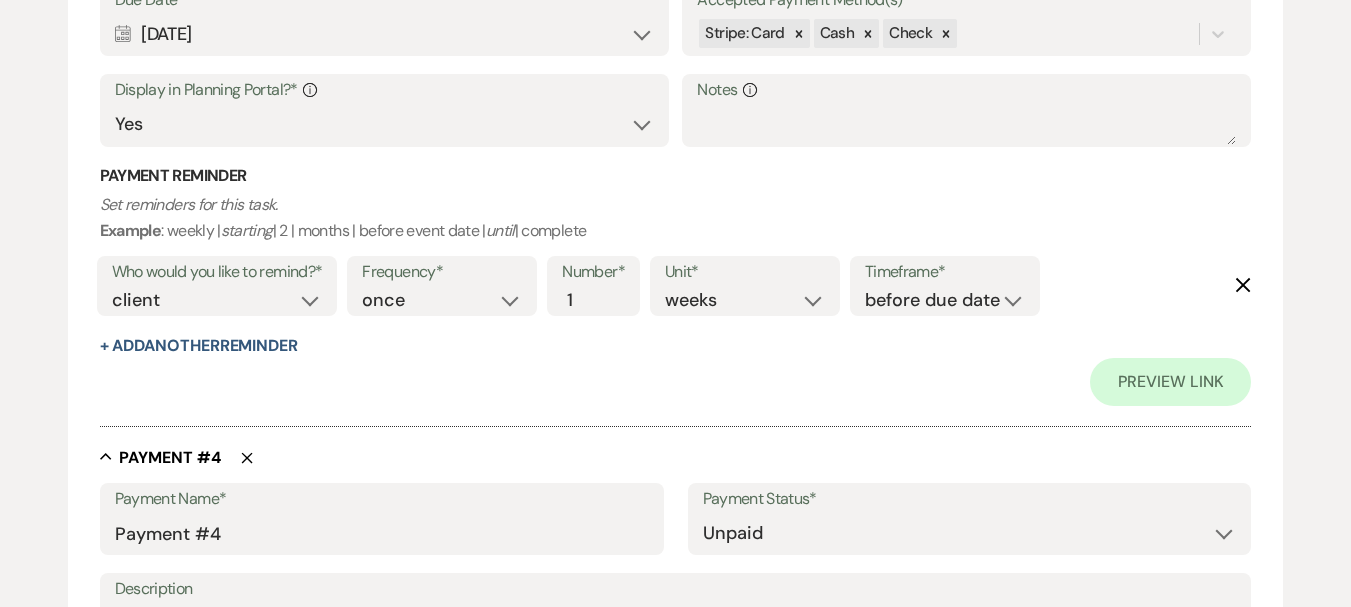 scroll, scrollTop: 2600, scrollLeft: 0, axis: vertical 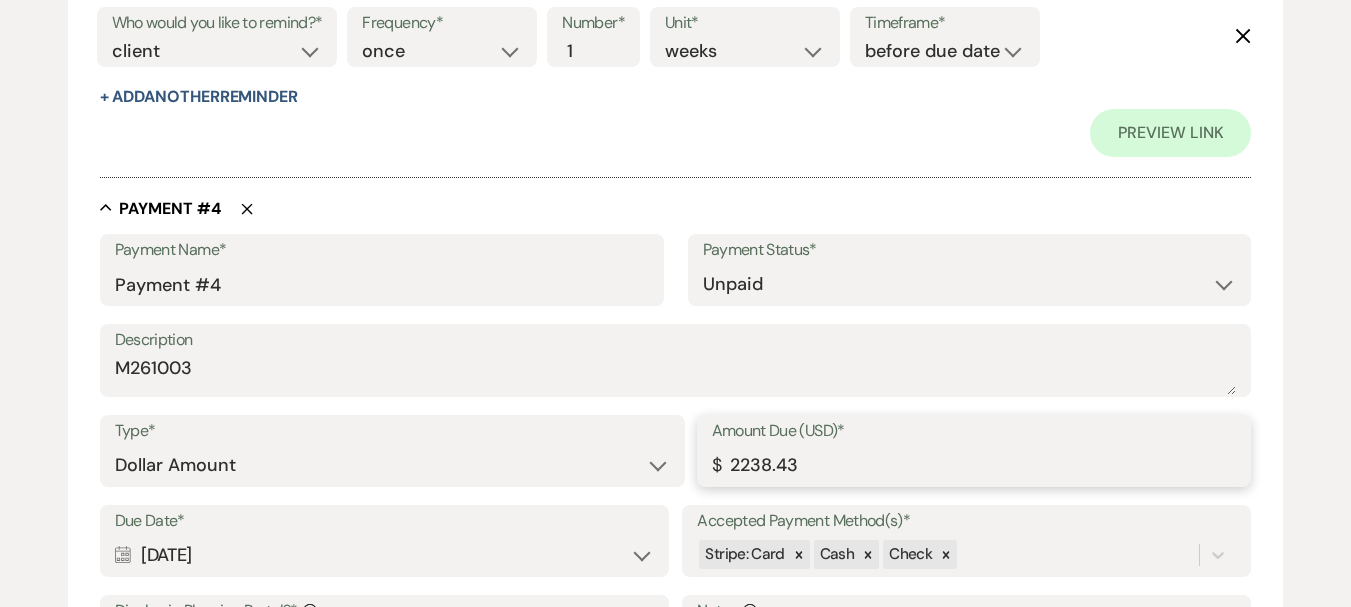 drag, startPoint x: 845, startPoint y: 472, endPoint x: 864, endPoint y: 465, distance: 20.248457 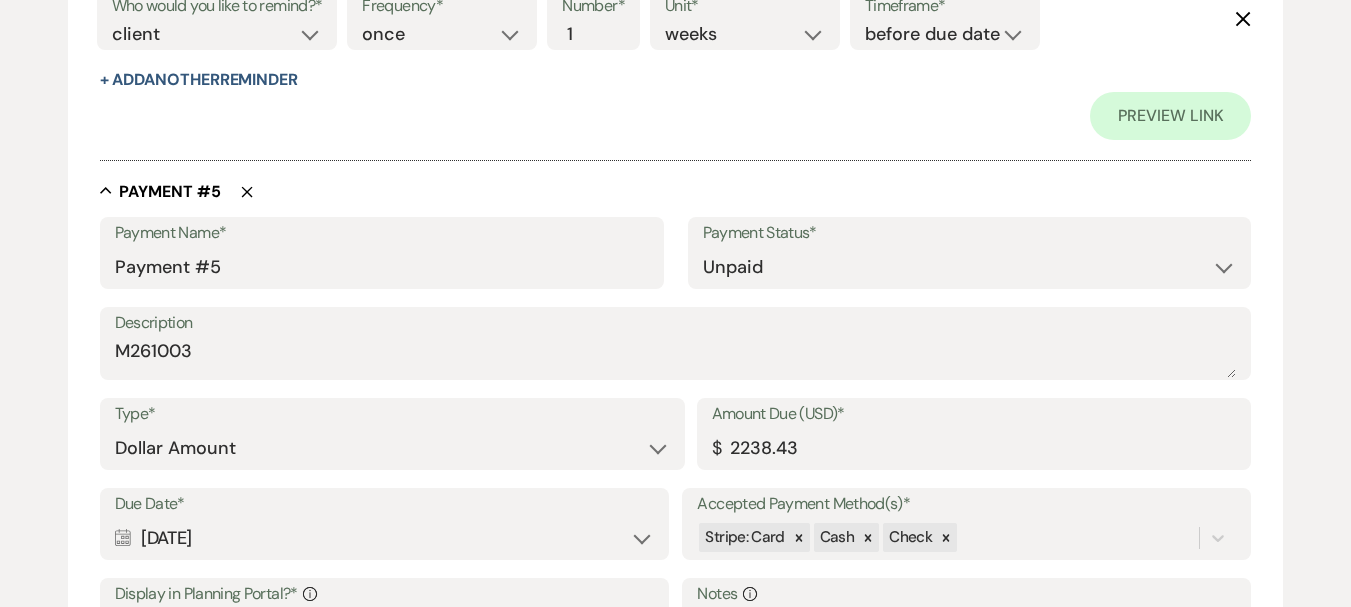 scroll, scrollTop: 3400, scrollLeft: 0, axis: vertical 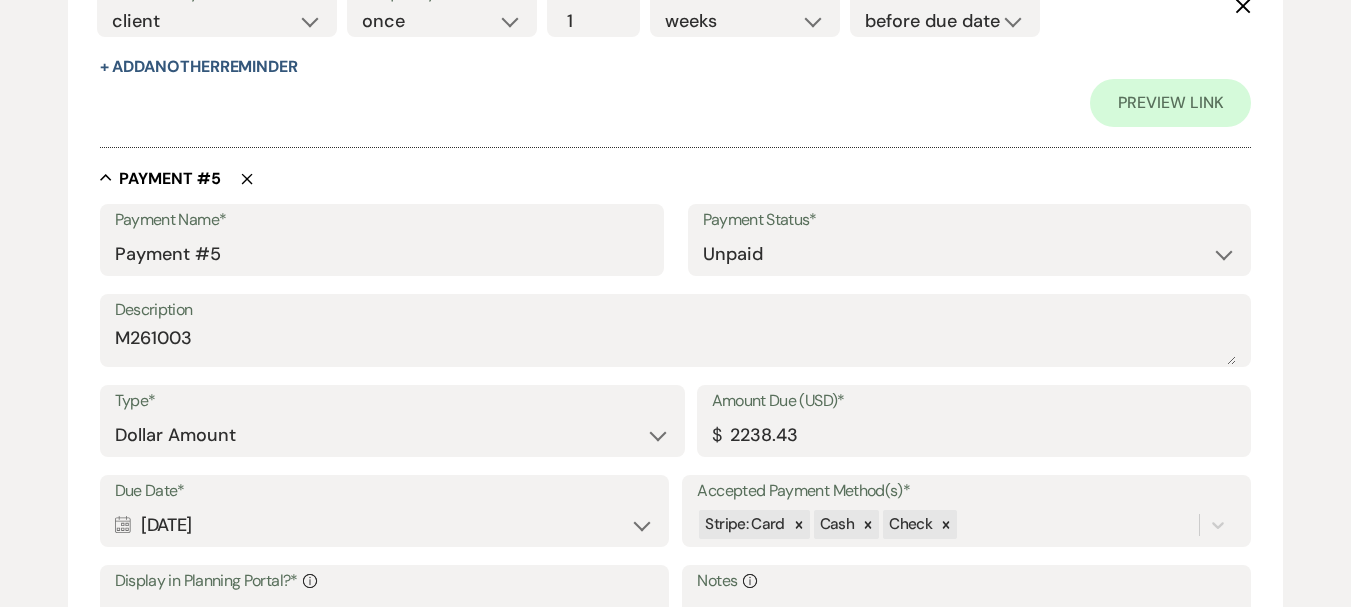 type on "2187.47" 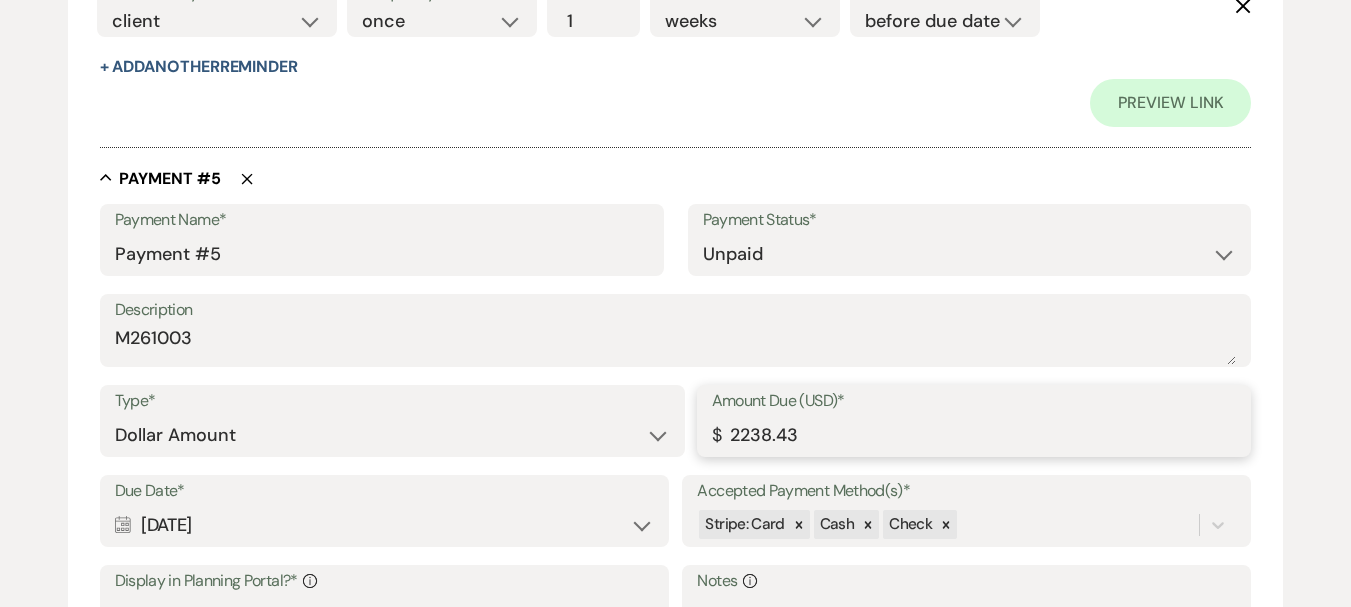 click on "2238.43" at bounding box center [974, 435] 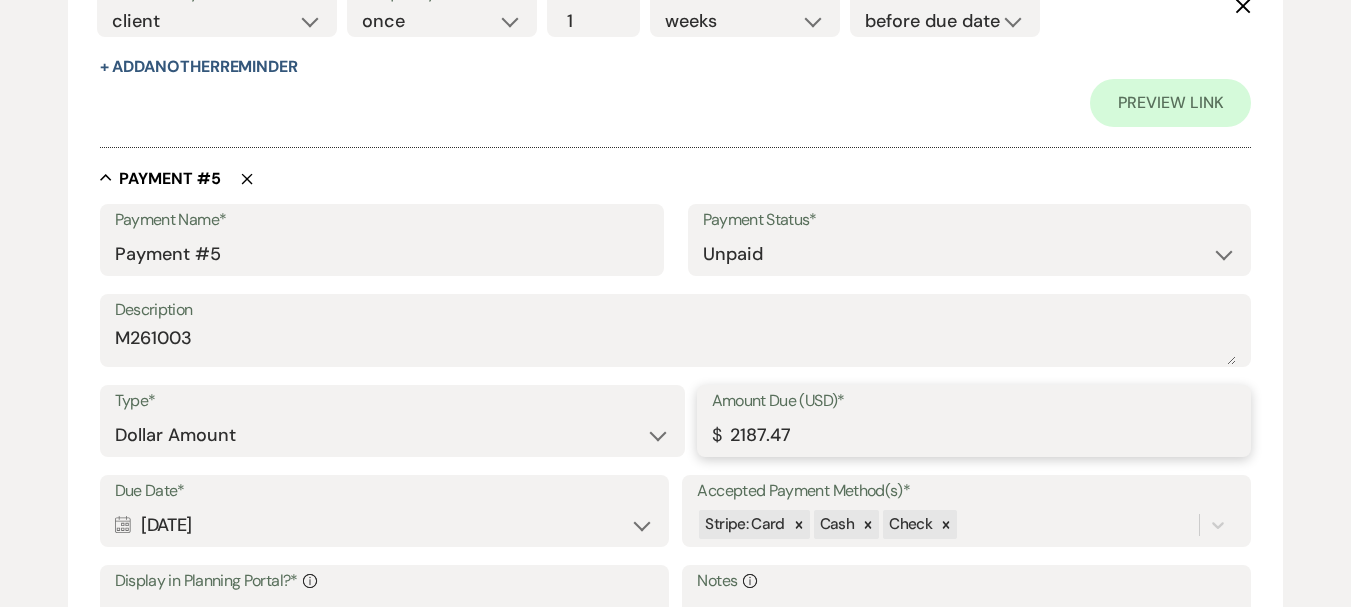 type on "2187.47" 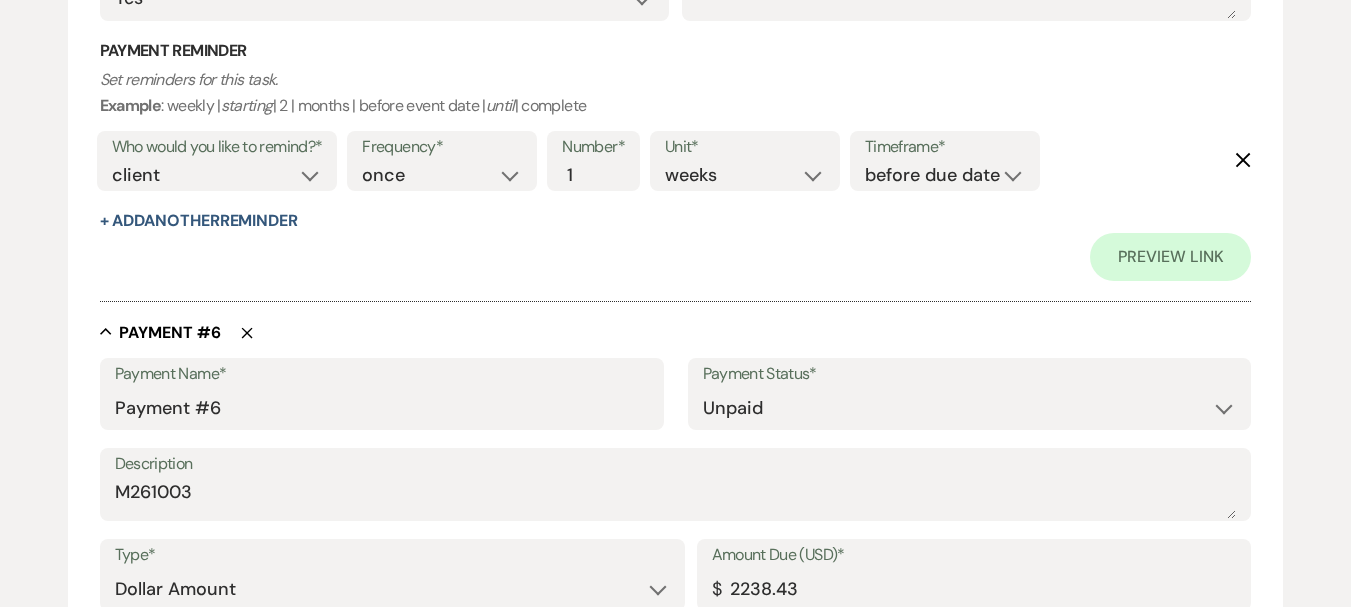 scroll, scrollTop: 4200, scrollLeft: 0, axis: vertical 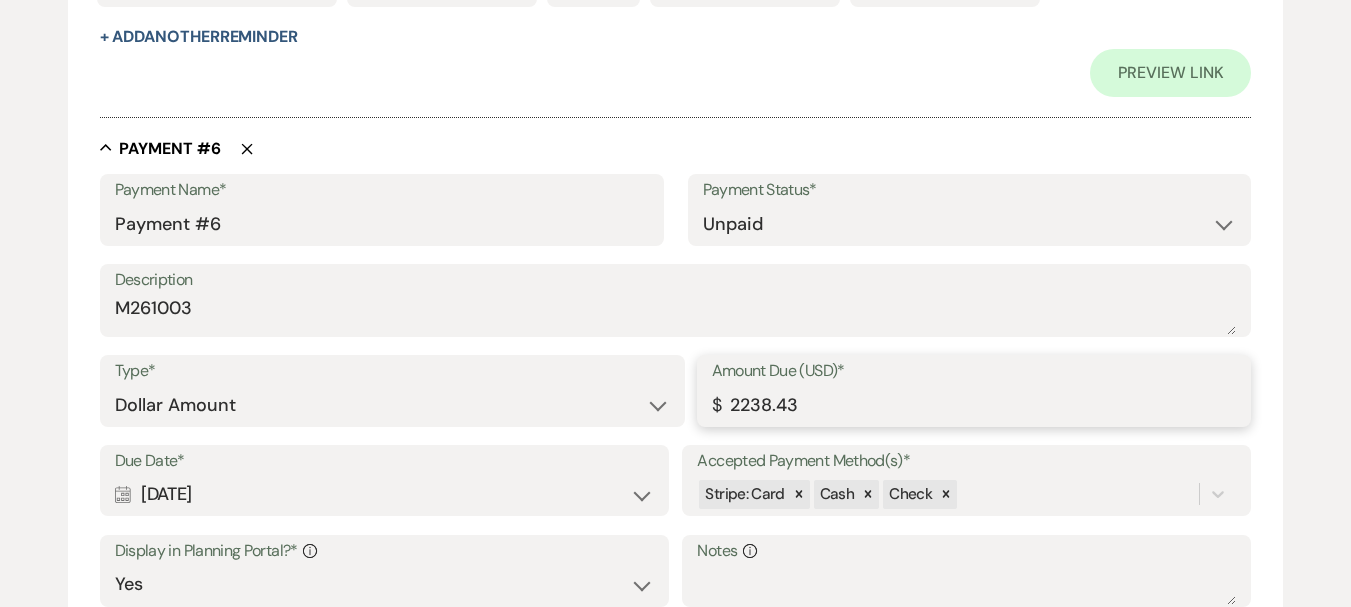 click on "2238.43" at bounding box center (974, 405) 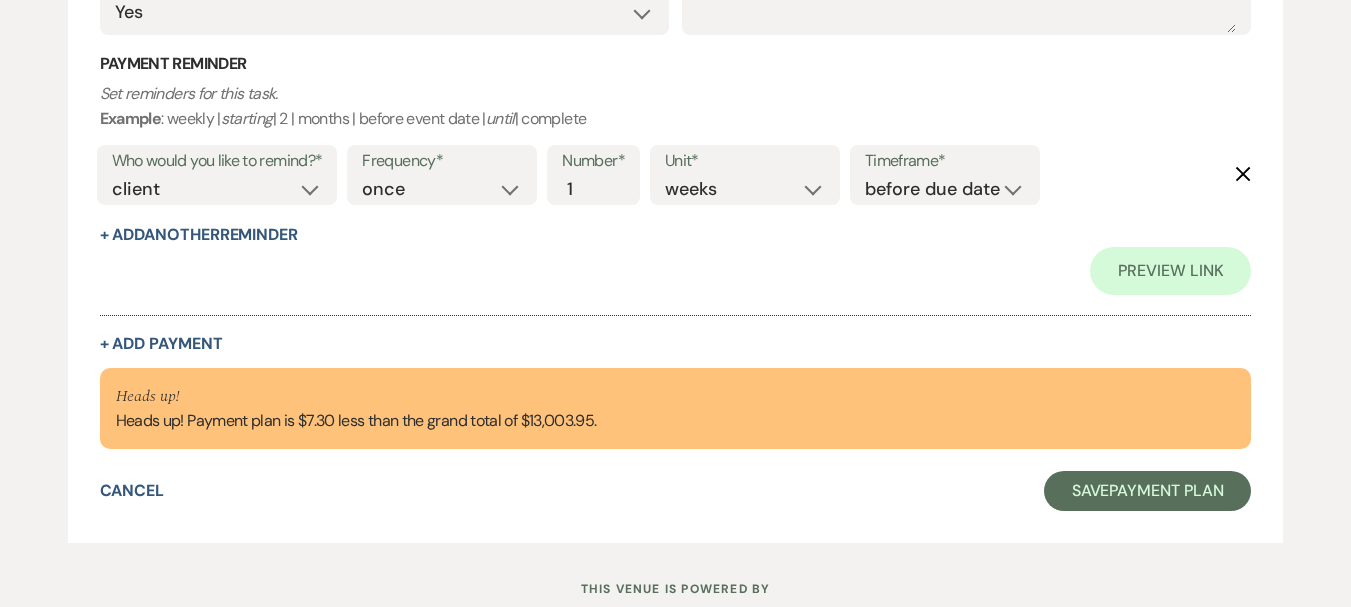 scroll, scrollTop: 4837, scrollLeft: 0, axis: vertical 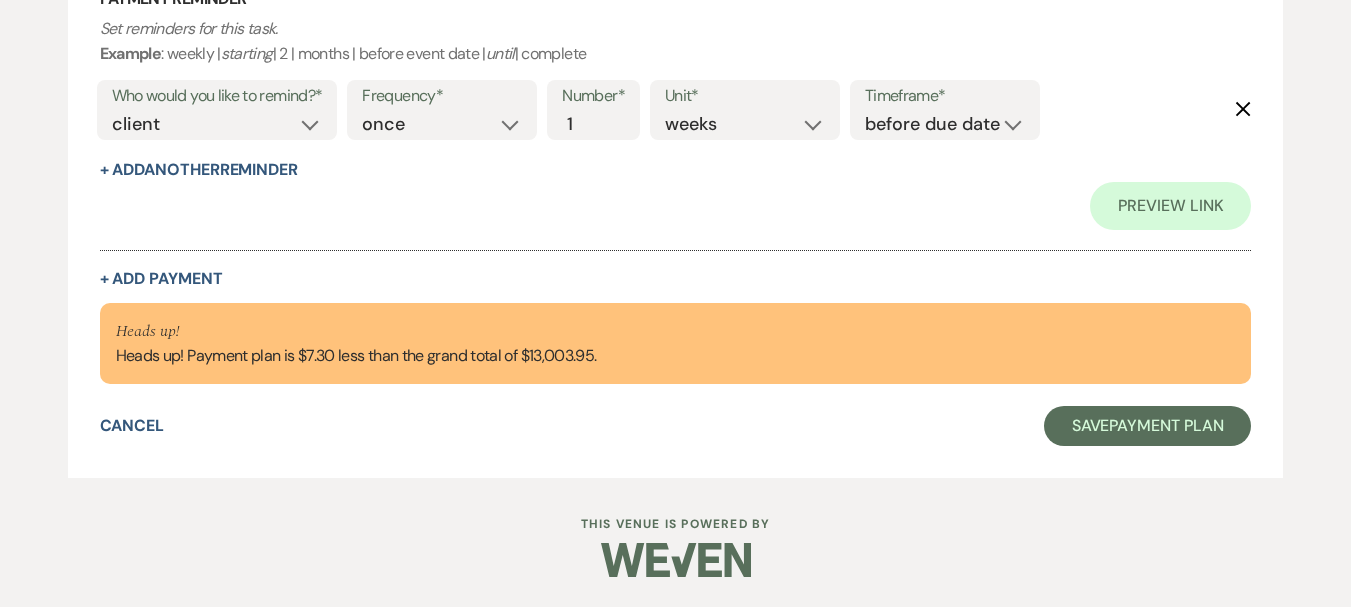 type on "2187.47" 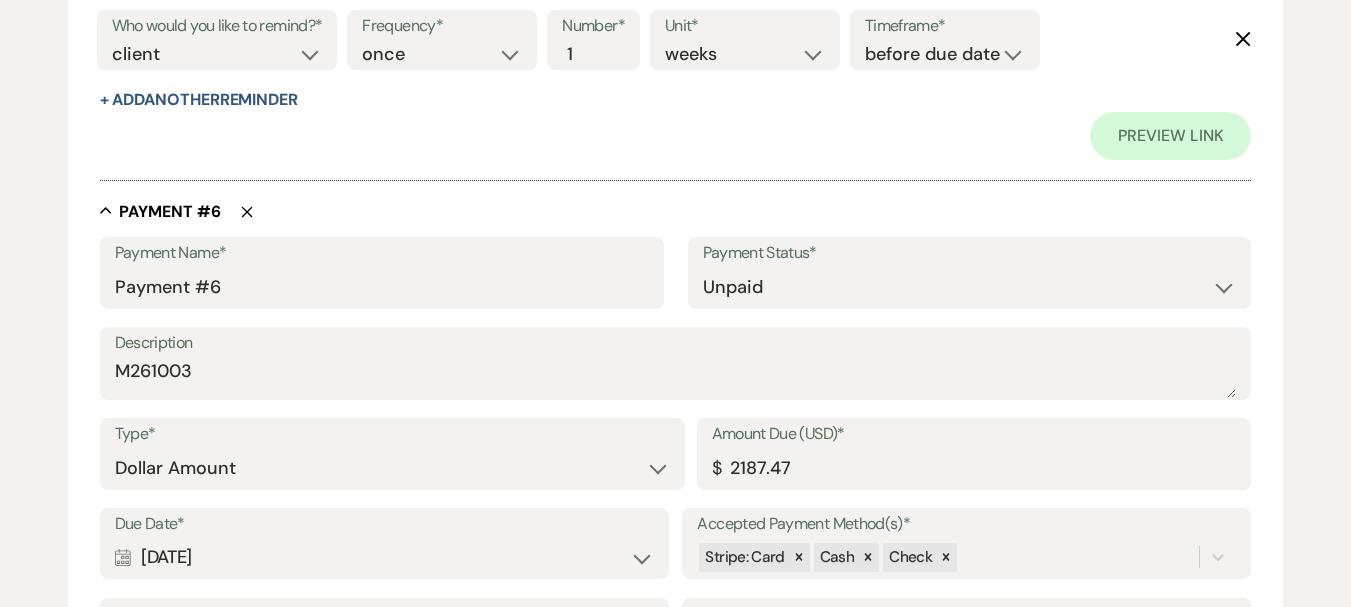 scroll, scrollTop: 4837, scrollLeft: 0, axis: vertical 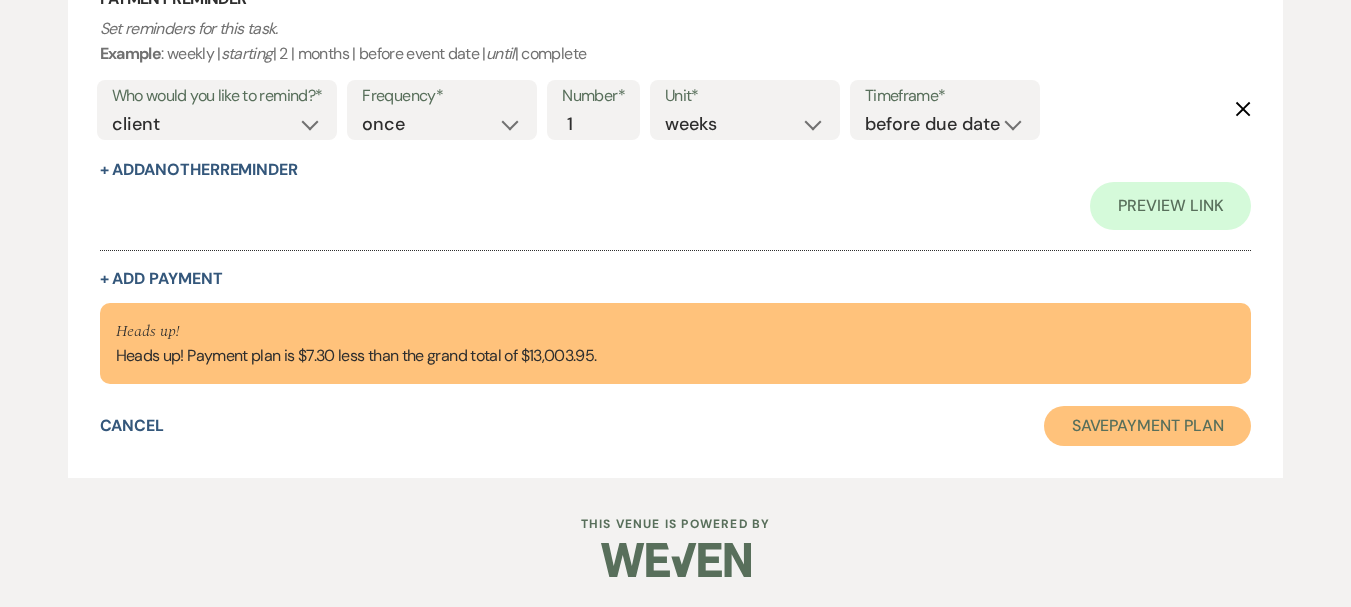 click on "Save  Payment Plan" at bounding box center [1148, 426] 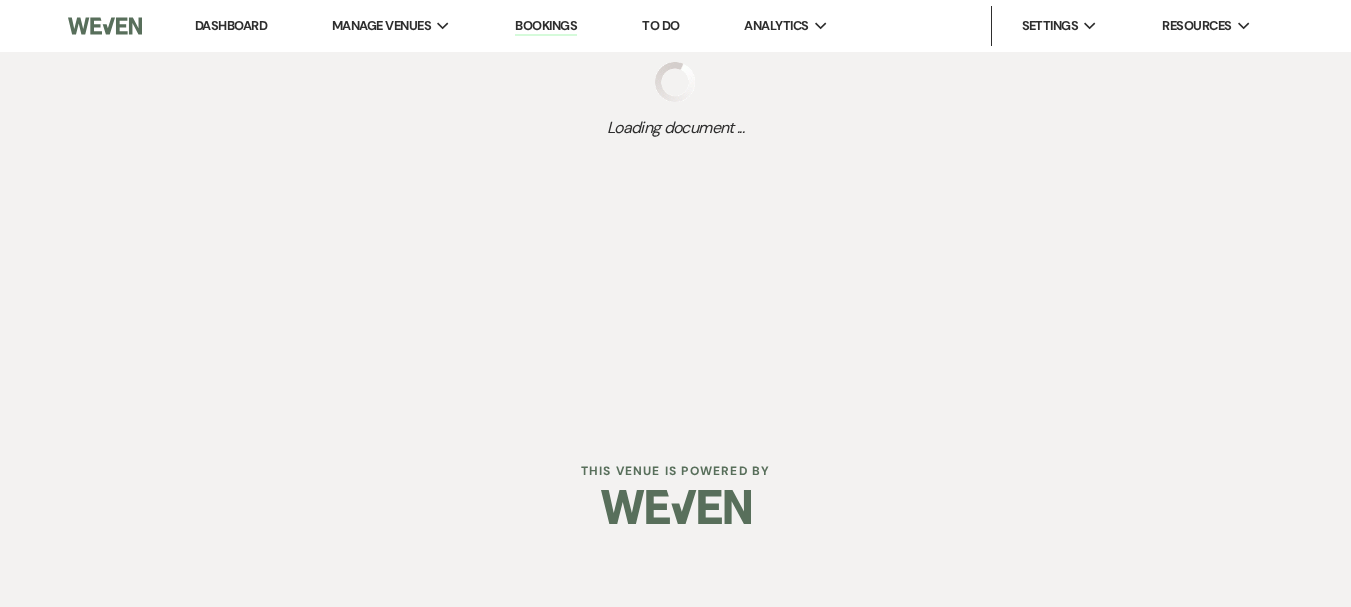 scroll, scrollTop: 0, scrollLeft: 0, axis: both 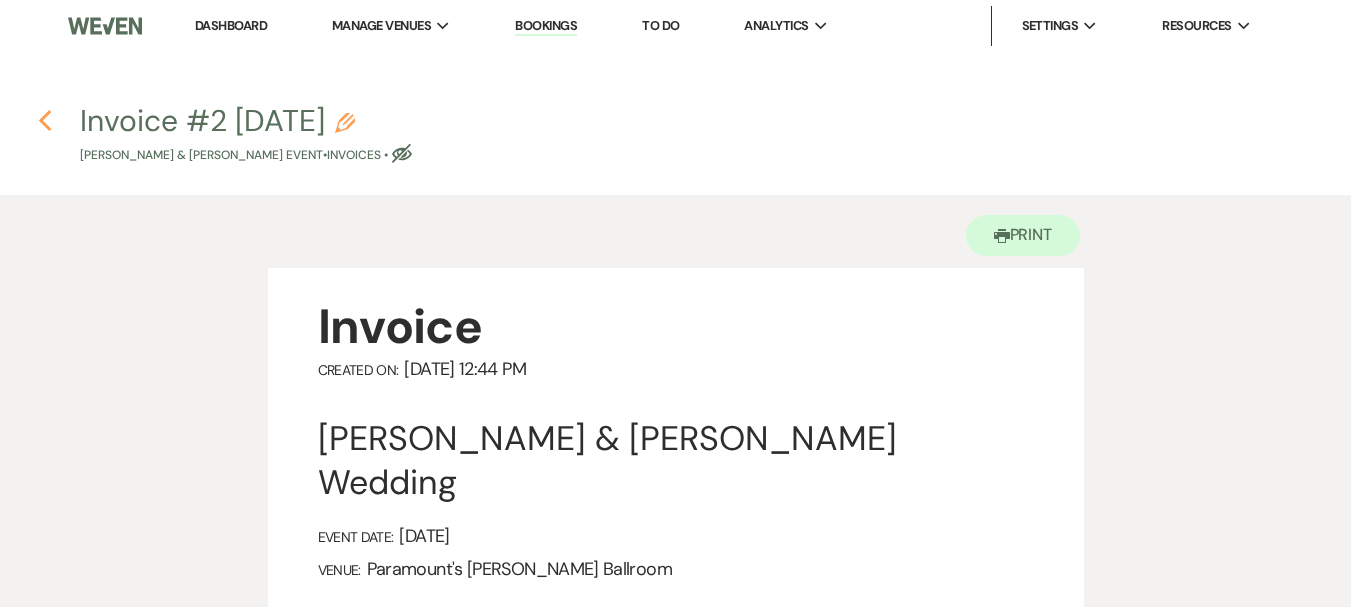 click 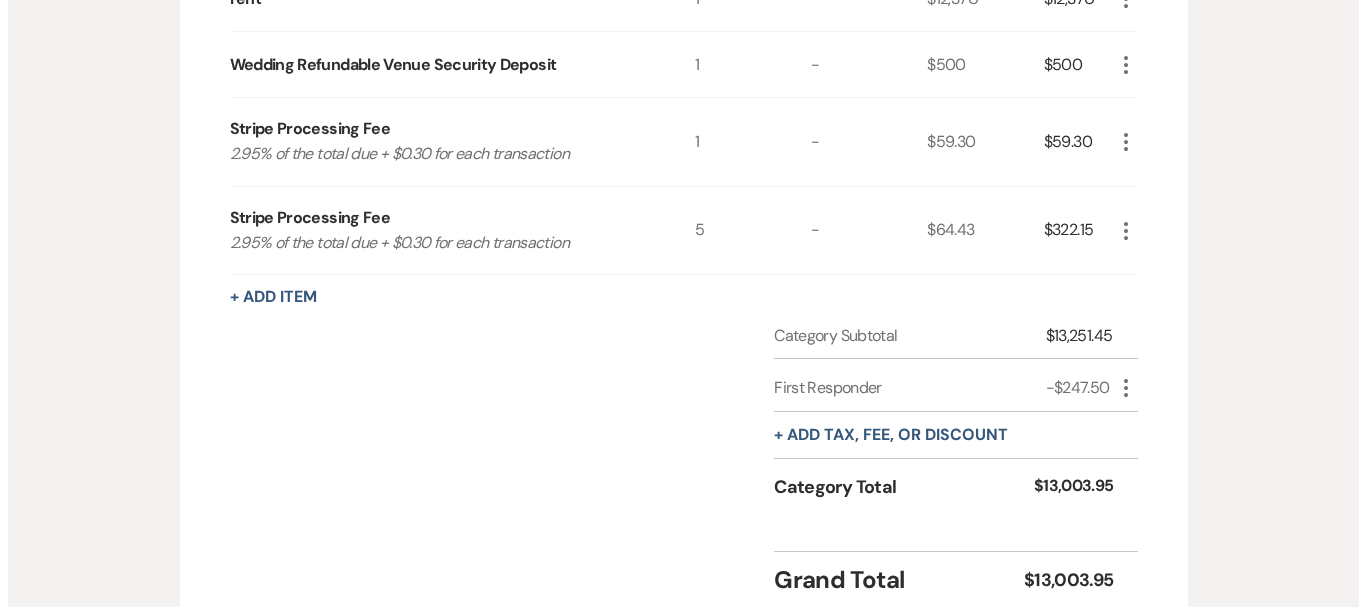 scroll, scrollTop: 700, scrollLeft: 0, axis: vertical 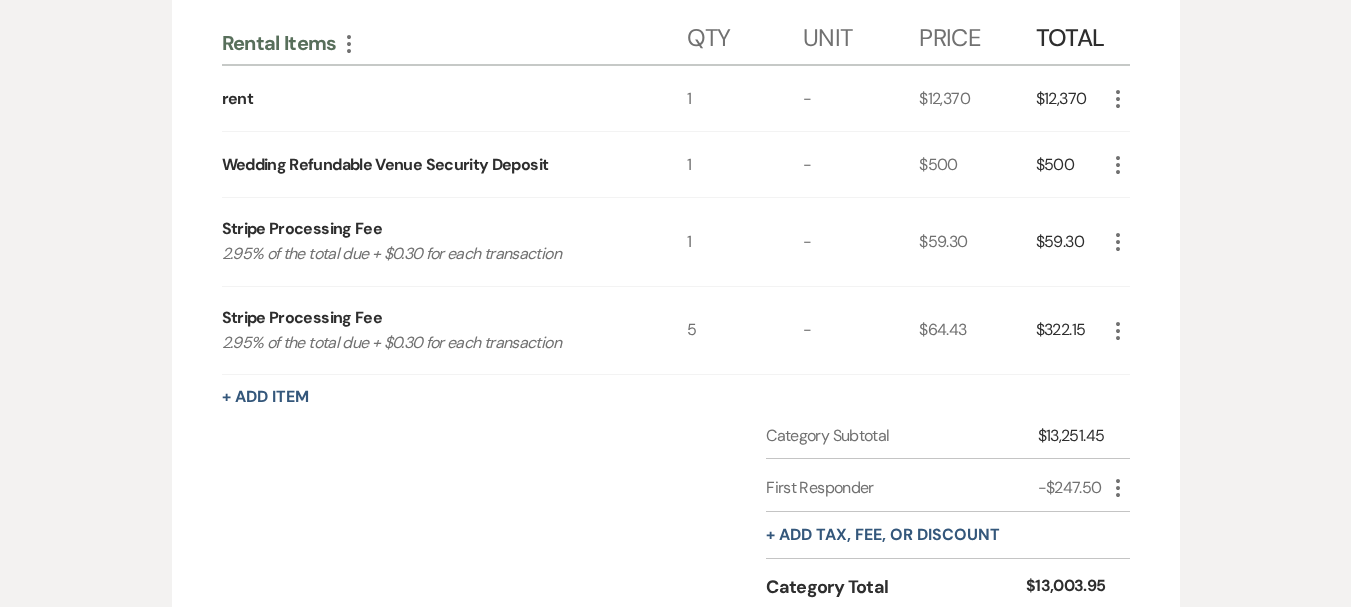 click on "More" 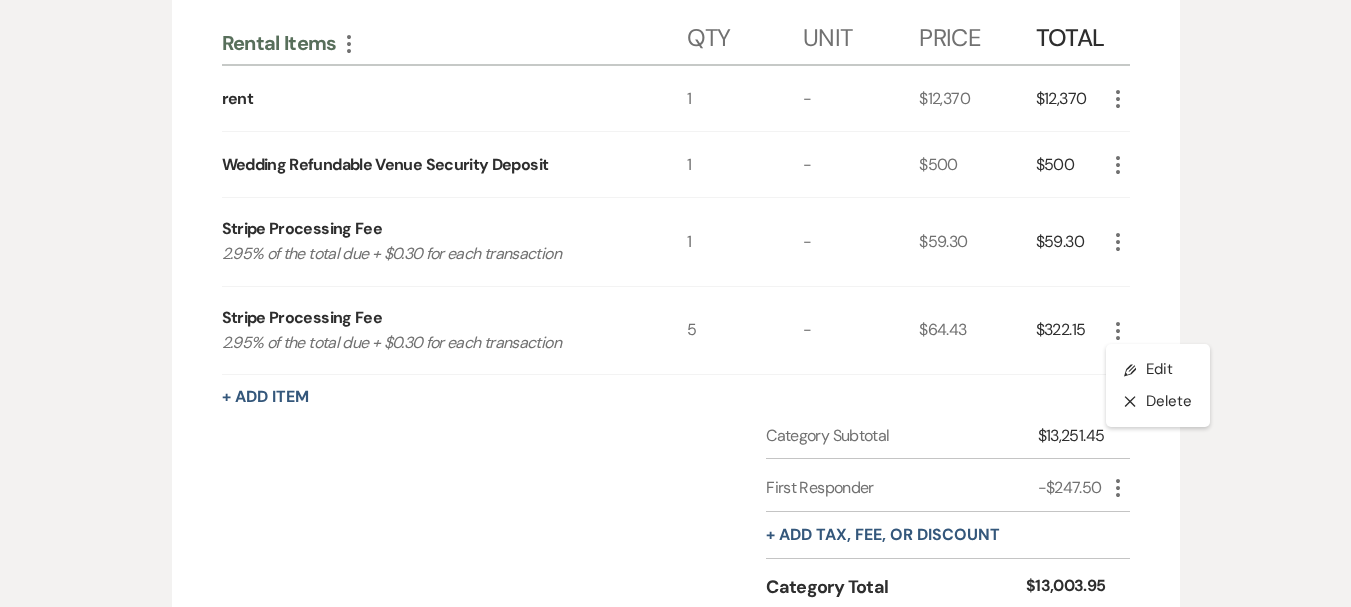click on "Pencil Edit X Delete" at bounding box center (1158, 385) 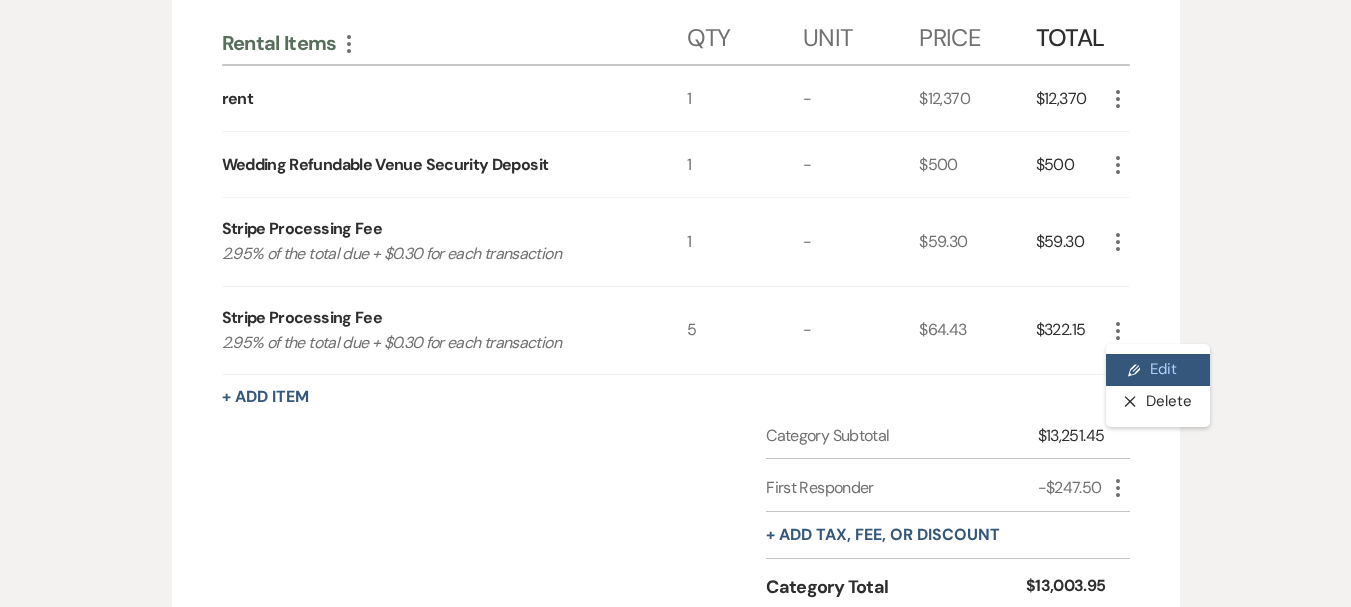 click on "Pencil Edit" at bounding box center [1158, 370] 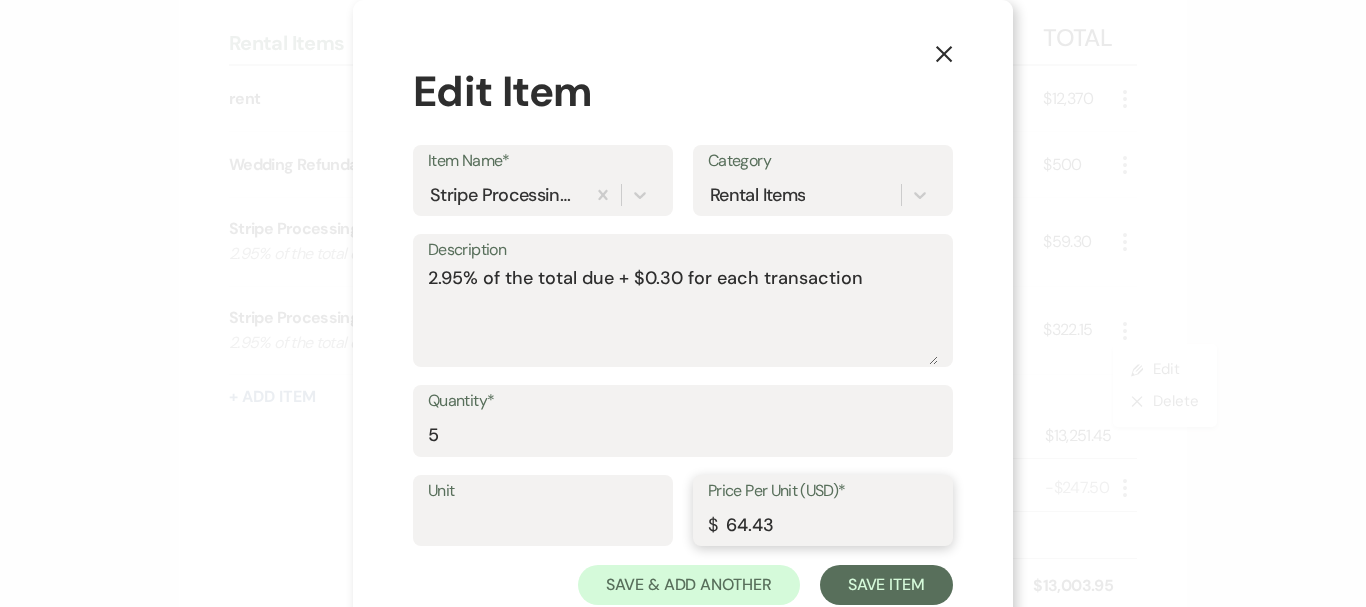 drag, startPoint x: 778, startPoint y: 532, endPoint x: 556, endPoint y: 453, distance: 235.63744 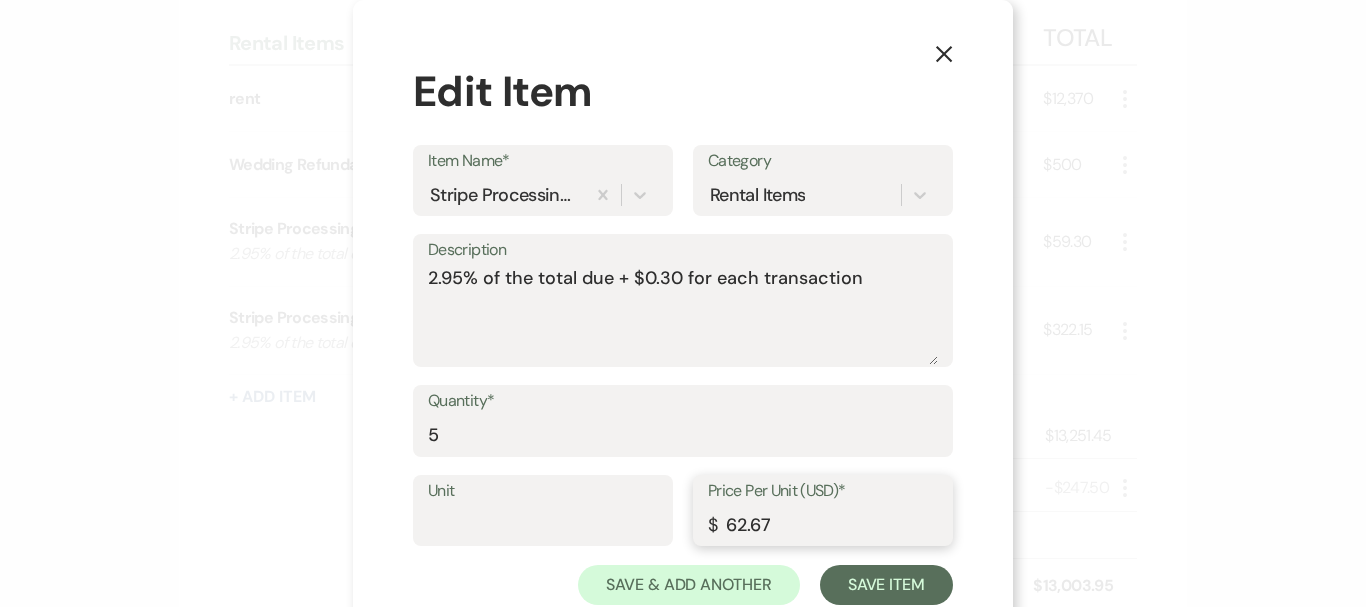type on "62.67" 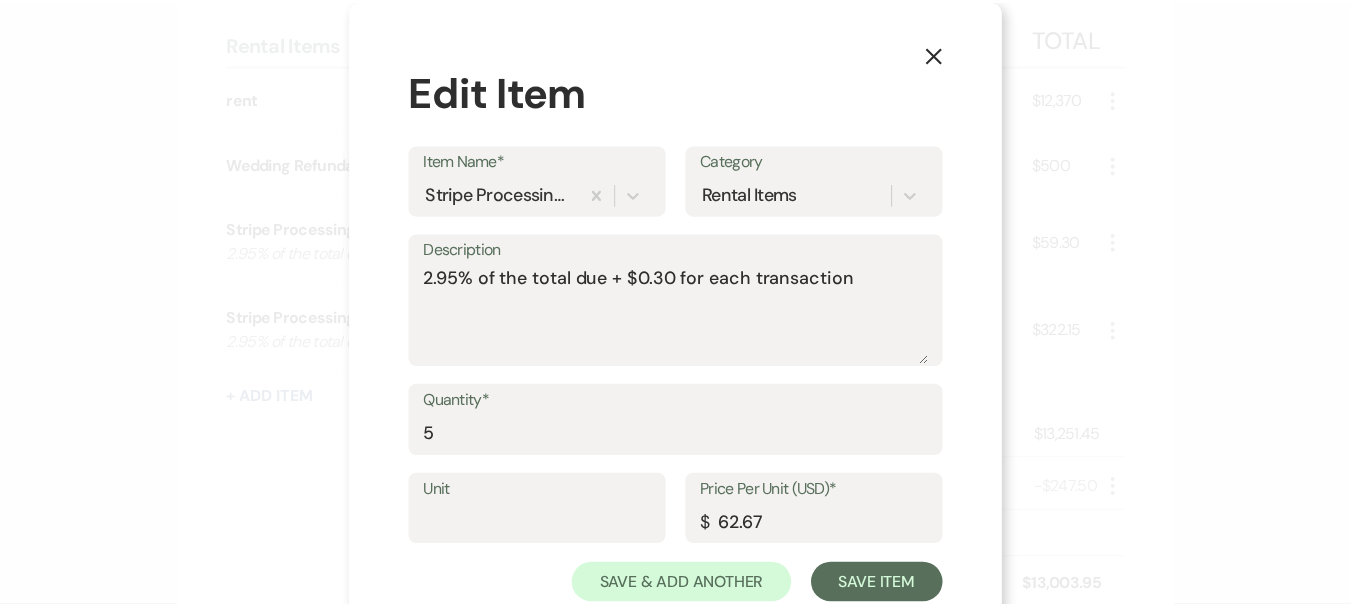 scroll, scrollTop: 58, scrollLeft: 0, axis: vertical 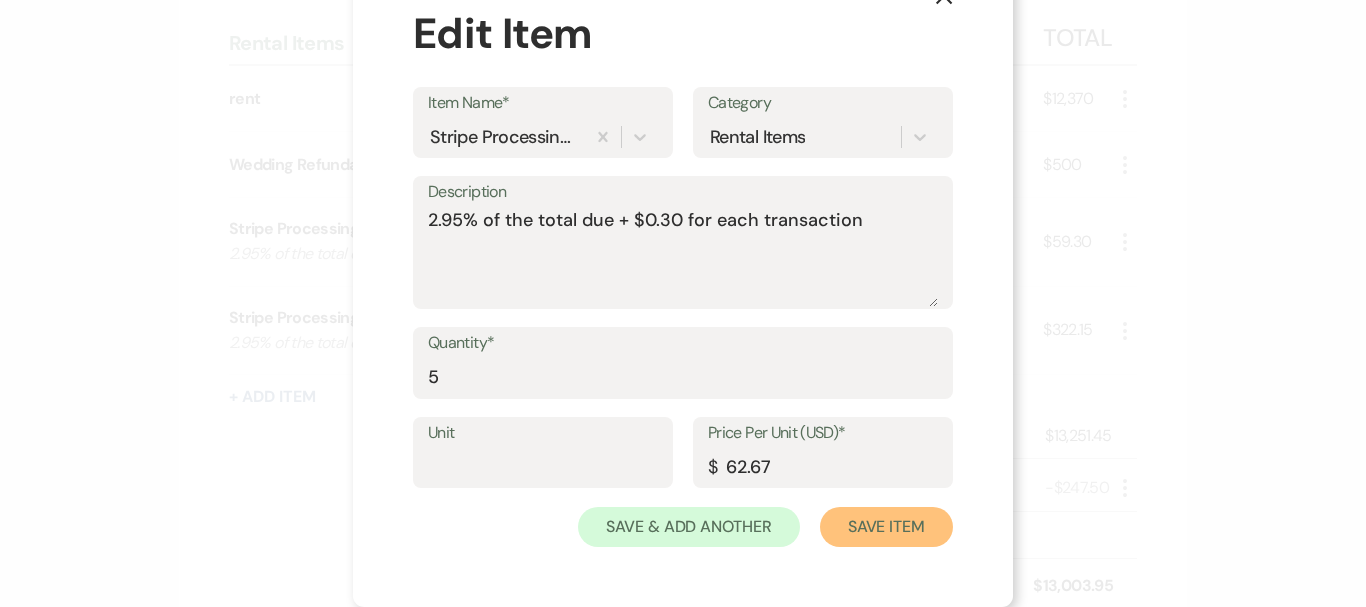 click on "Save Item" at bounding box center (886, 527) 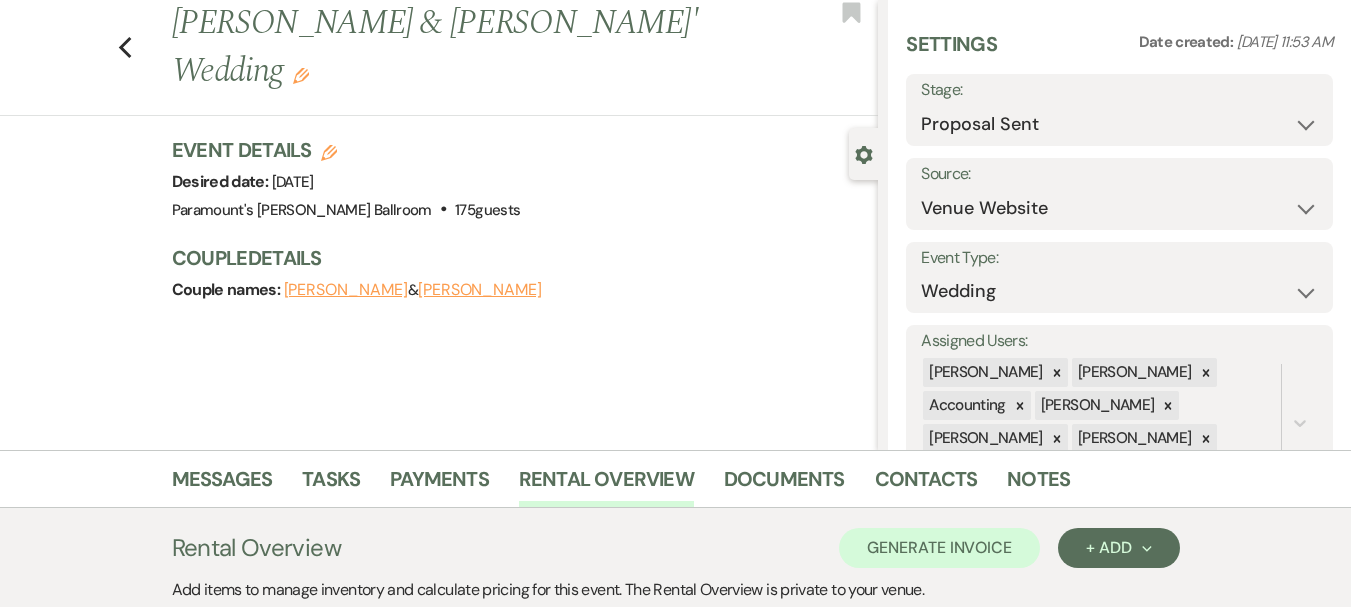 scroll, scrollTop: 0, scrollLeft: 0, axis: both 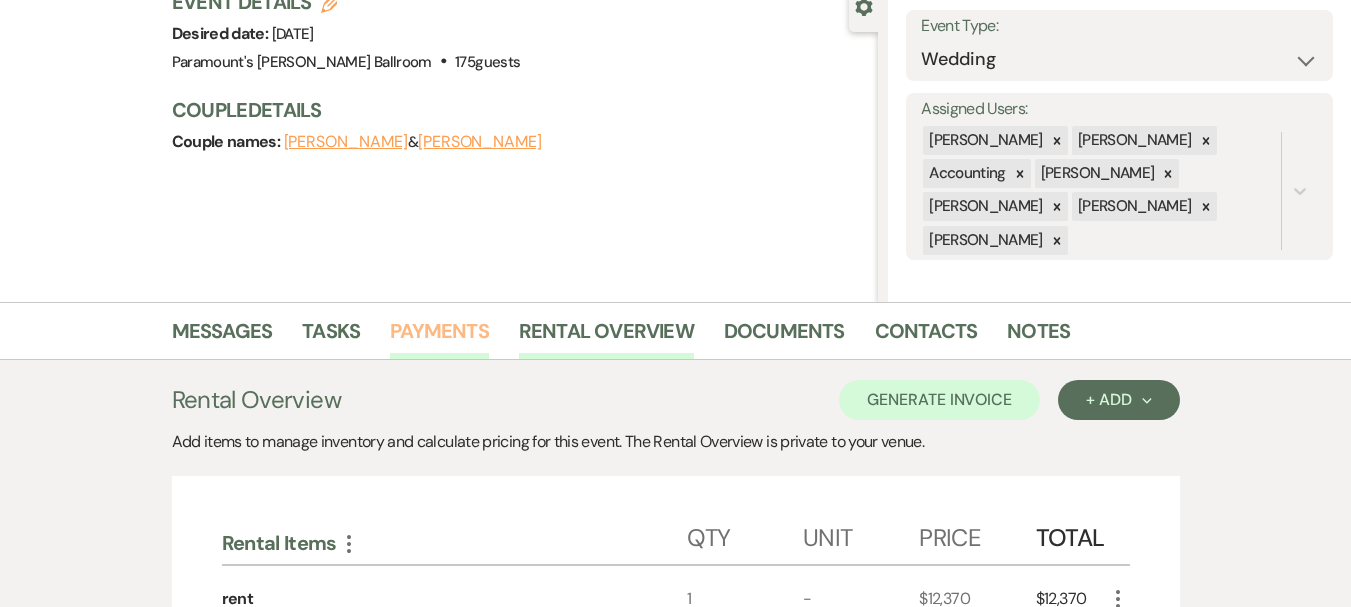click on "Payments" at bounding box center (439, 337) 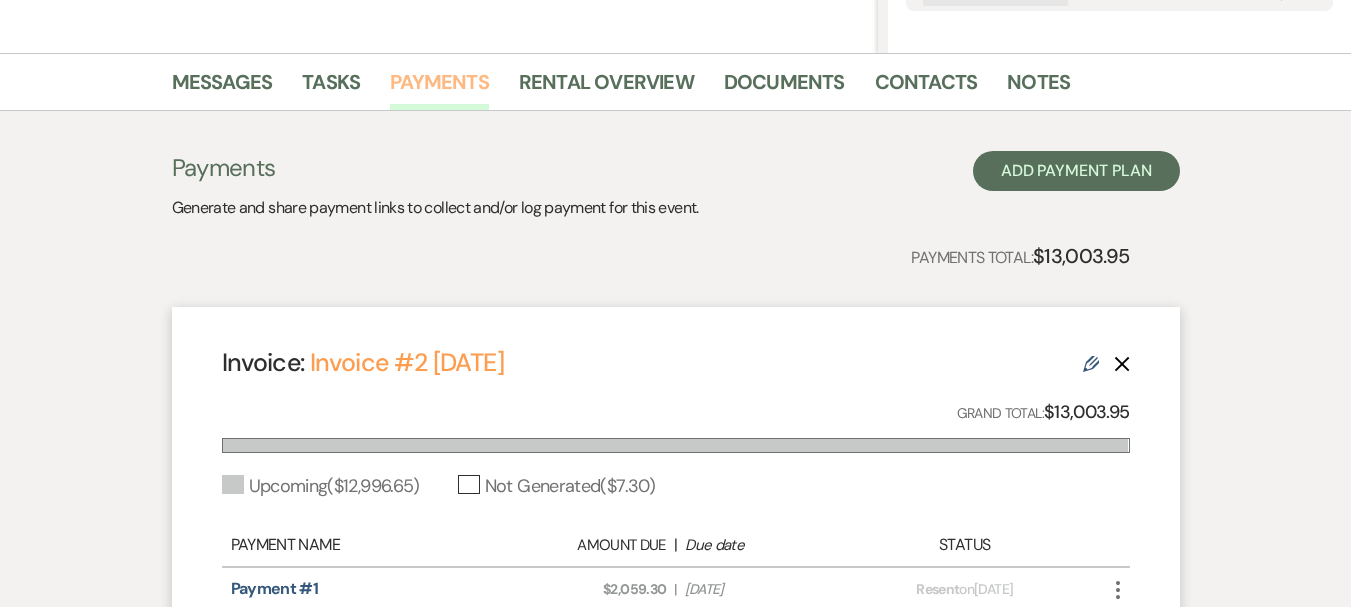 scroll, scrollTop: 300, scrollLeft: 0, axis: vertical 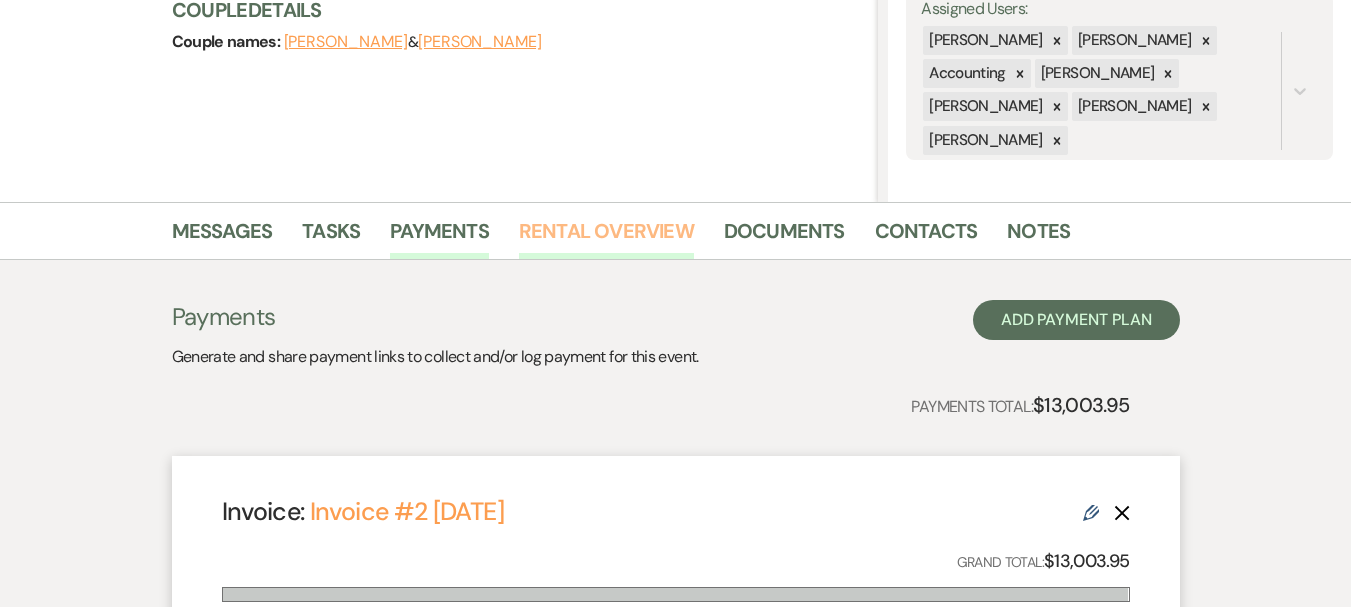 click on "Rental Overview" at bounding box center [606, 237] 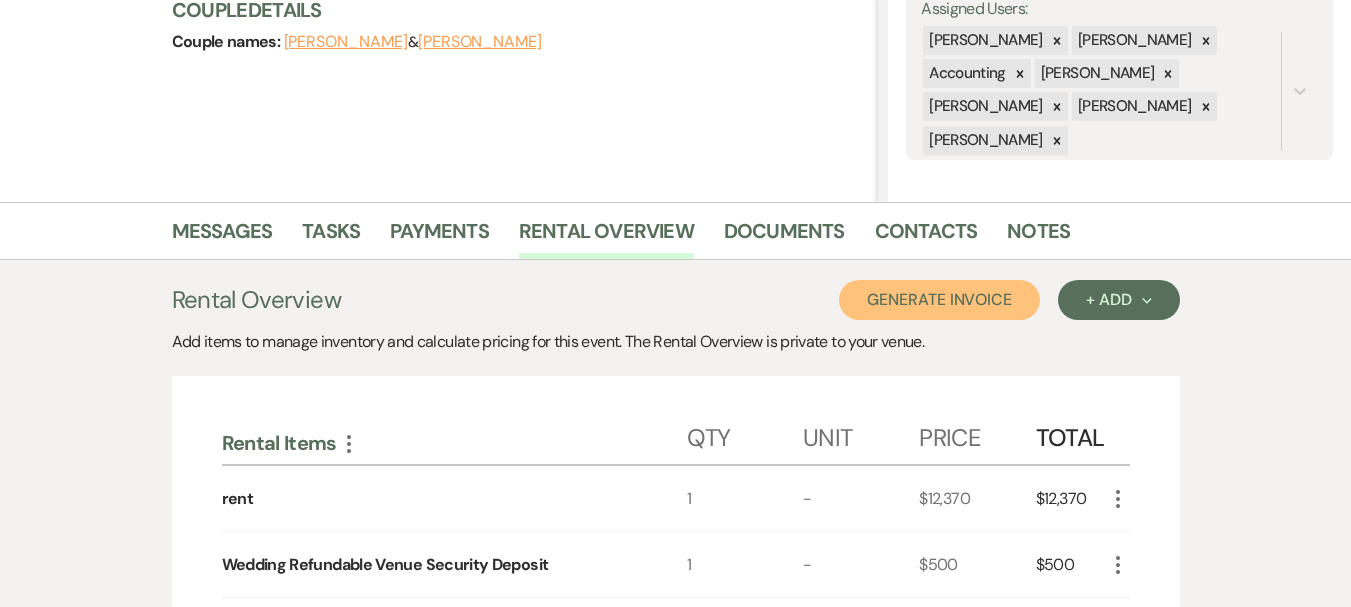 click on "Generate Invoice" at bounding box center (939, 300) 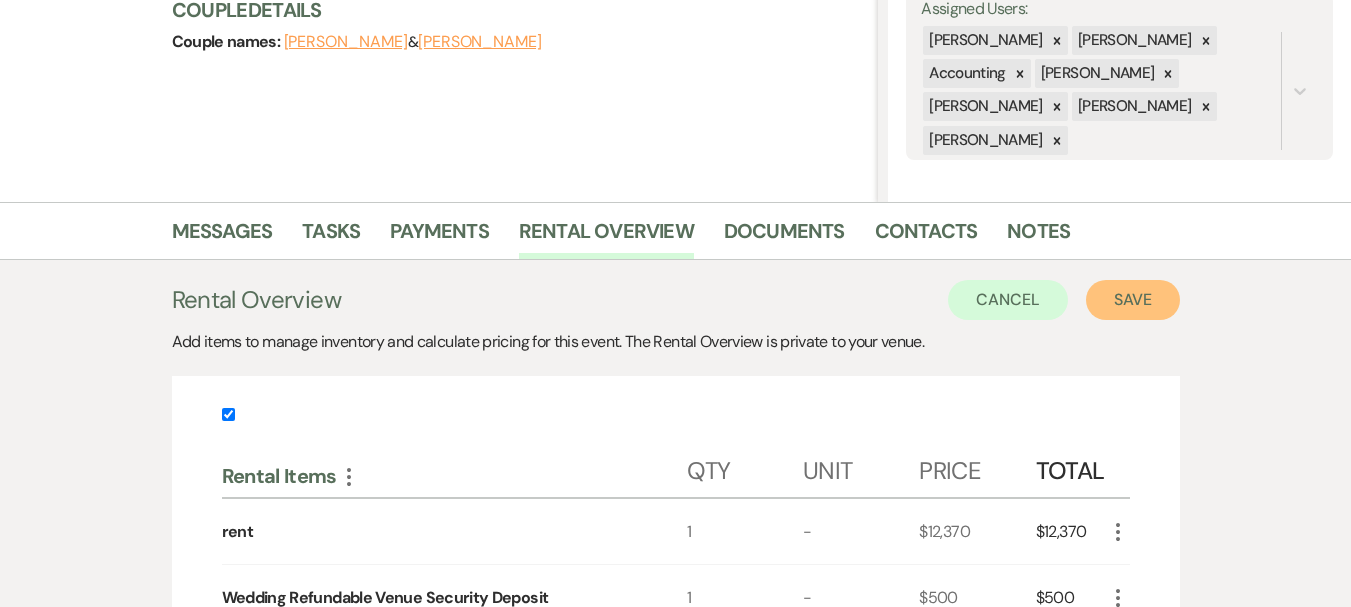 click on "Save" at bounding box center [1133, 300] 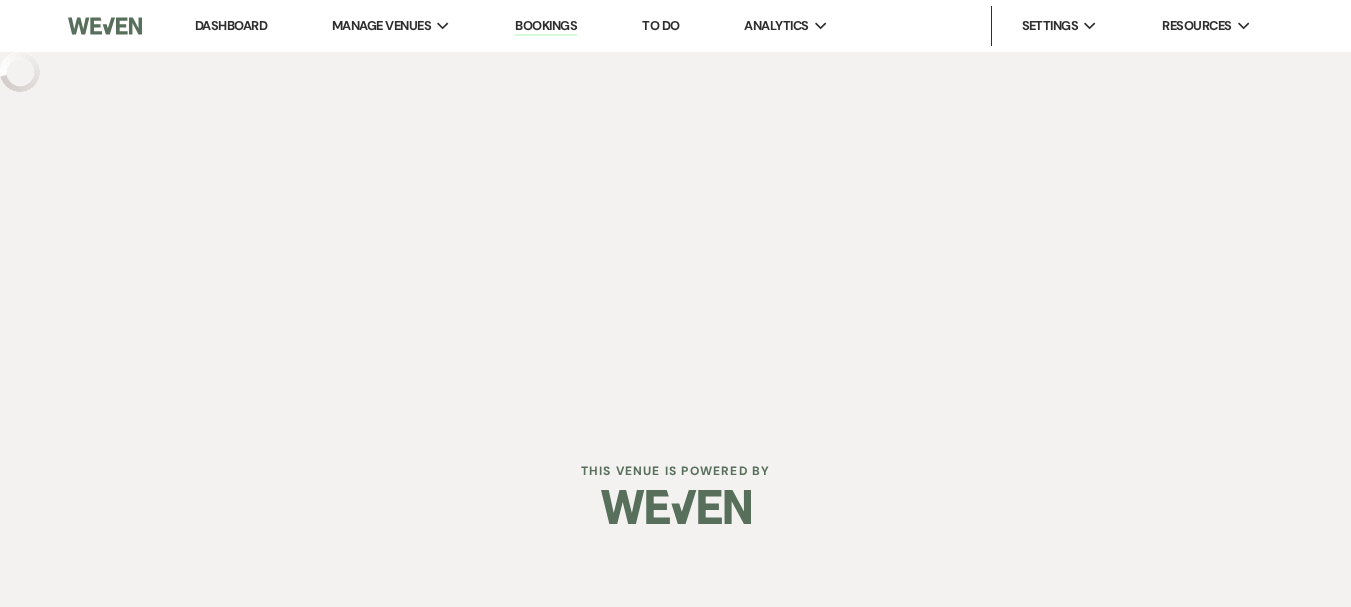 scroll, scrollTop: 0, scrollLeft: 0, axis: both 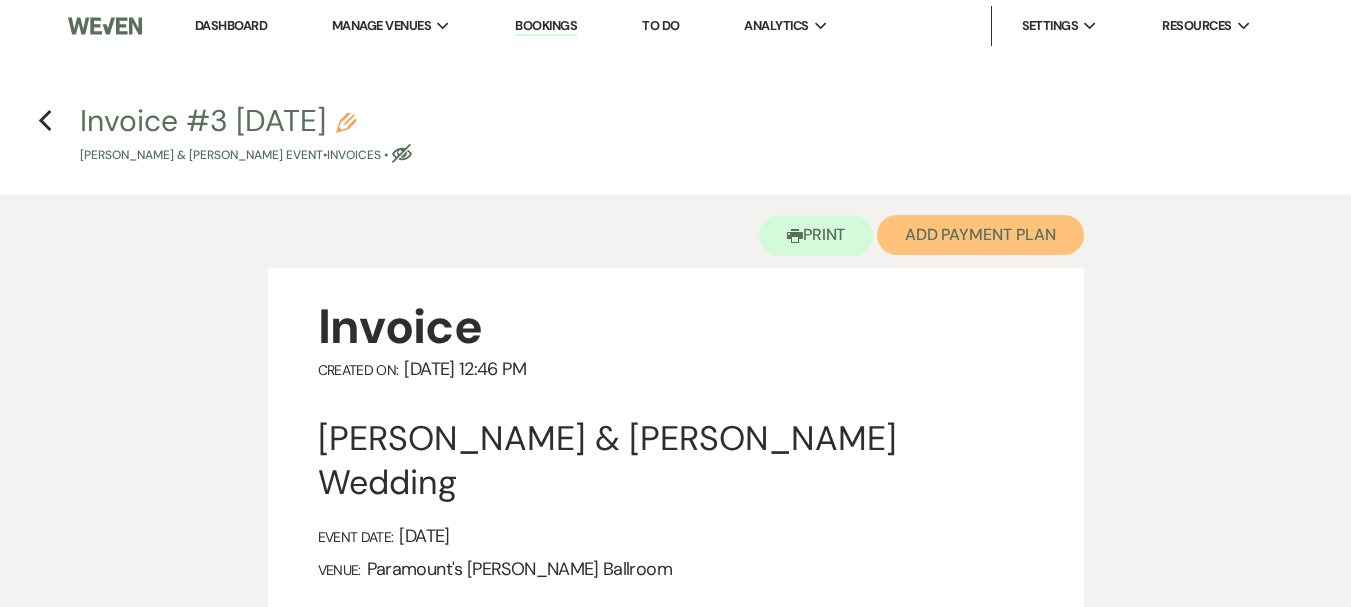 click on "Add Payment Plan" at bounding box center [980, 235] 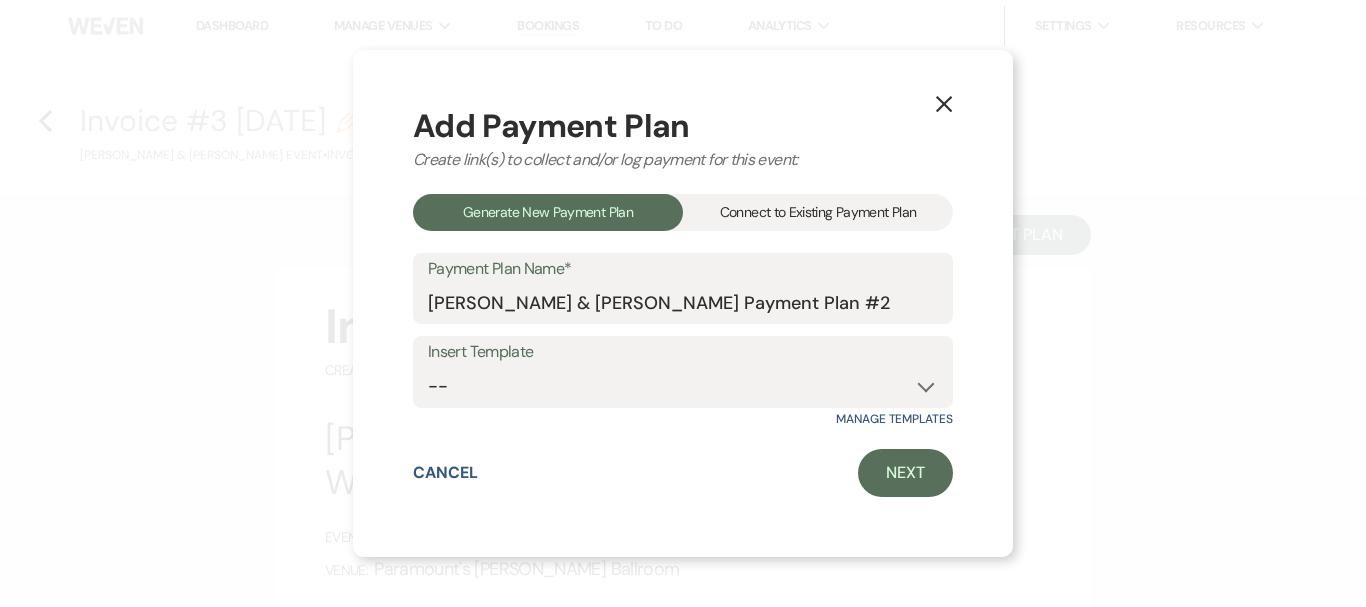 click on "Add Payment Plan Create link(s) to collect and/or log payment for this event: Generate New Payment Plan Connect to Existing Payment Plan Payment Plan Name* [PERSON_NAME] & [PERSON_NAME] Payment Plan #2 Insert Template -- [PERSON_NAME] Ballroom Payment Schedule Manage Templates Cancel Next" at bounding box center (683, 304) 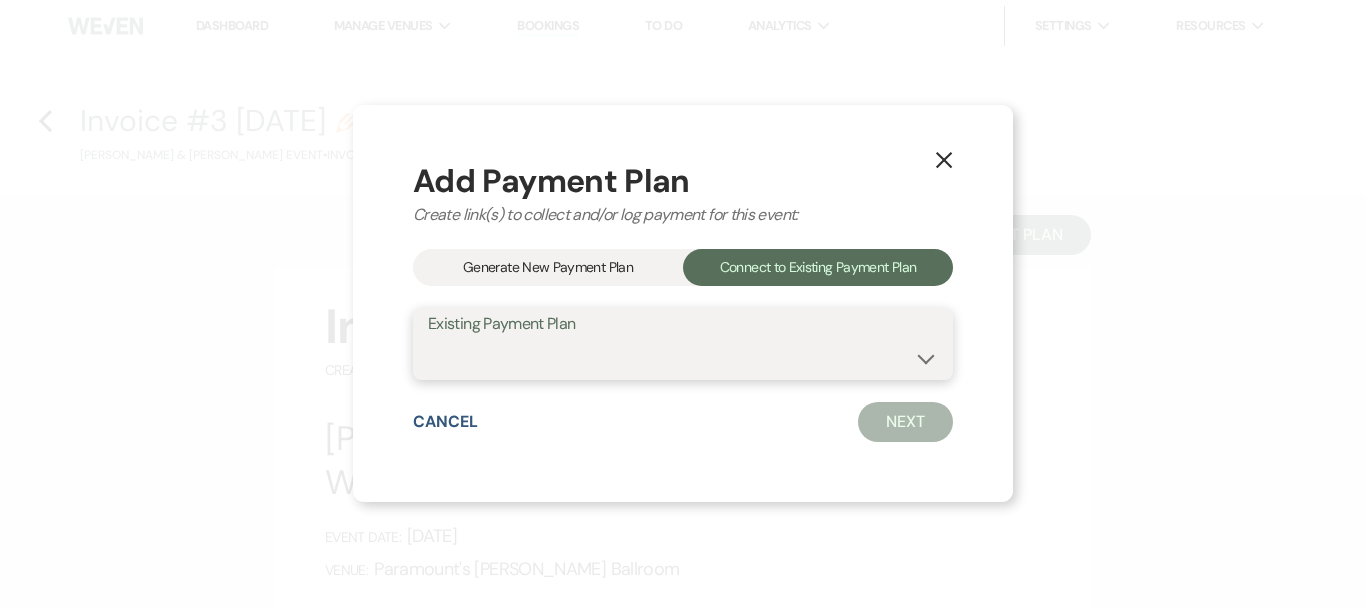 click on "[PERSON_NAME] & [PERSON_NAME] Payment Plan #1" at bounding box center (683, 358) 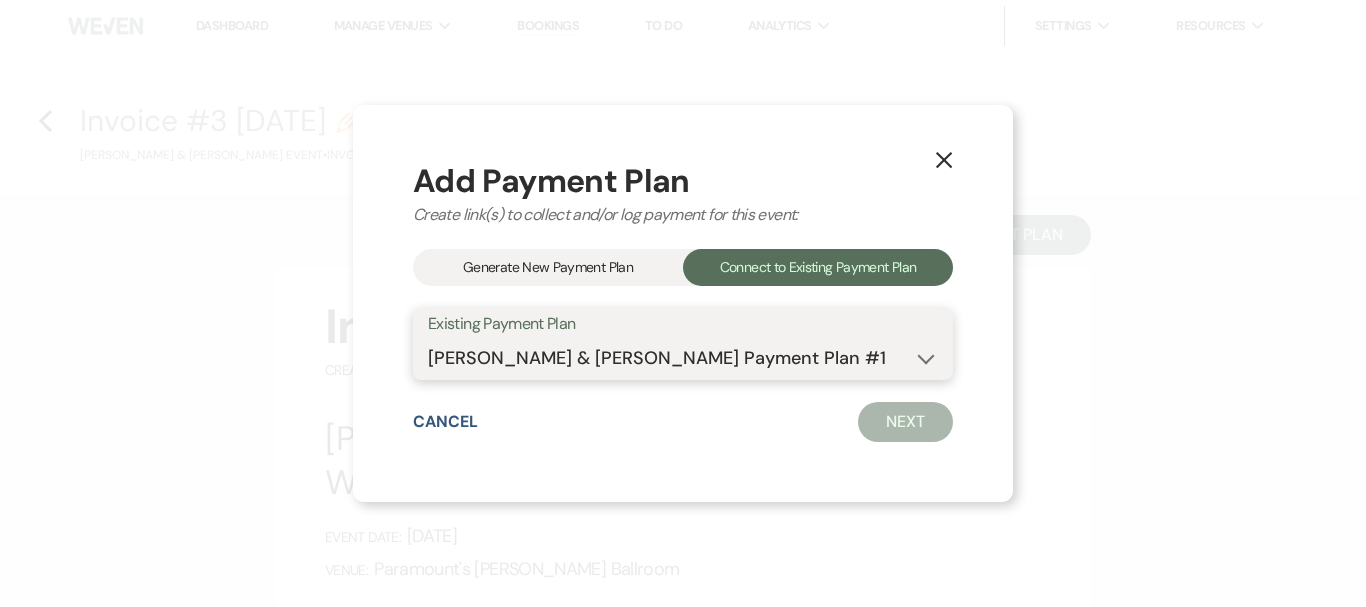 click on "[PERSON_NAME] & [PERSON_NAME] Payment Plan #1" at bounding box center [683, 358] 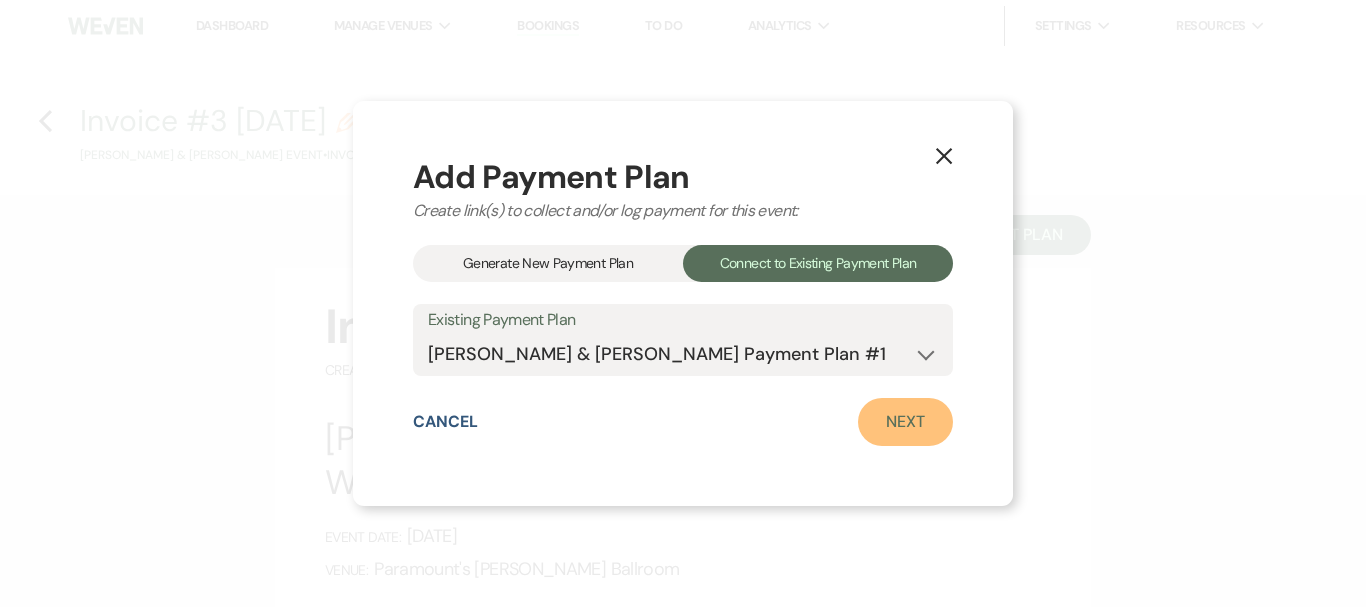 click on "Next" at bounding box center (905, 422) 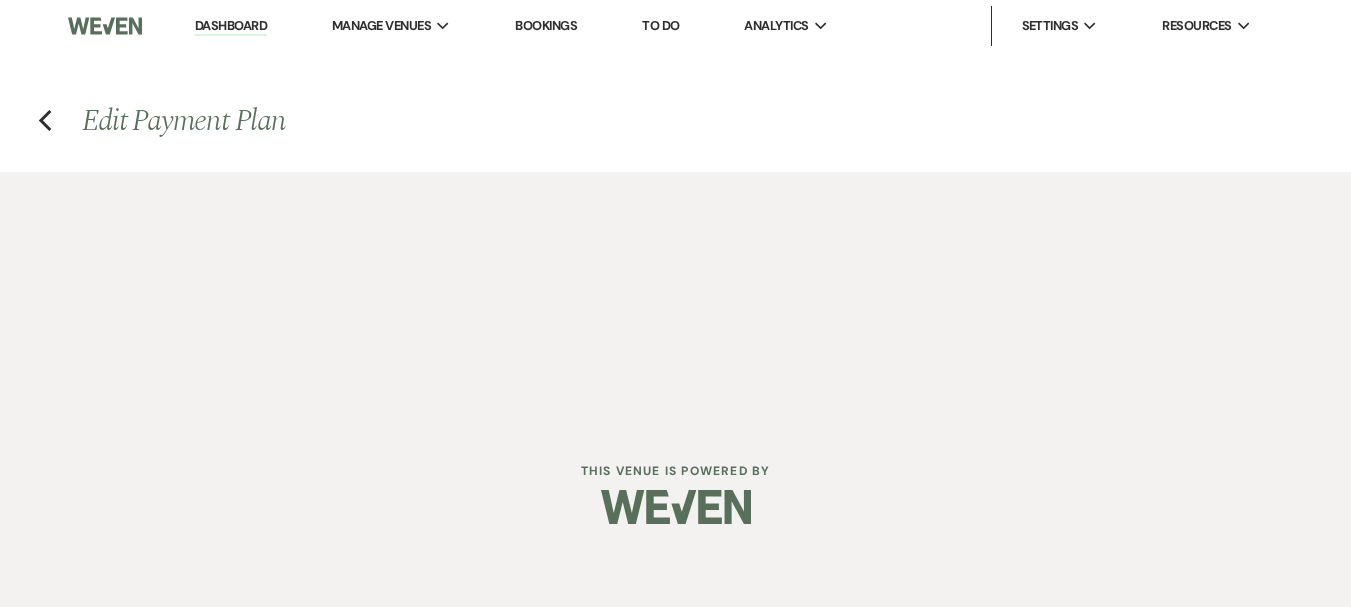 select on "26311" 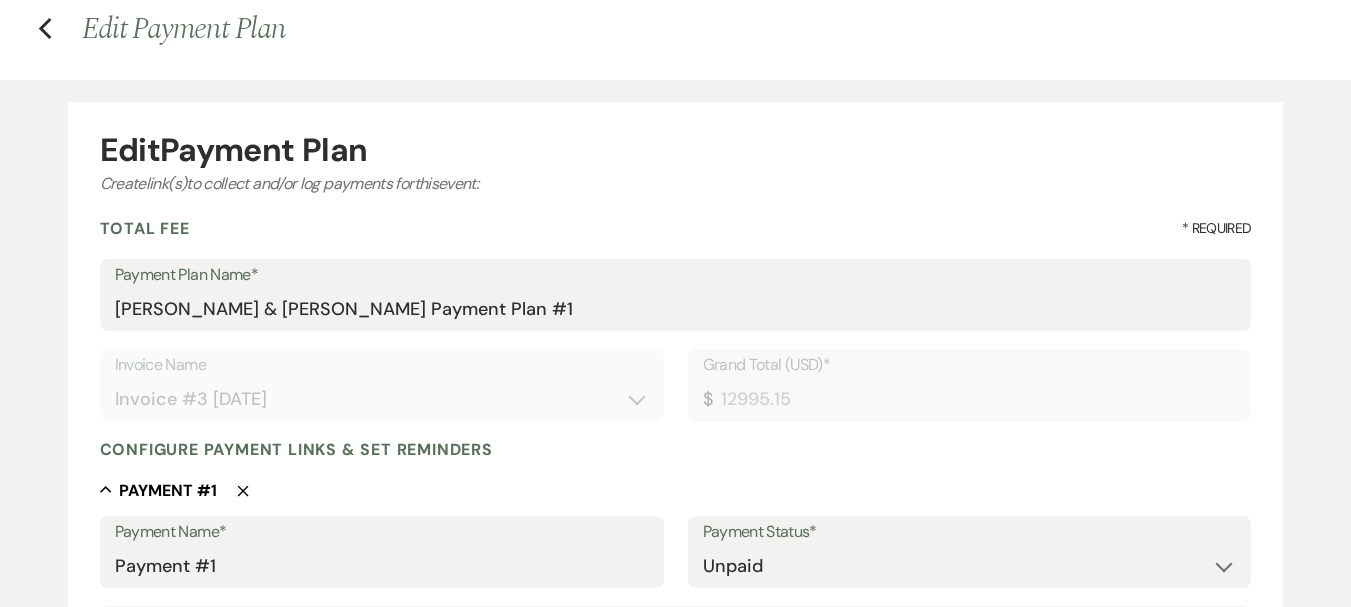 scroll, scrollTop: 0, scrollLeft: 0, axis: both 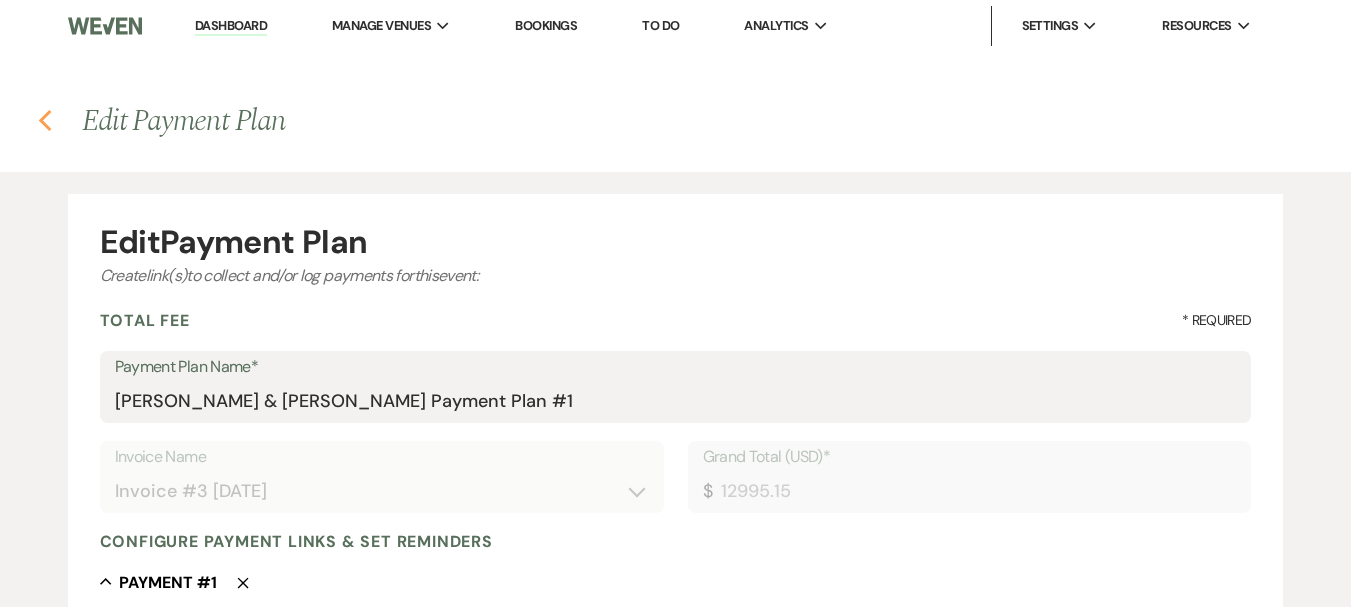 click on "Previous" 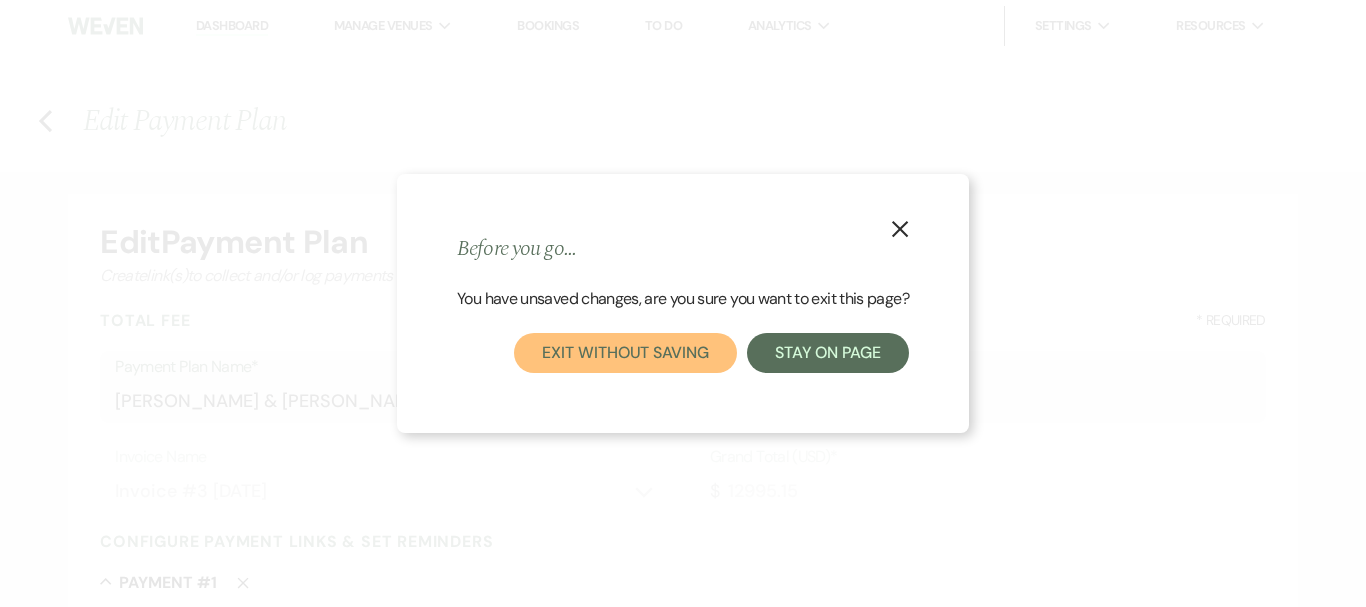click on "Exit without saving" at bounding box center (625, 353) 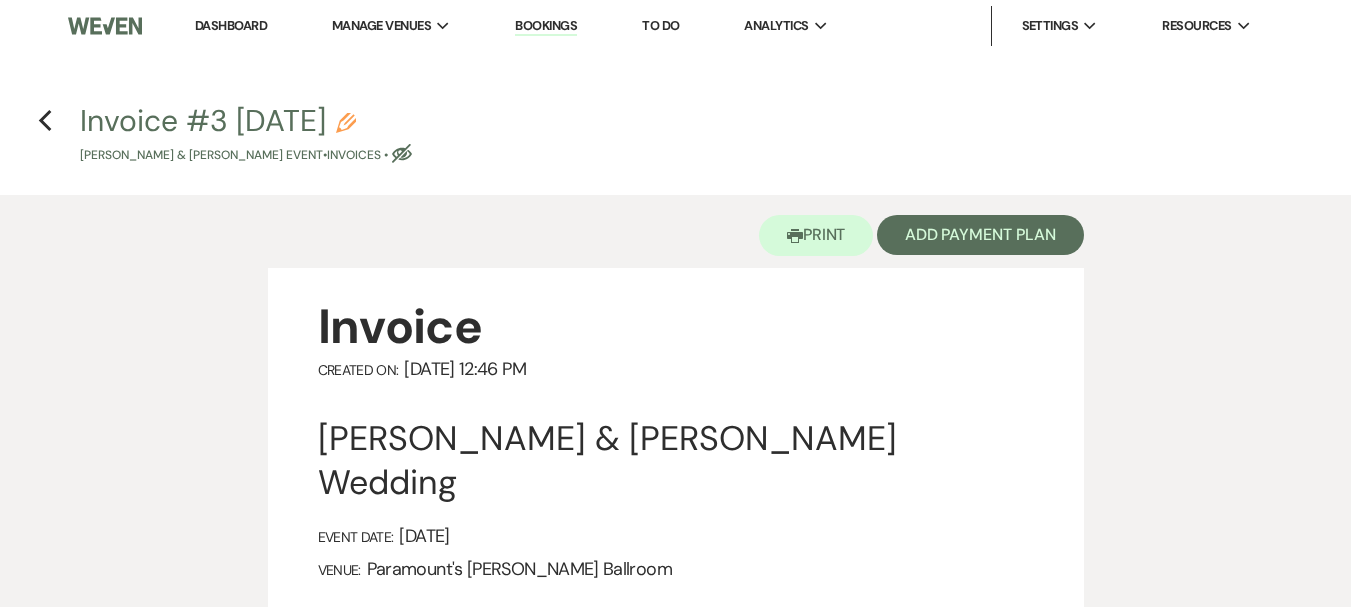 scroll, scrollTop: 100, scrollLeft: 0, axis: vertical 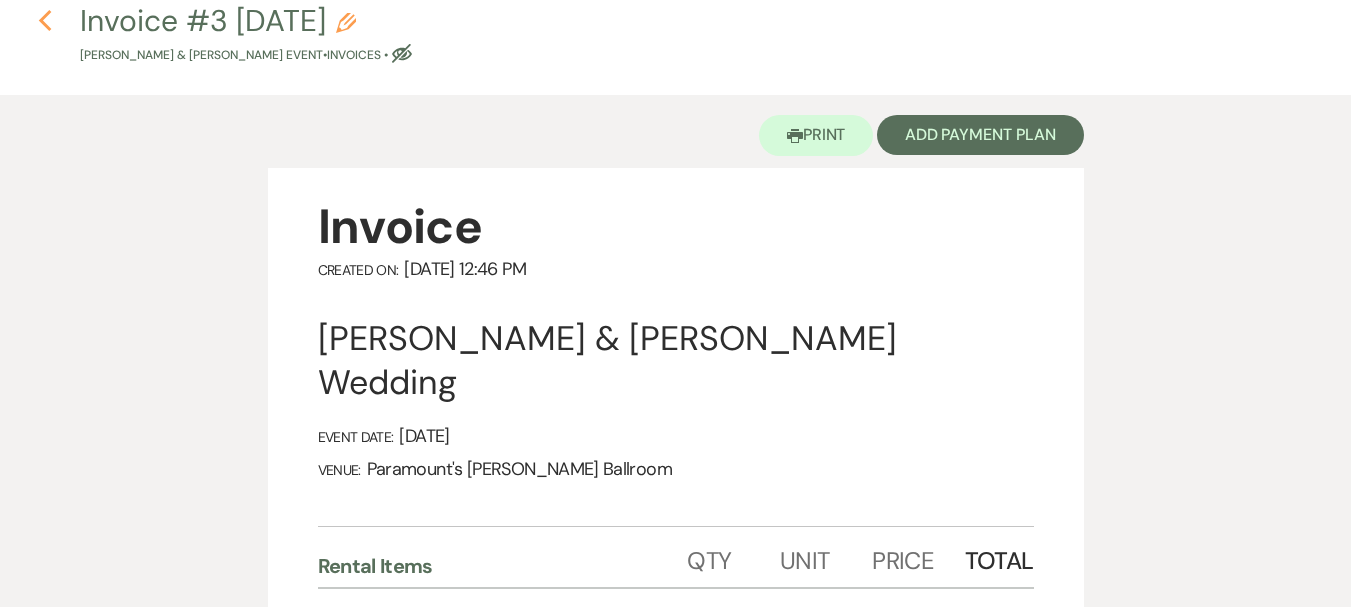 click on "Previous" 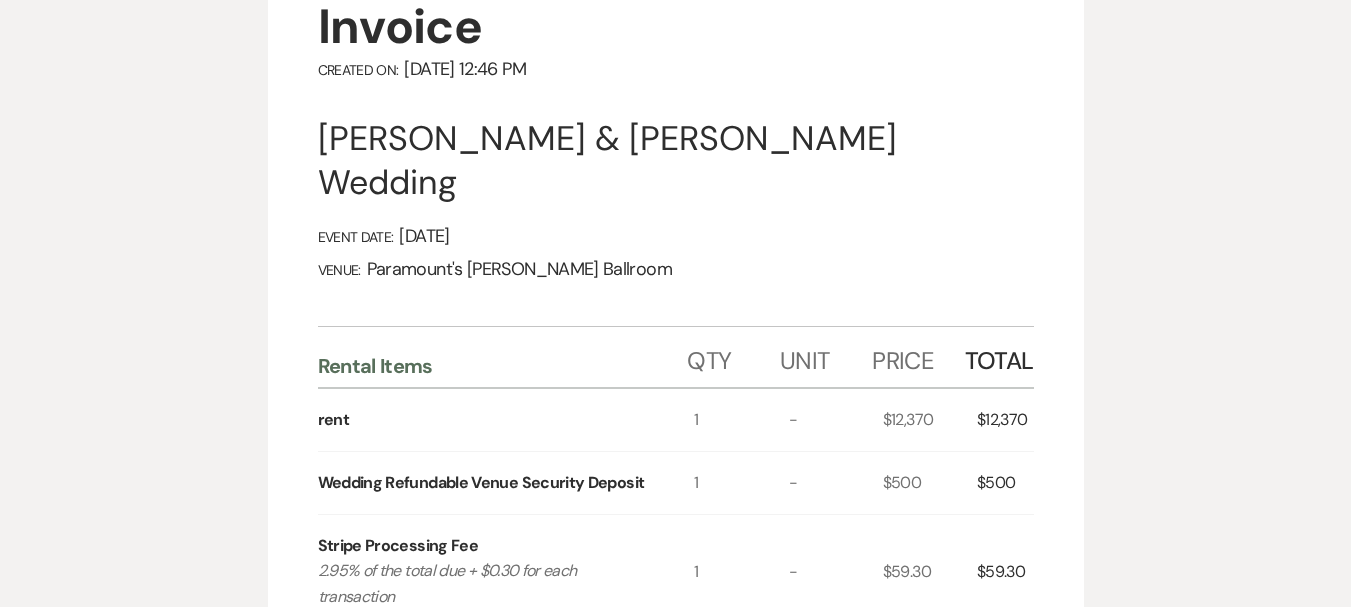 select on "6" 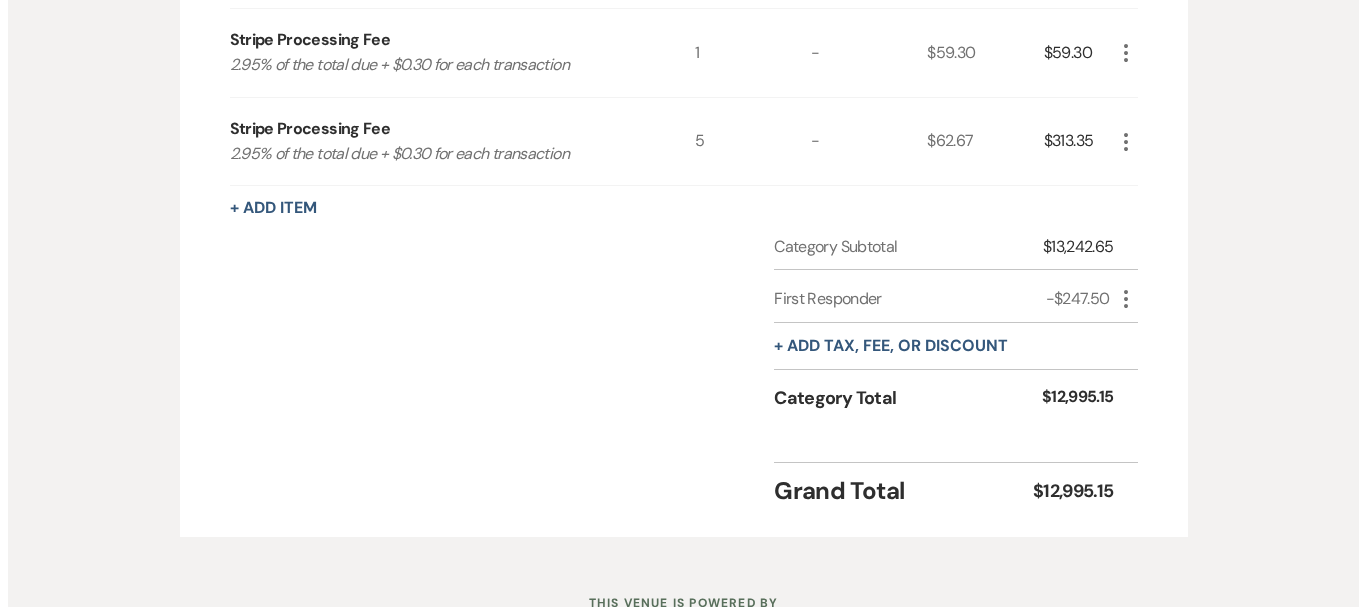 scroll, scrollTop: 768, scrollLeft: 0, axis: vertical 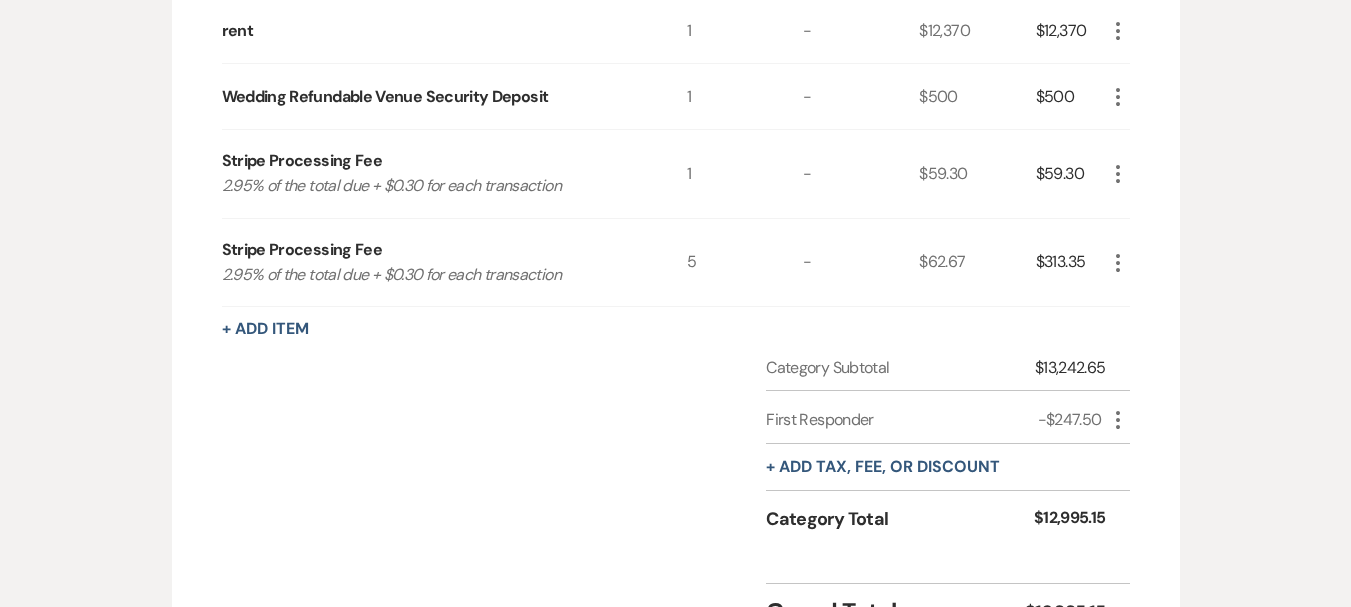 click on "More" 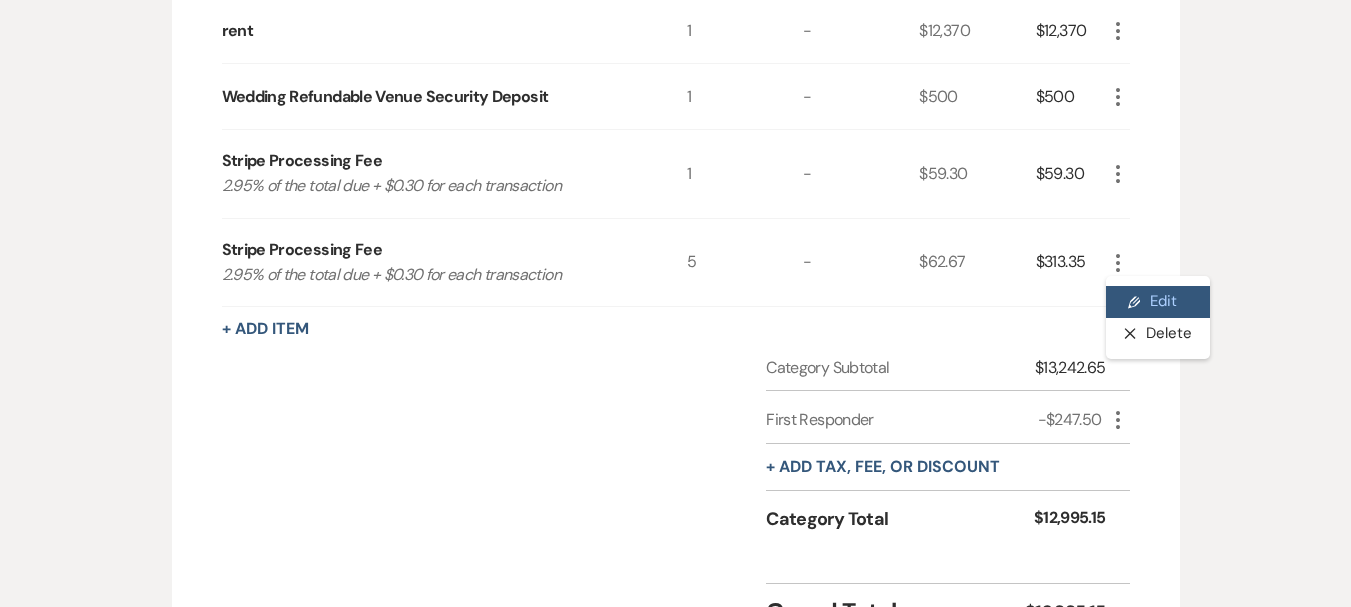 click on "Pencil Edit" at bounding box center (1158, 302) 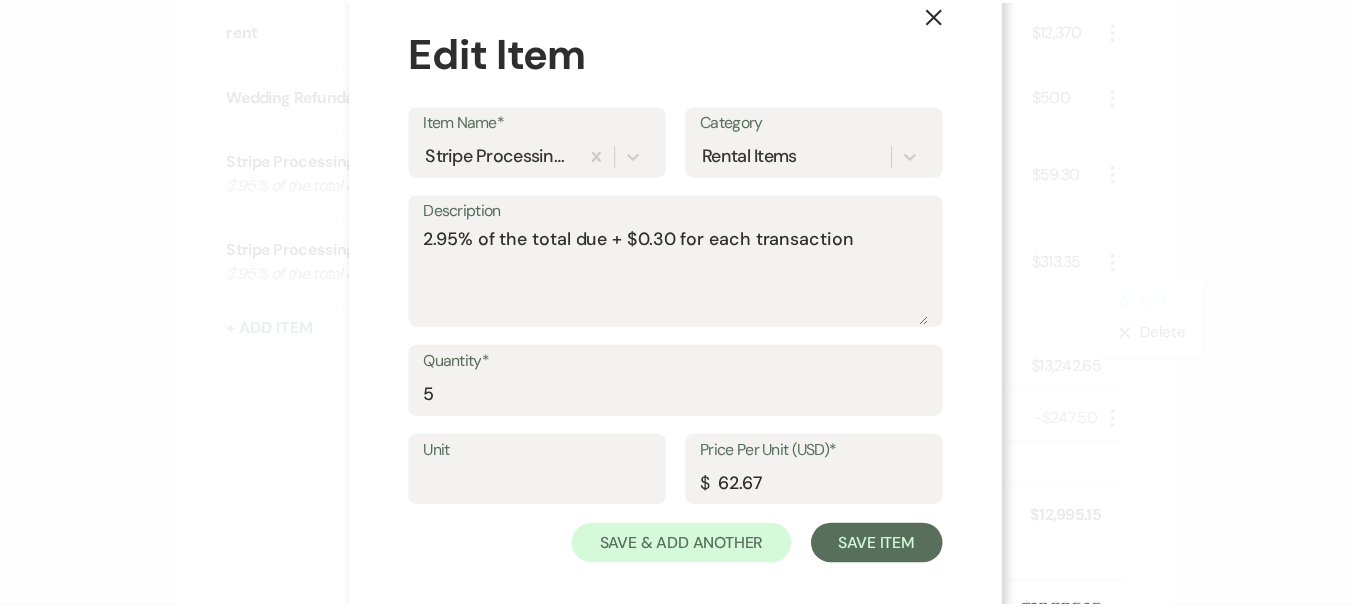 scroll, scrollTop: 58, scrollLeft: 0, axis: vertical 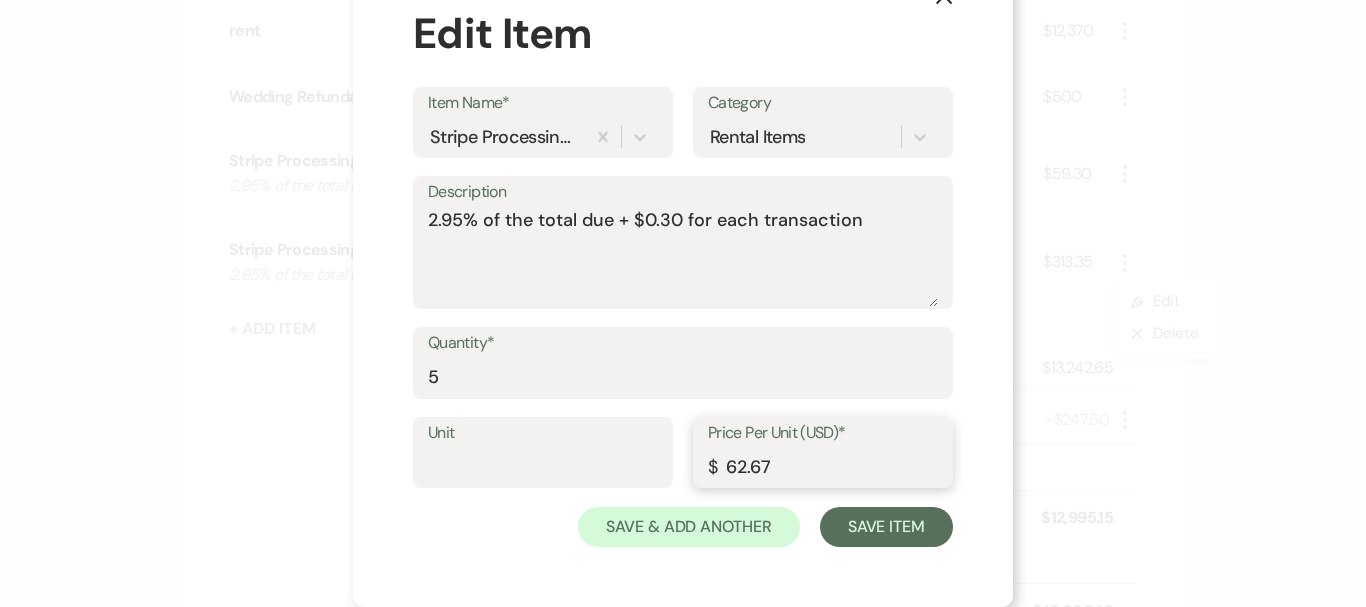 drag, startPoint x: 791, startPoint y: 467, endPoint x: 748, endPoint y: 460, distance: 43.56604 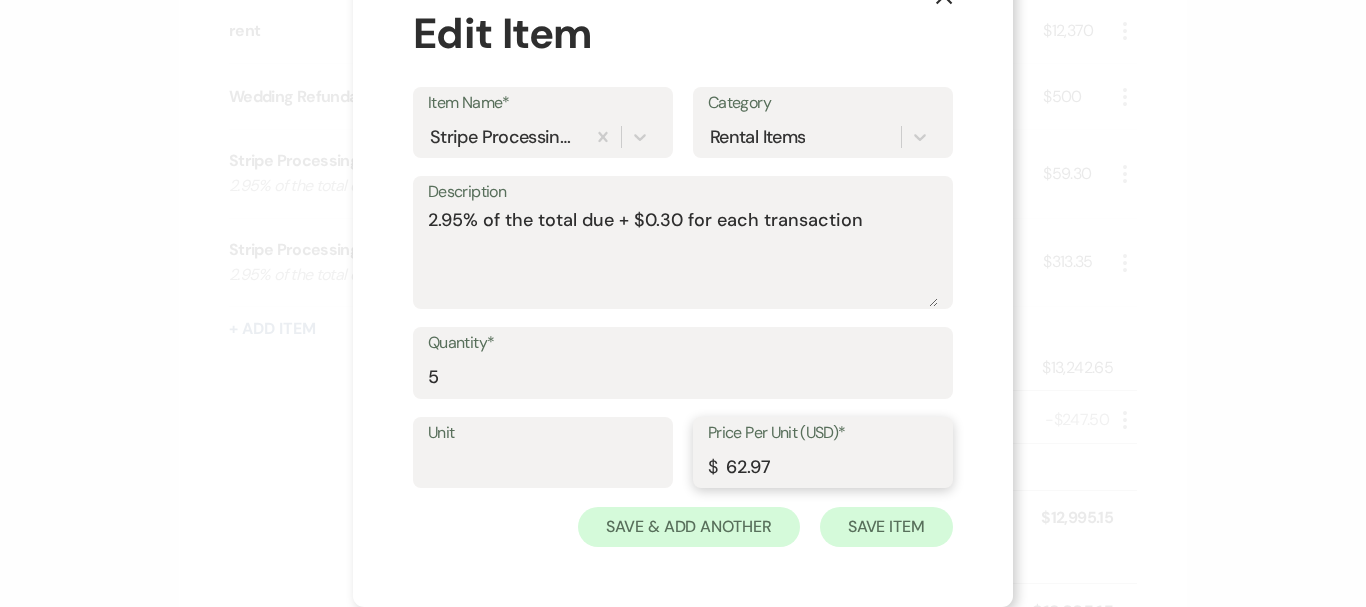 type on "62.97" 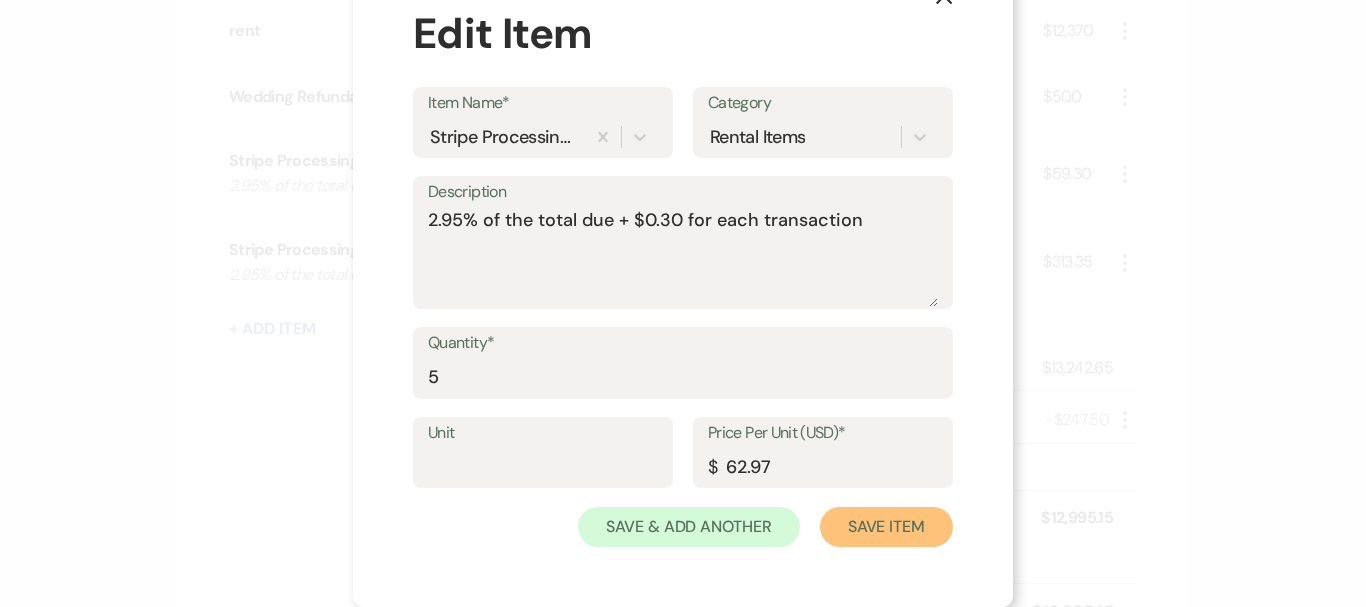 click on "Save Item" at bounding box center (886, 527) 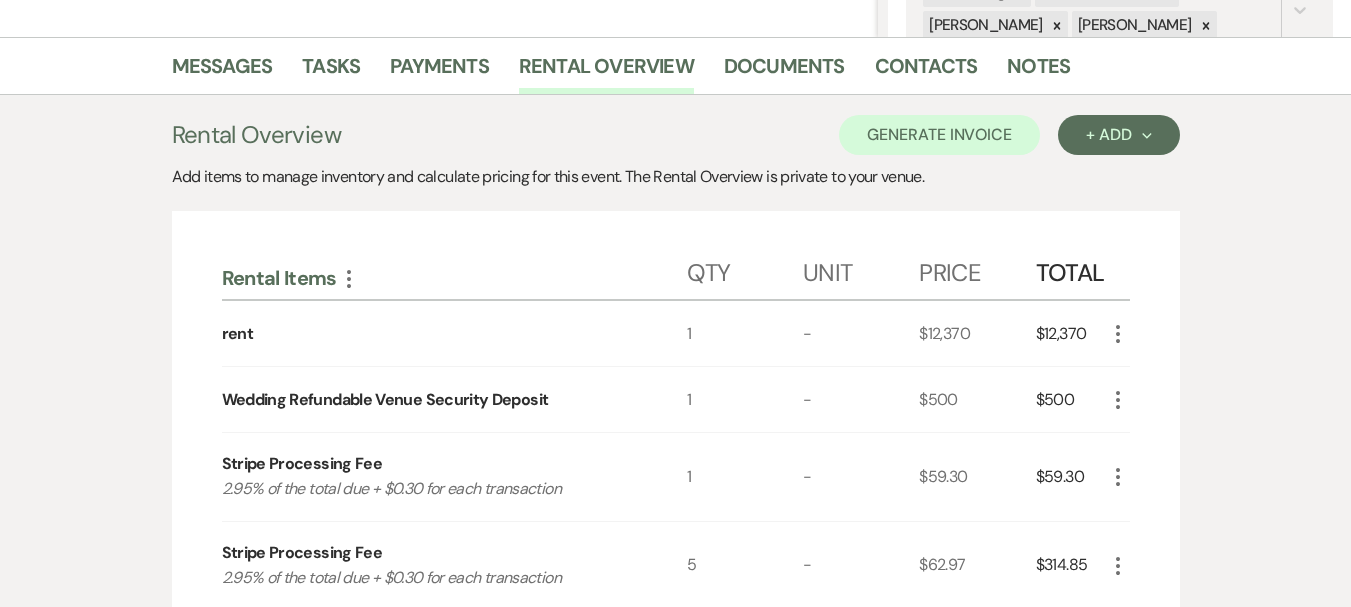 scroll, scrollTop: 168, scrollLeft: 0, axis: vertical 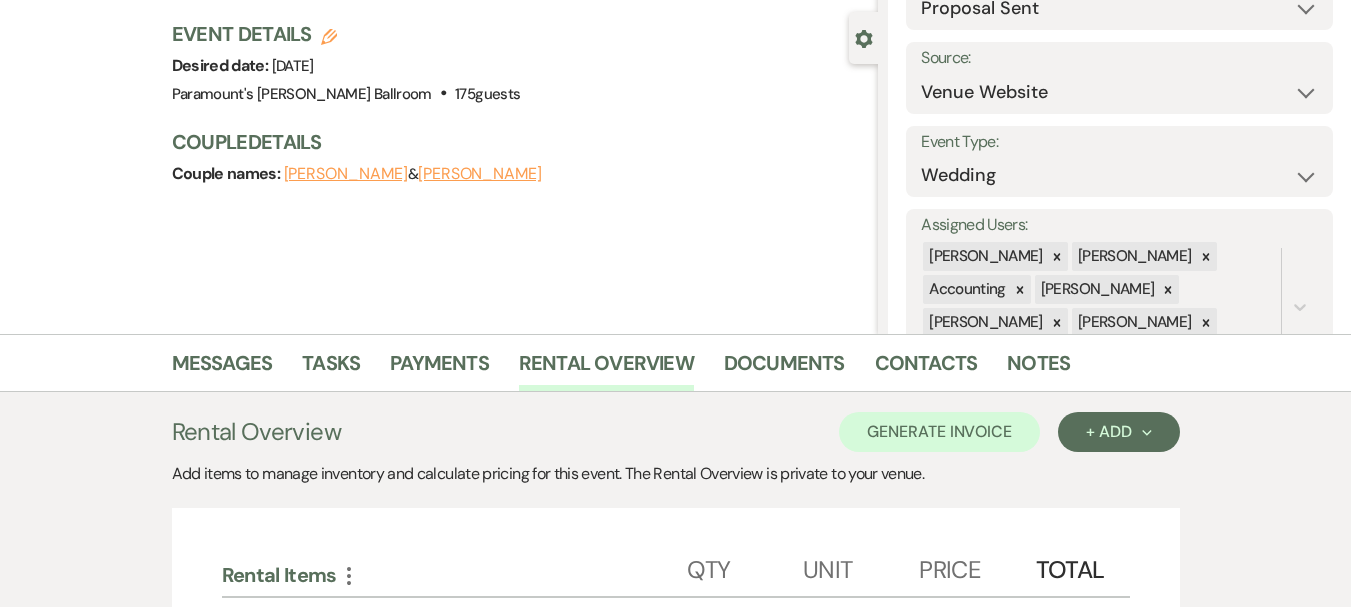 click on "Add items to manage inventory and calculate pricing for this event. The Rental Overview is private to your venue." at bounding box center [676, 474] 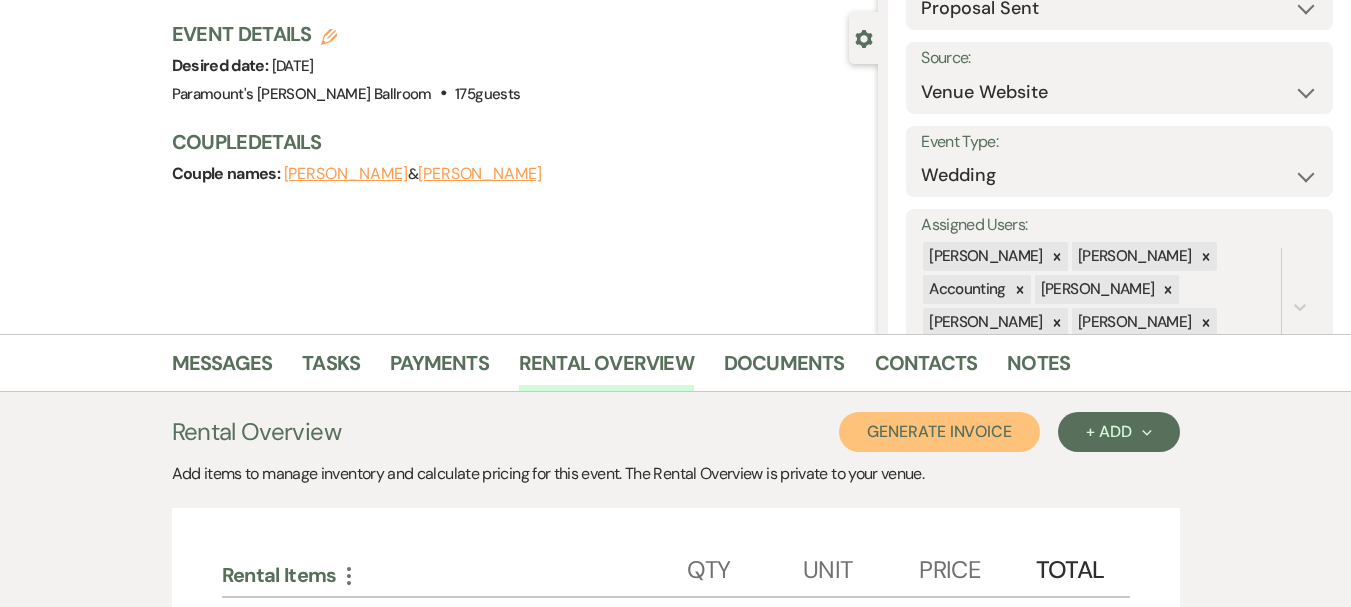 click on "Generate Invoice" at bounding box center [939, 432] 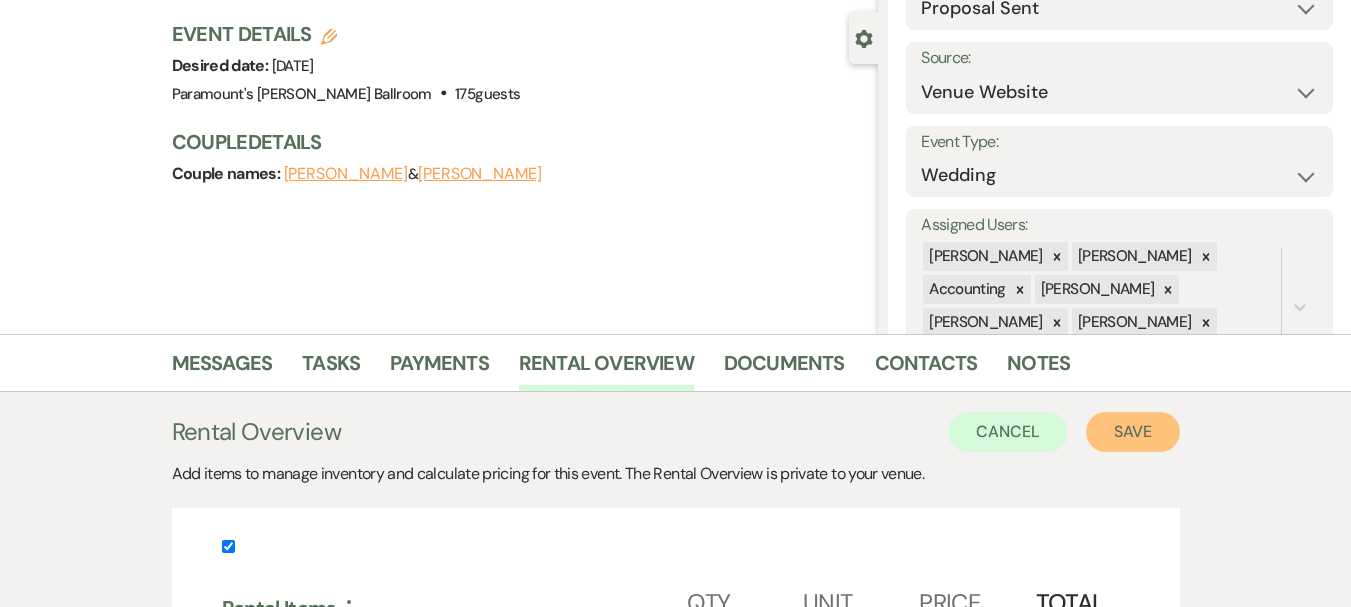 click on "Save" at bounding box center [1133, 432] 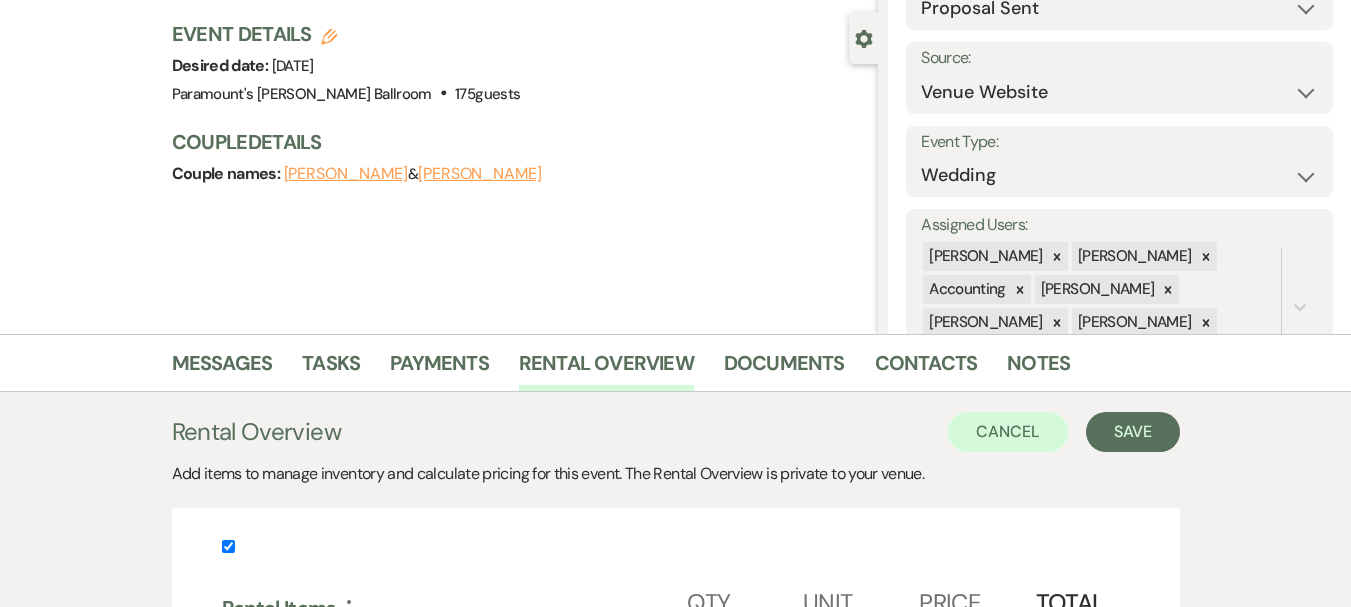 scroll, scrollTop: 0, scrollLeft: 0, axis: both 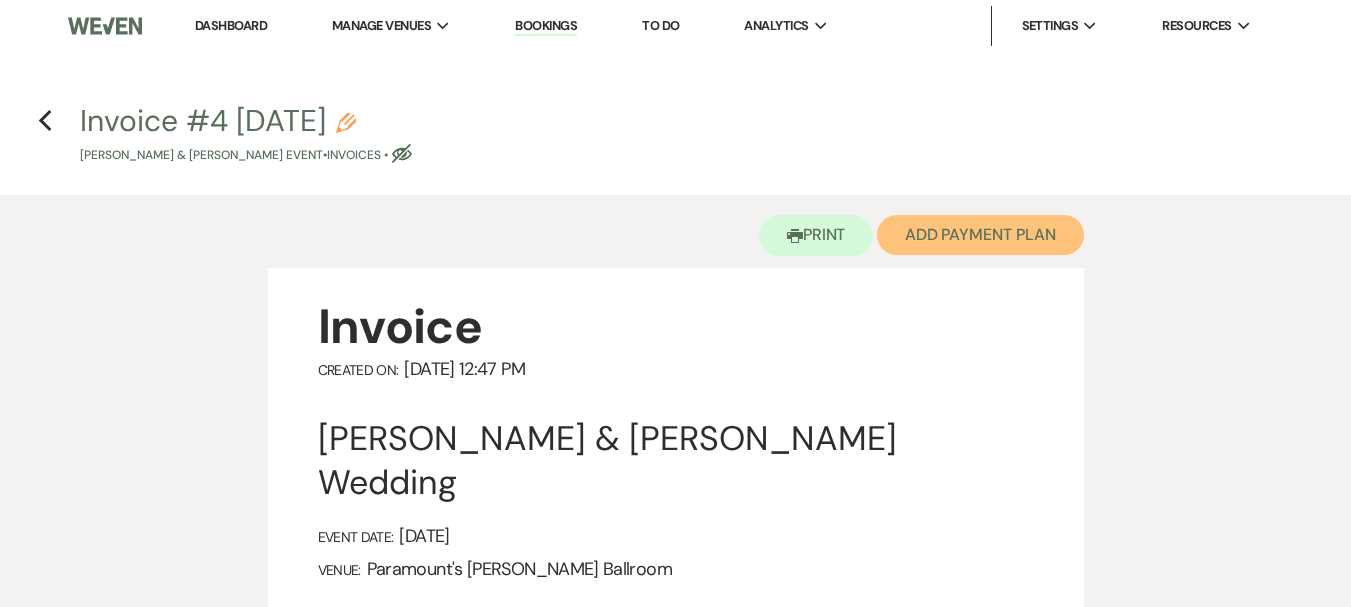 click on "Add Payment Plan" at bounding box center [980, 235] 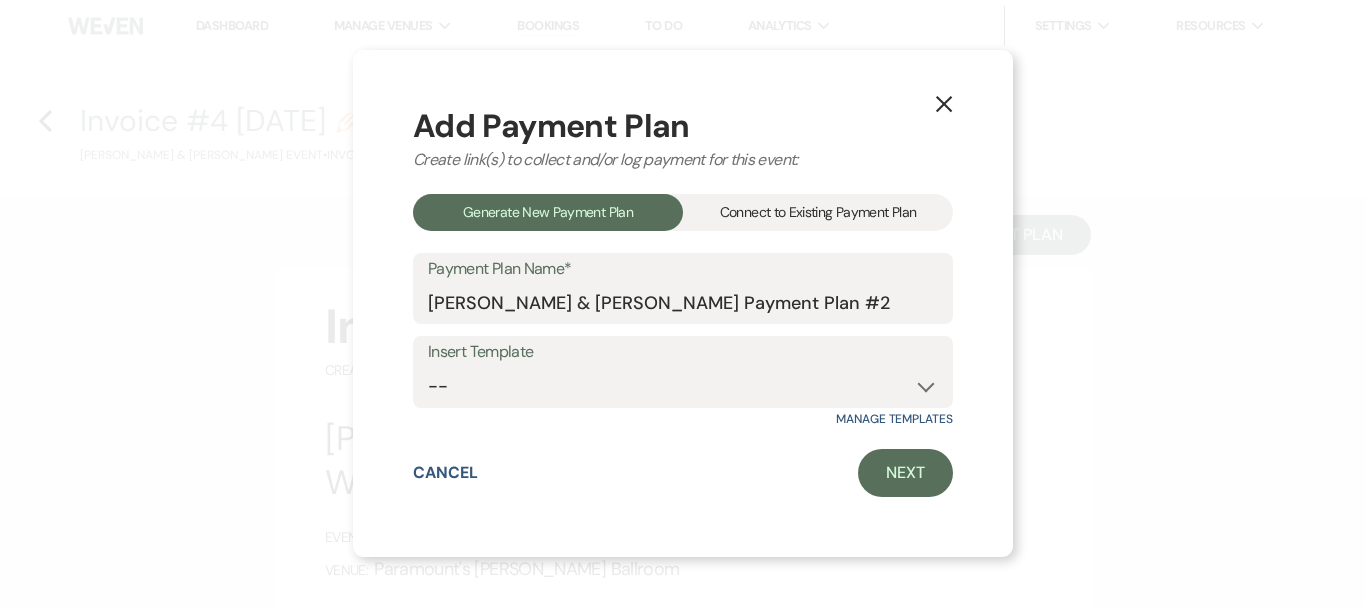click on "Connect to Existing Payment Plan" at bounding box center (818, 212) 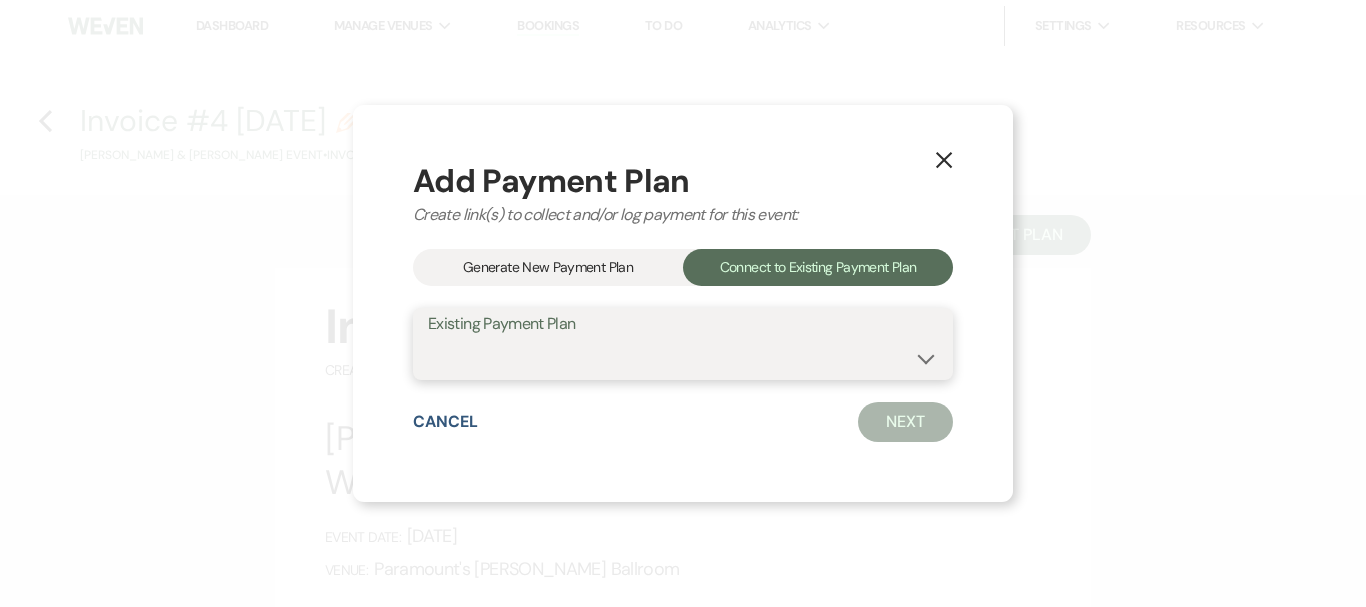 click on "[PERSON_NAME] & [PERSON_NAME] Payment Plan #1" at bounding box center (683, 358) 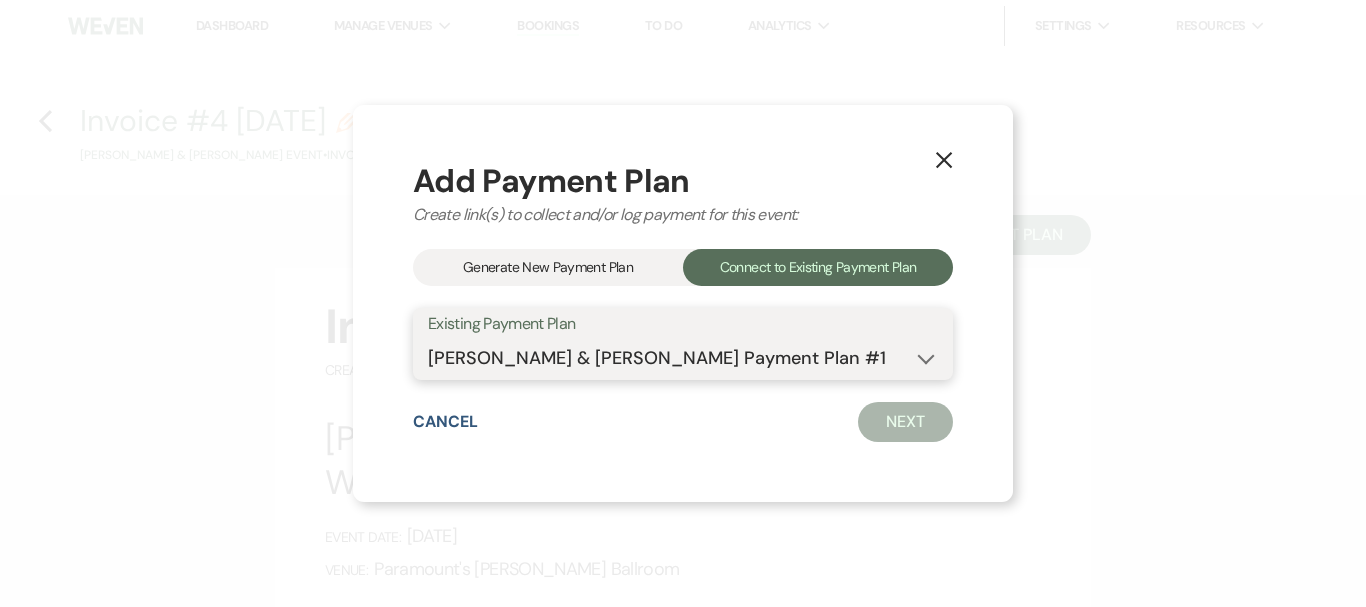 click on "[PERSON_NAME] & [PERSON_NAME] Payment Plan #1" at bounding box center (683, 358) 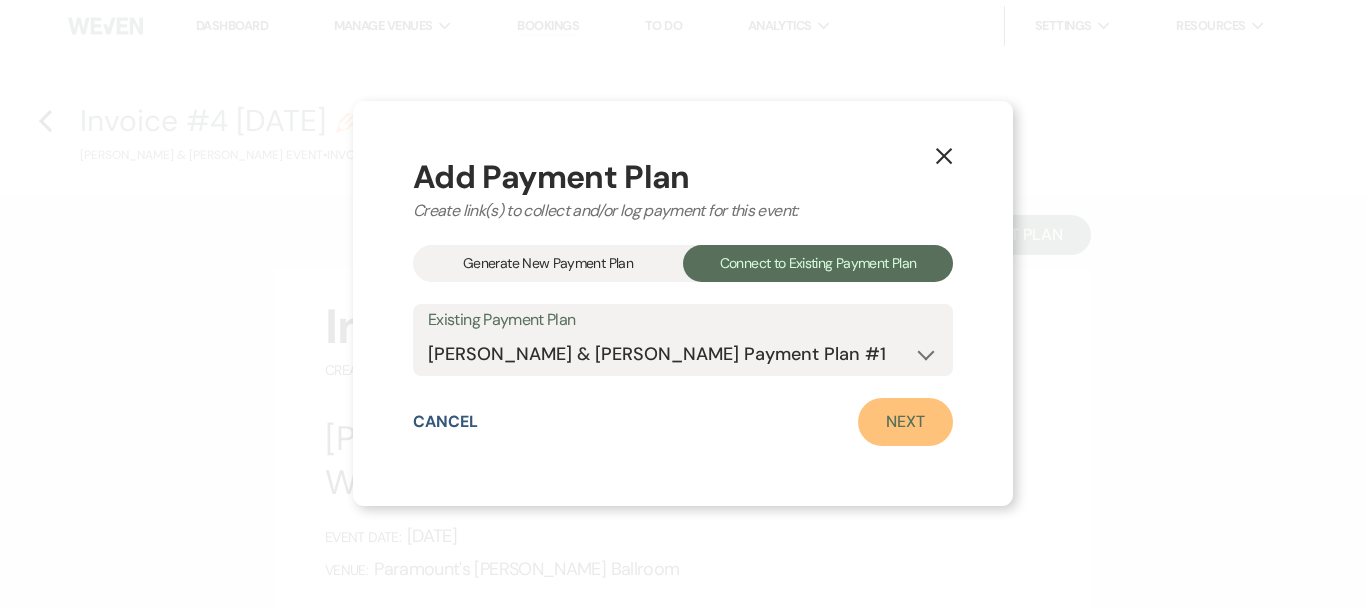 click on "Next" at bounding box center (905, 422) 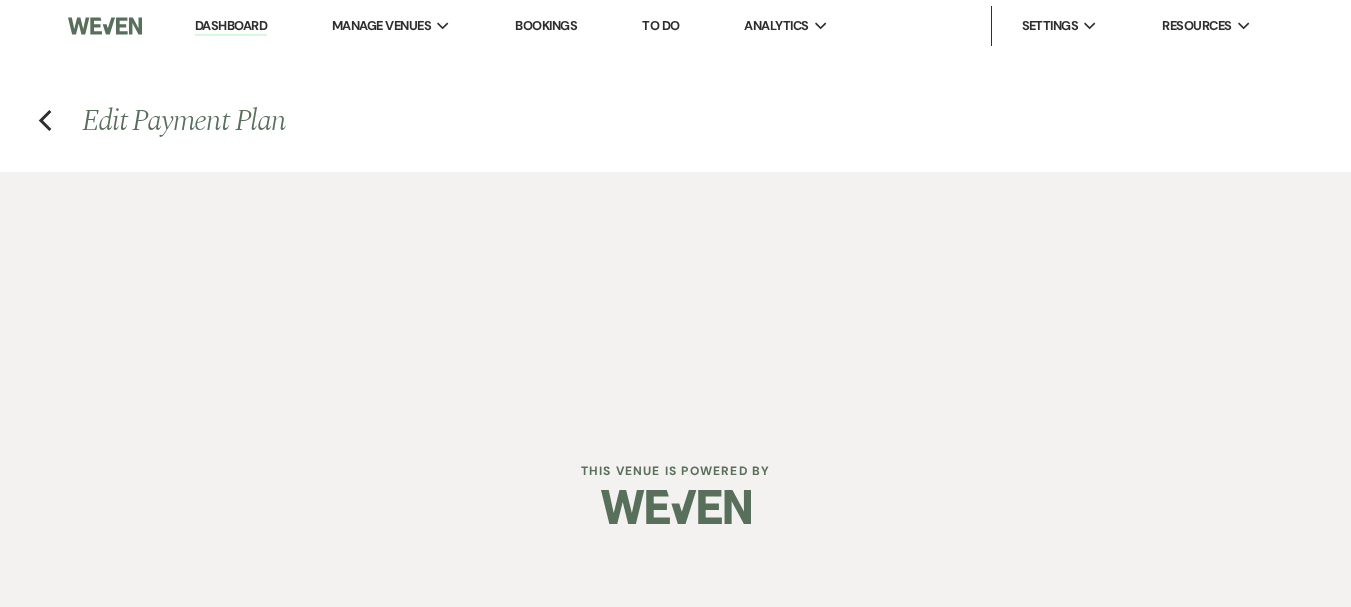 select on "26312" 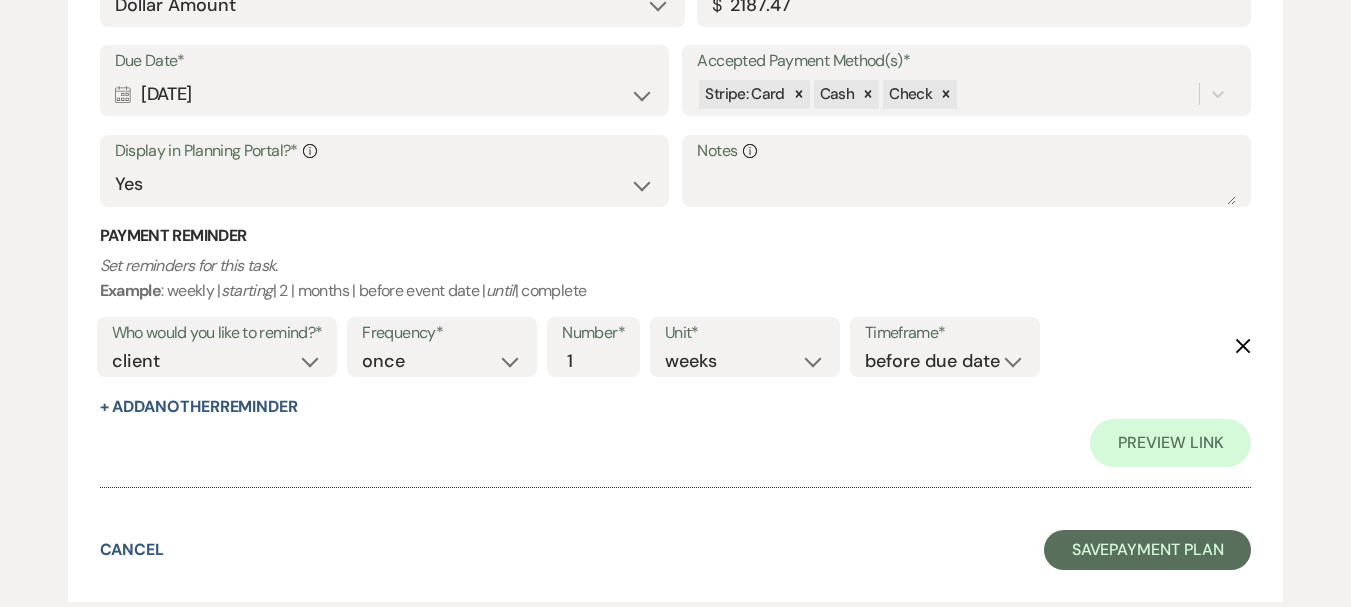 scroll, scrollTop: 4724, scrollLeft: 0, axis: vertical 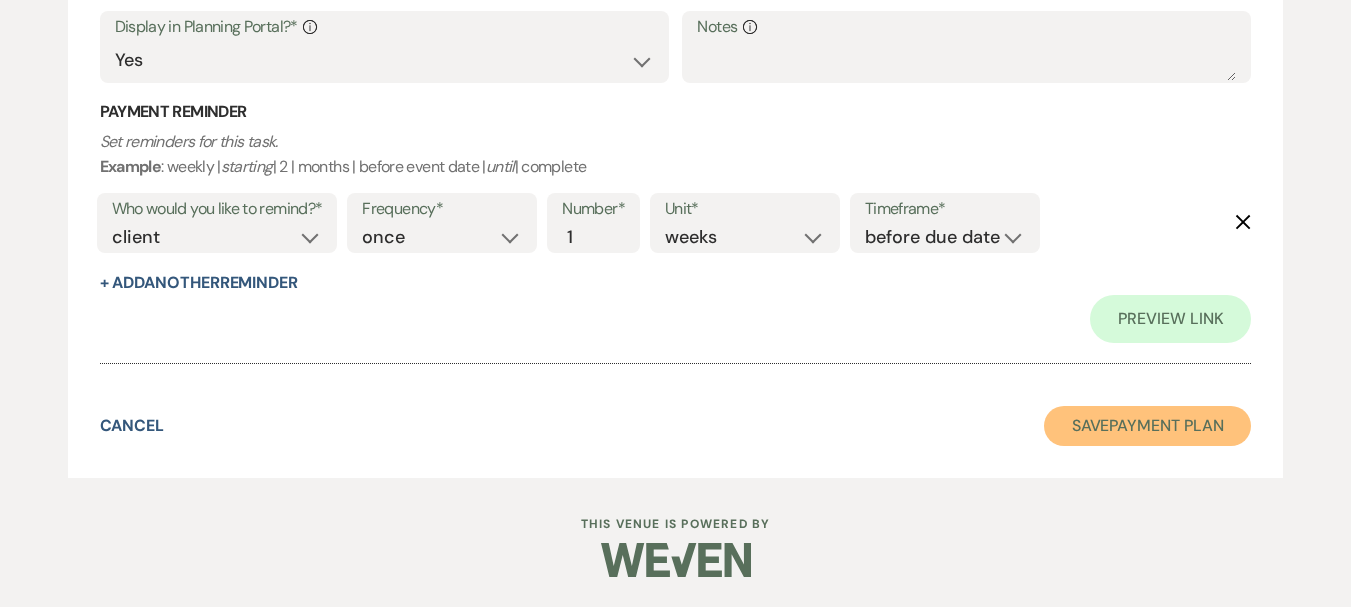 click on "Save  Payment Plan" at bounding box center (1148, 426) 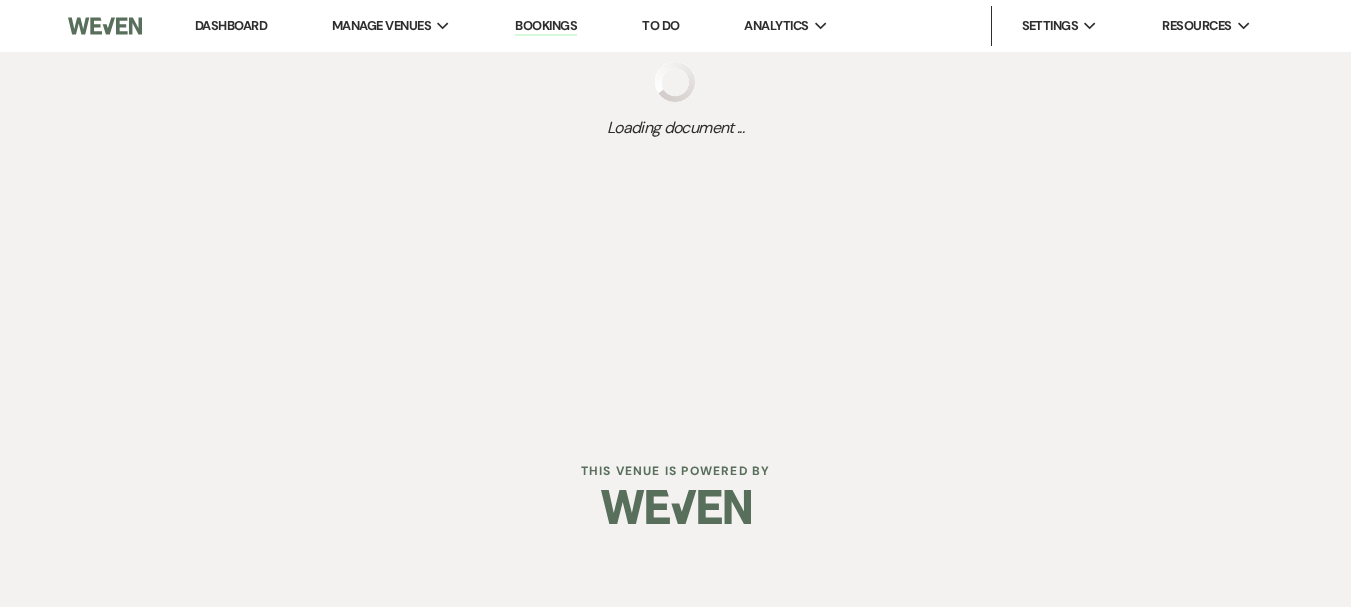 scroll, scrollTop: 0, scrollLeft: 0, axis: both 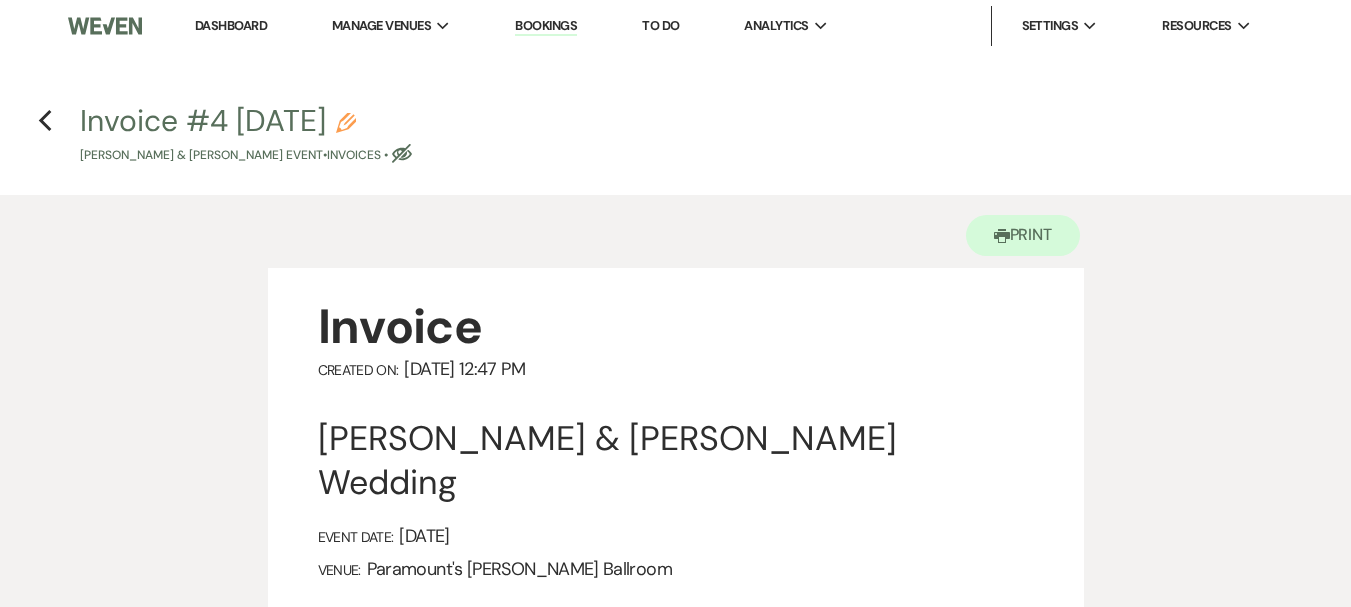 click on "Printer  Print   Invoice Created On:  [DATE] 12:47 PM [PERSON_NAME] & [PERSON_NAME] Wedding Event Date:  [DATE] Venue:    Paramount's [PERSON_NAME] Ballroom Rental Items Qty Unit Price Total rent 1 - $12,370 $12,370 Wedding Refundable Venue Security Deposit 1 - $500 $500 Stripe Processing Fee 2.95% of the total due + $0.30 for each transaction 1 - $59.30 $59.30 Stripe Processing Fee 2.95% of the total due + $0.30 for each transaction 5 - $62.97 $314.85 Category Subtotal $13,244.15 First Responder -$247.50 Category Total $12,996.65 Grand Total $12,996.65 Generated on  [DATE] 12:47 PM Invoice:   Invoice #4 [DATE] Edit Delete Grand Total:  $12,996.65 Upcoming  ( $12,996.65 ) Payment Name Amount Due | Due date Status Payment #1 Amount Due:   $2,059.30 | Due Date   [DATE] Payment status:   Resent  on  [DATE] More Payment #2 Amount Due:   $2,187.47 | Due Date   [DATE] Payment status:   Shared  on  [DATE] Reminder More Payment #3 Amount Due:   $2,187.47 | Due Date" at bounding box center [675, 1275] 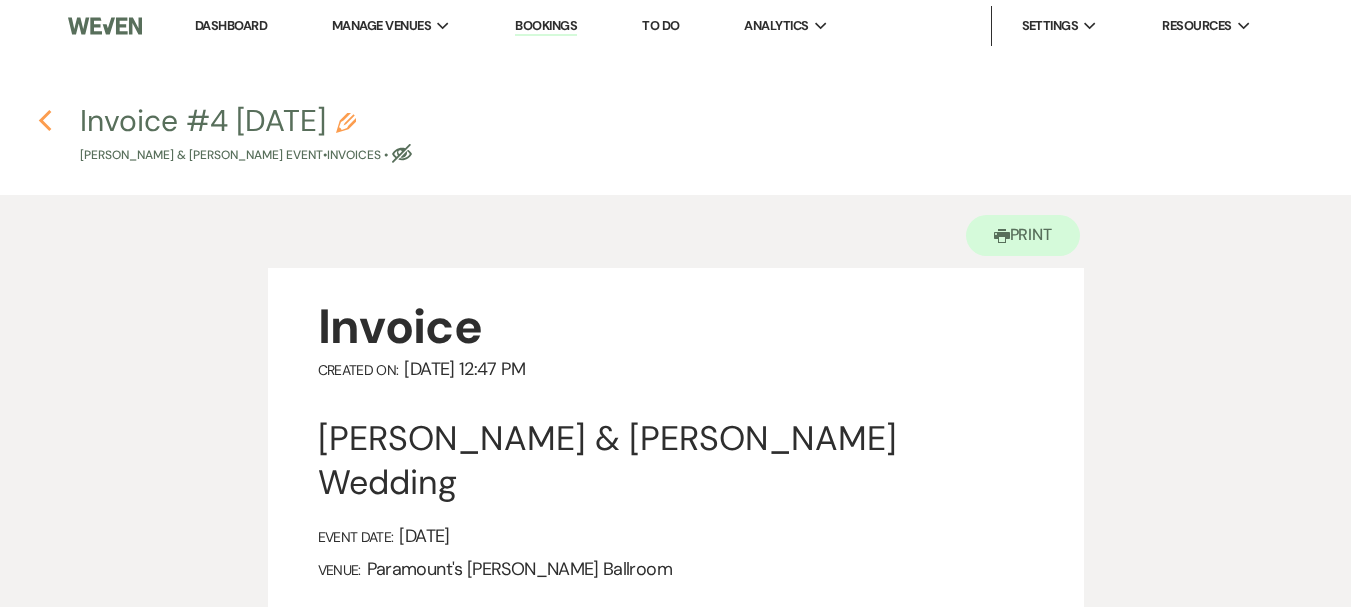 click on "Previous" 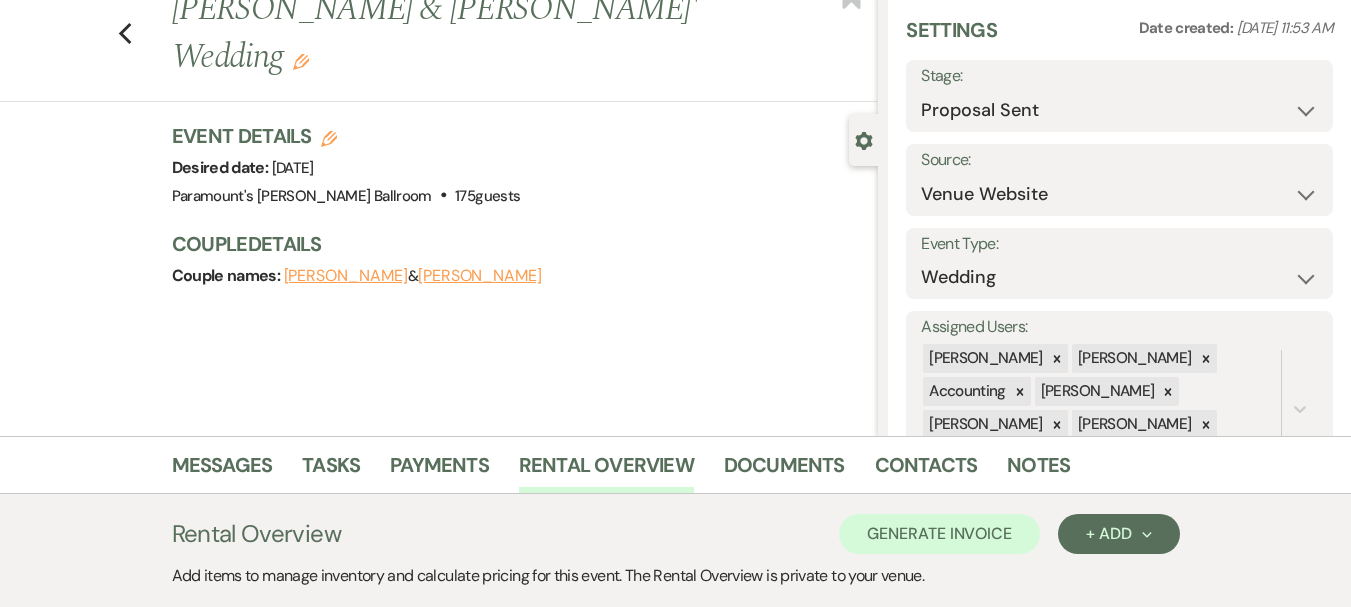 scroll, scrollTop: 100, scrollLeft: 0, axis: vertical 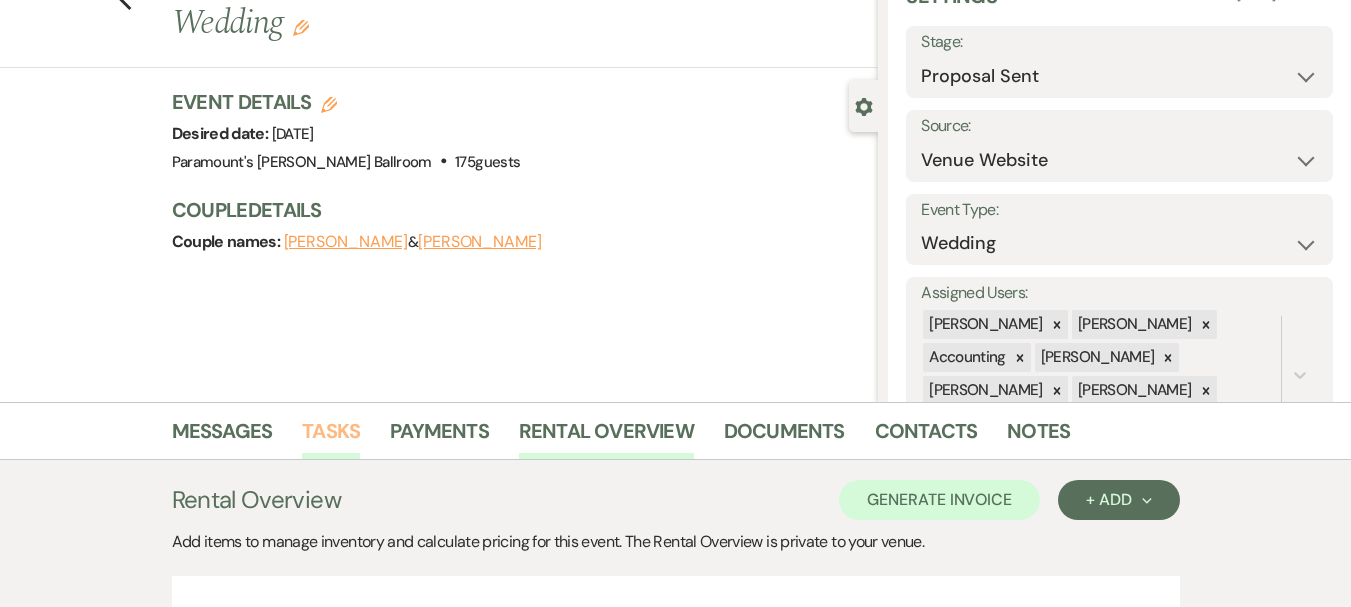 click on "Tasks" at bounding box center (331, 437) 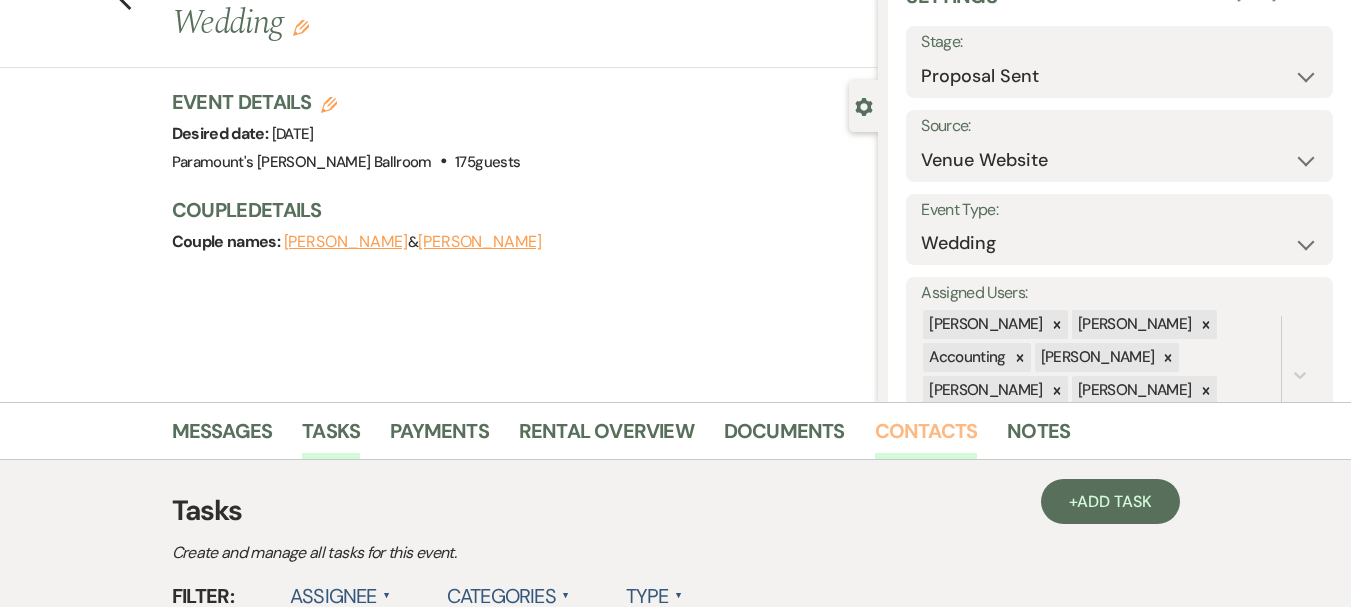 click on "Contacts" at bounding box center (926, 437) 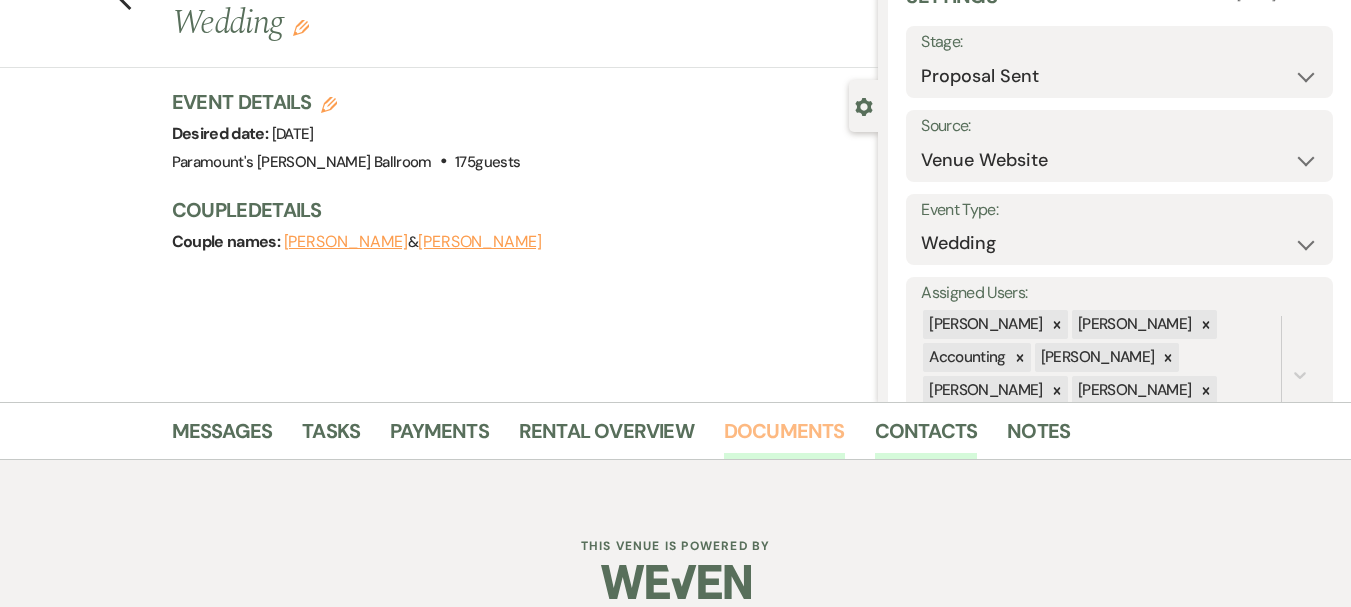 click on "Documents" at bounding box center [784, 437] 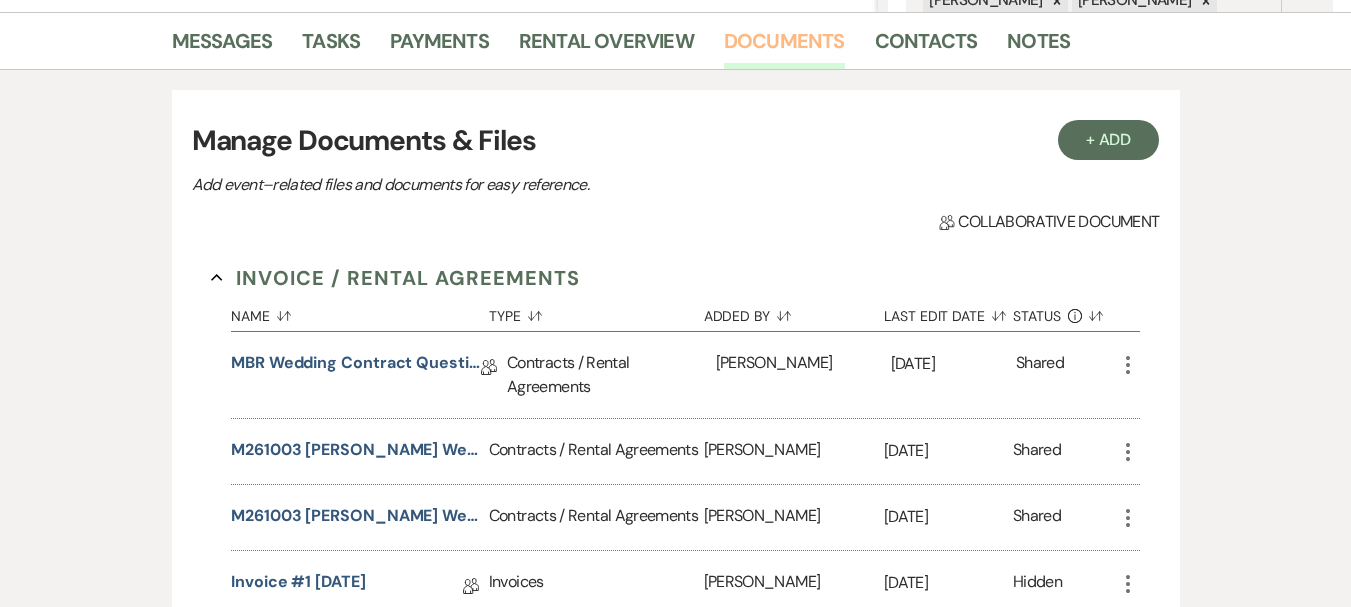 scroll, scrollTop: 300, scrollLeft: 0, axis: vertical 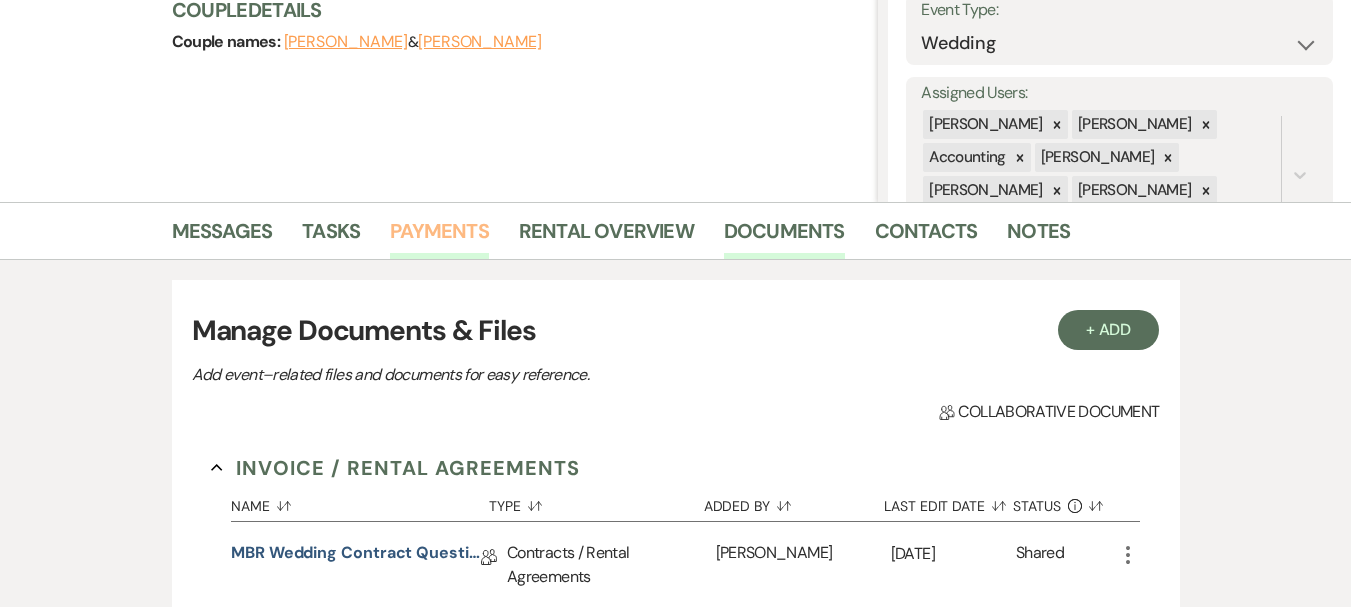 click on "Payments" at bounding box center (439, 237) 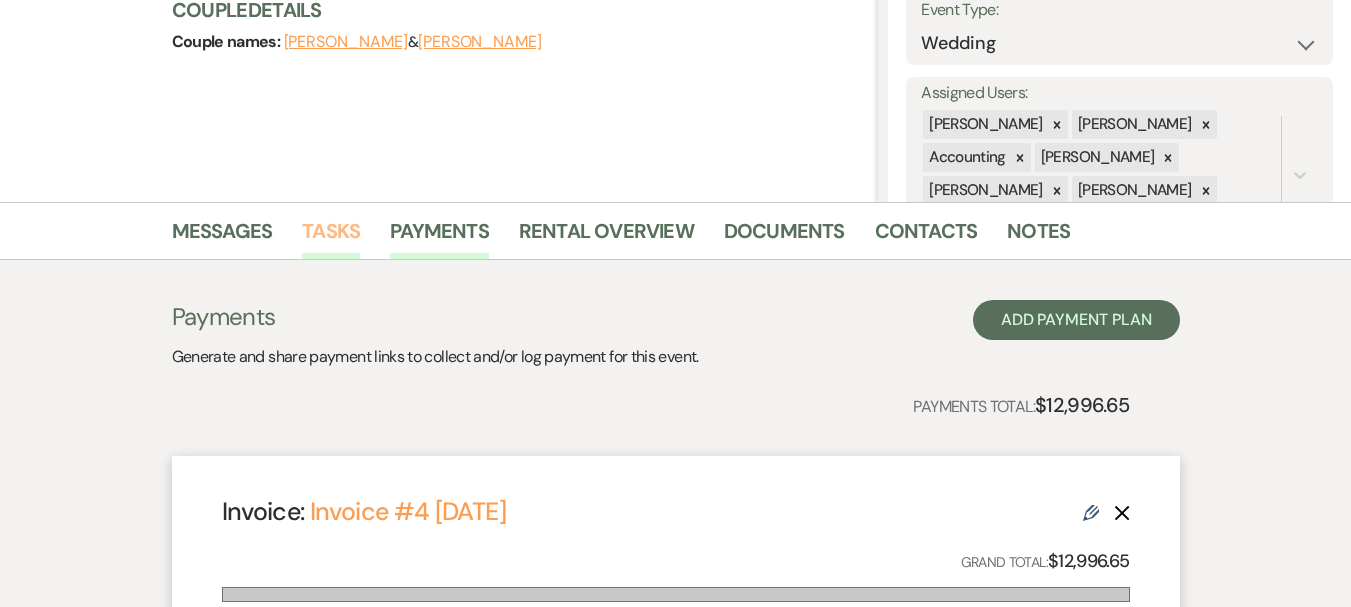 click on "Tasks" at bounding box center [331, 237] 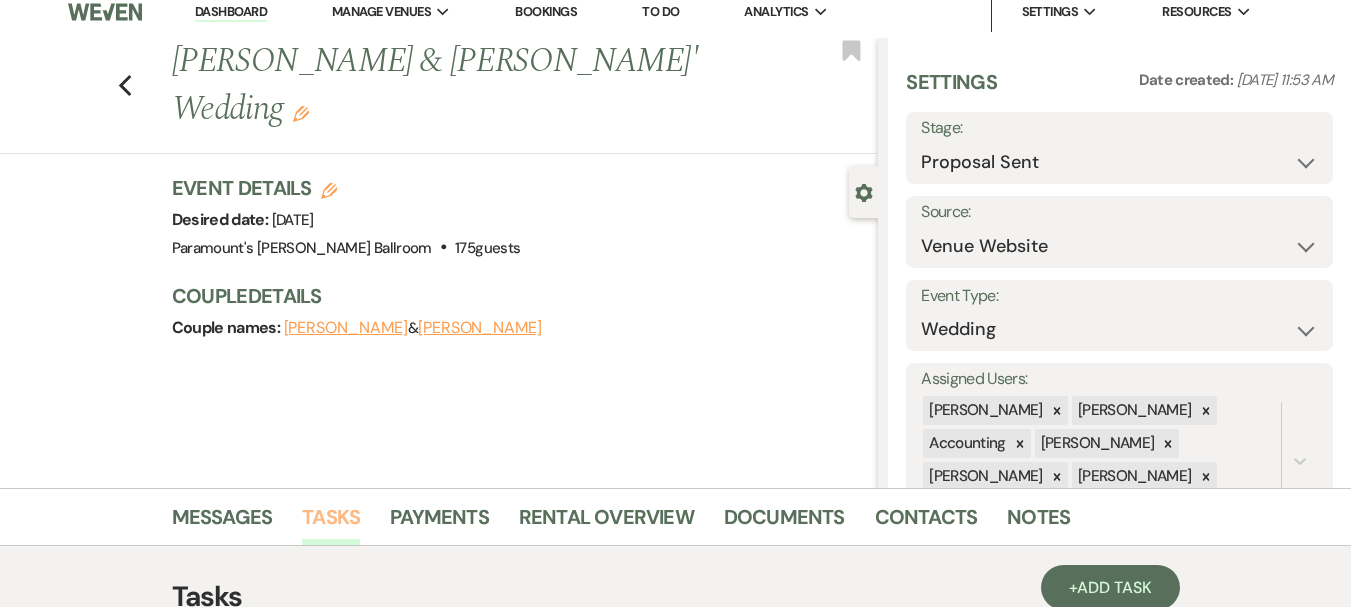 scroll, scrollTop: 0, scrollLeft: 0, axis: both 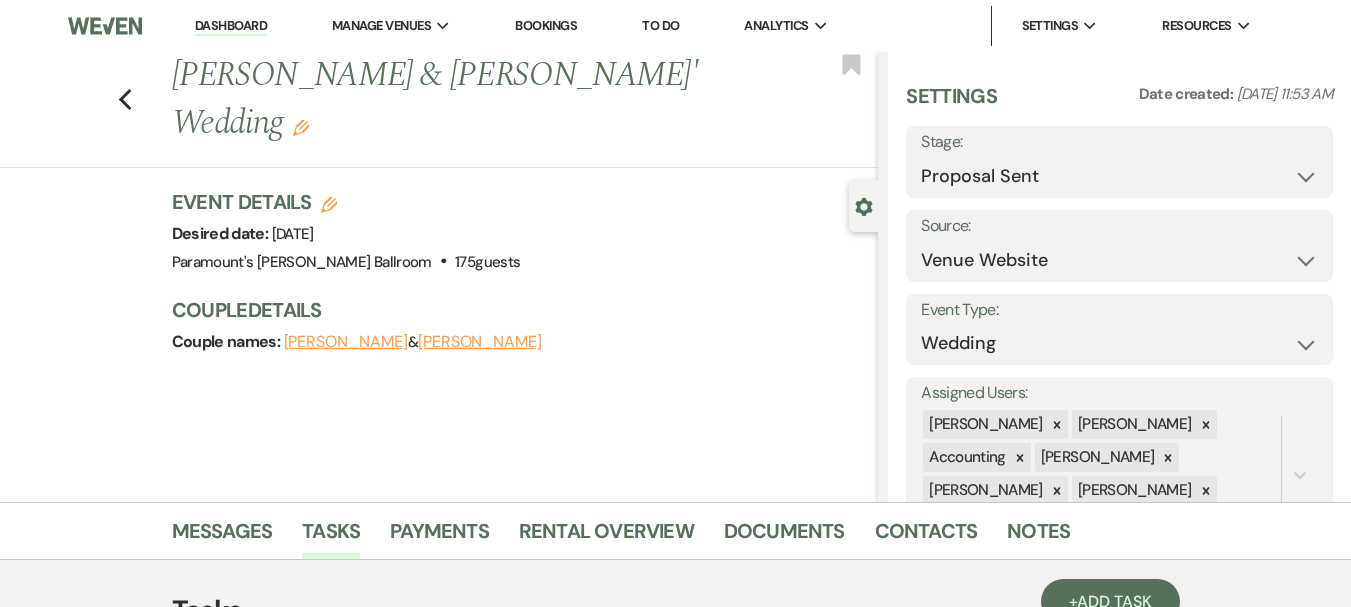 click on "Dashboard" at bounding box center (231, 26) 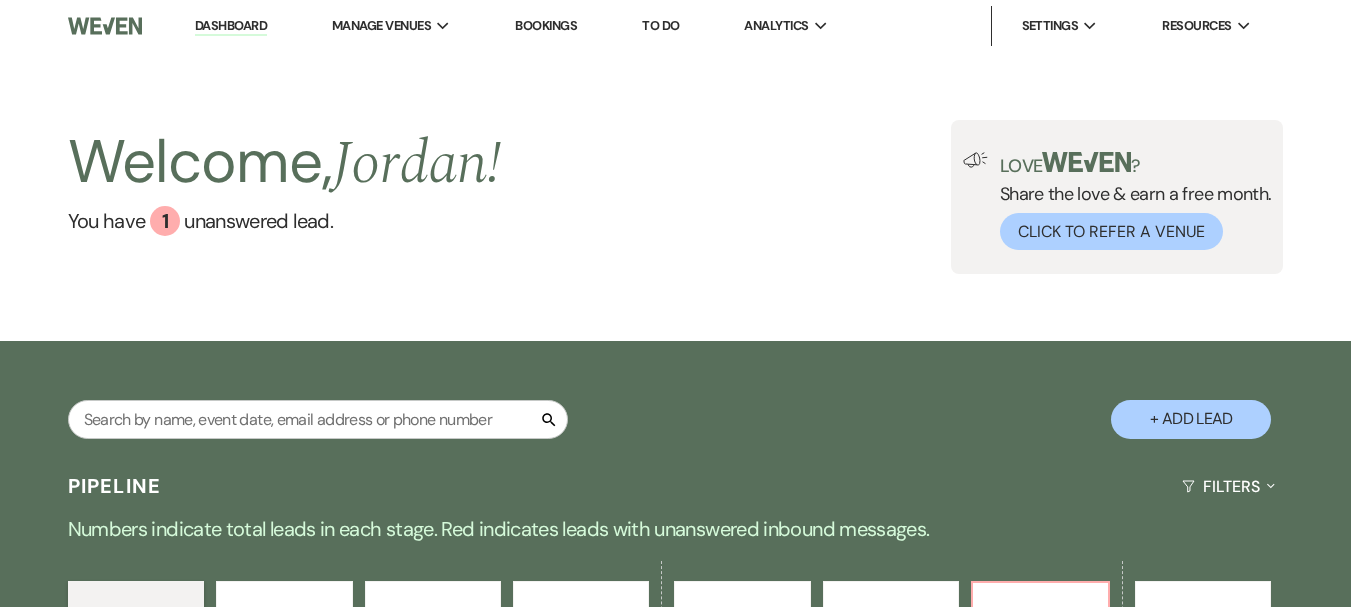 click on "Search" at bounding box center (318, 427) 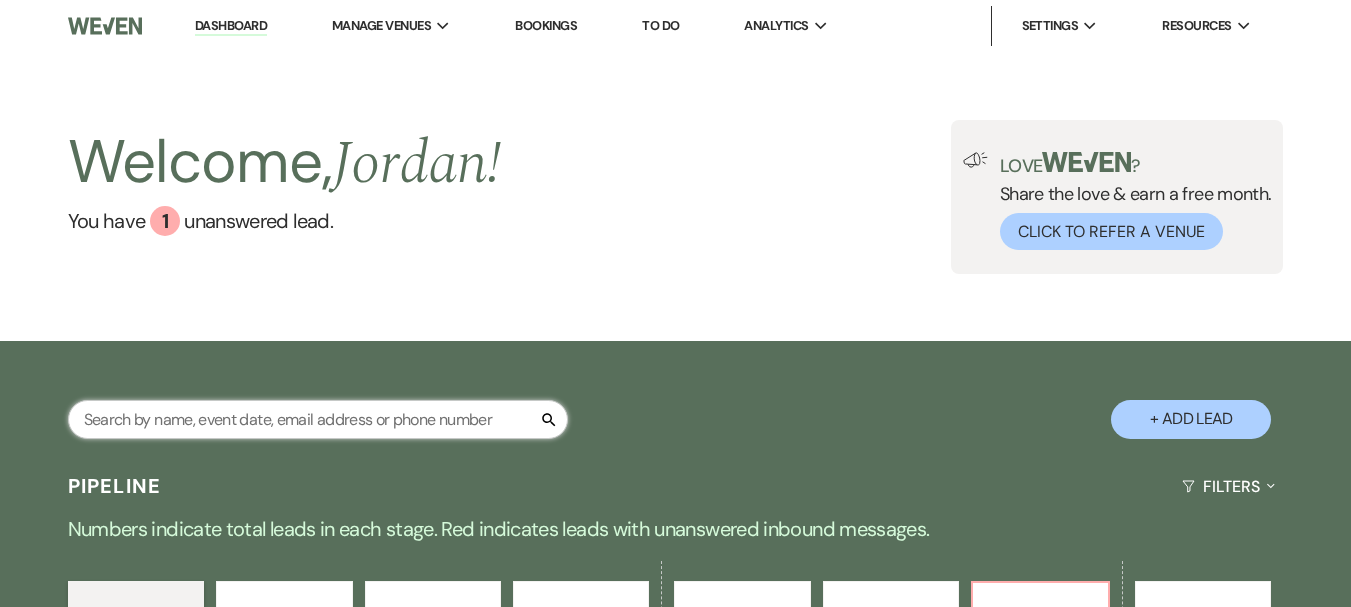 click at bounding box center (318, 419) 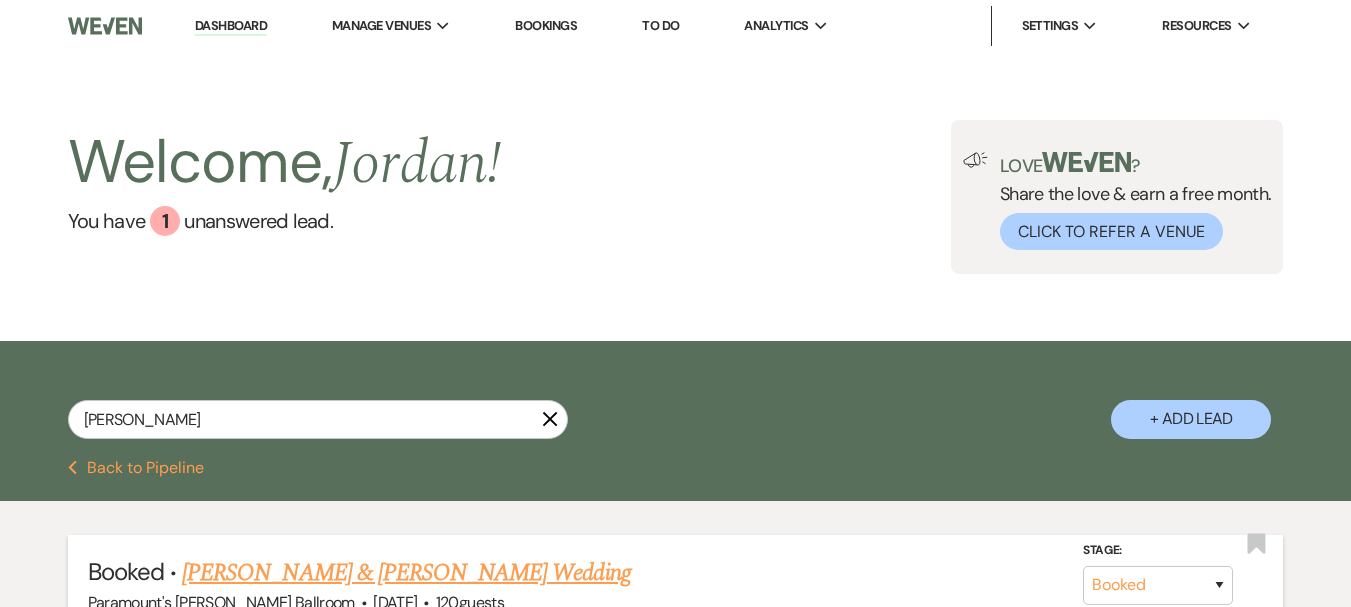 click on "[PERSON_NAME] & [PERSON_NAME] Wedding" at bounding box center [406, 573] 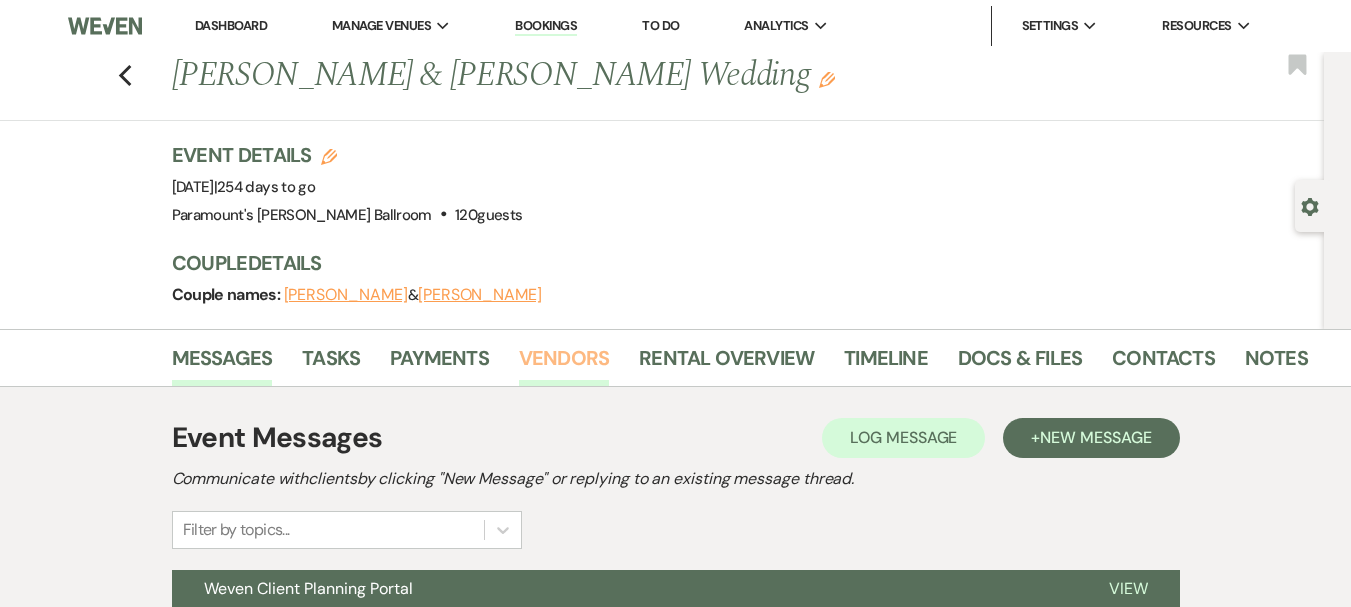 click on "Vendors" at bounding box center [564, 364] 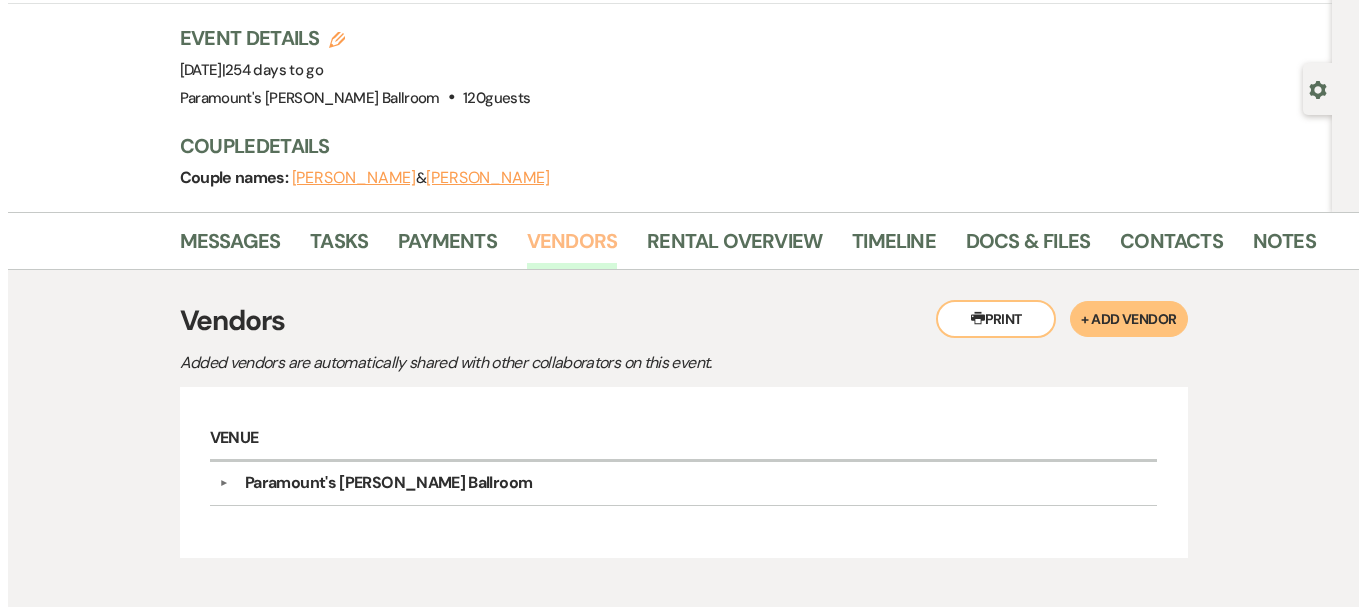scroll, scrollTop: 247, scrollLeft: 0, axis: vertical 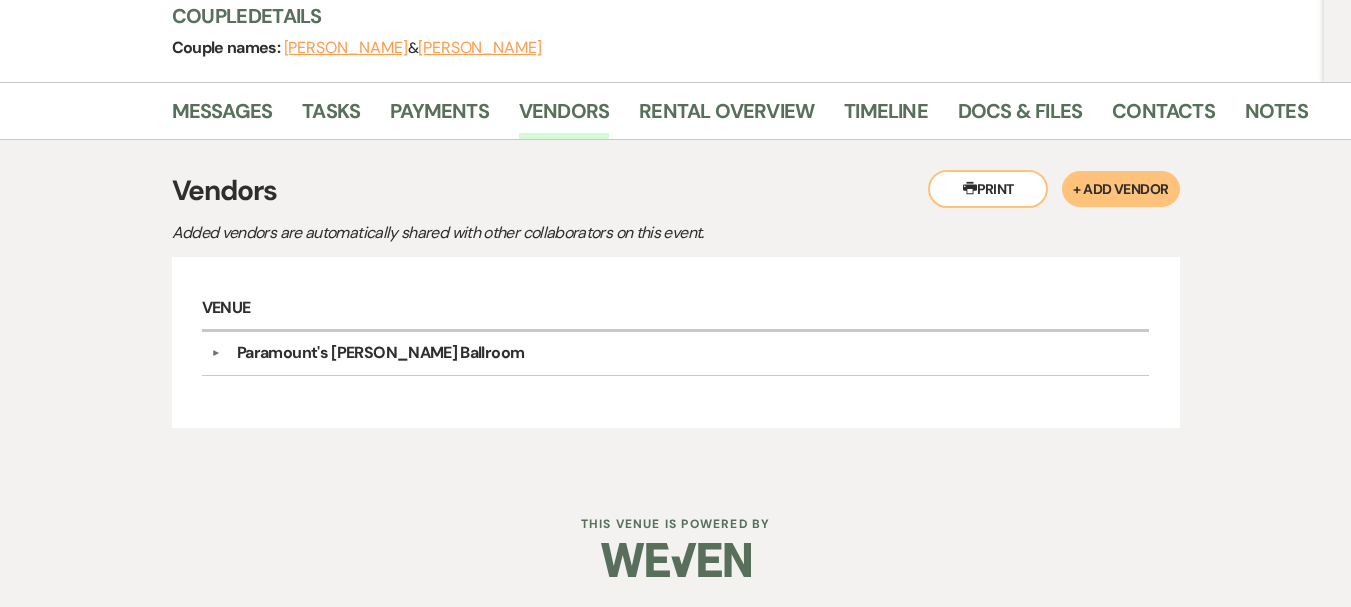 click on "▼" at bounding box center (216, 353) 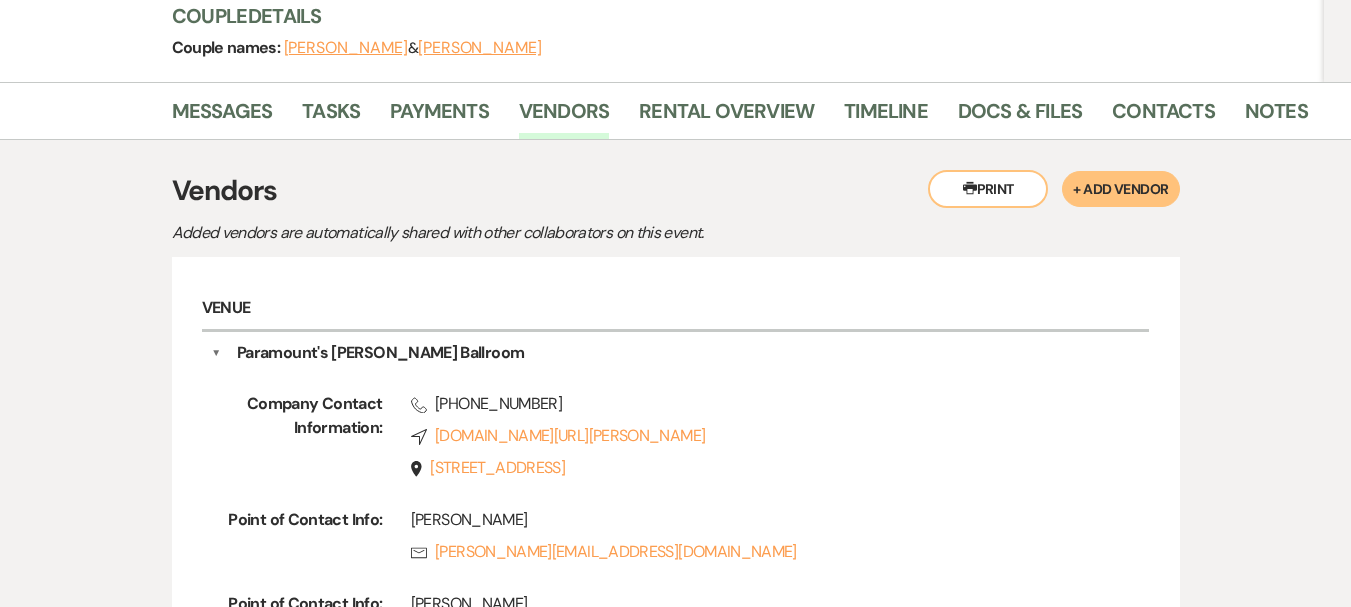 click on "▼" at bounding box center [216, 353] 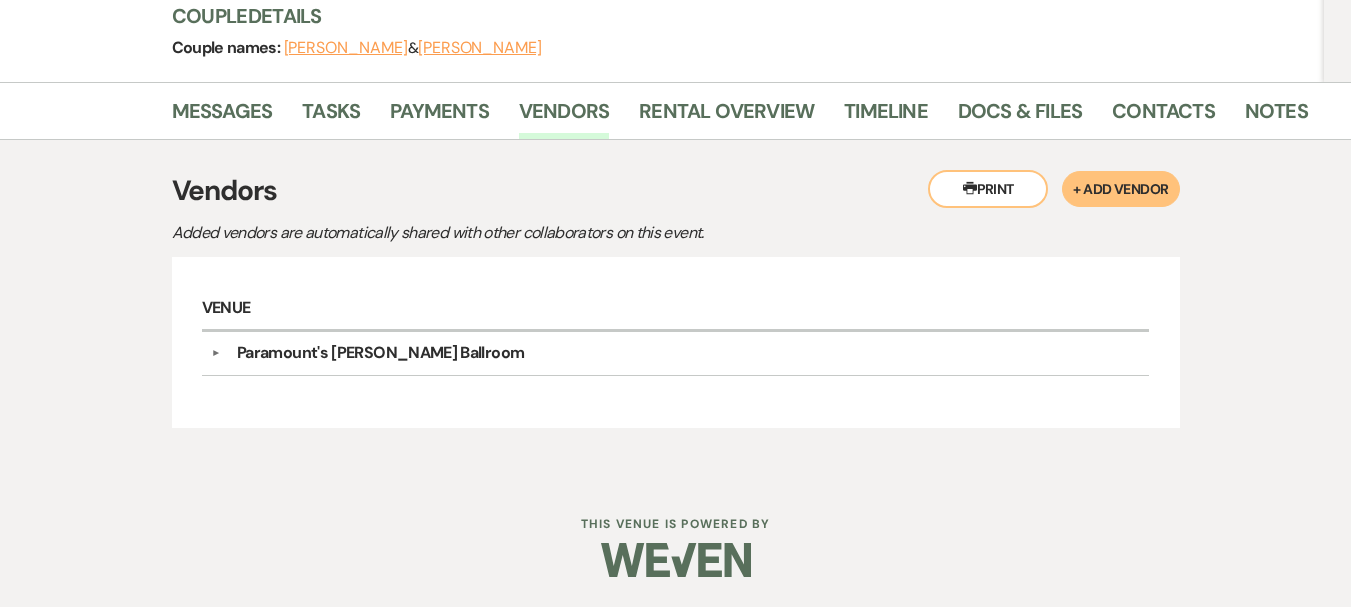 click on "+ Add Vendor" at bounding box center (1120, 189) 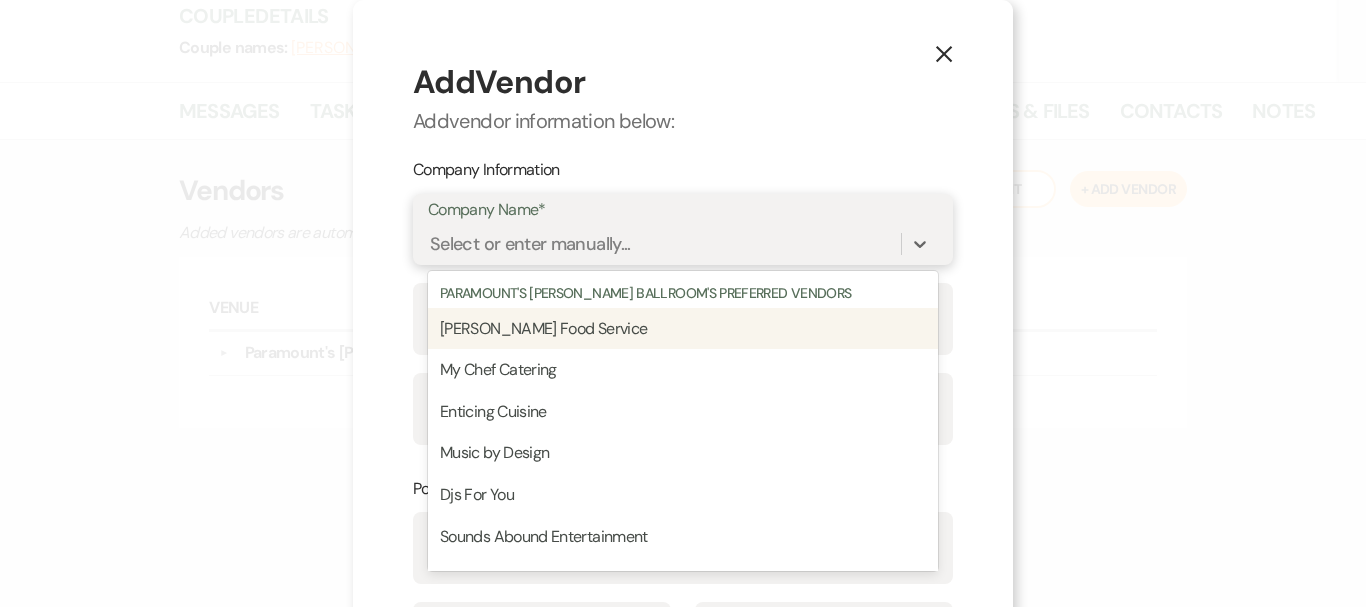 click on "Select or enter manually..." at bounding box center [664, 244] 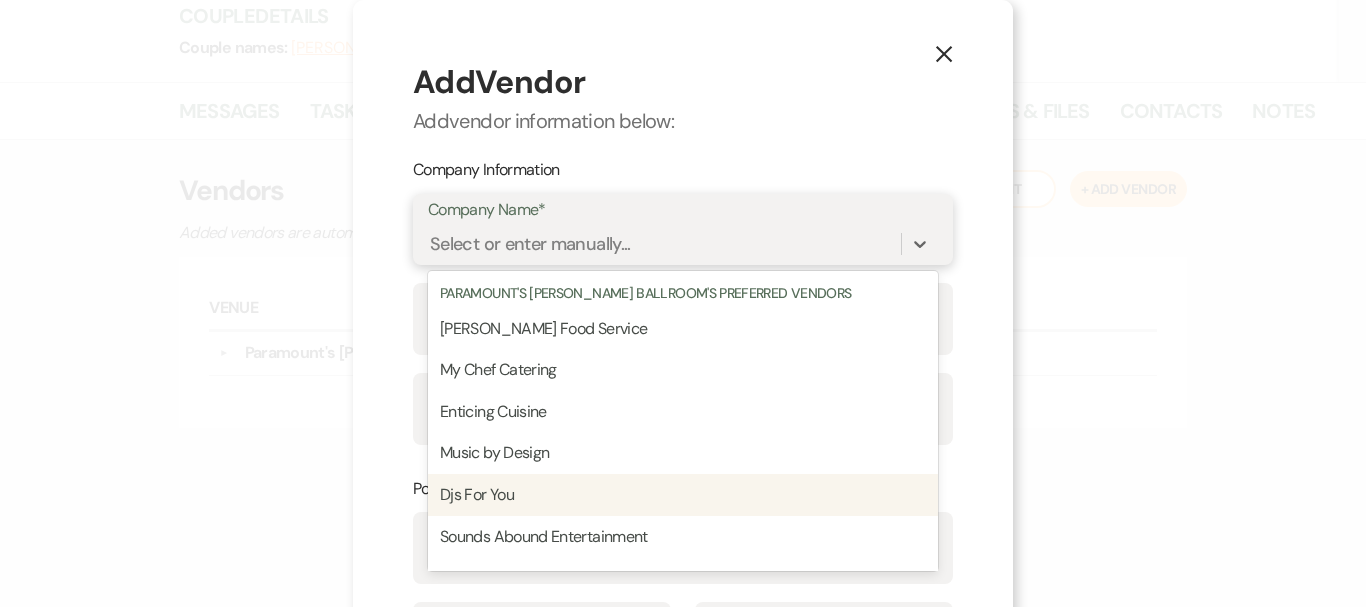click on "Djs For You" at bounding box center [683, 495] 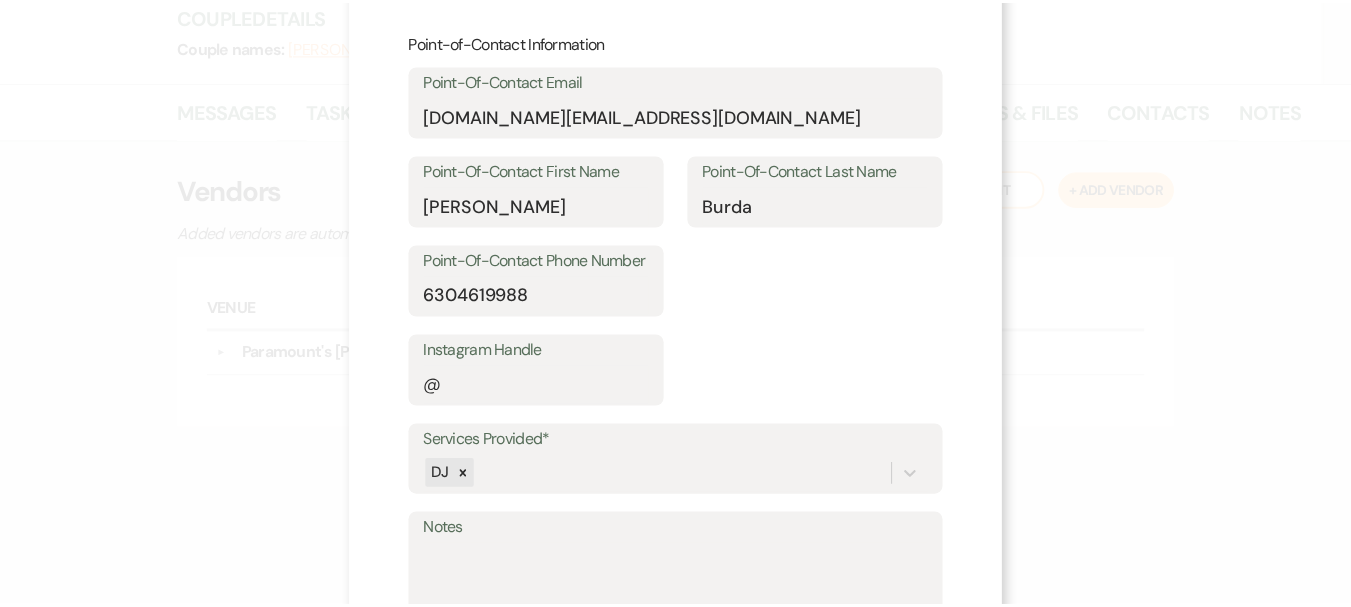 scroll, scrollTop: 605, scrollLeft: 0, axis: vertical 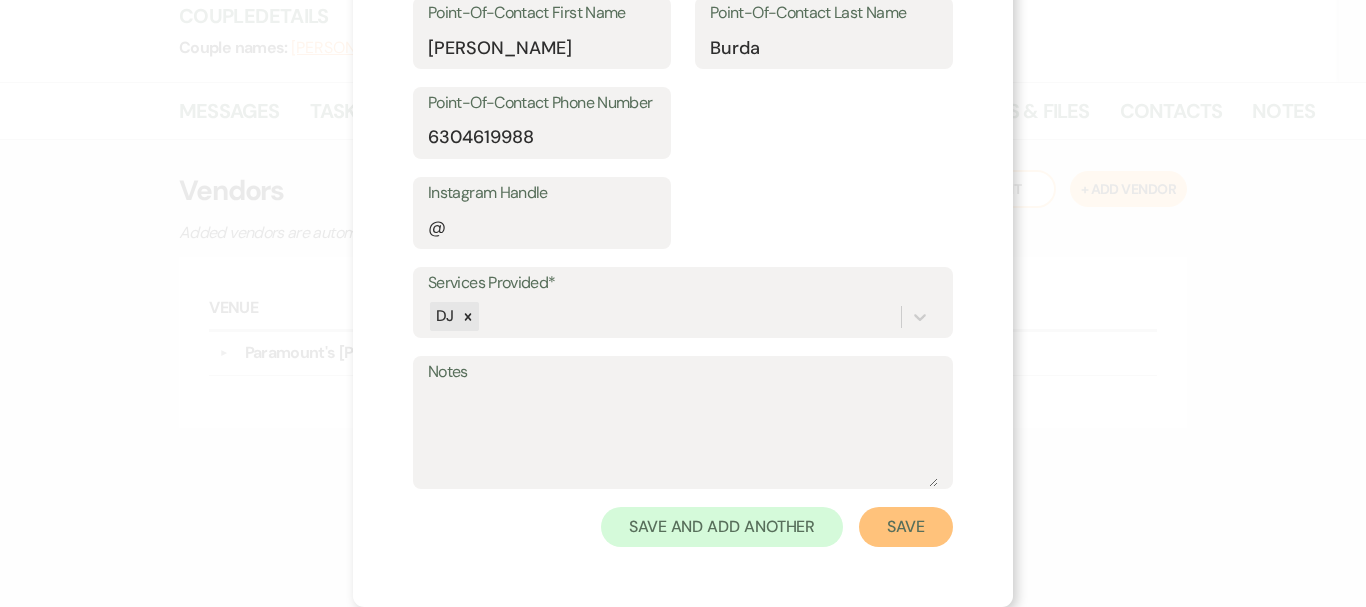click on "Save" at bounding box center [906, 527] 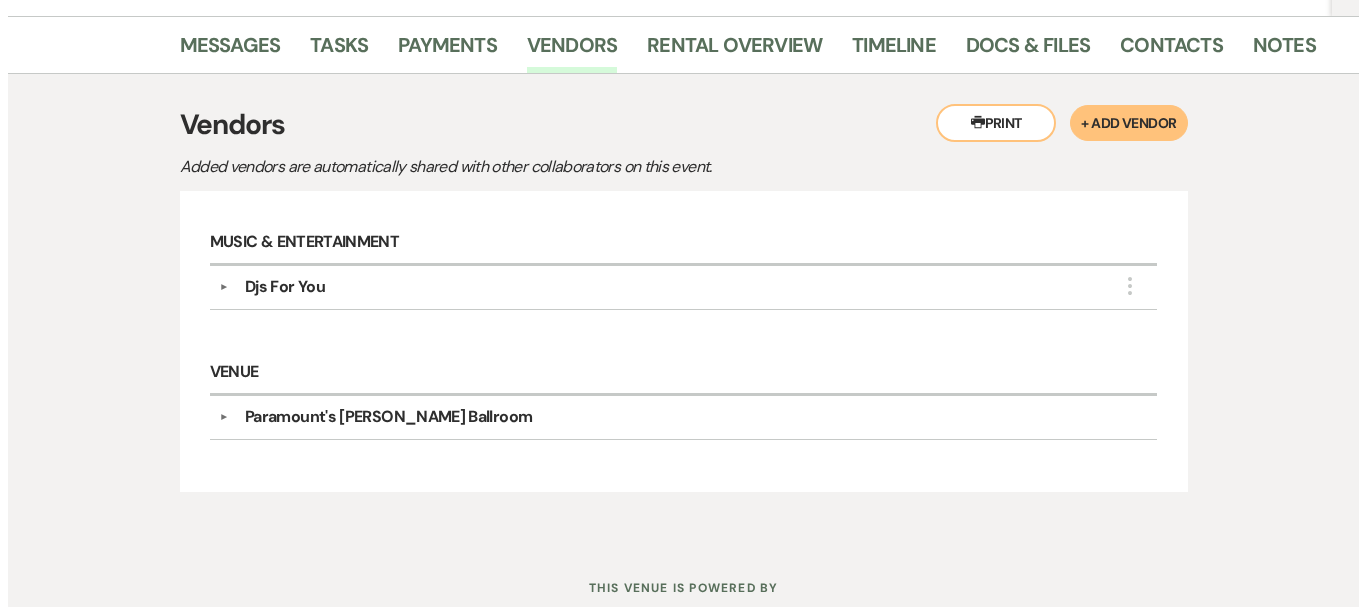 scroll, scrollTop: 347, scrollLeft: 0, axis: vertical 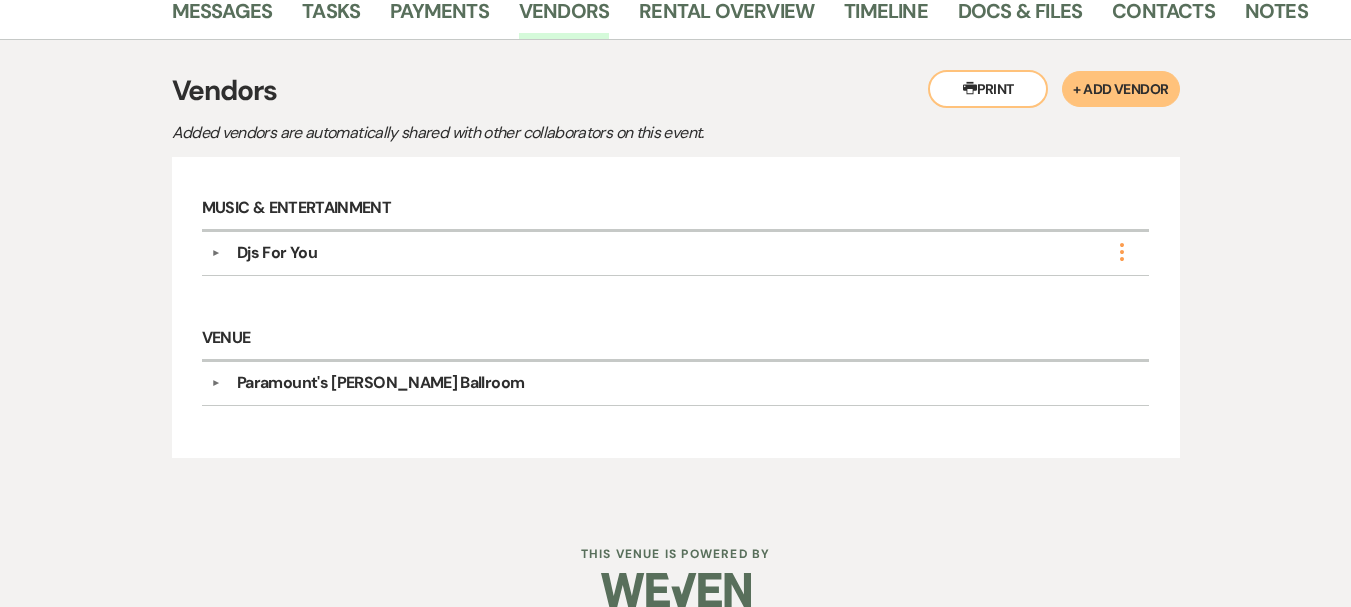 click on "More" 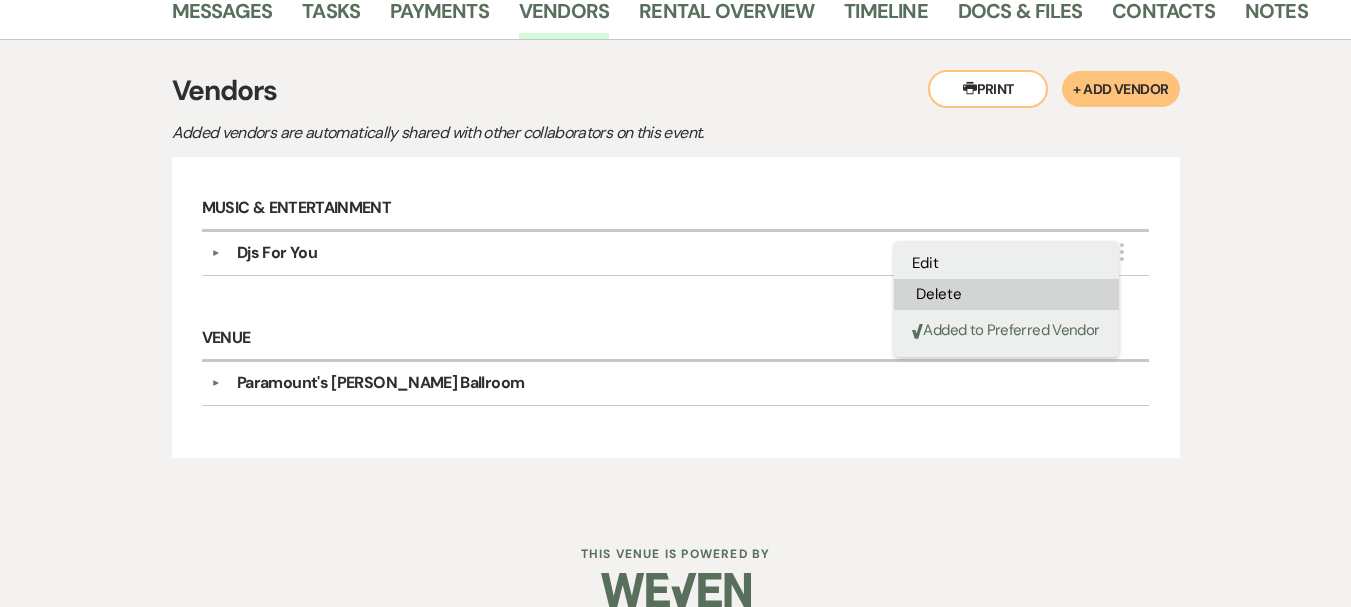 click on "Delete" at bounding box center [1006, 294] 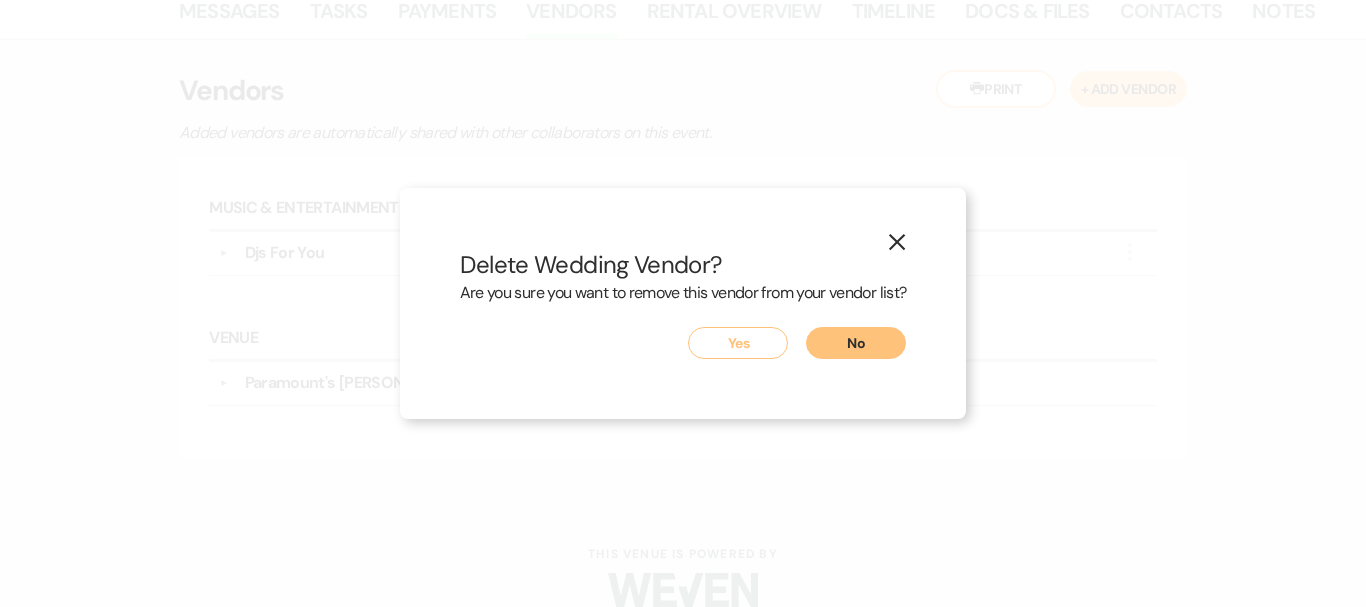 click on "Yes" at bounding box center [738, 343] 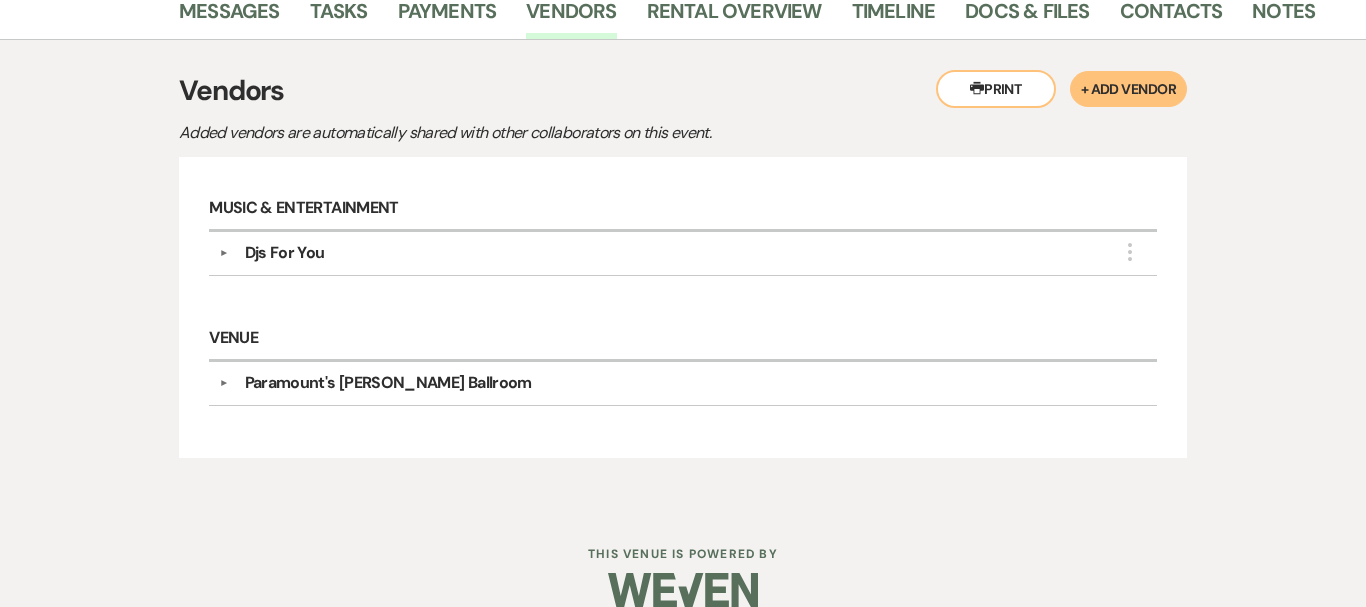 scroll, scrollTop: 247, scrollLeft: 0, axis: vertical 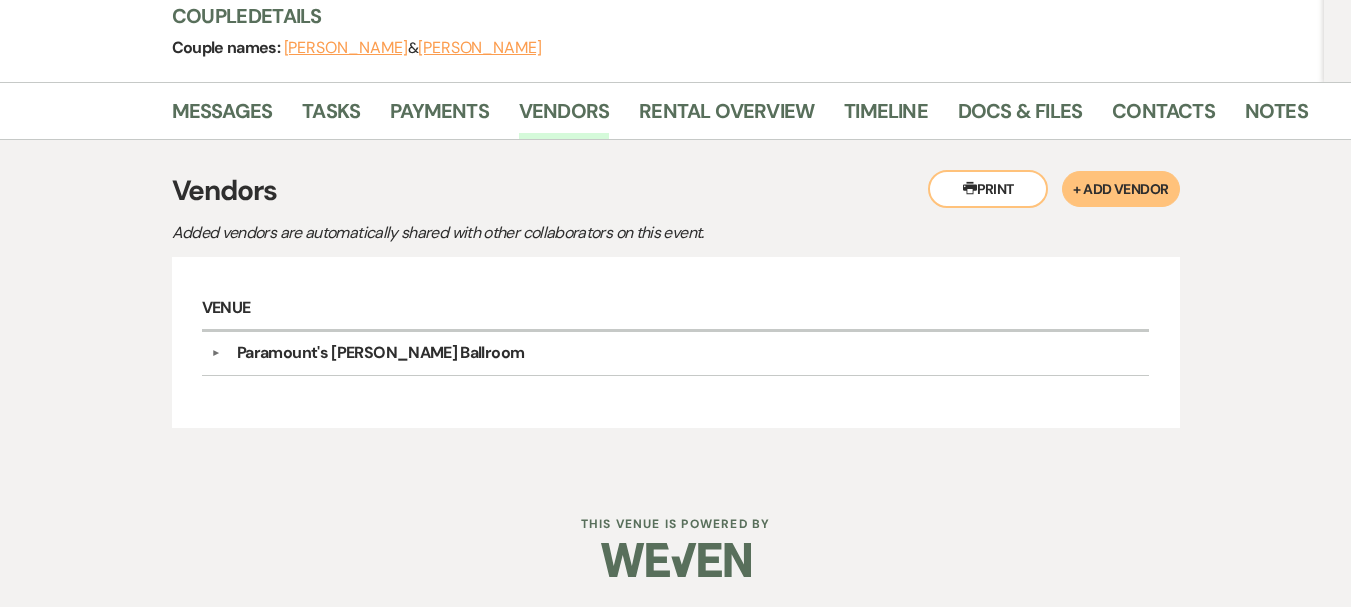 click on "+ Add Vendor" at bounding box center [1120, 189] 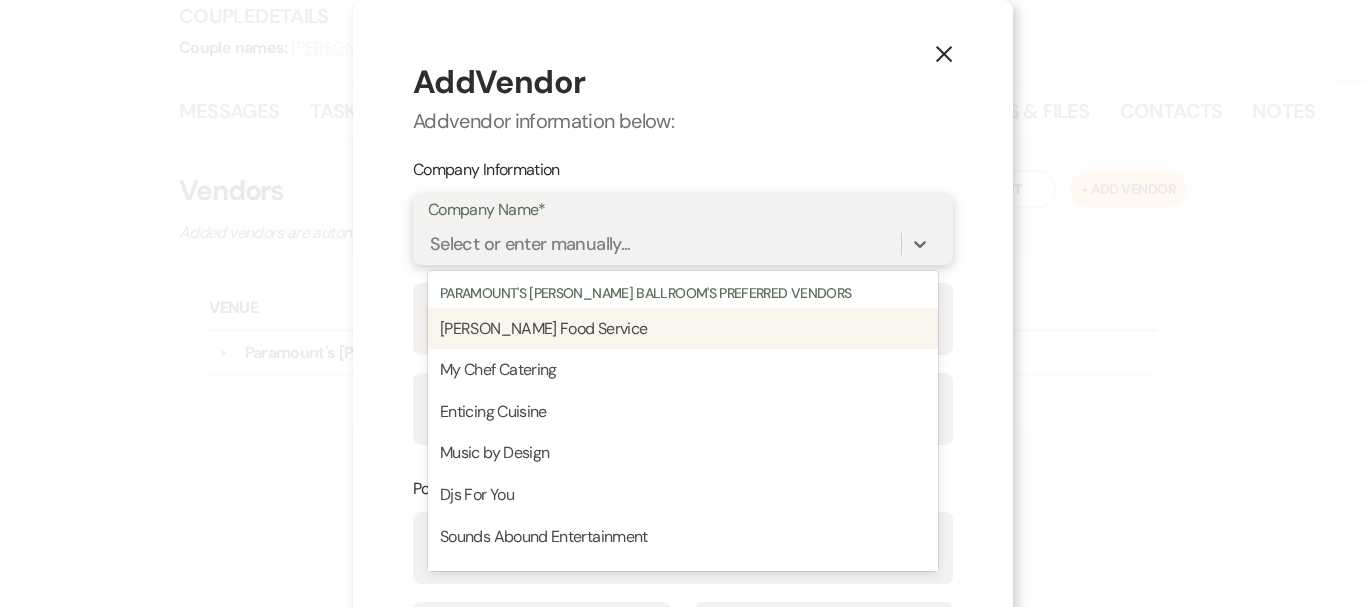 click on "Select or enter manually..." at bounding box center [530, 244] 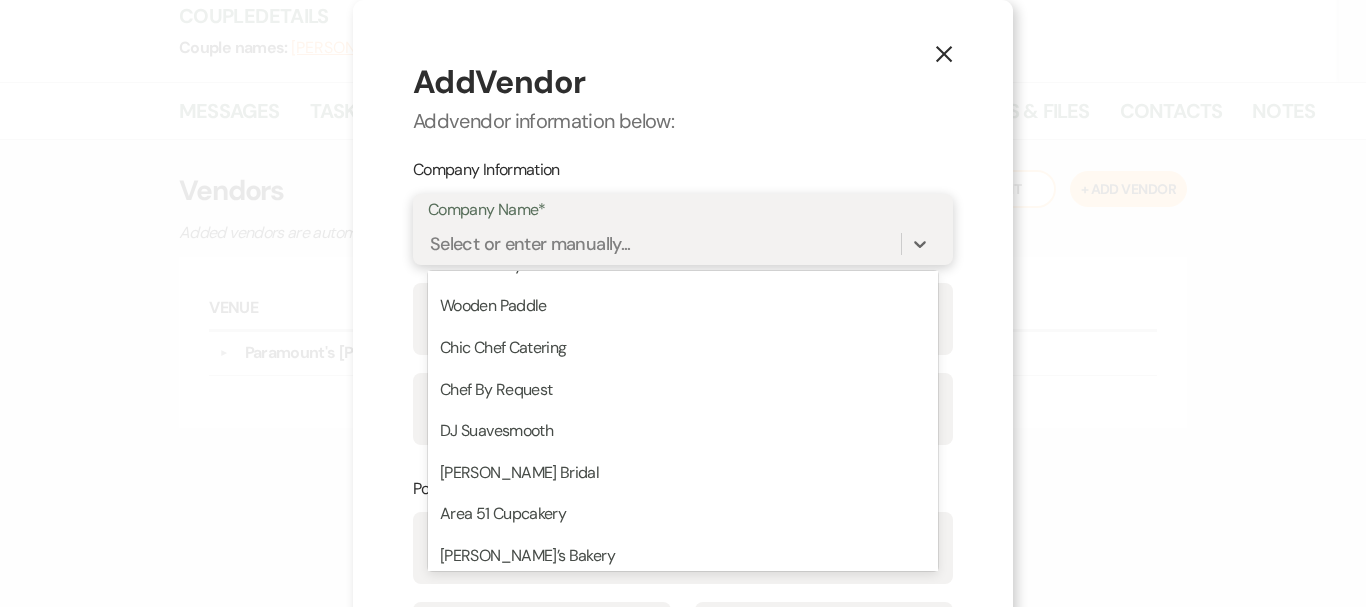 scroll, scrollTop: 1200, scrollLeft: 0, axis: vertical 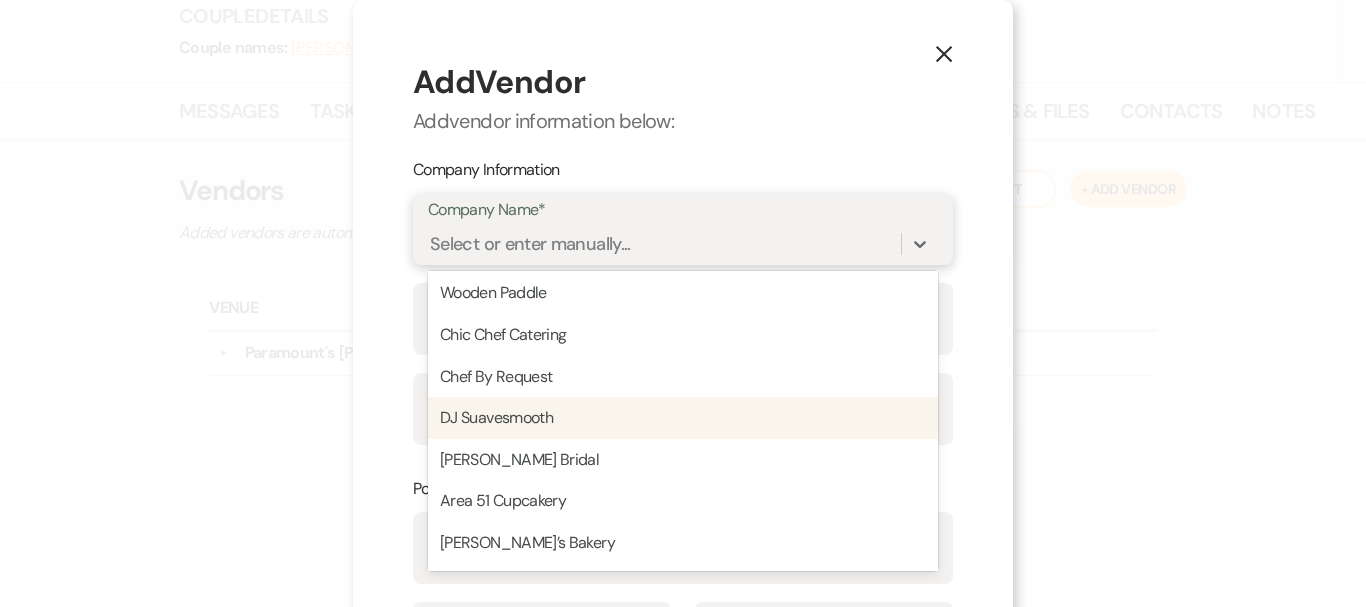 click on "DJ Suavesmooth" at bounding box center (683, 418) 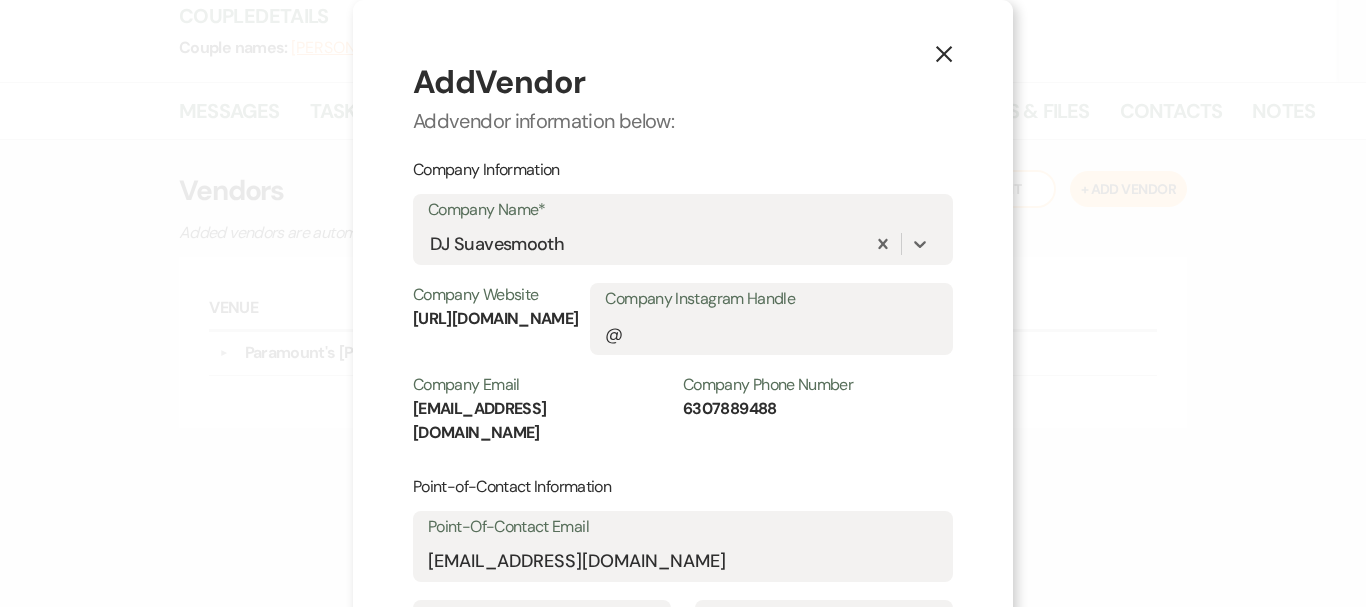 click on "Company Phone Number [PHONE_NUMBER]" at bounding box center (818, 405) 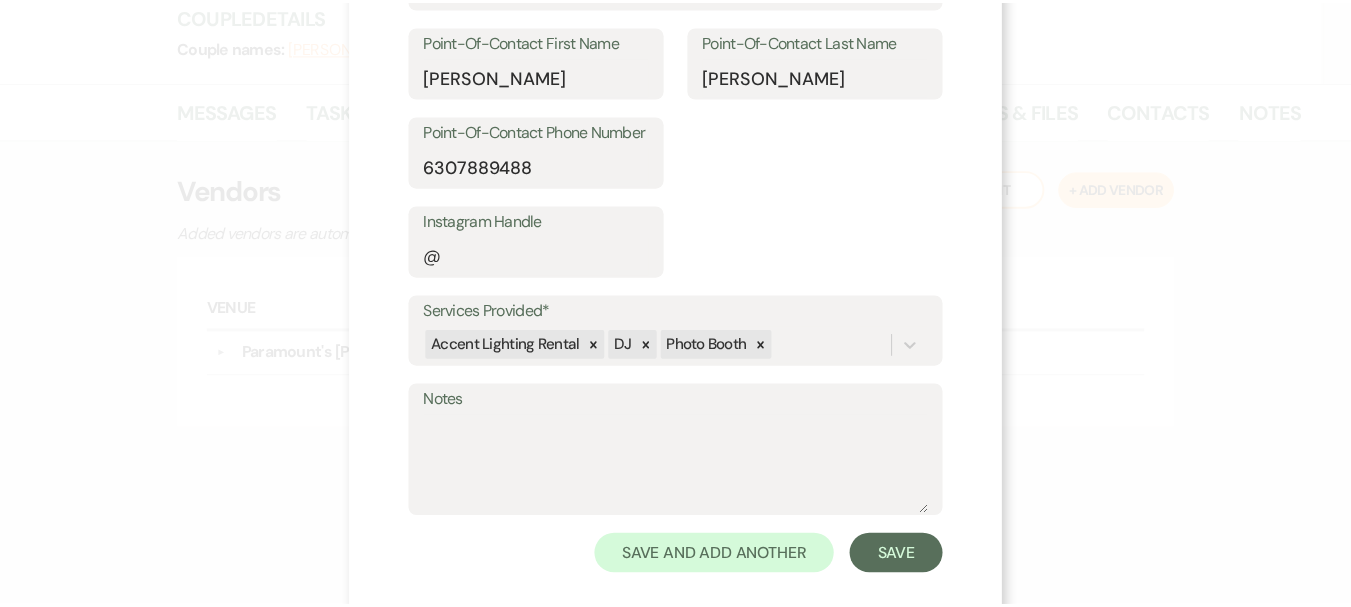 scroll, scrollTop: 579, scrollLeft: 0, axis: vertical 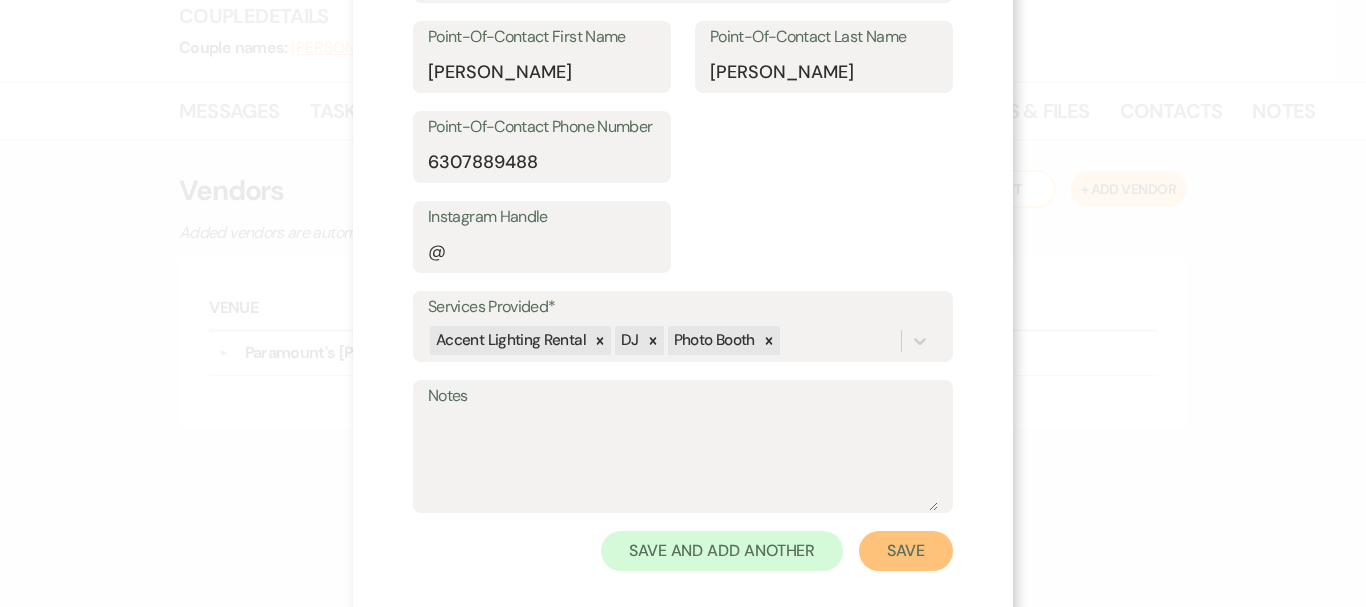 click on "Save" at bounding box center [906, 551] 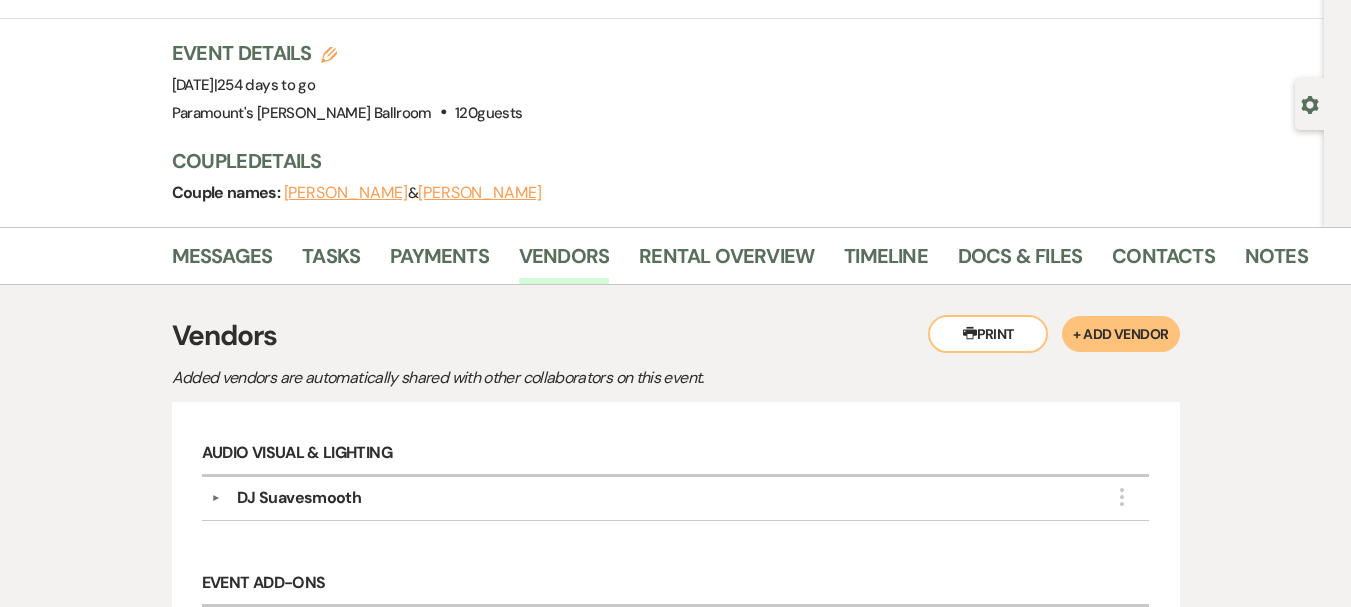 scroll, scrollTop: 100, scrollLeft: 0, axis: vertical 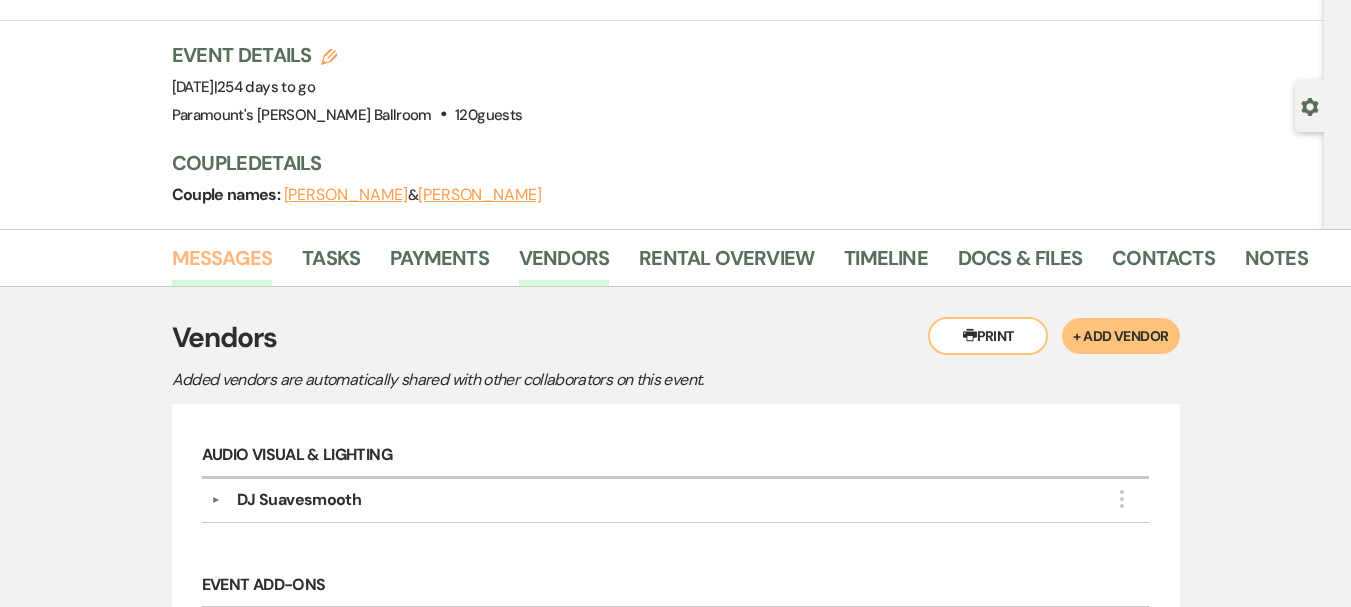 click on "Messages" at bounding box center (222, 264) 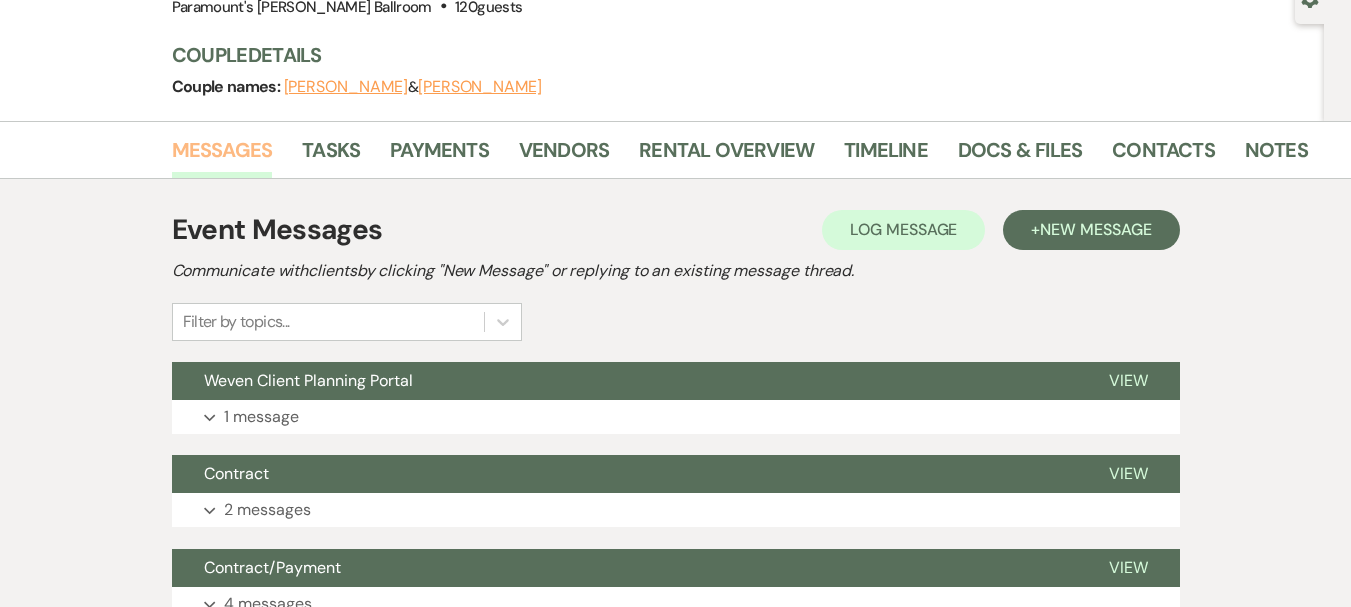 scroll, scrollTop: 0, scrollLeft: 0, axis: both 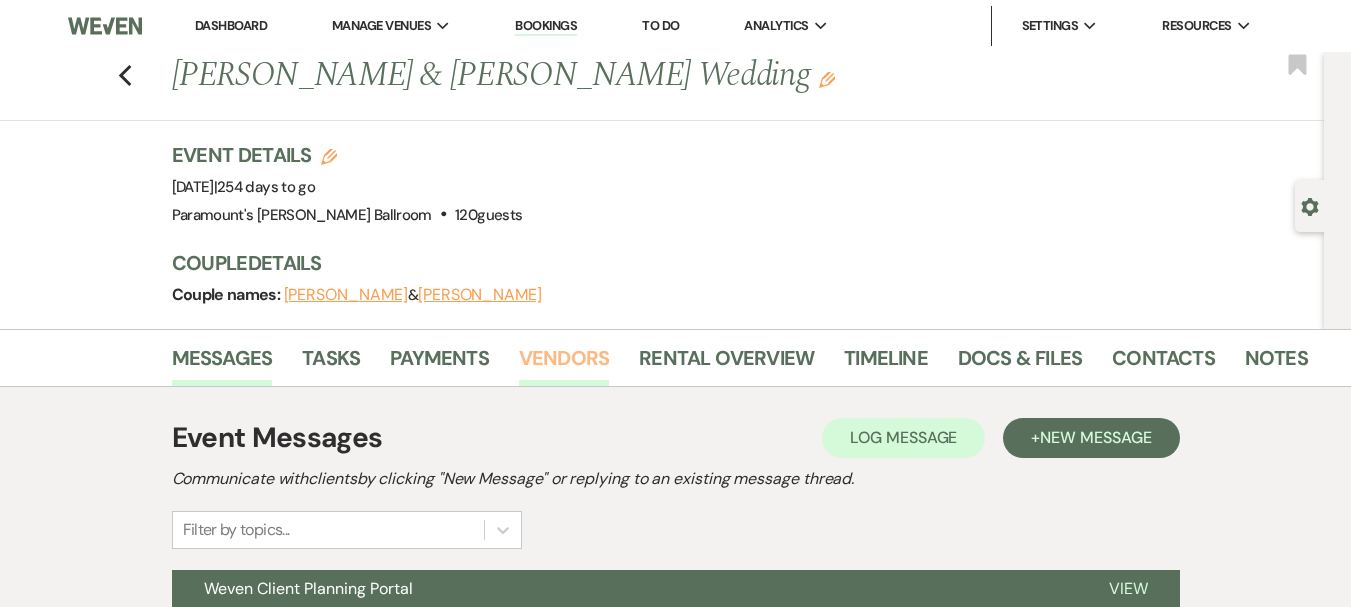 click on "Vendors" at bounding box center (564, 364) 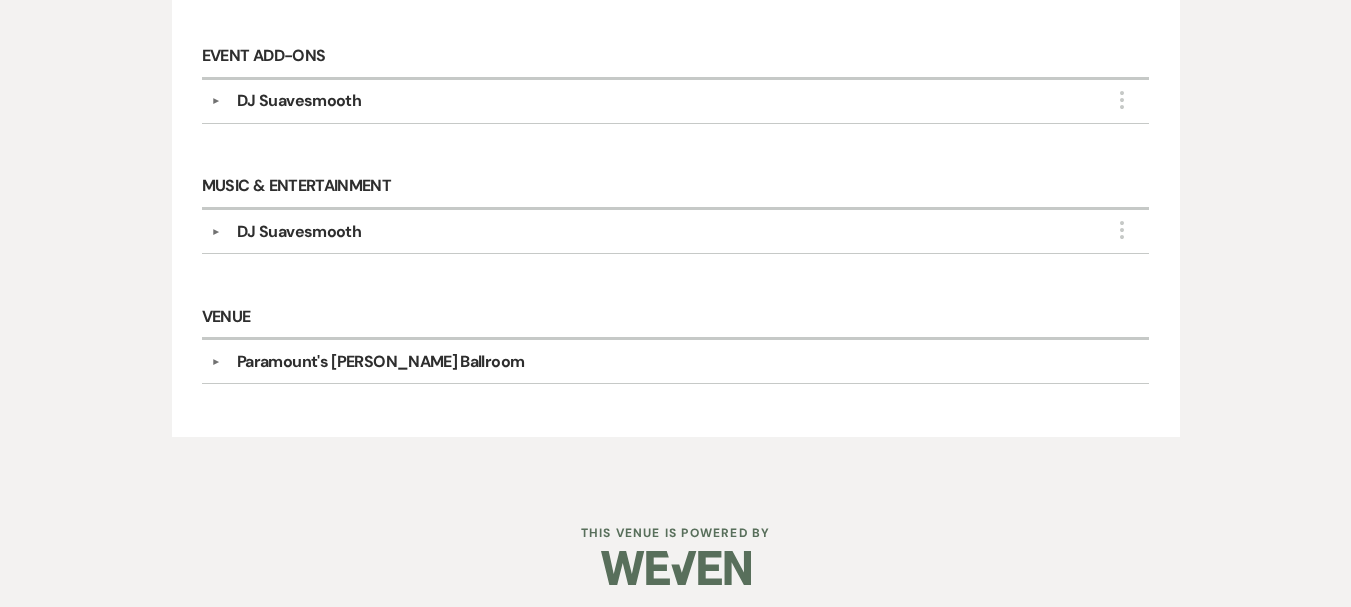 scroll, scrollTop: 637, scrollLeft: 0, axis: vertical 